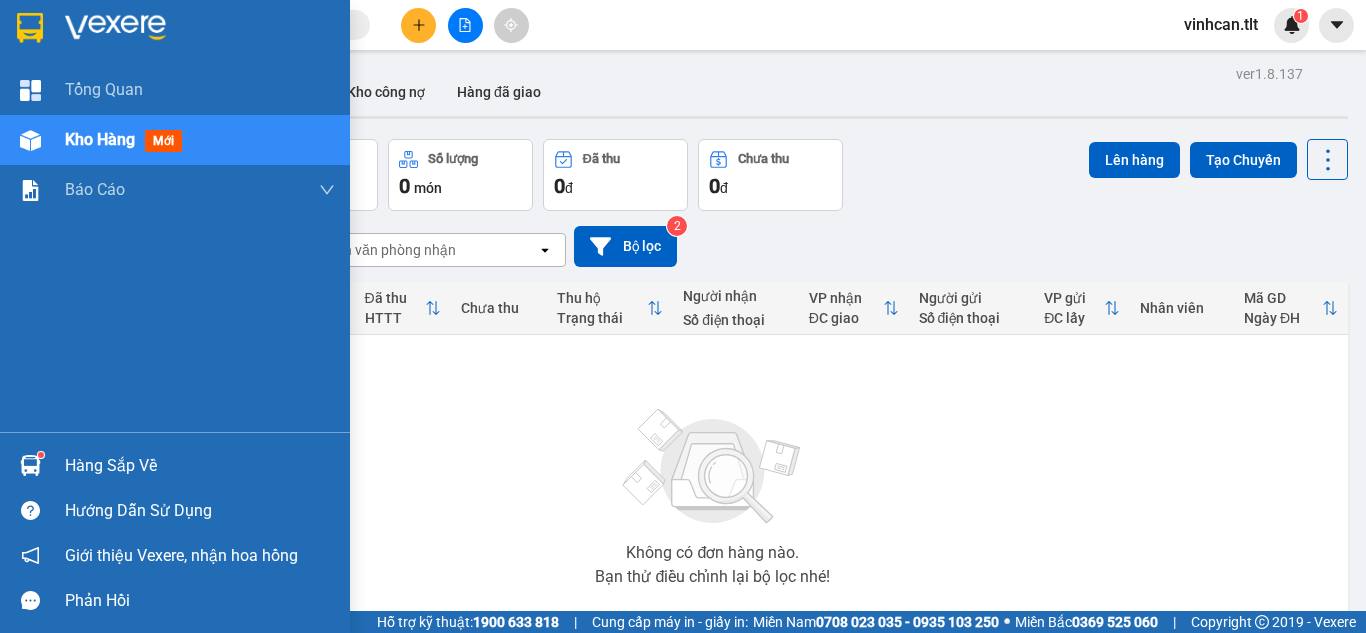 scroll, scrollTop: 0, scrollLeft: 0, axis: both 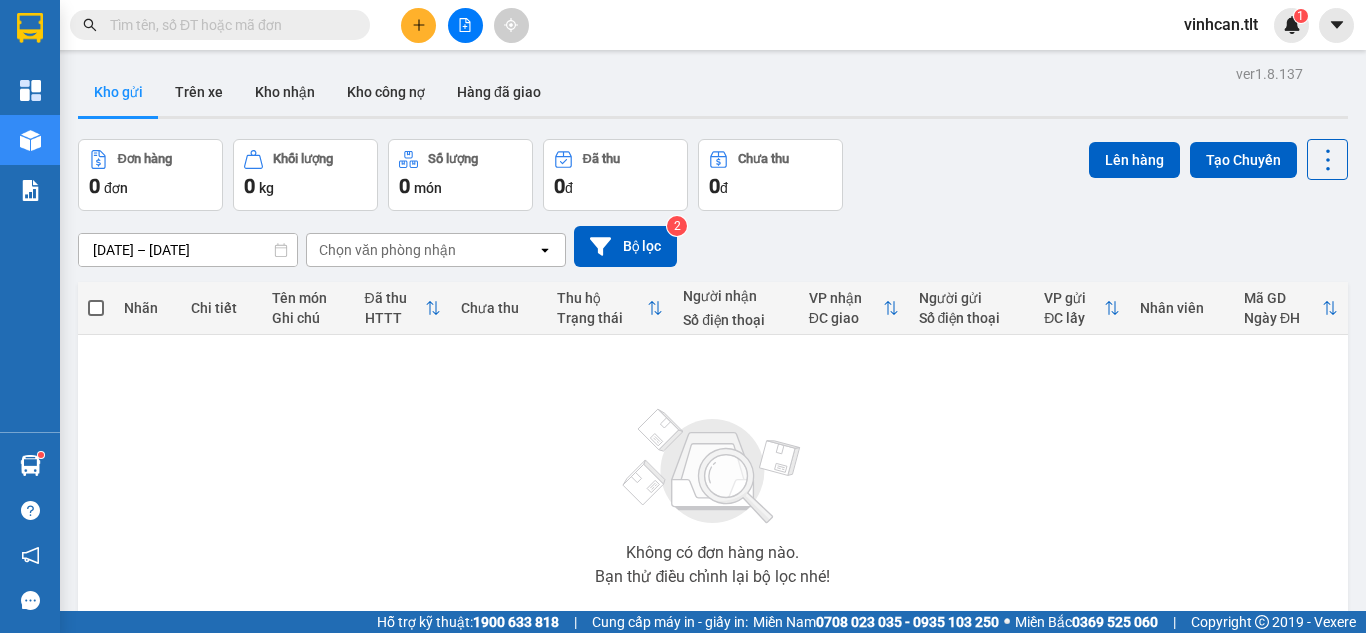 click at bounding box center [418, 25] 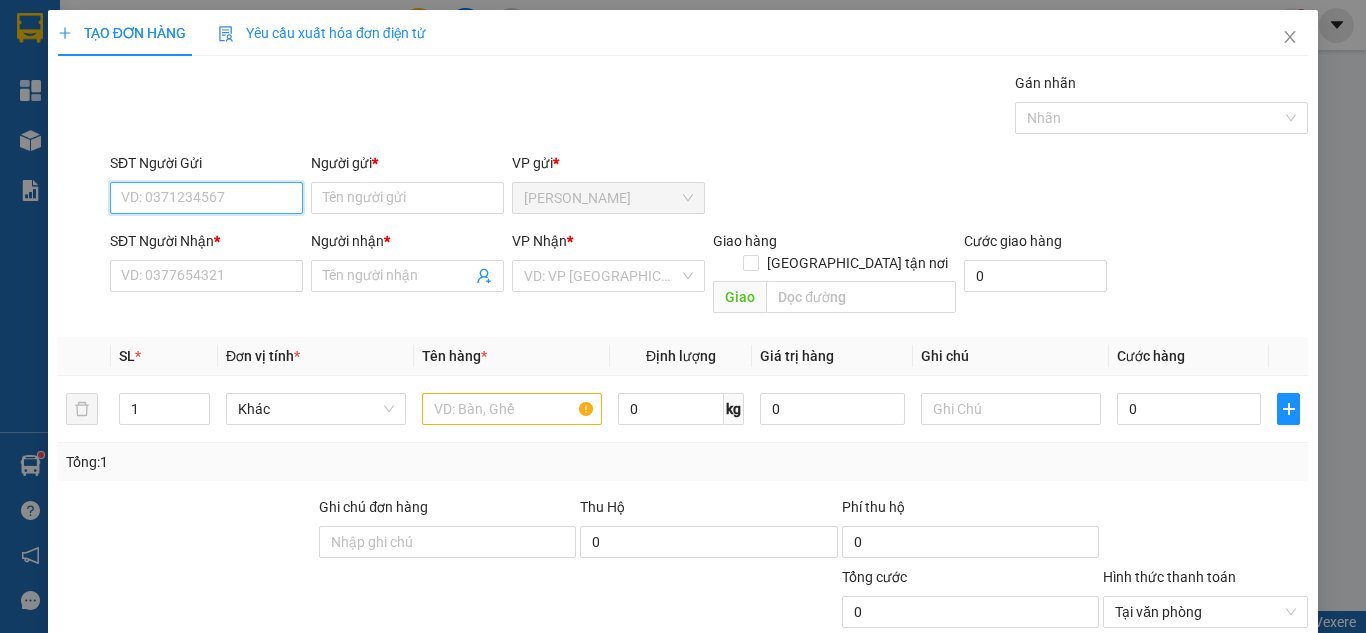click on "SĐT Người Gửi" at bounding box center [206, 198] 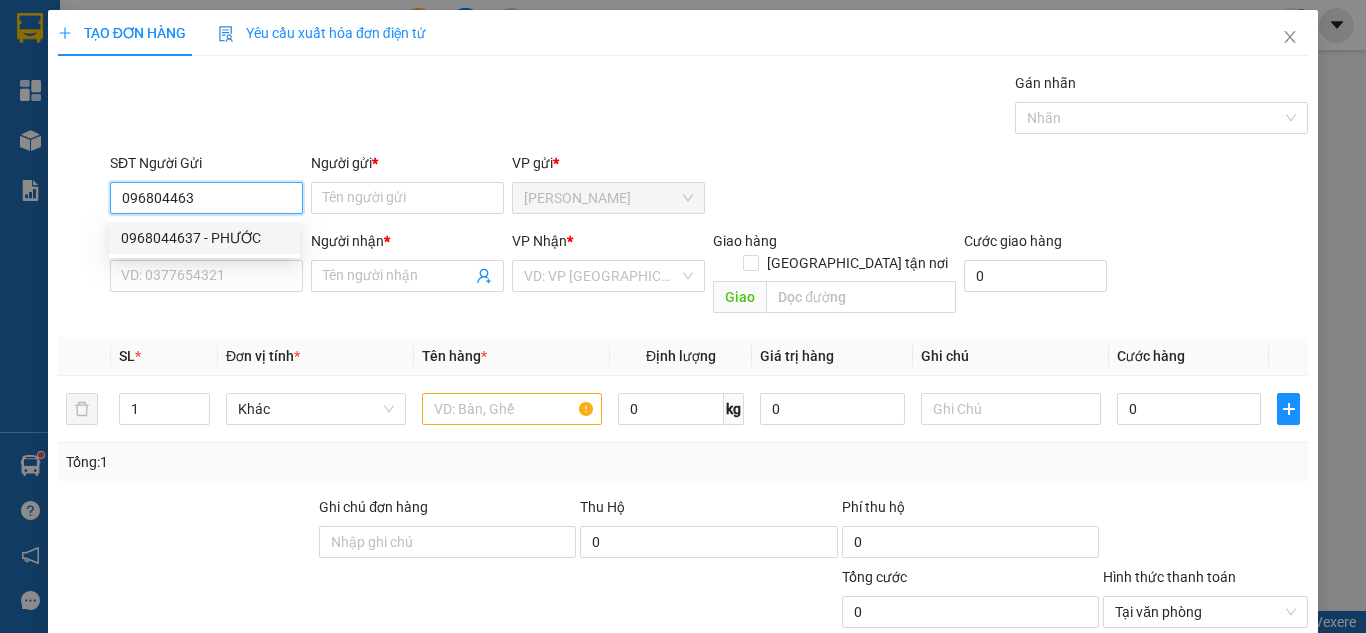 click on "0968044637 - PHƯỚC" at bounding box center (204, 238) 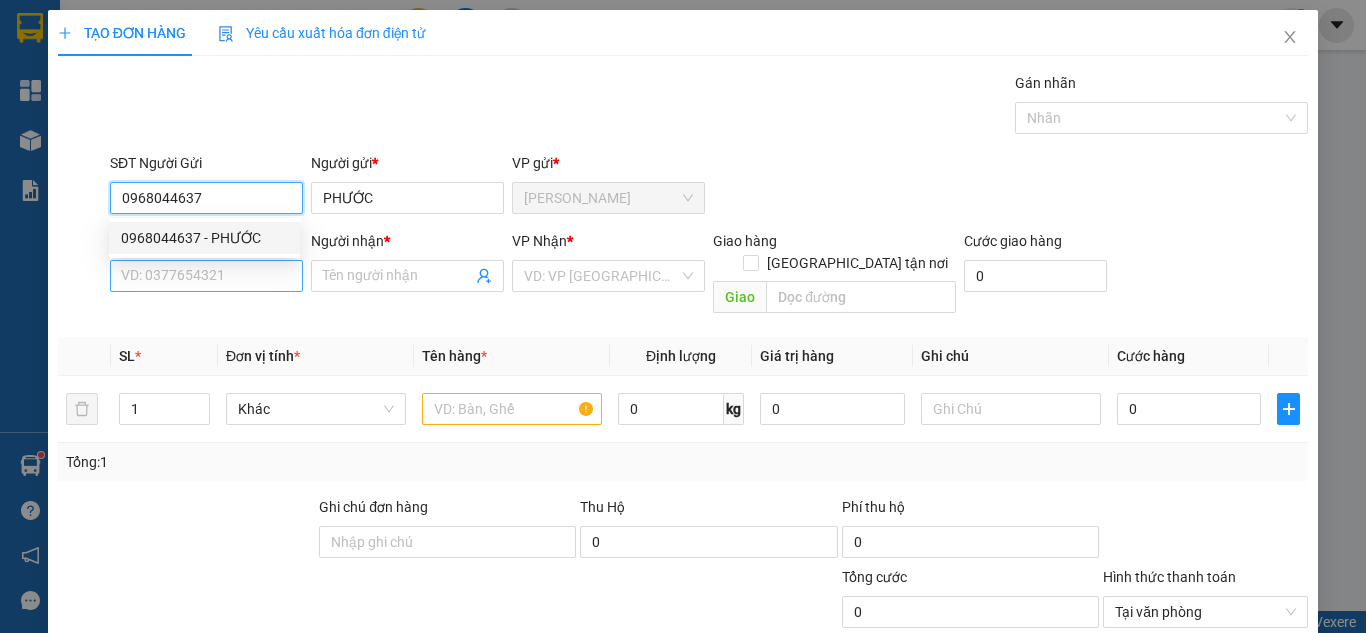 type on "0968044637" 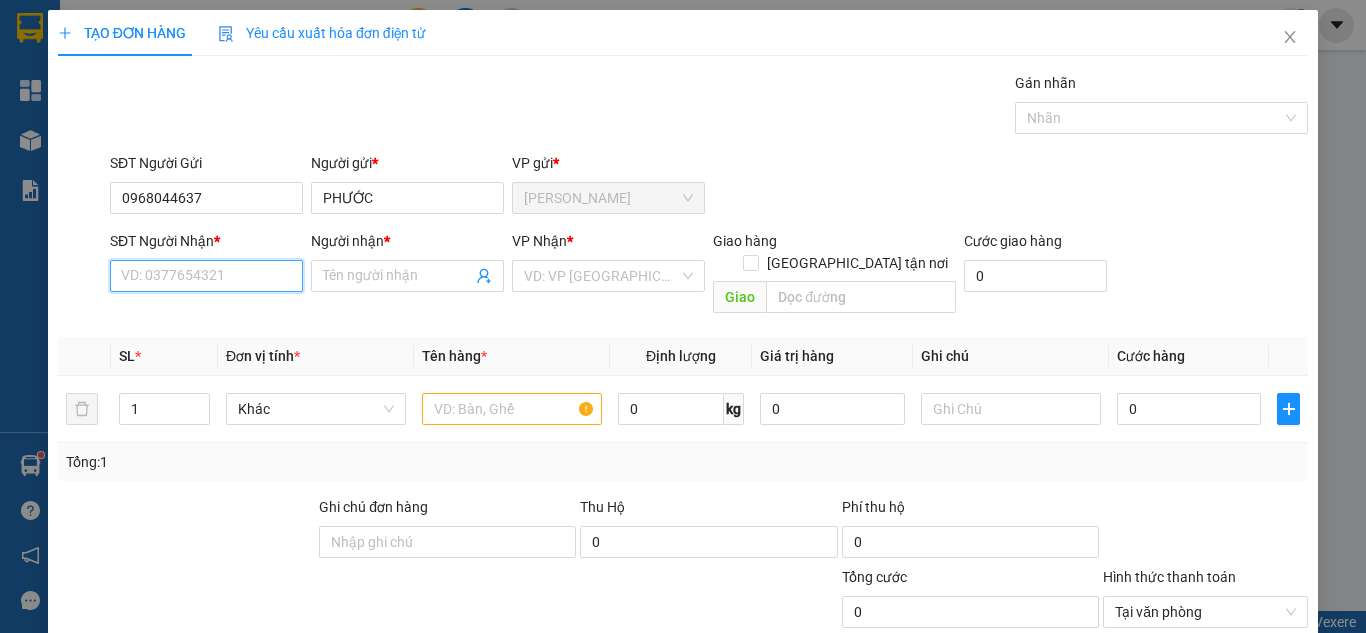 click on "SĐT Người Nhận  *" at bounding box center (206, 276) 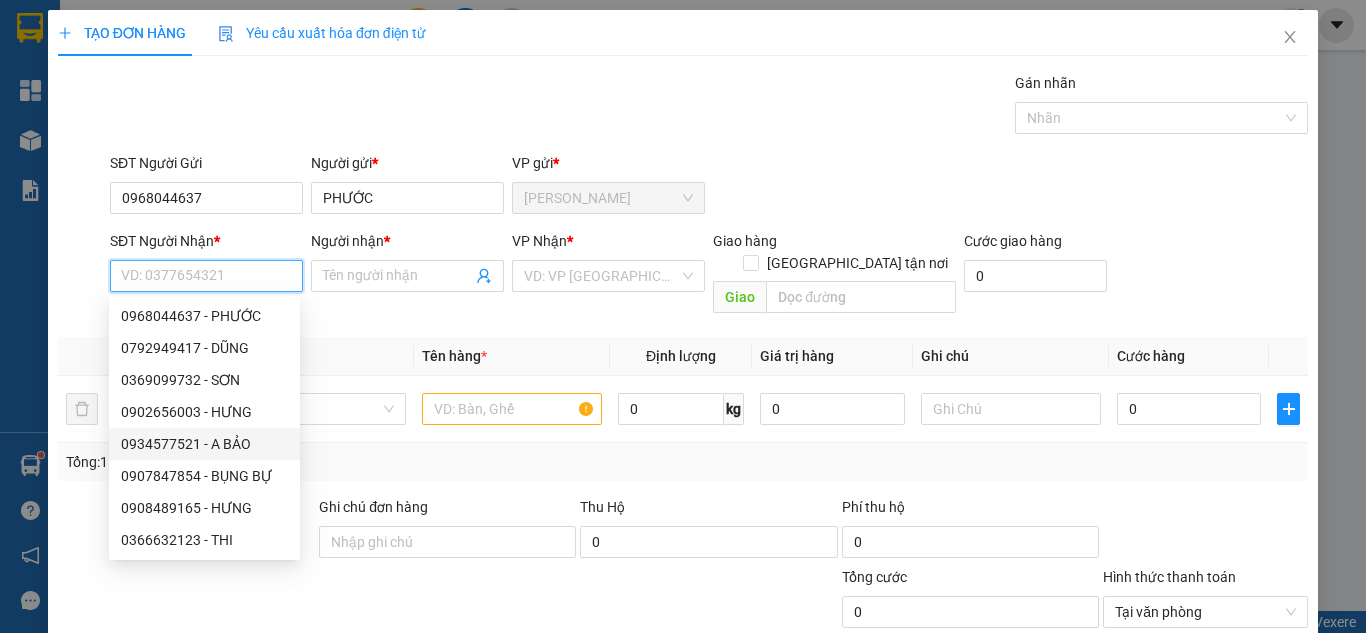 click on "0934577521 - A BẢO" at bounding box center [204, 444] 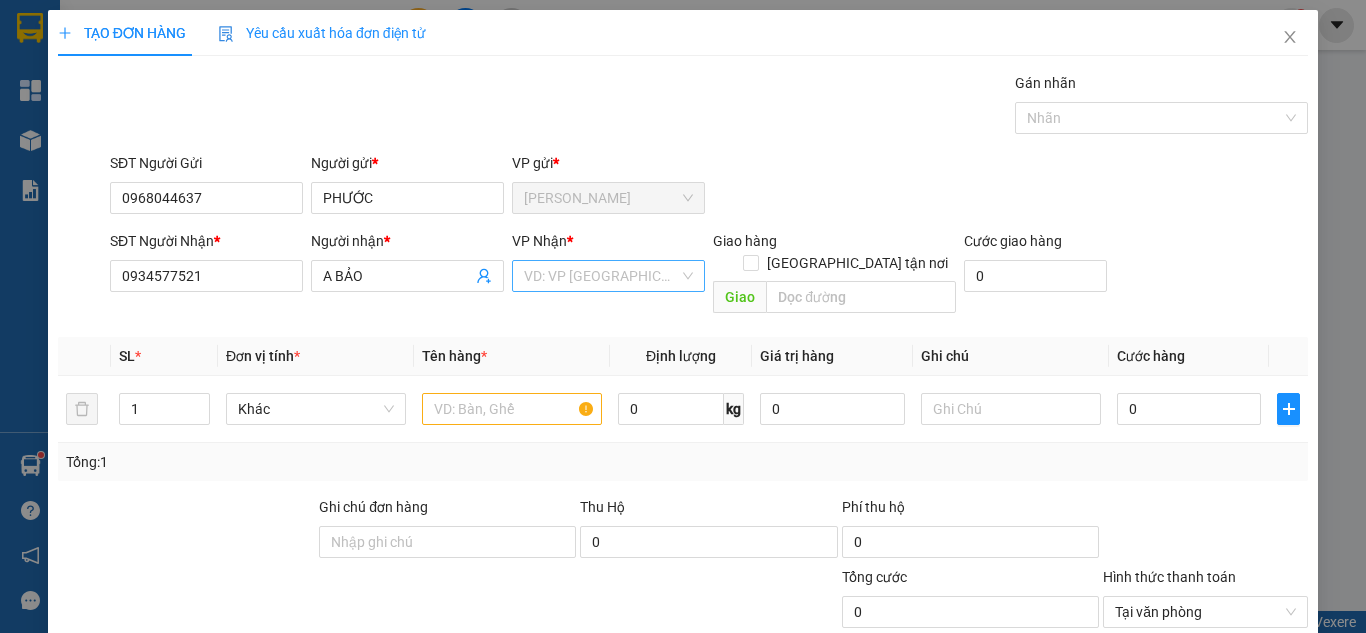 click at bounding box center [601, 276] 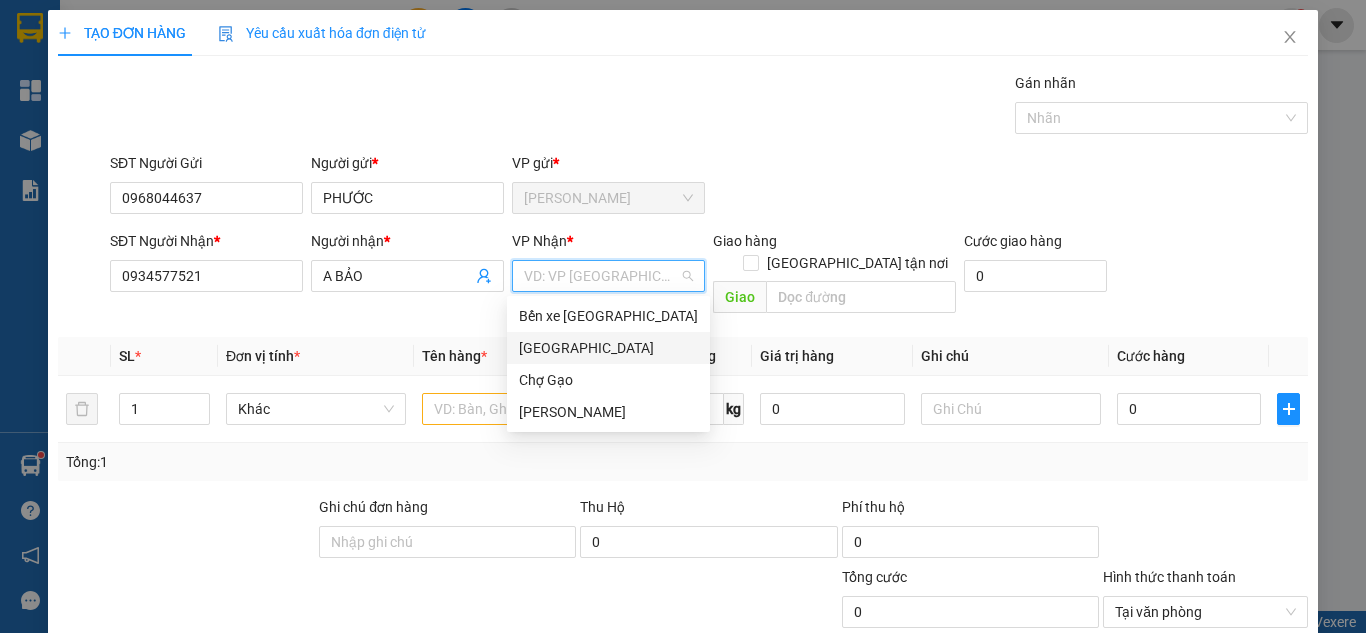 click on "[GEOGRAPHIC_DATA]" at bounding box center (608, 348) 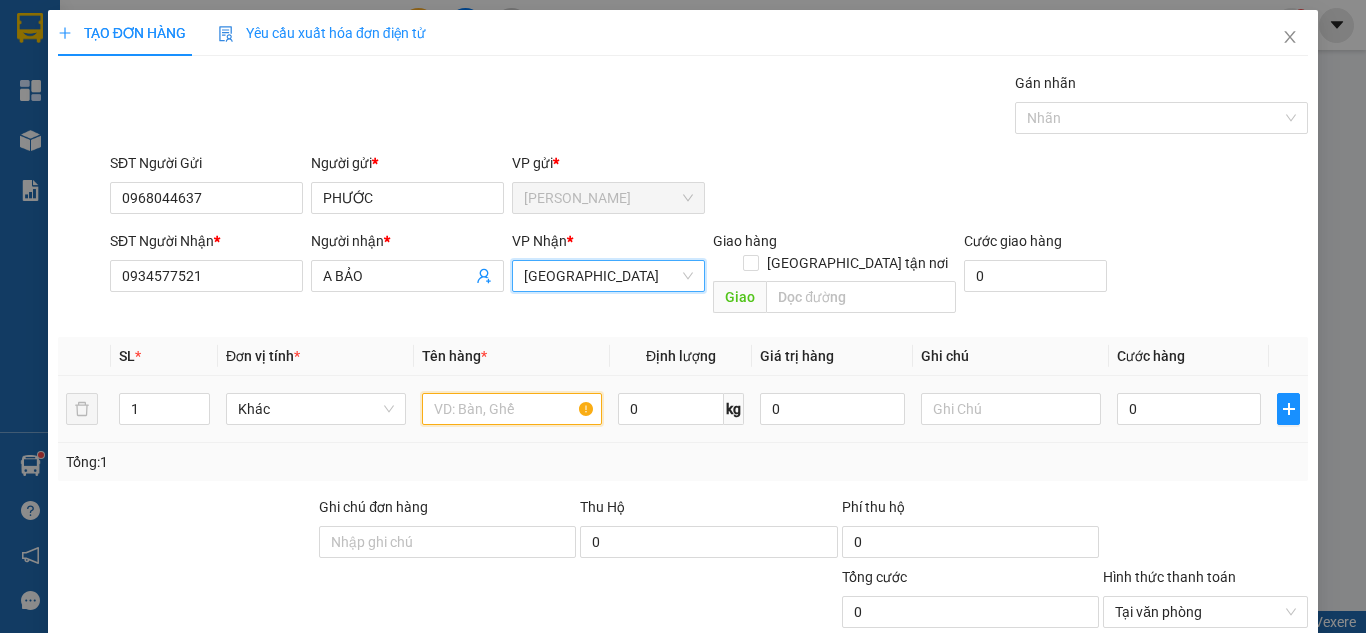 click at bounding box center [512, 409] 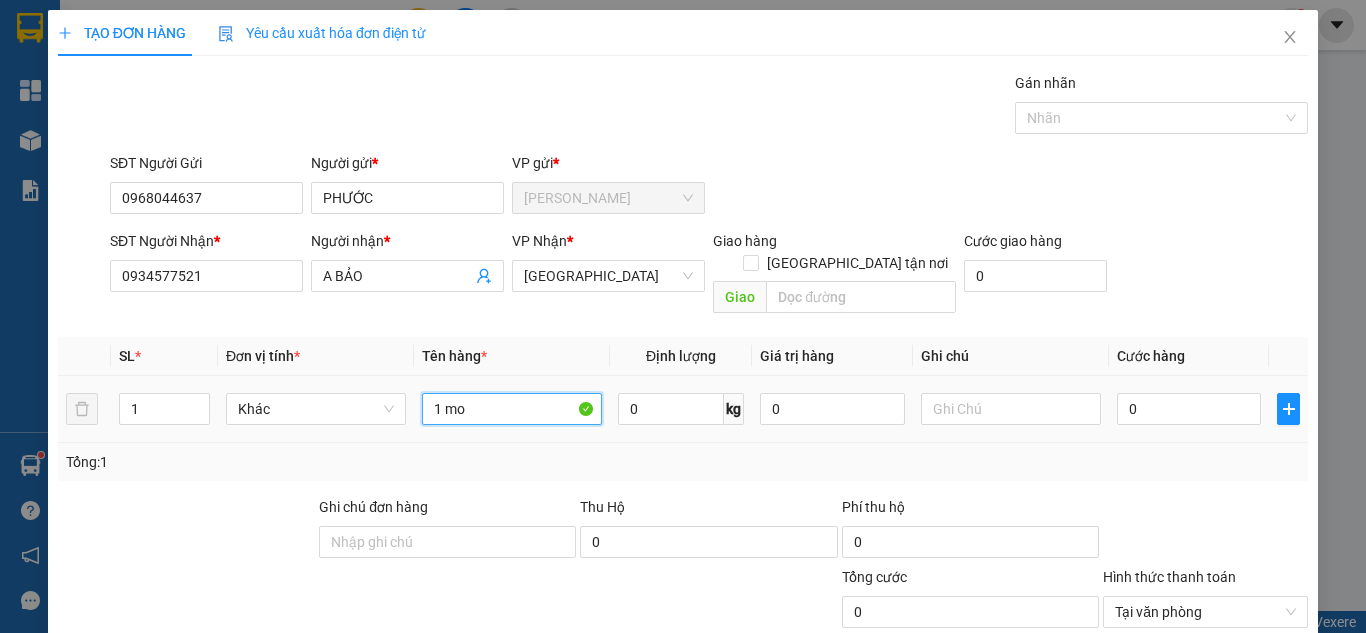 paste on "ó" 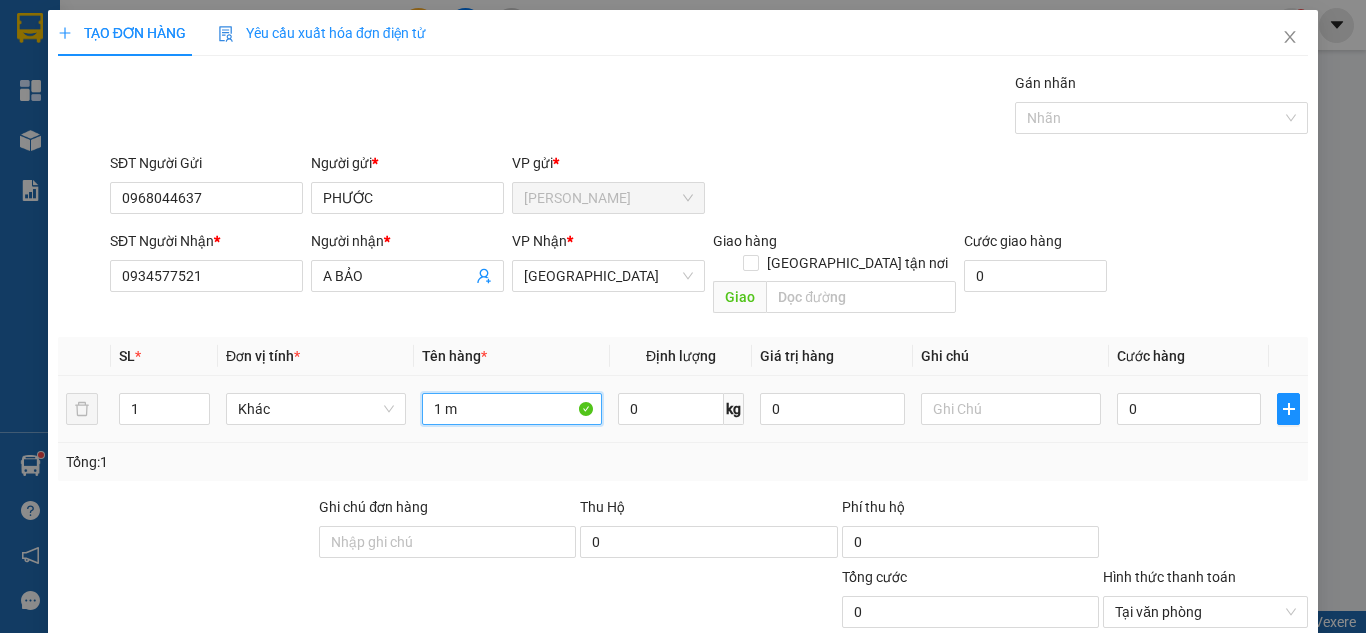 paste on "os" 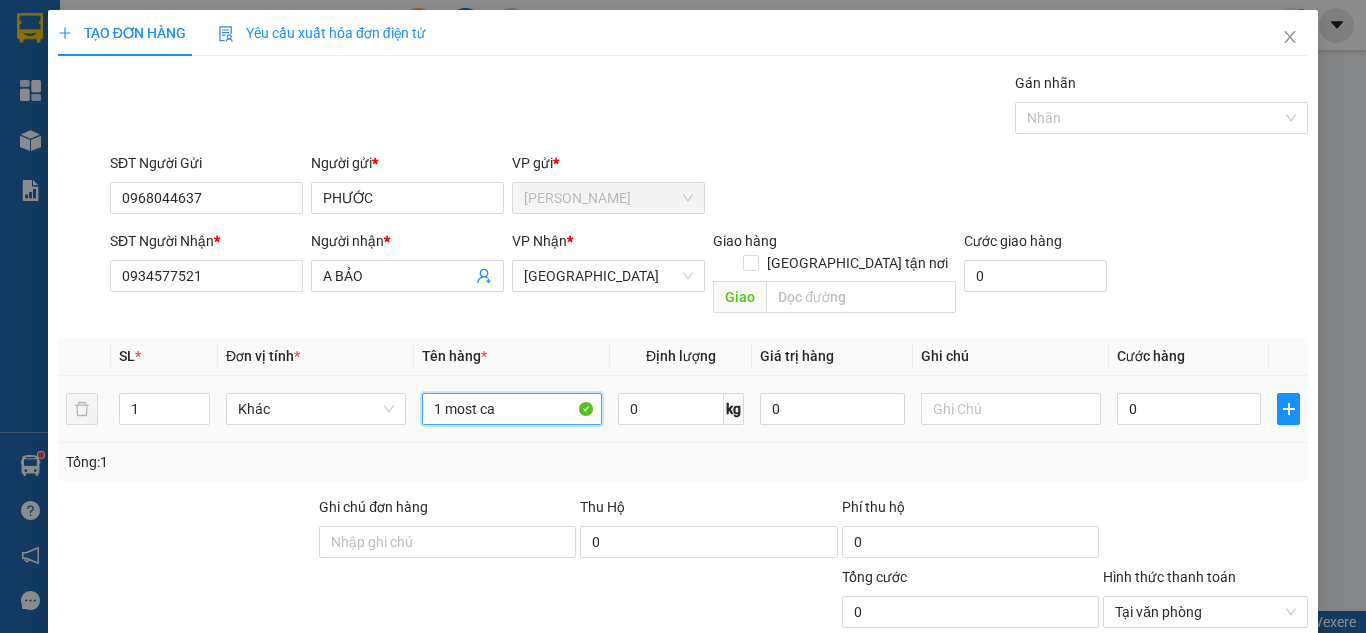paste on "á" 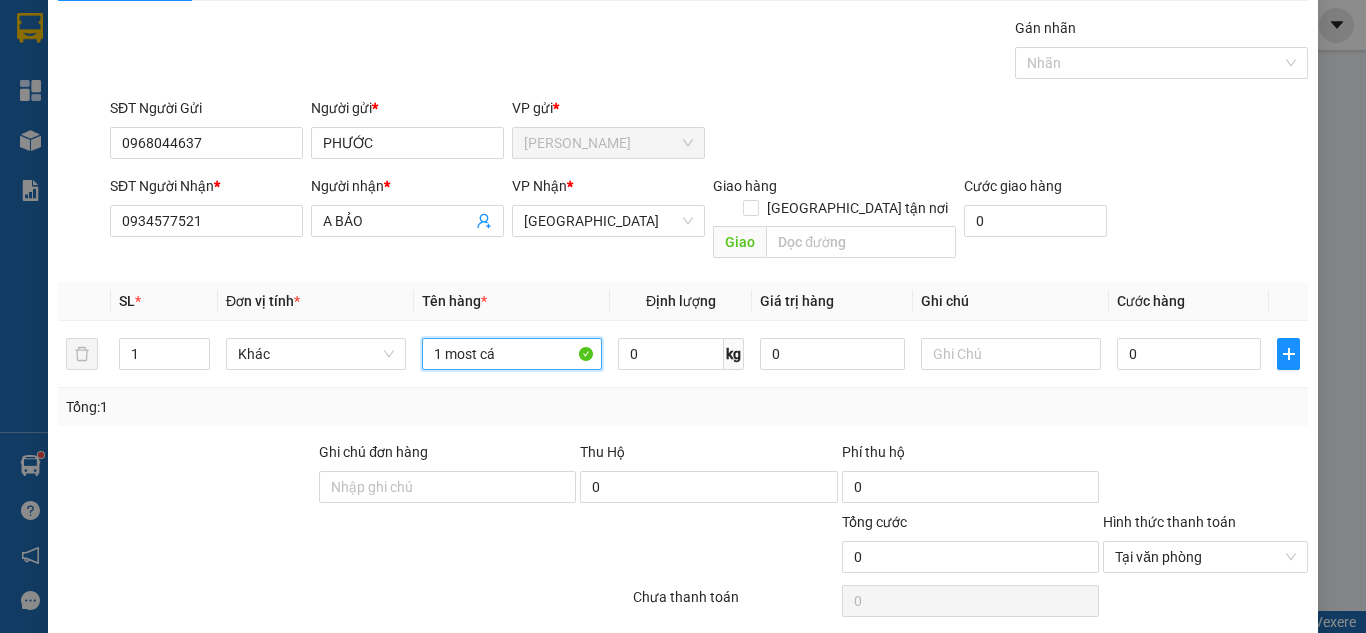 scroll, scrollTop: 107, scrollLeft: 0, axis: vertical 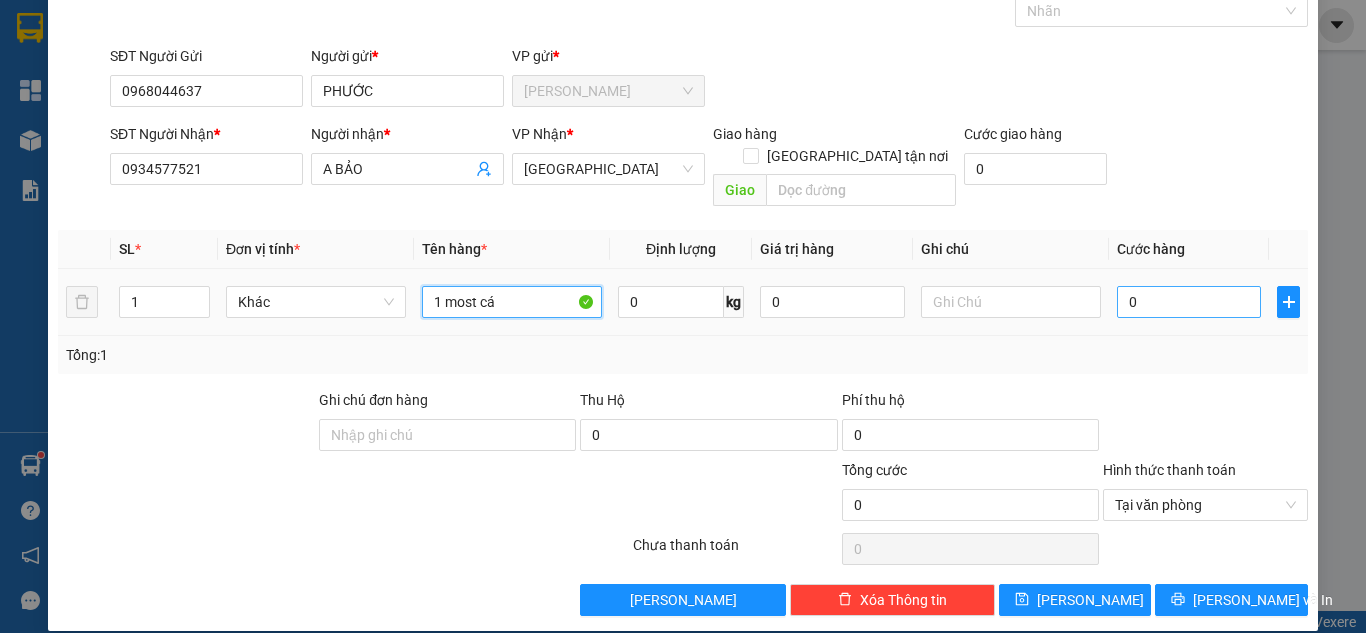 type on "1 most cá" 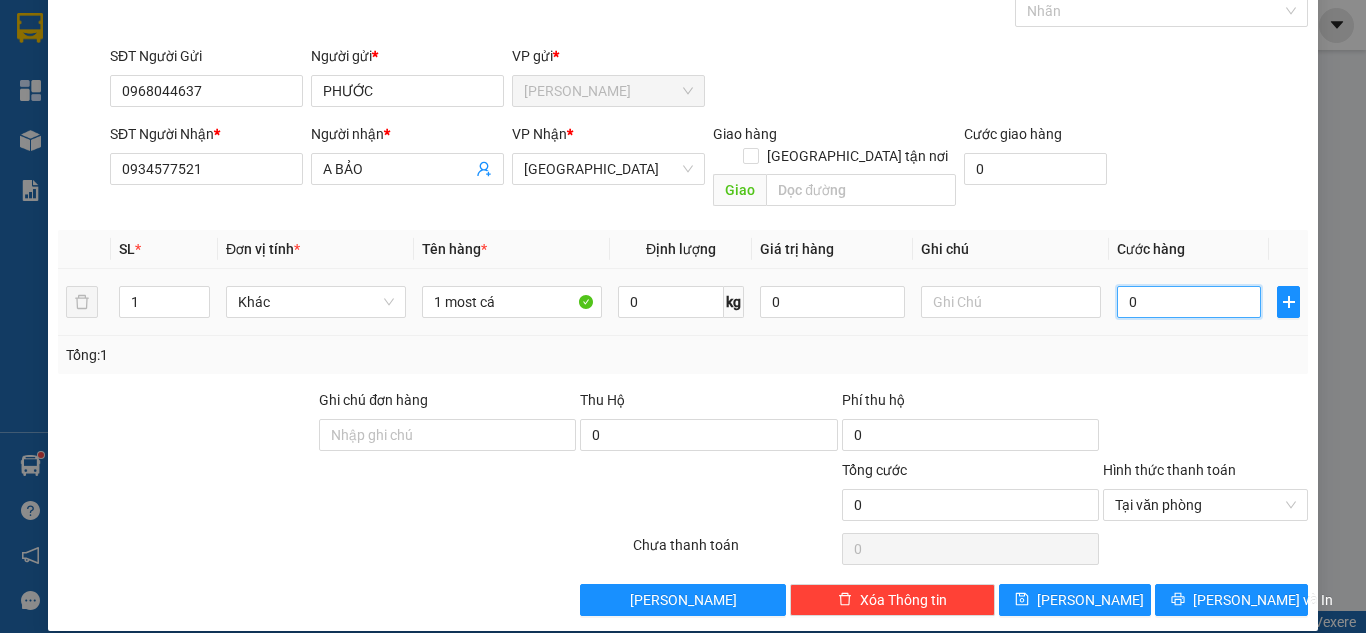 click on "0" at bounding box center (1189, 302) 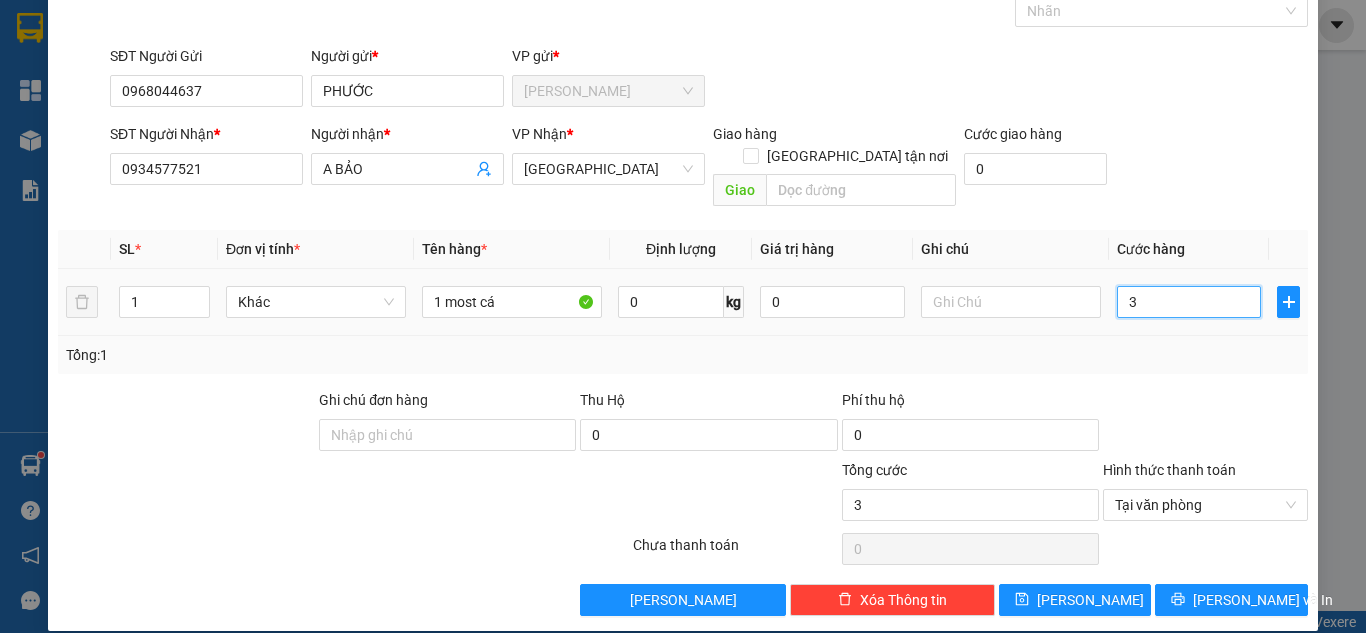 type on "30" 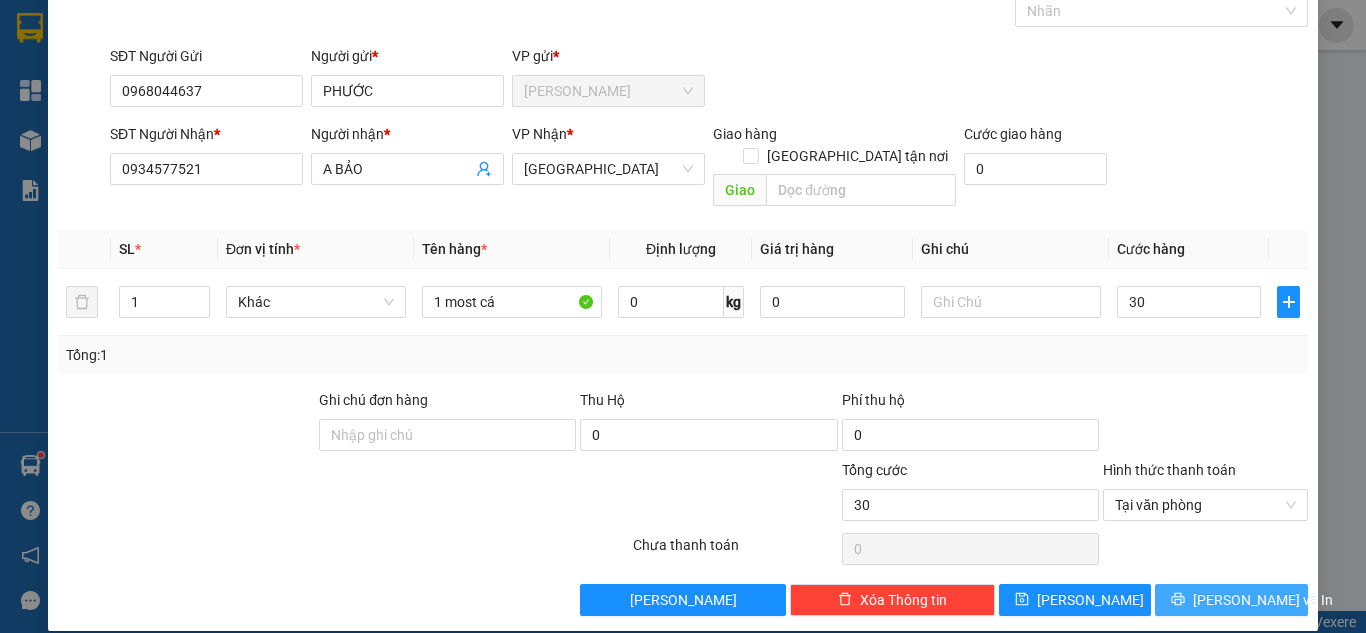 type on "30.000" 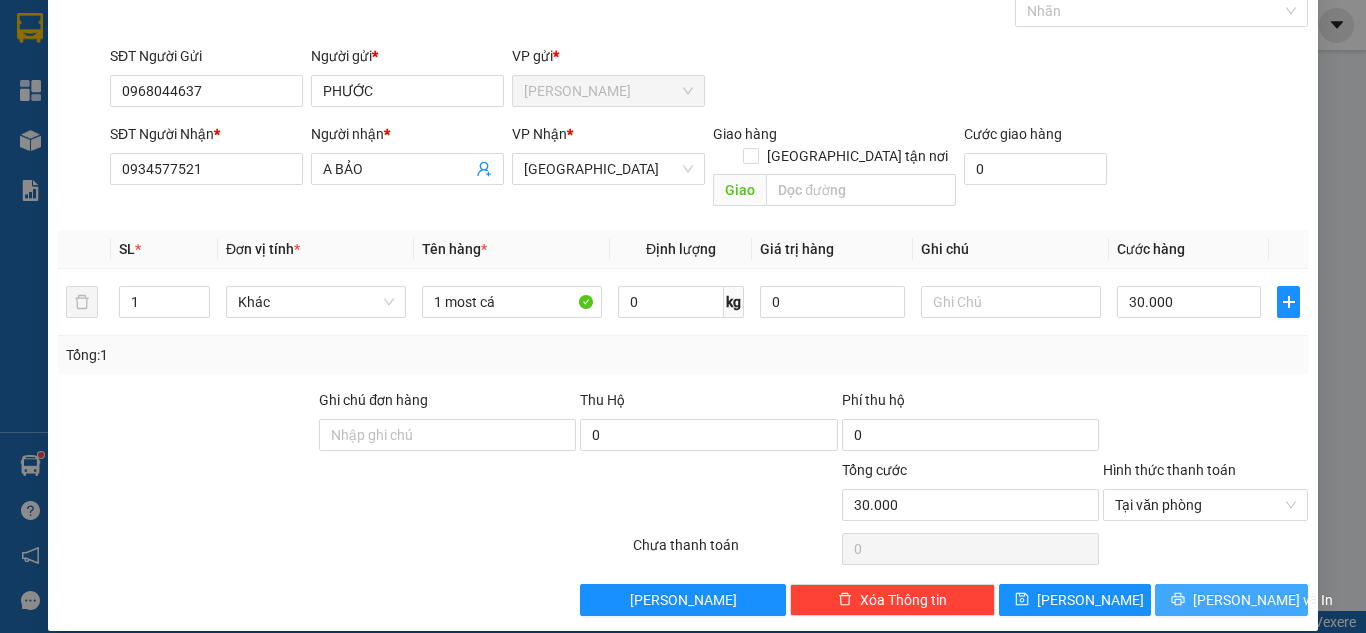 click on "[PERSON_NAME] và In" at bounding box center (1263, 600) 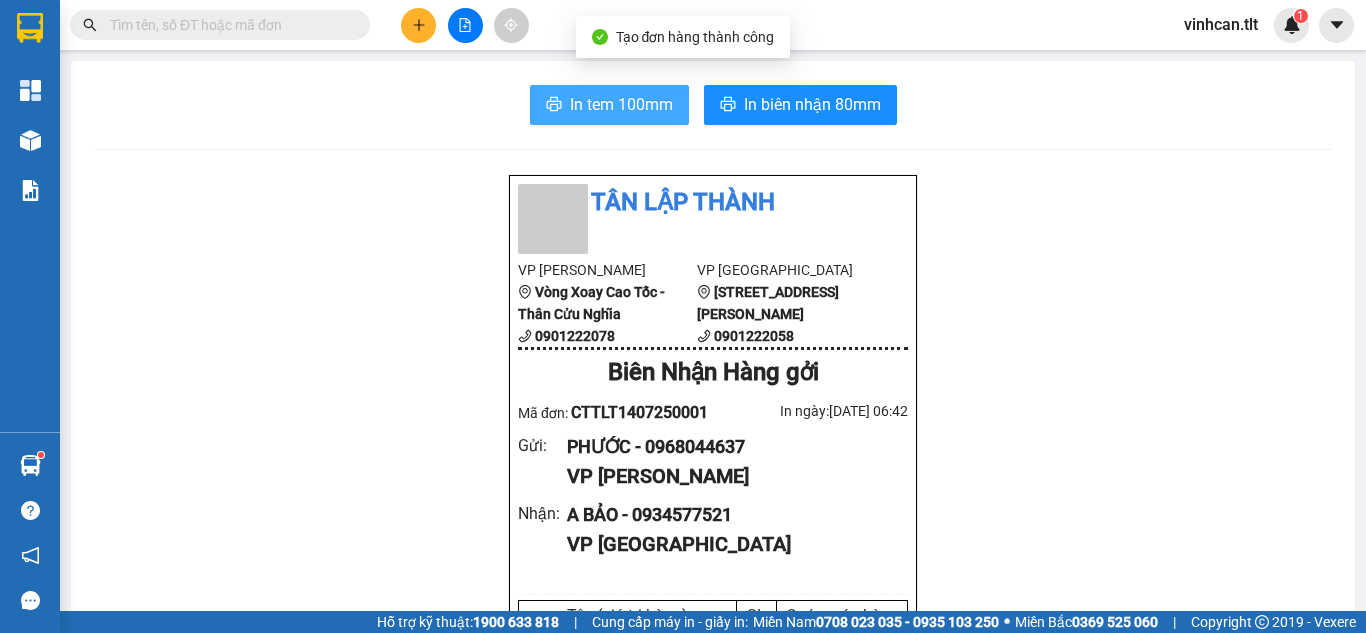 click on "In tem 100mm" at bounding box center [621, 104] 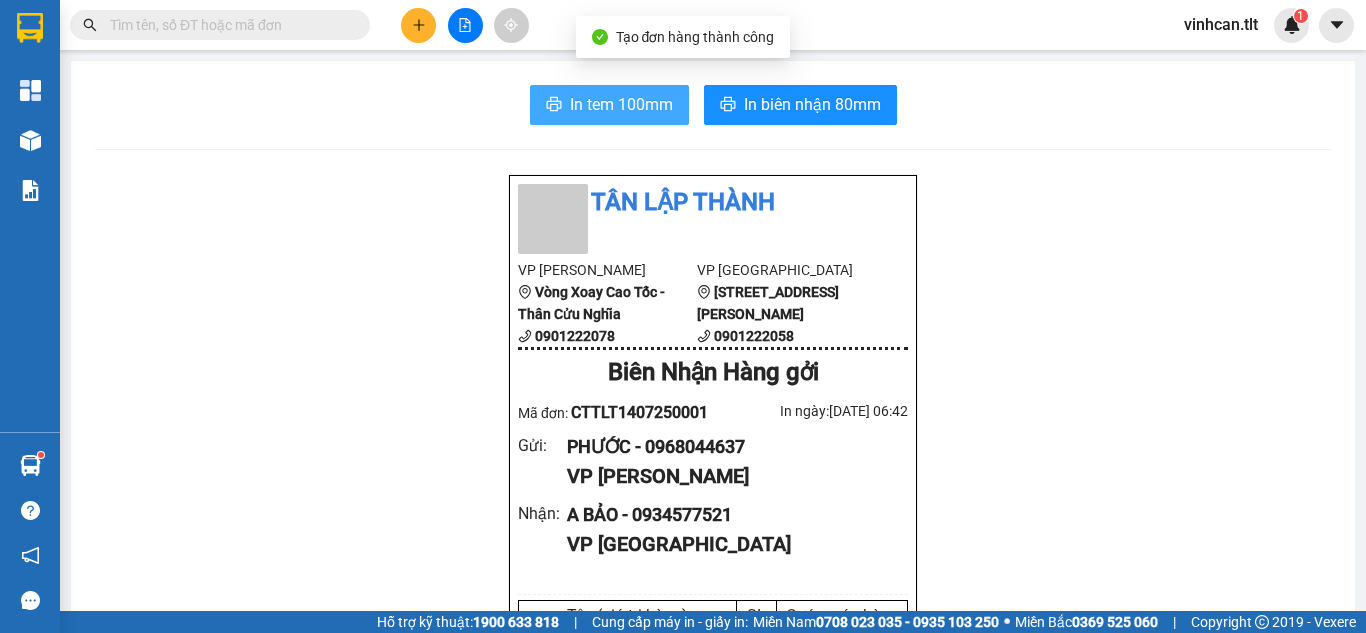 scroll, scrollTop: 0, scrollLeft: 0, axis: both 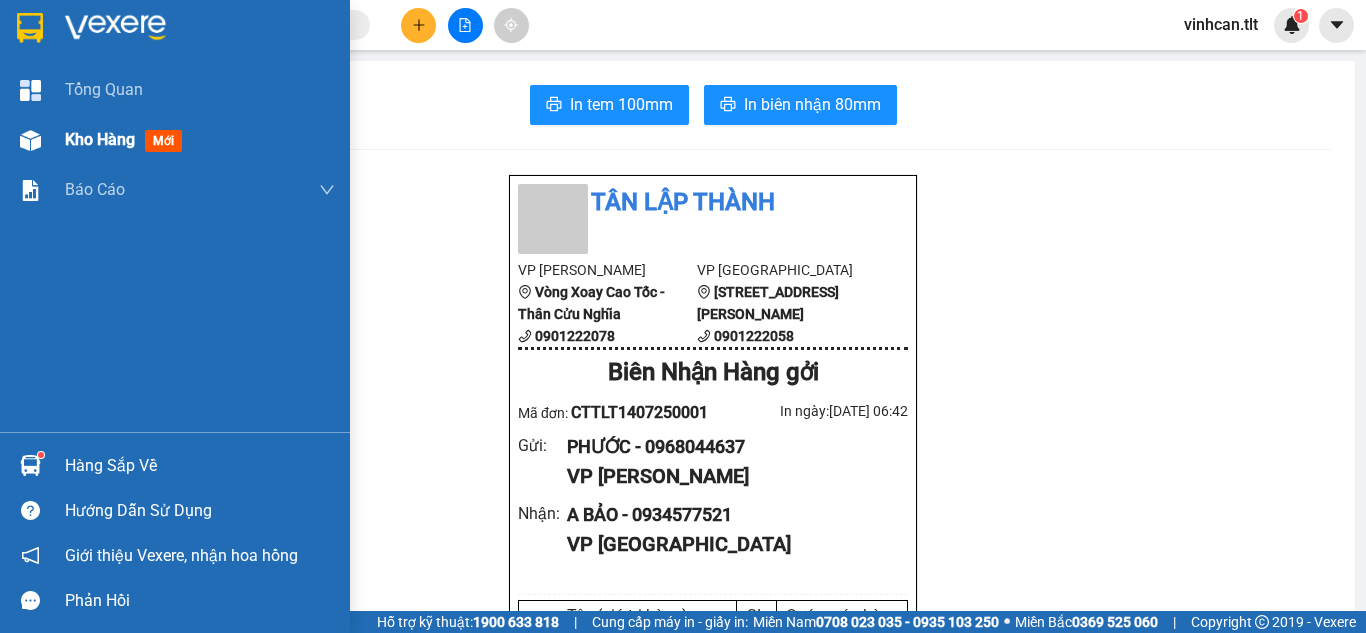 click on "Kho hàng" at bounding box center (100, 139) 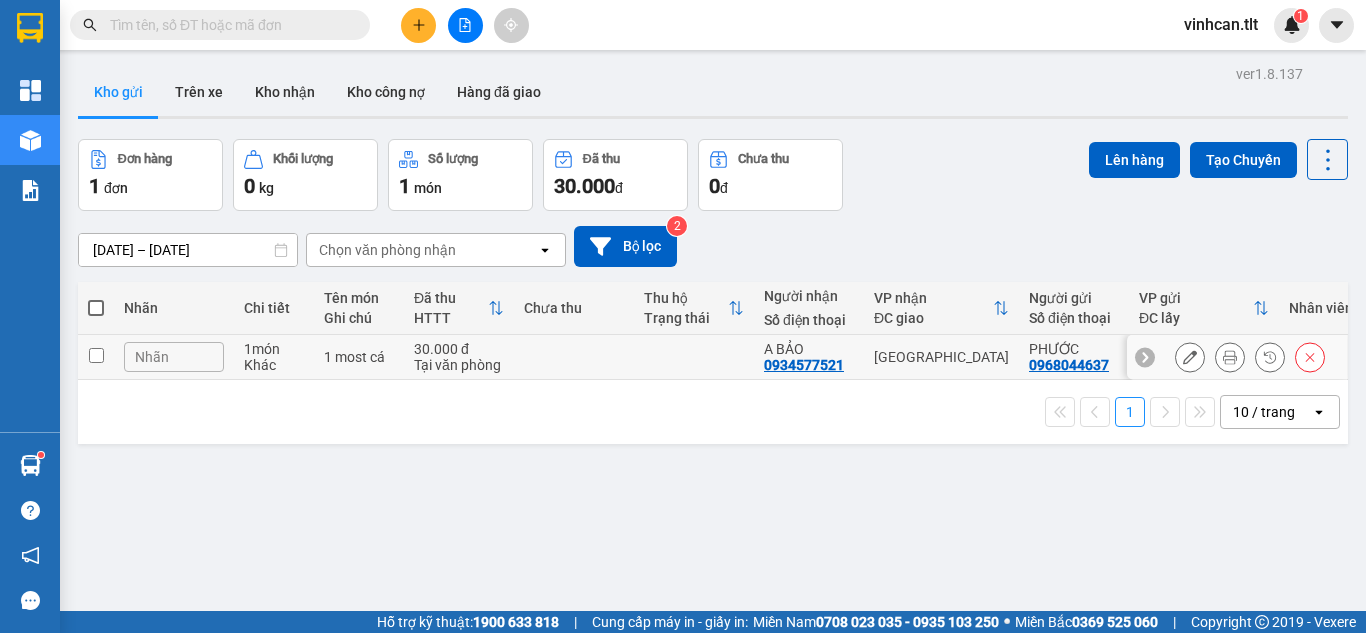 click at bounding box center (574, 357) 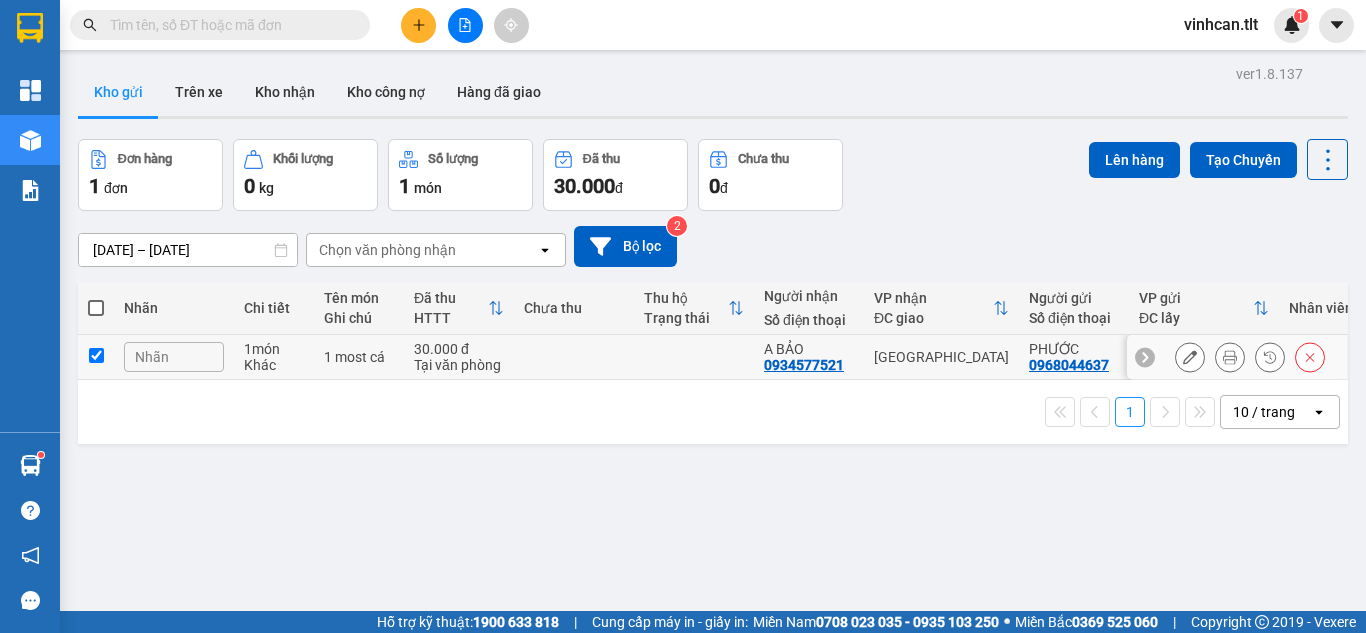 checkbox on "true" 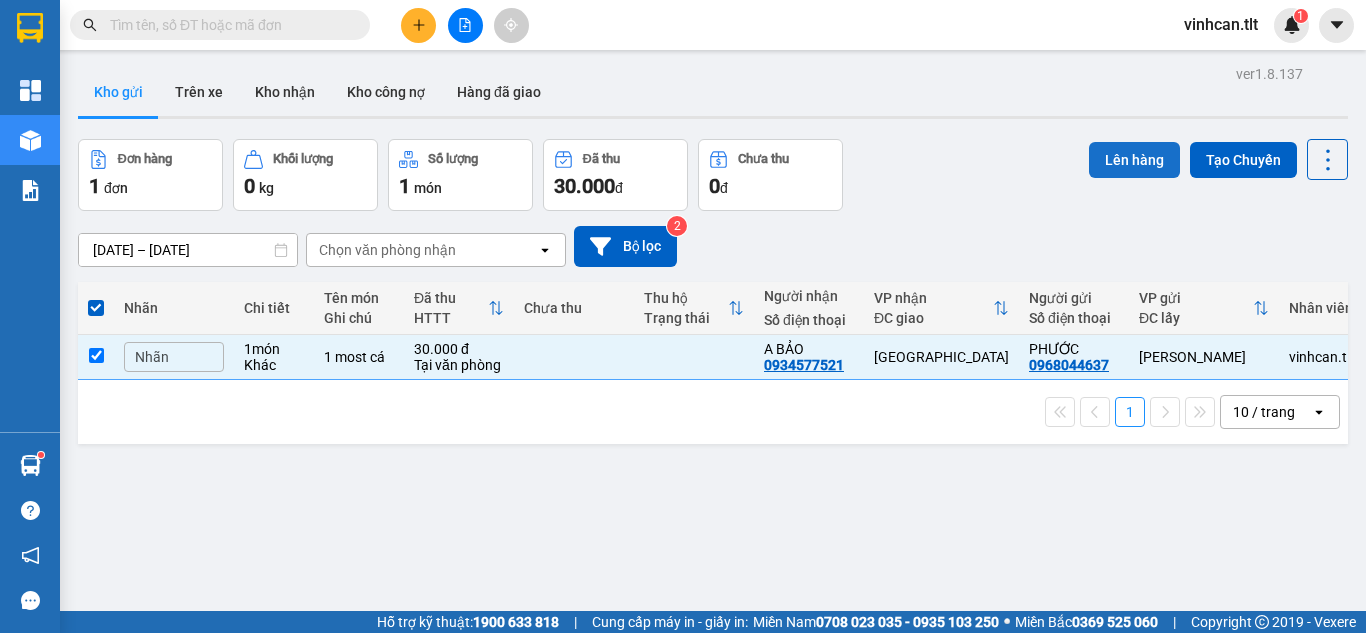 click on "Lên hàng" at bounding box center [1134, 160] 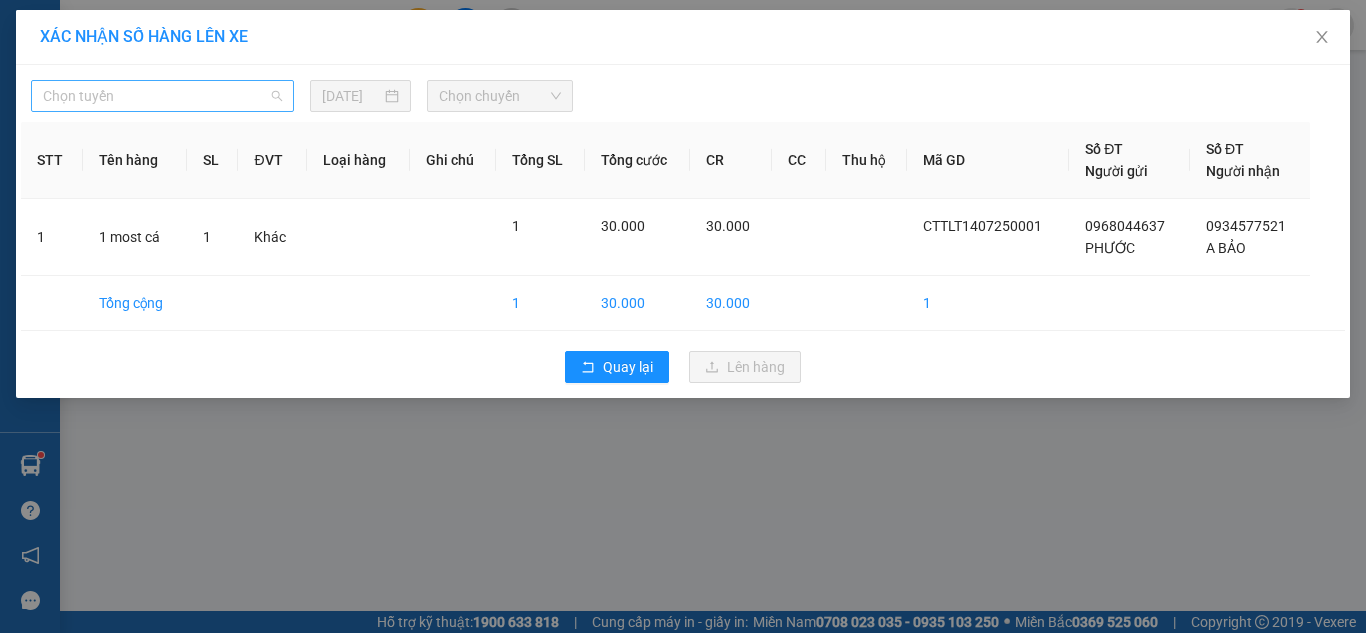 click on "Chọn tuyến" at bounding box center (162, 96) 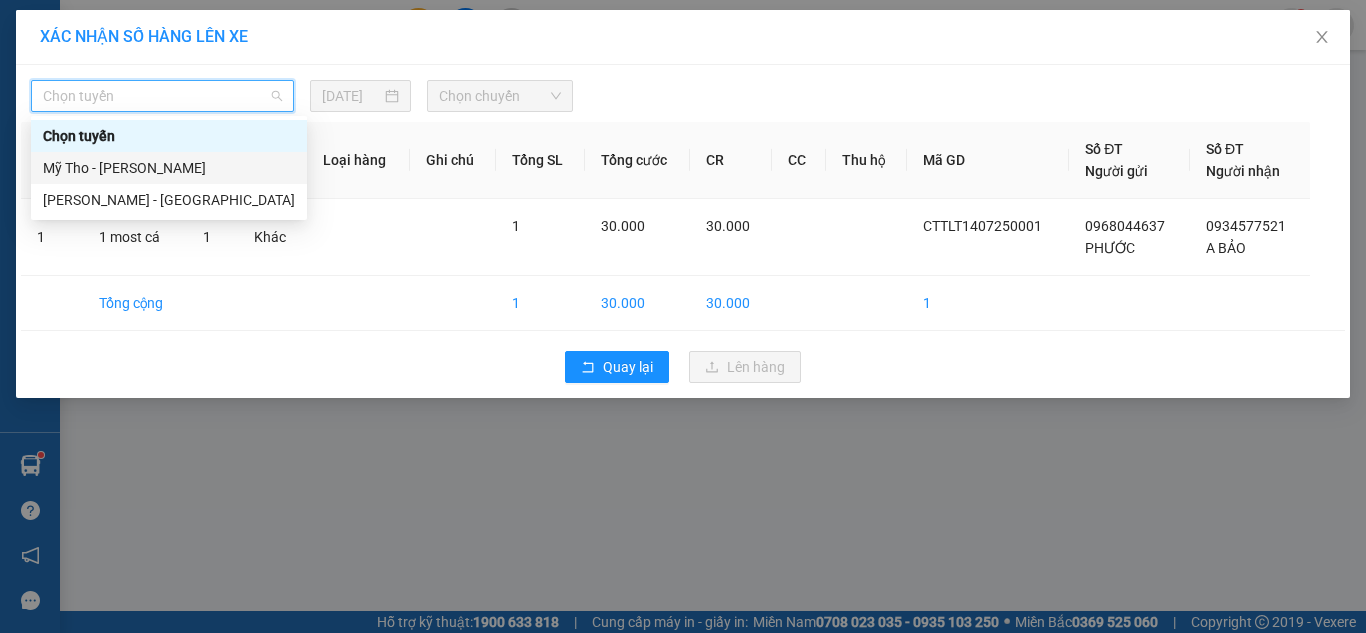click on "Mỹ Tho - [PERSON_NAME]" at bounding box center [169, 168] 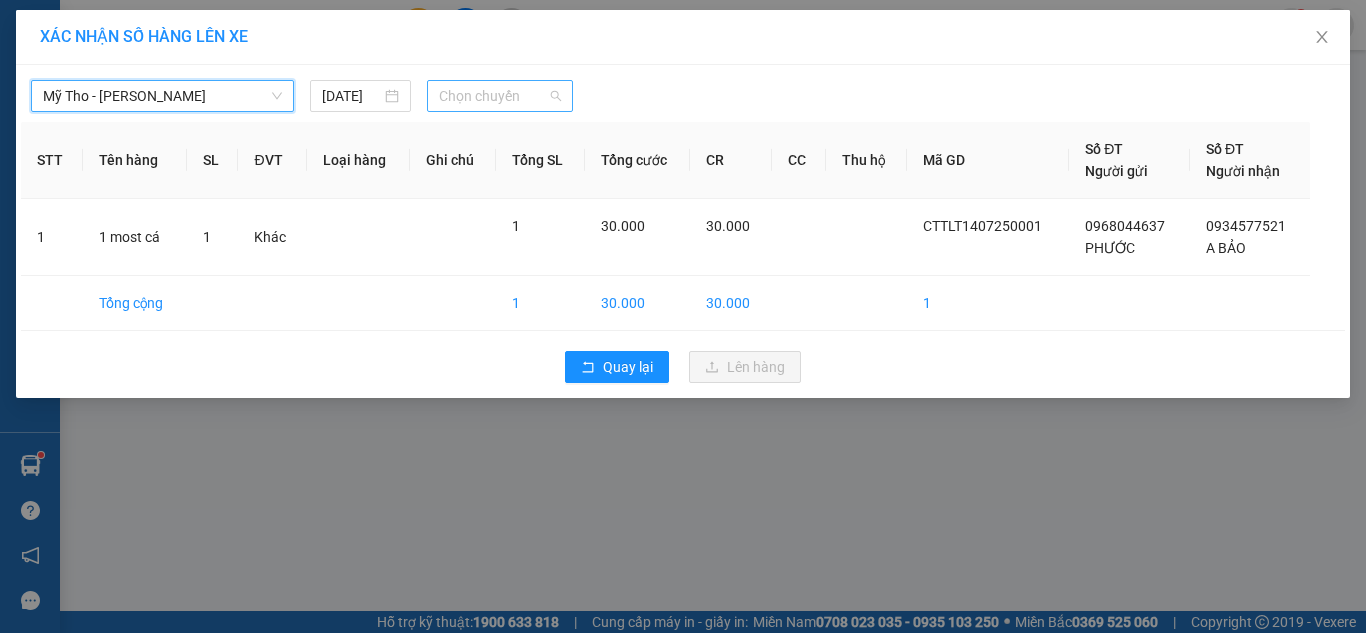 click on "Chọn chuyến" at bounding box center [500, 96] 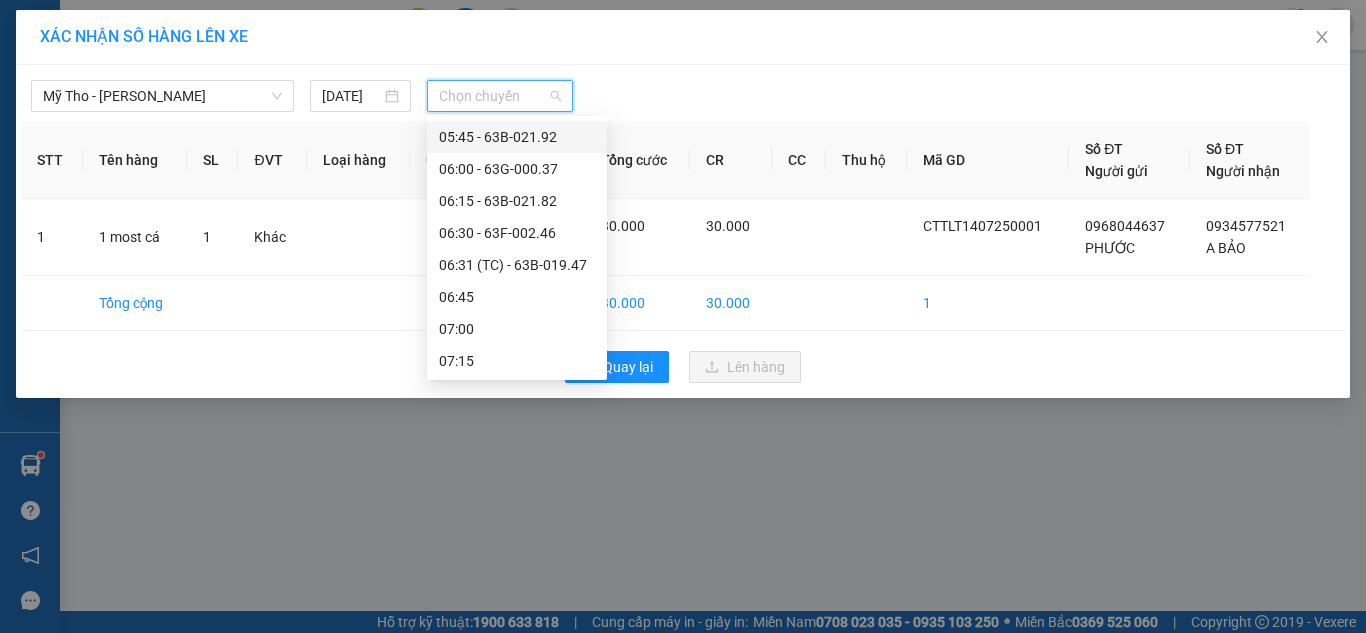 scroll, scrollTop: 400, scrollLeft: 0, axis: vertical 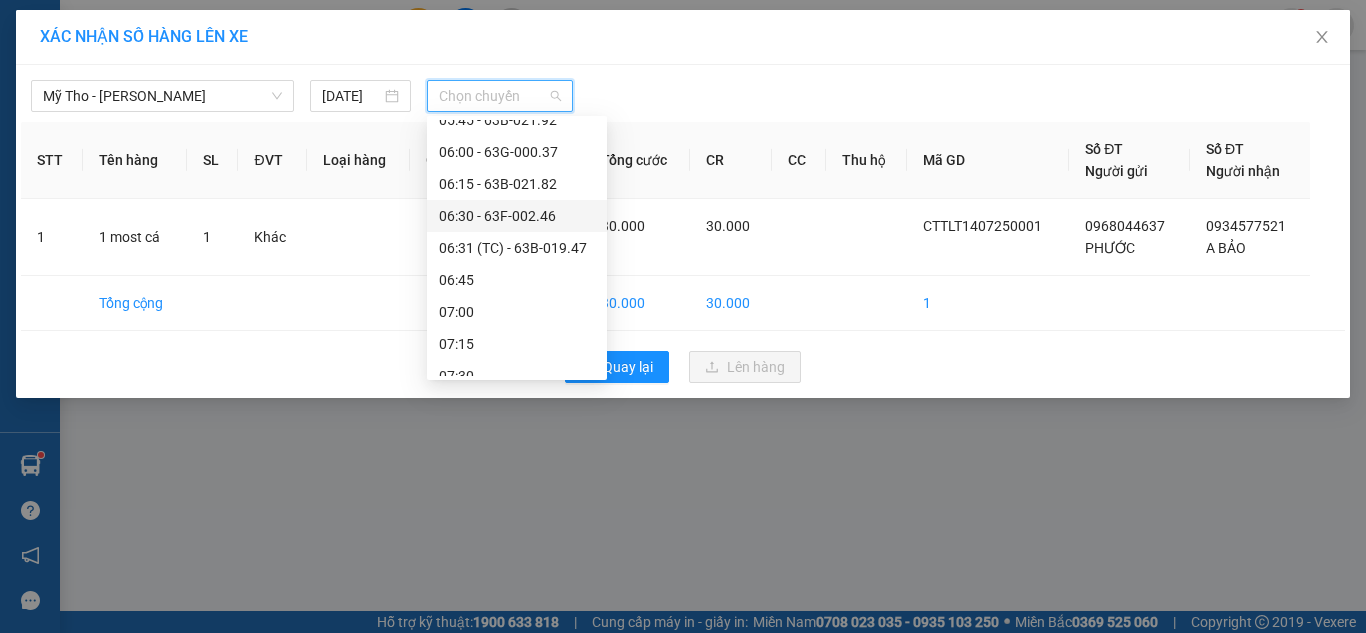 click on "06:30     - 63F-002.46" at bounding box center (517, 216) 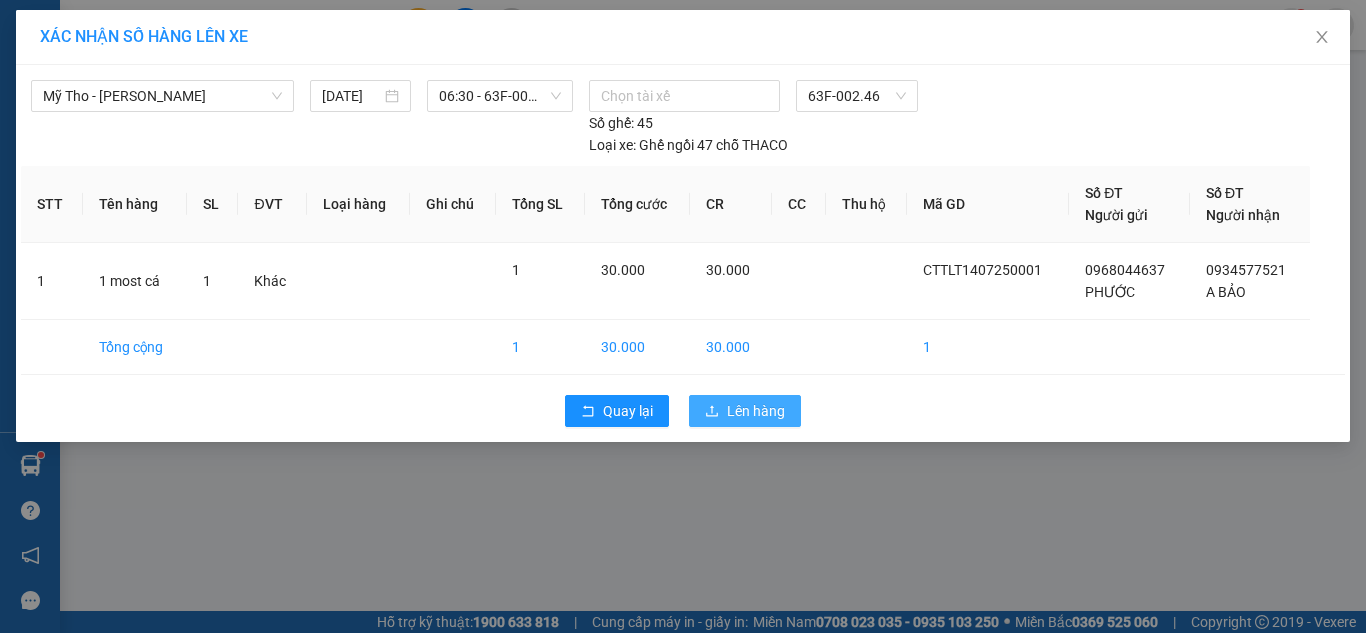 click on "Lên hàng" at bounding box center [756, 411] 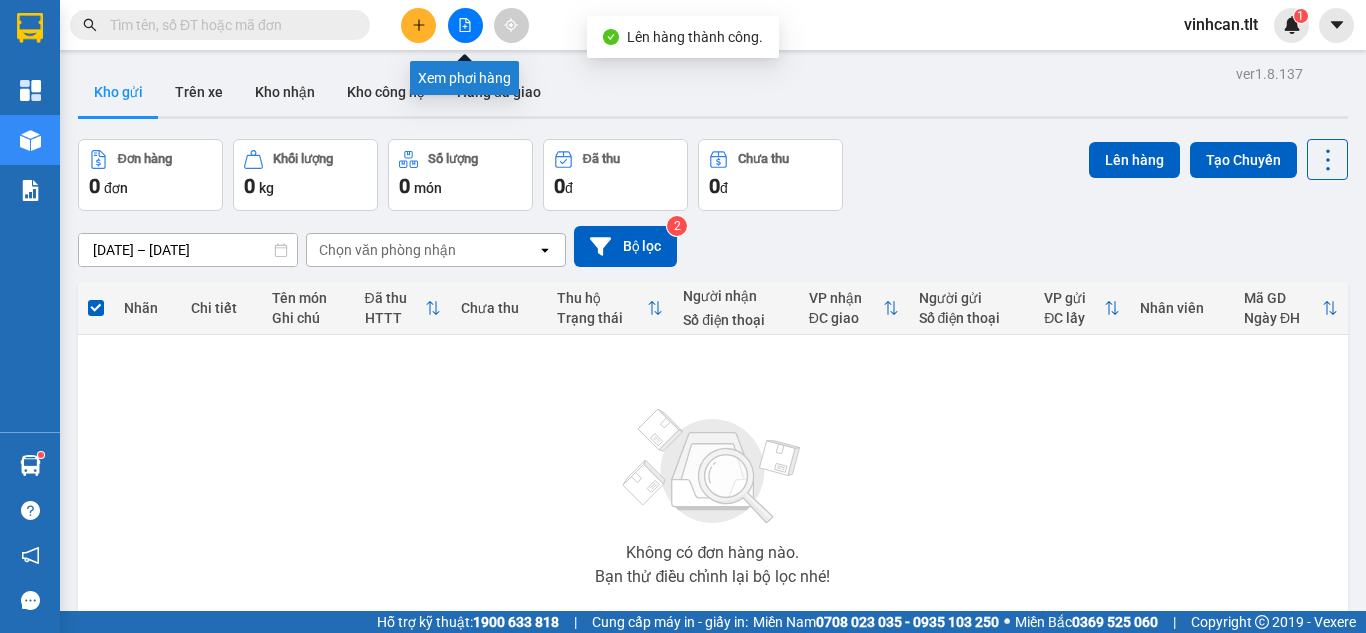 click at bounding box center (465, 25) 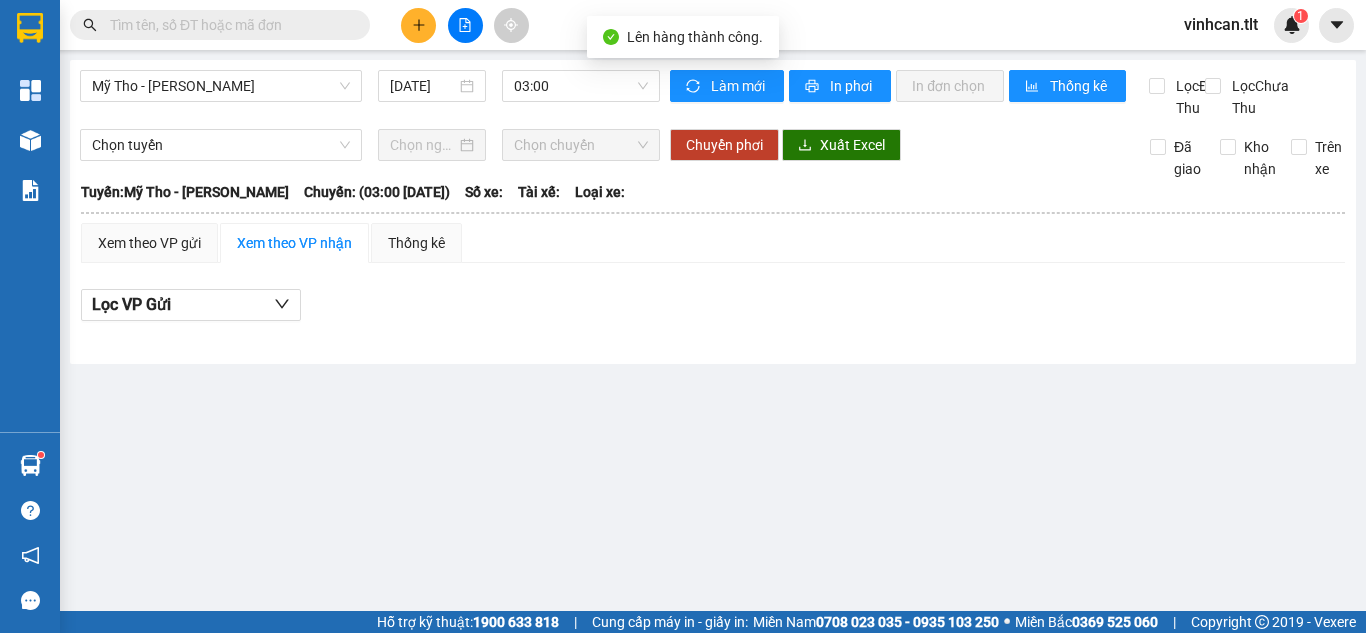 click on "Mỹ Tho - [PERSON_NAME] [DATE] 03:00" at bounding box center [370, 94] 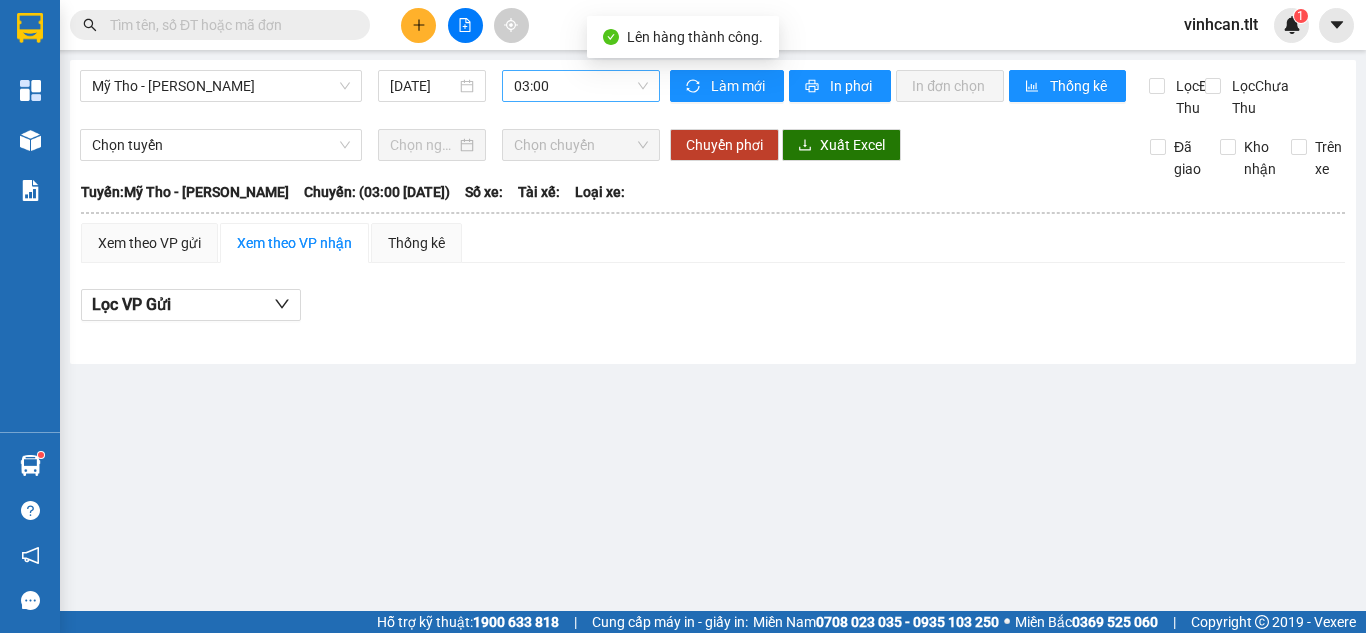 click on "03:00" at bounding box center [581, 86] 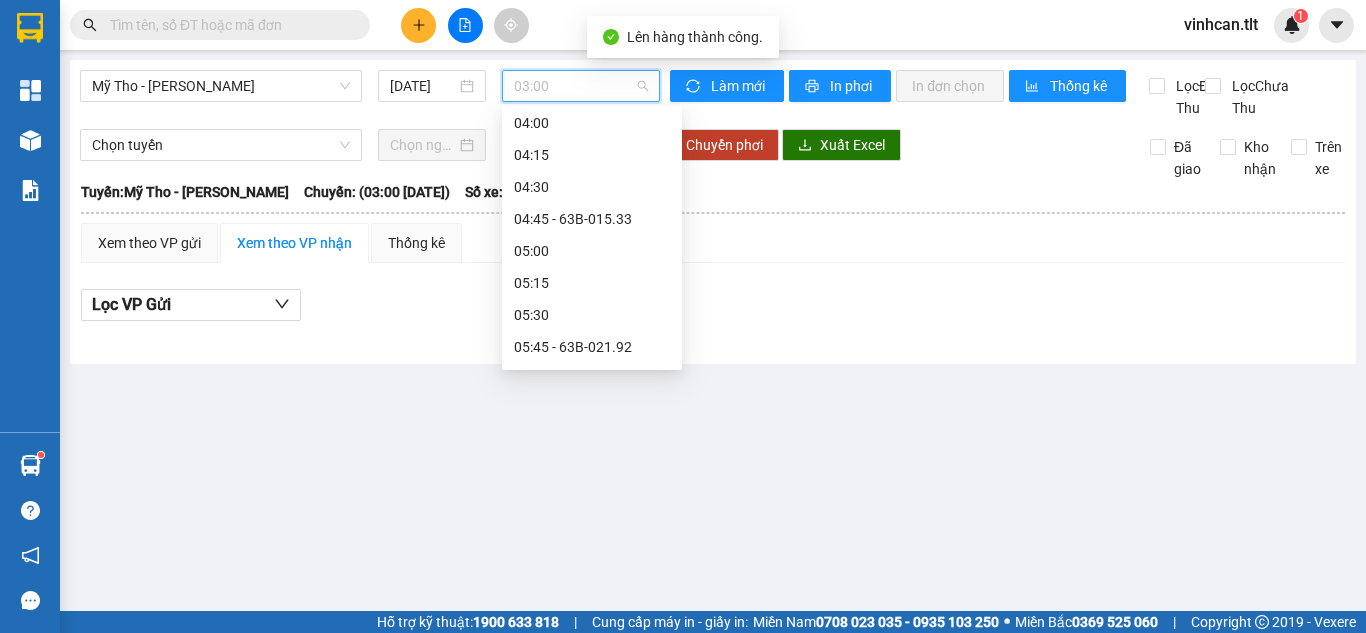 scroll, scrollTop: 400, scrollLeft: 0, axis: vertical 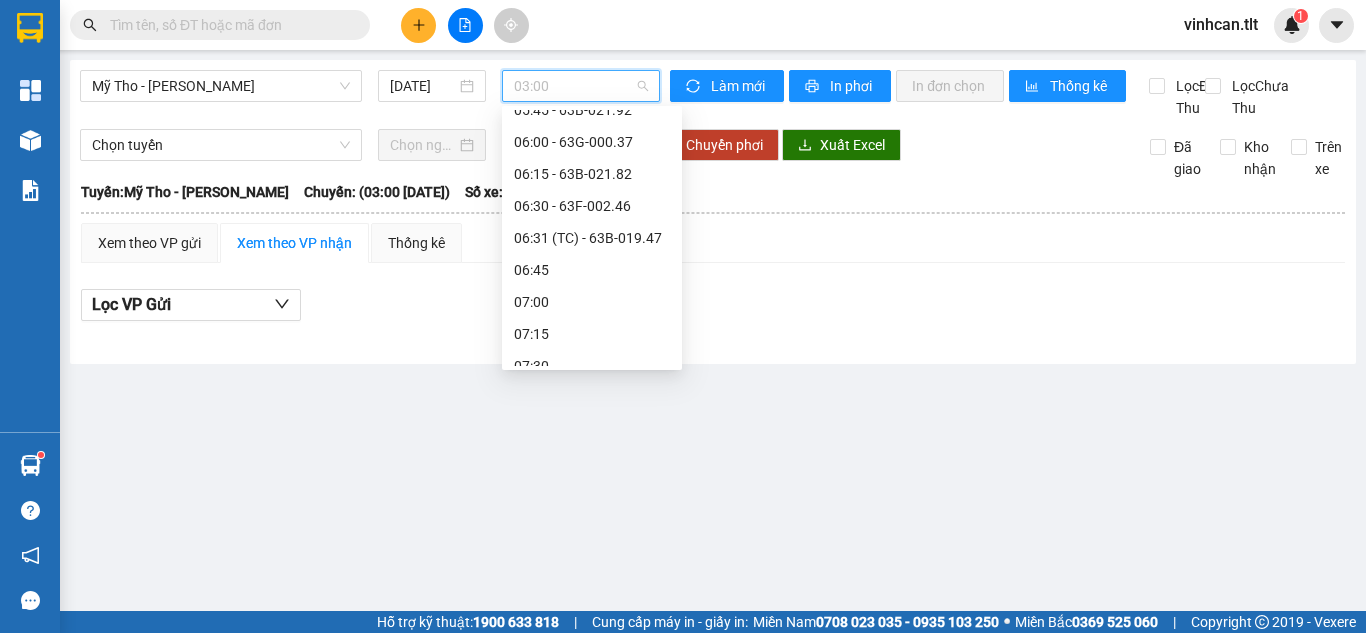 click on "06:30     - 63F-002.46" at bounding box center (592, 206) 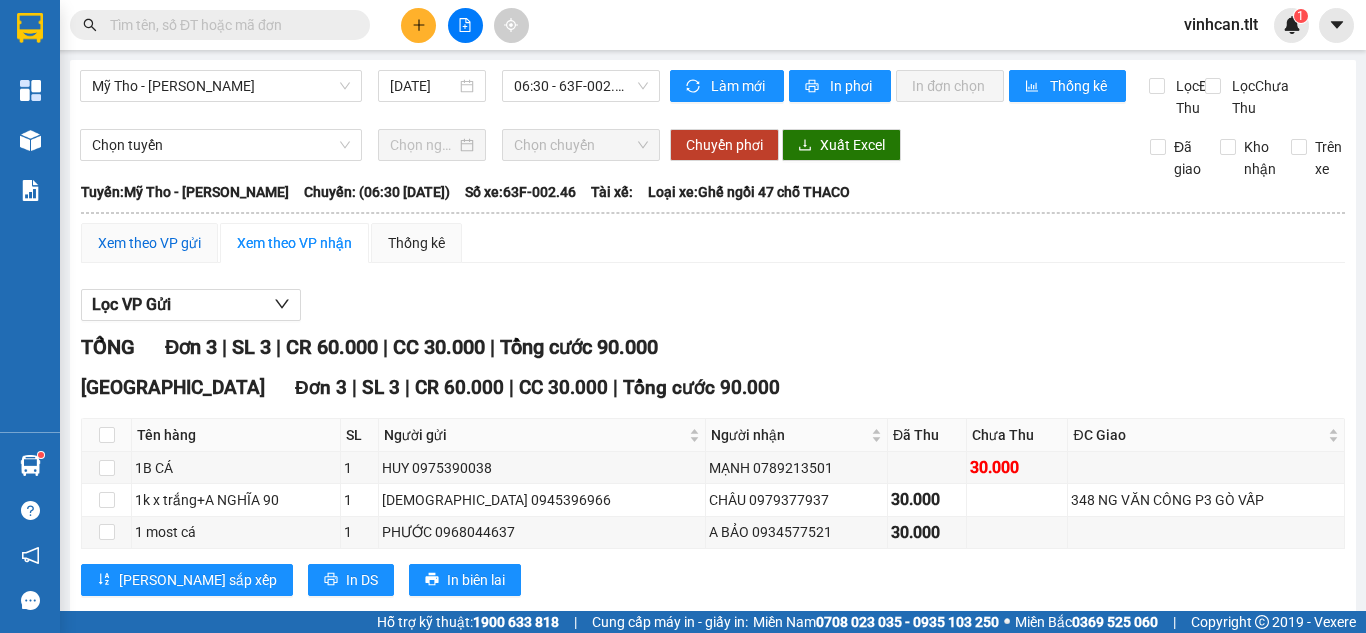 drag, startPoint x: 126, startPoint y: 266, endPoint x: 117, endPoint y: 253, distance: 15.811388 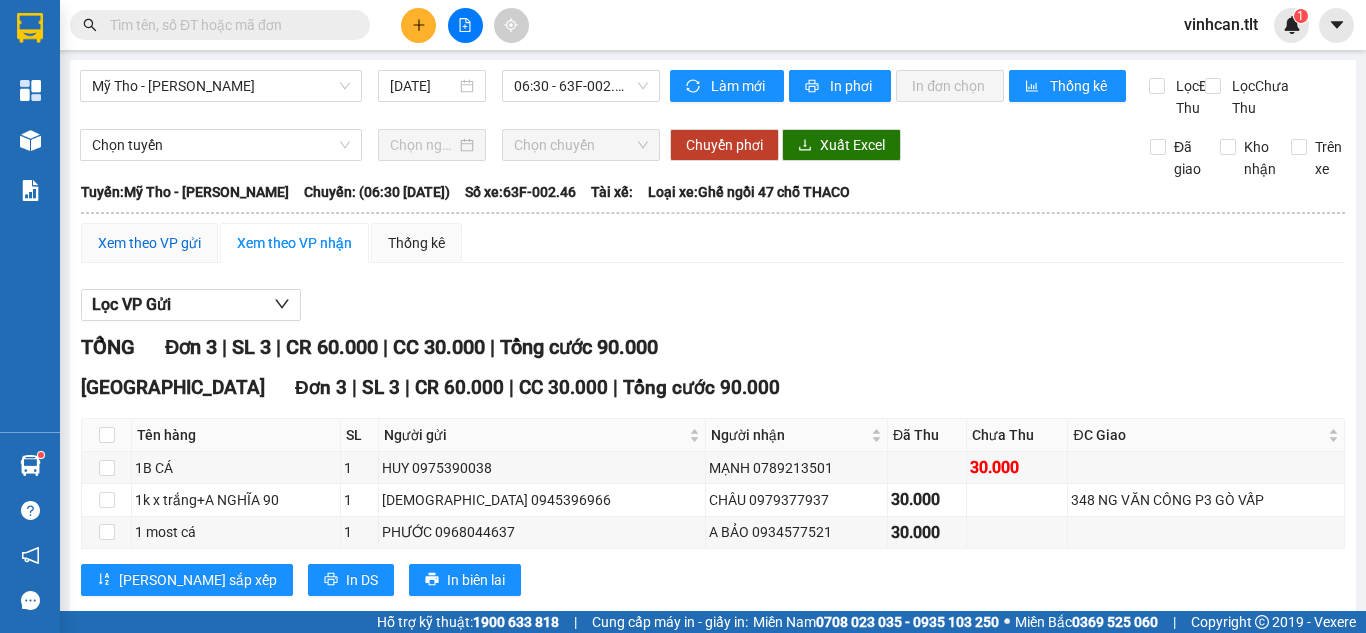 click on "Xem theo VP gửi" at bounding box center (149, 243) 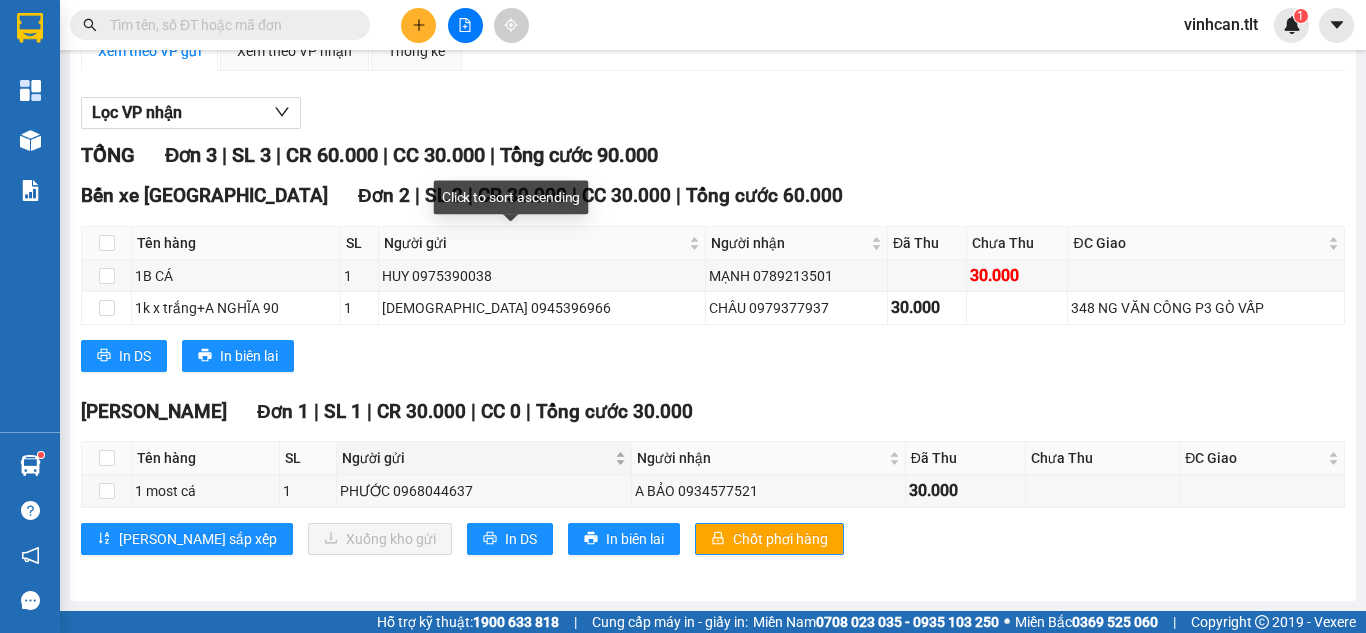 scroll, scrollTop: 214, scrollLeft: 0, axis: vertical 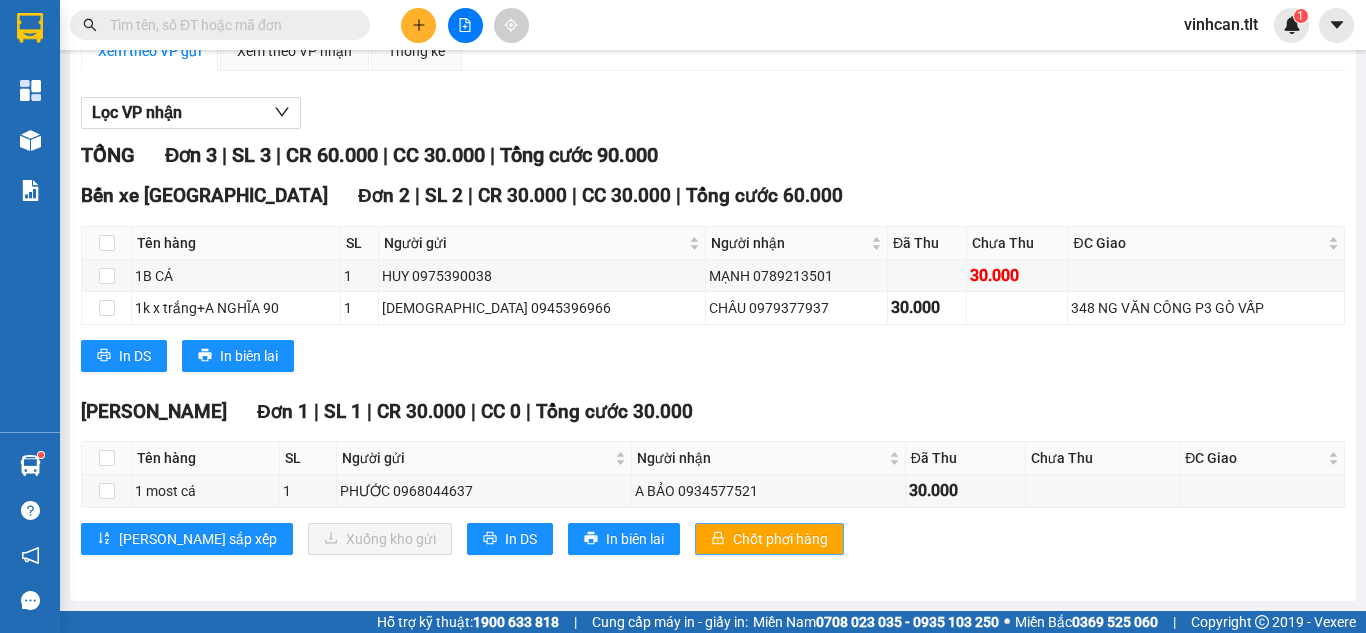 click on "Chốt phơi hàng" at bounding box center [780, 539] 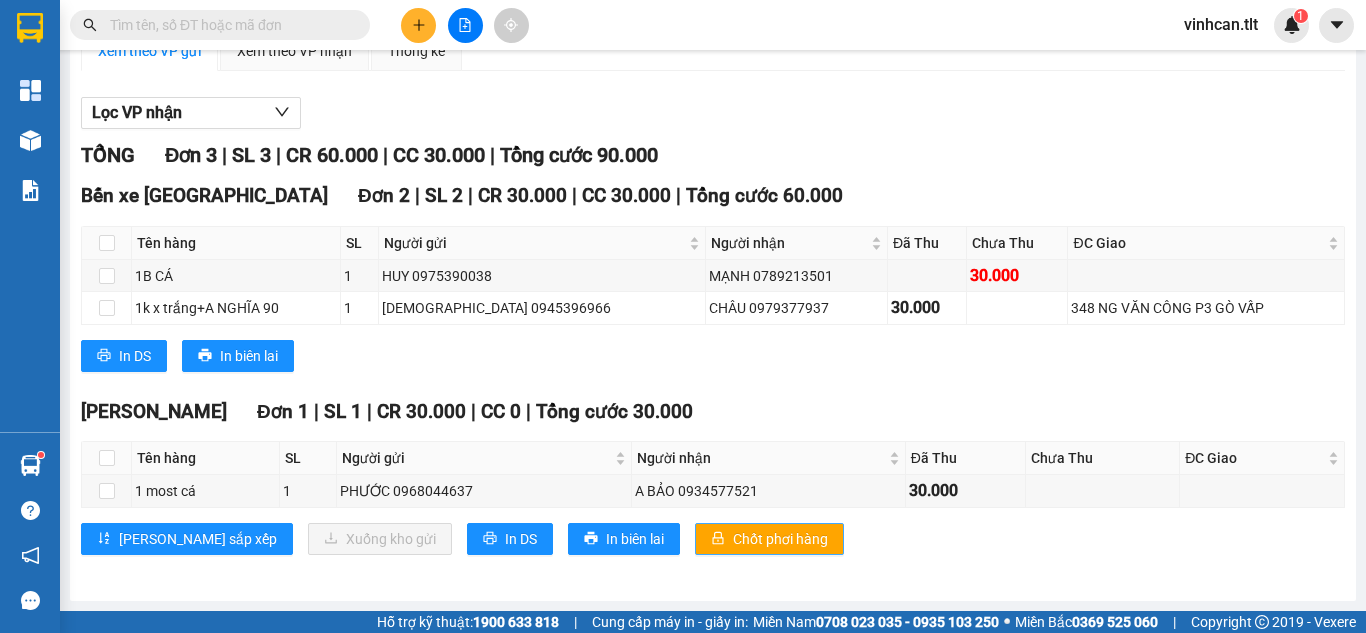 click on "Chốt phơi hàng" at bounding box center [780, 539] 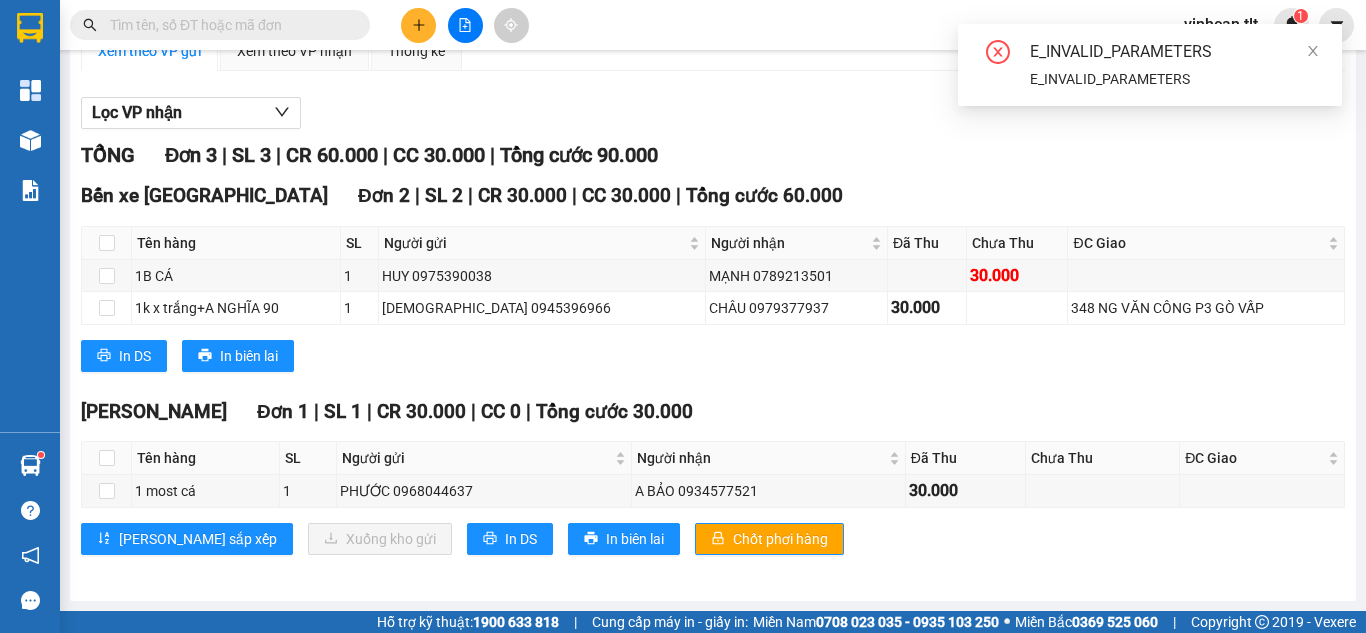 click on "Cao Tốc Đơn   1 | SL   1 | CR   30.000 | CC   0 | Tổng cước   30.000" at bounding box center [713, 412] 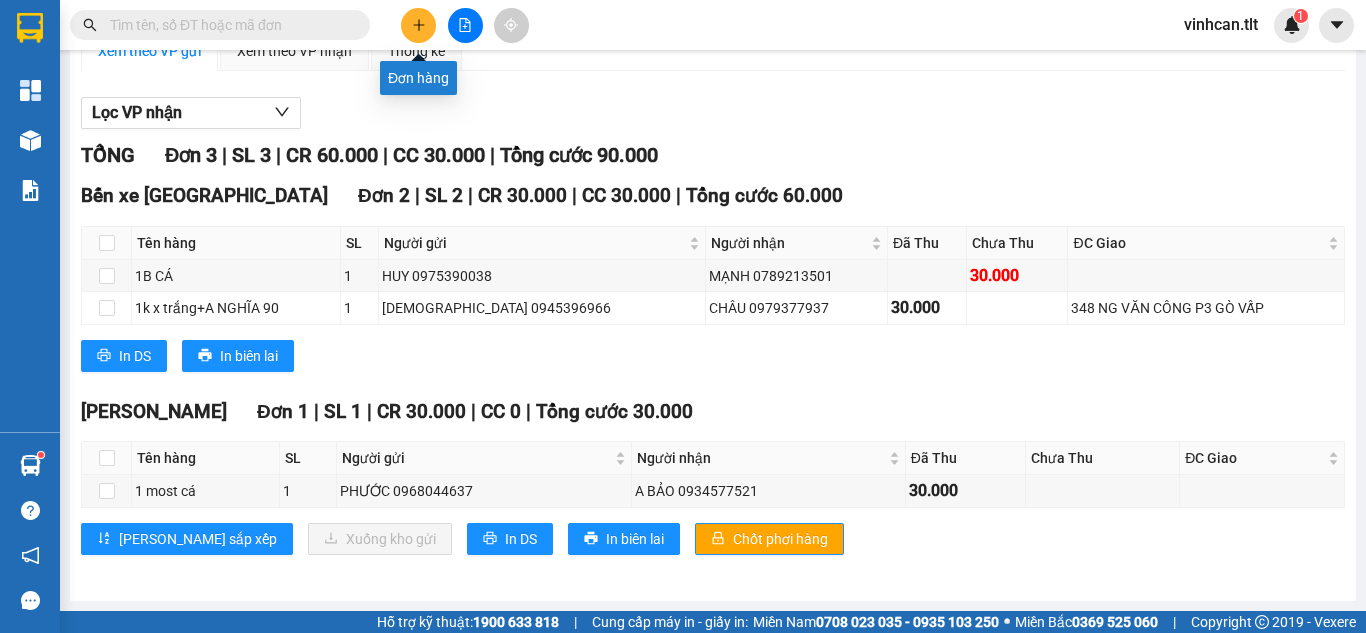 click 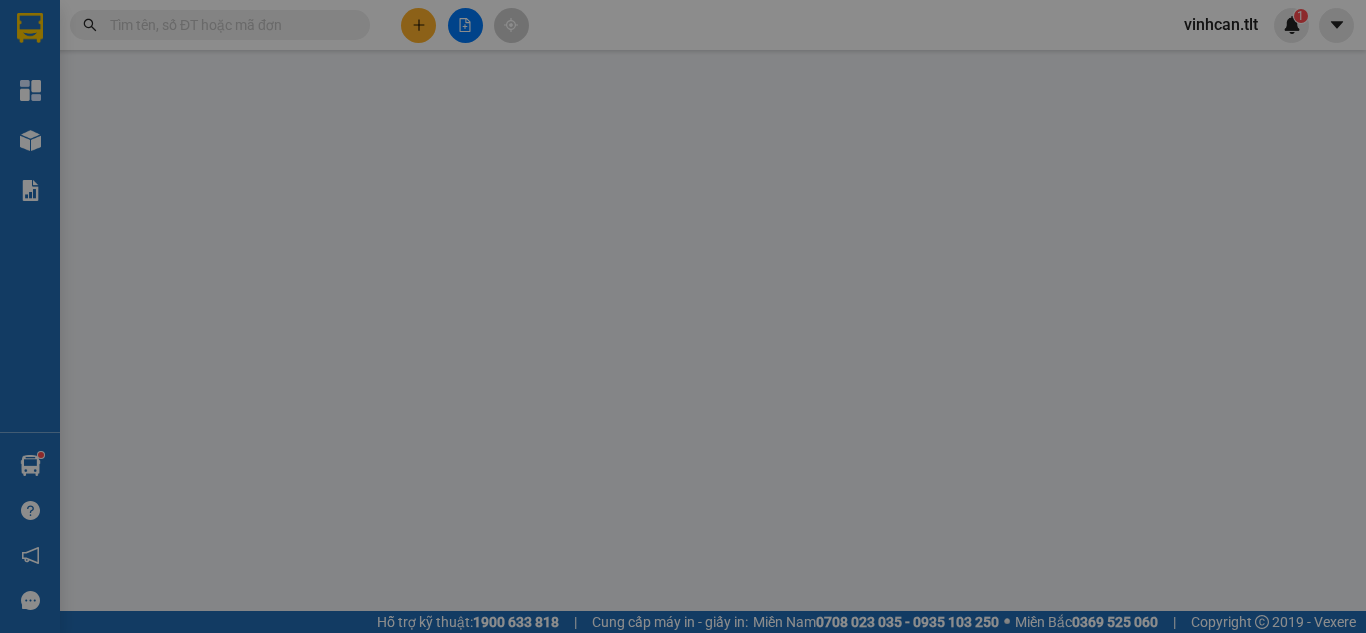 scroll, scrollTop: 0, scrollLeft: 0, axis: both 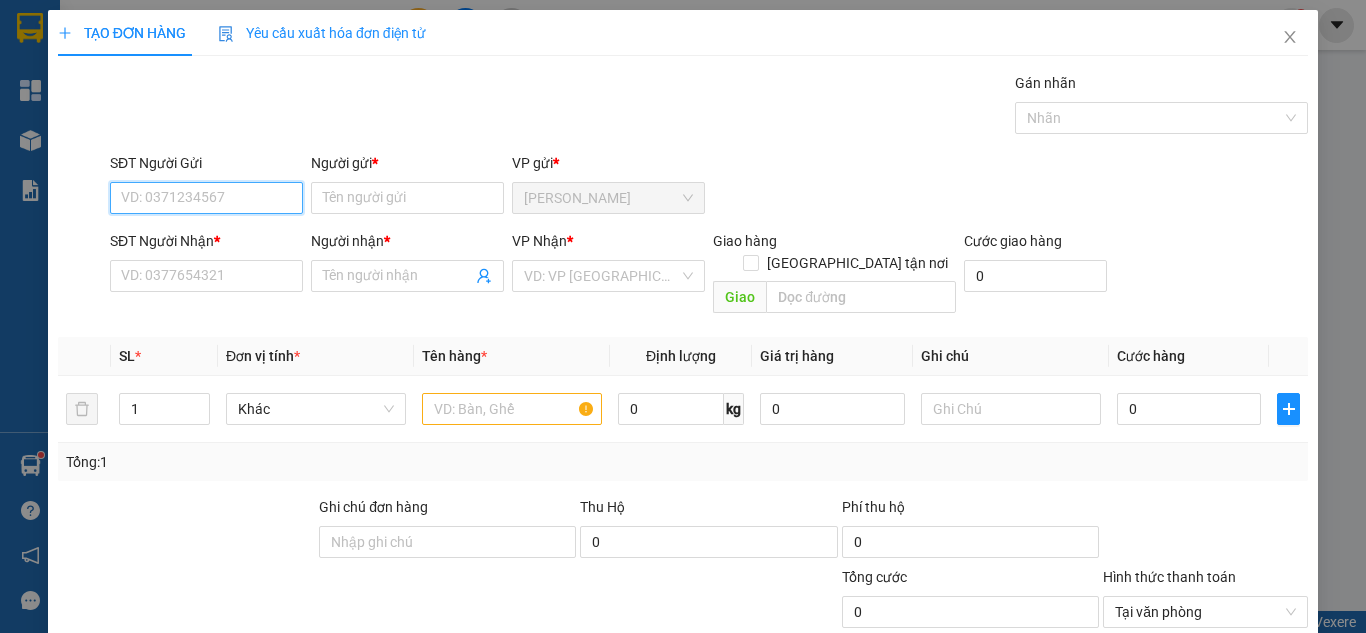 click on "SĐT Người Gửi" at bounding box center [206, 198] 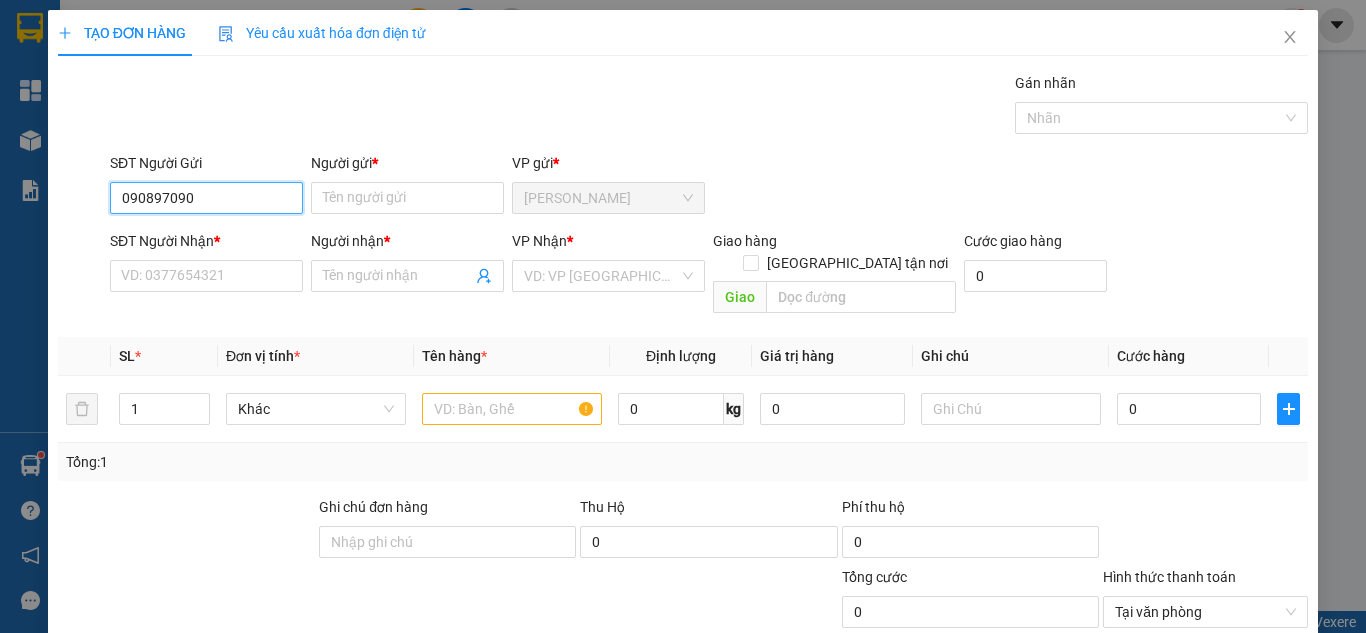 type on "0908970908" 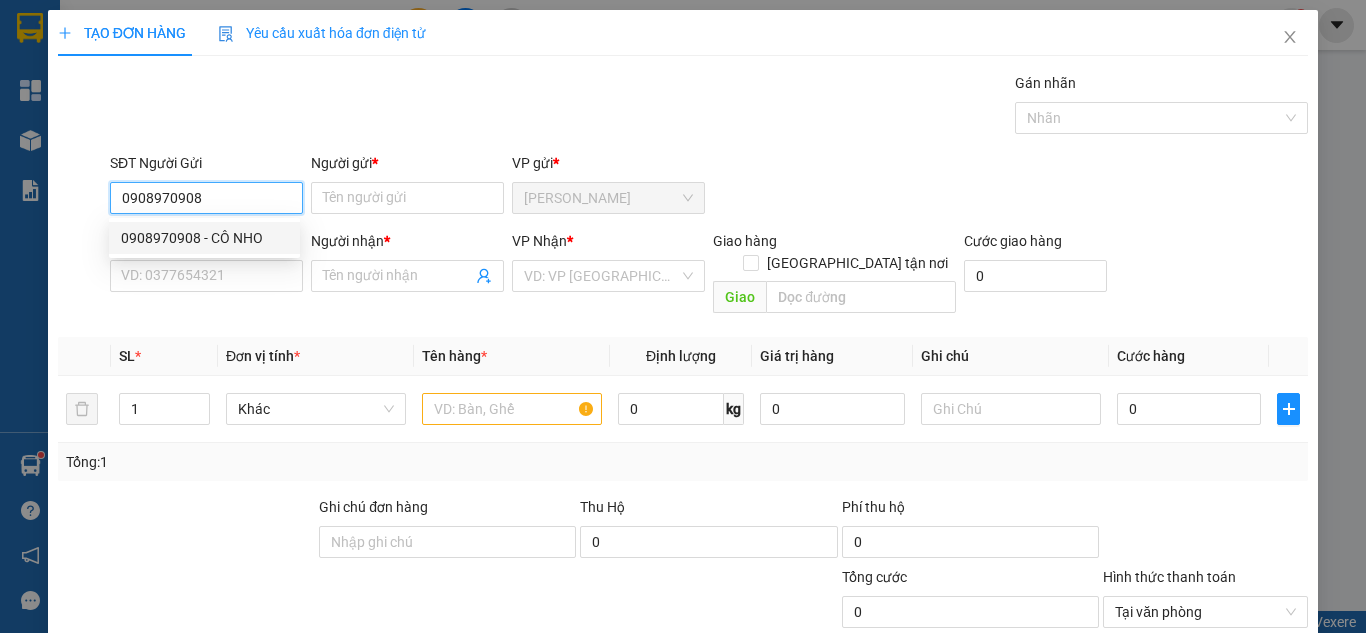 click on "0908970908 - CÔ NHO" at bounding box center [204, 238] 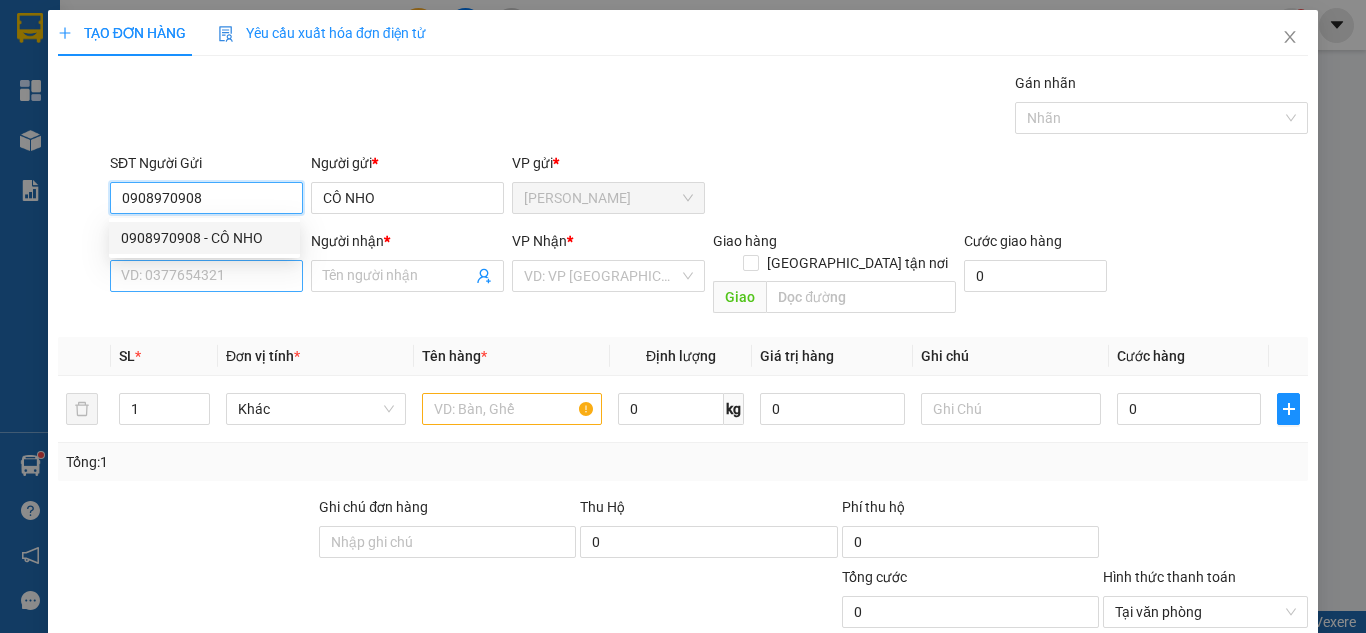 type on "0908970908" 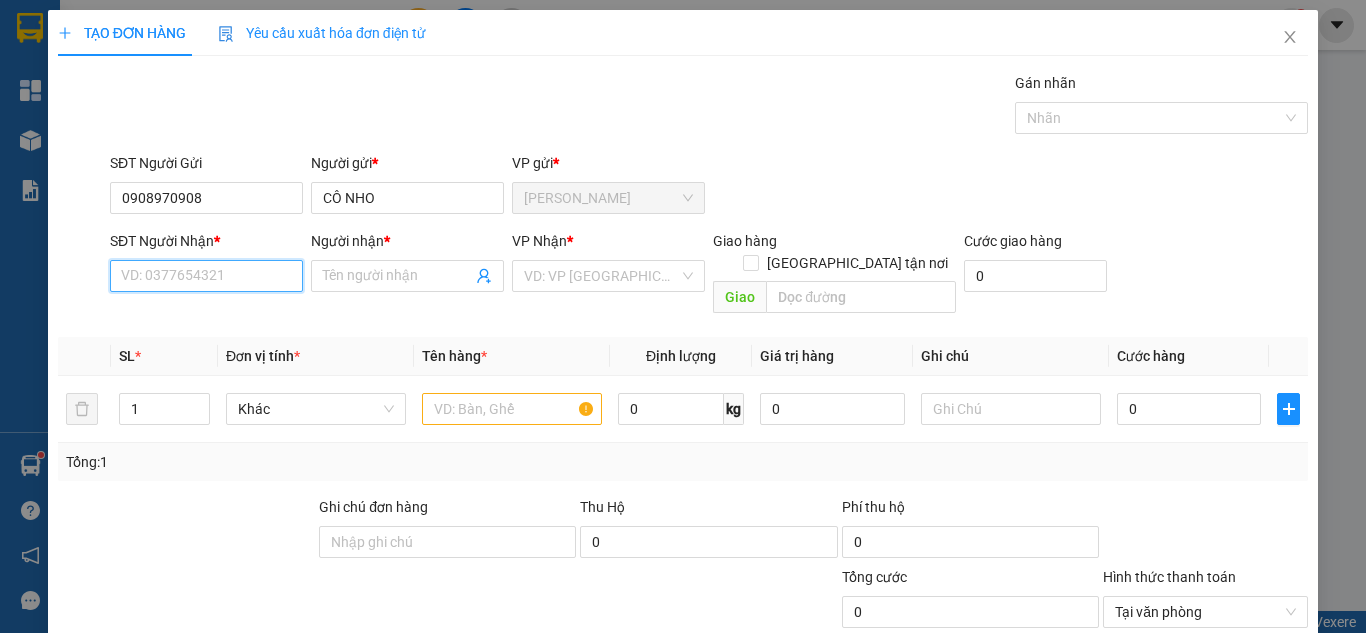 click on "SĐT Người Nhận  *" at bounding box center [206, 276] 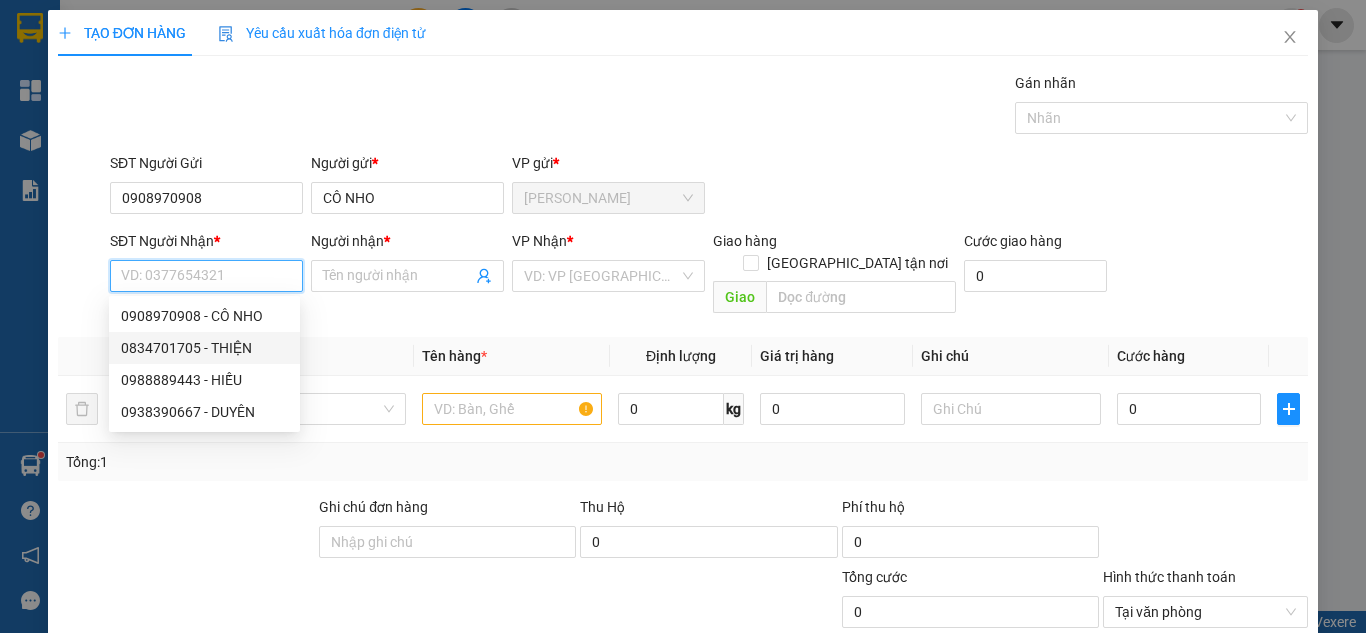 click on "0834701705 - THIỆN" at bounding box center (204, 348) 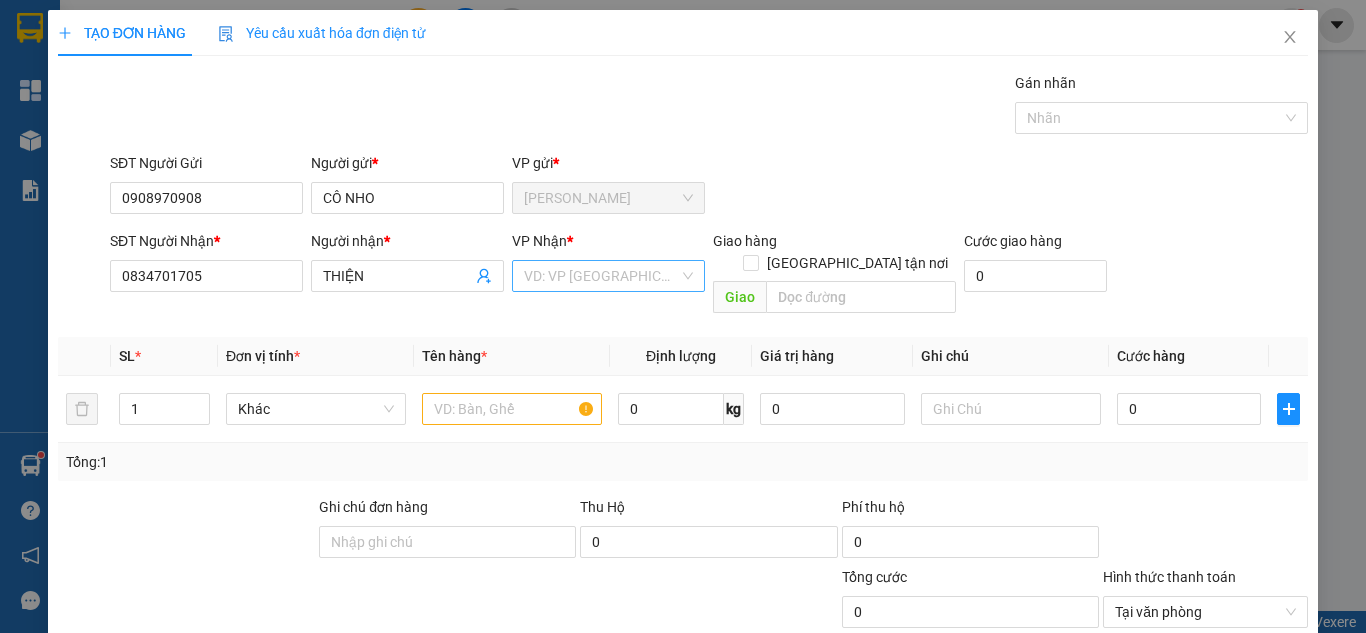click at bounding box center (601, 276) 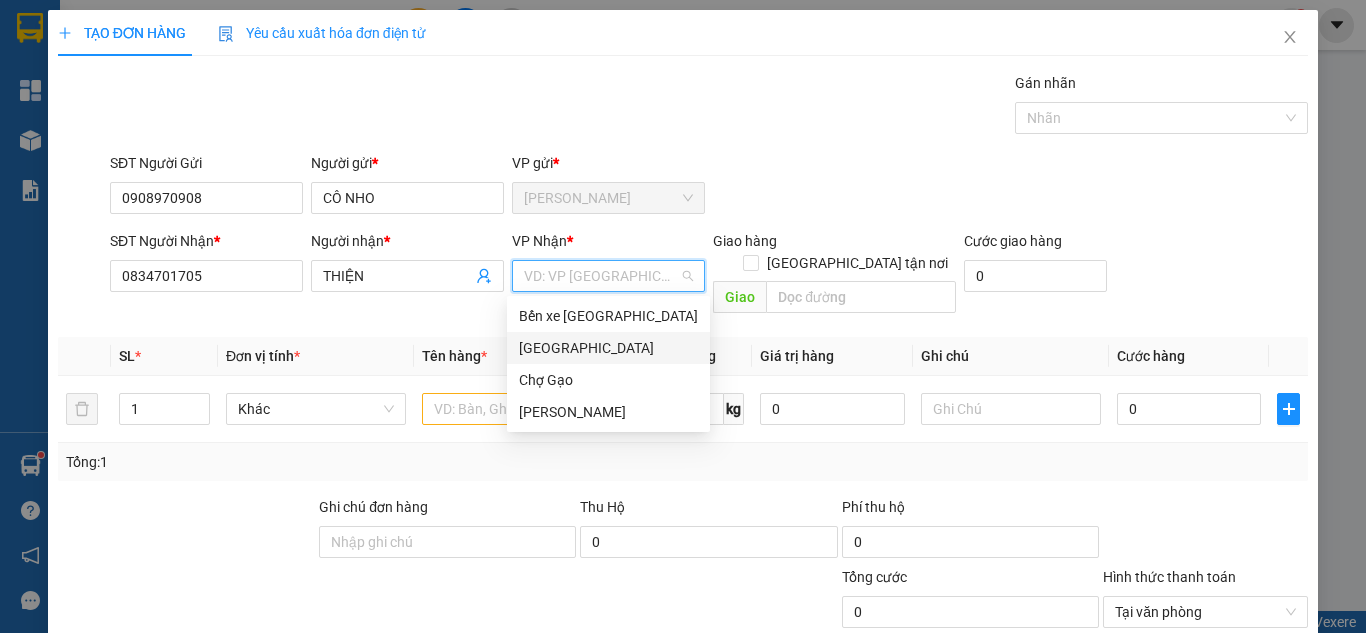 click on "[GEOGRAPHIC_DATA]" at bounding box center (608, 348) 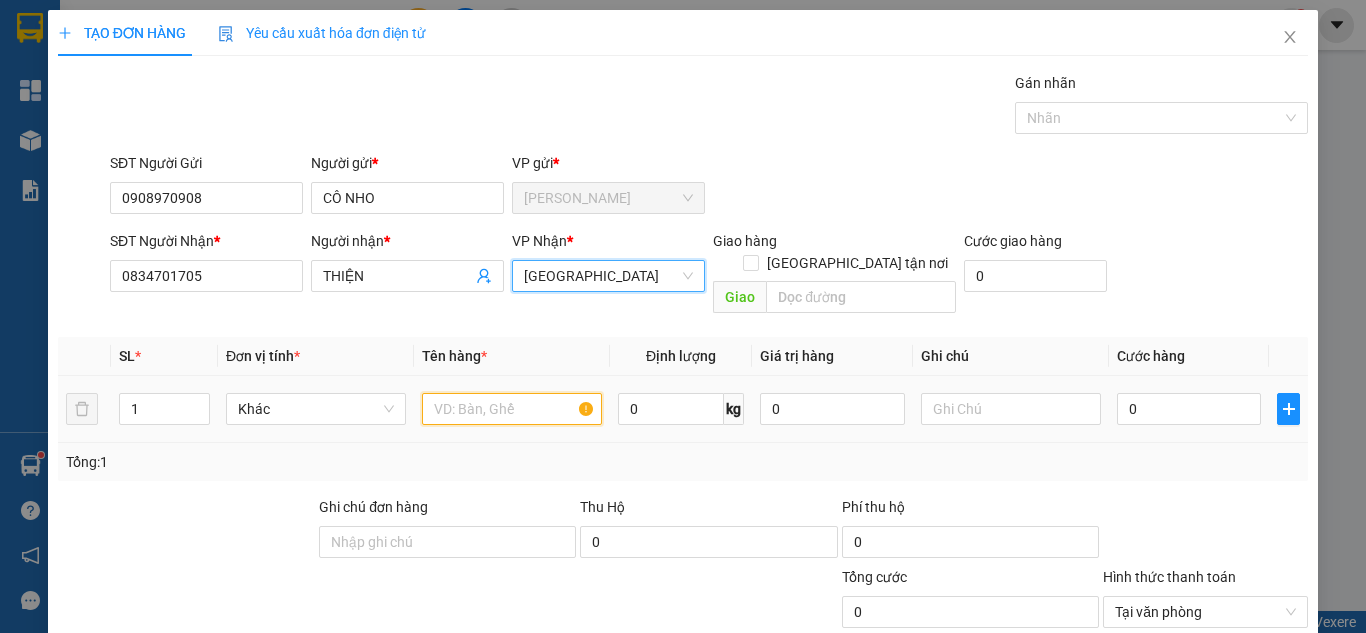 click at bounding box center (512, 409) 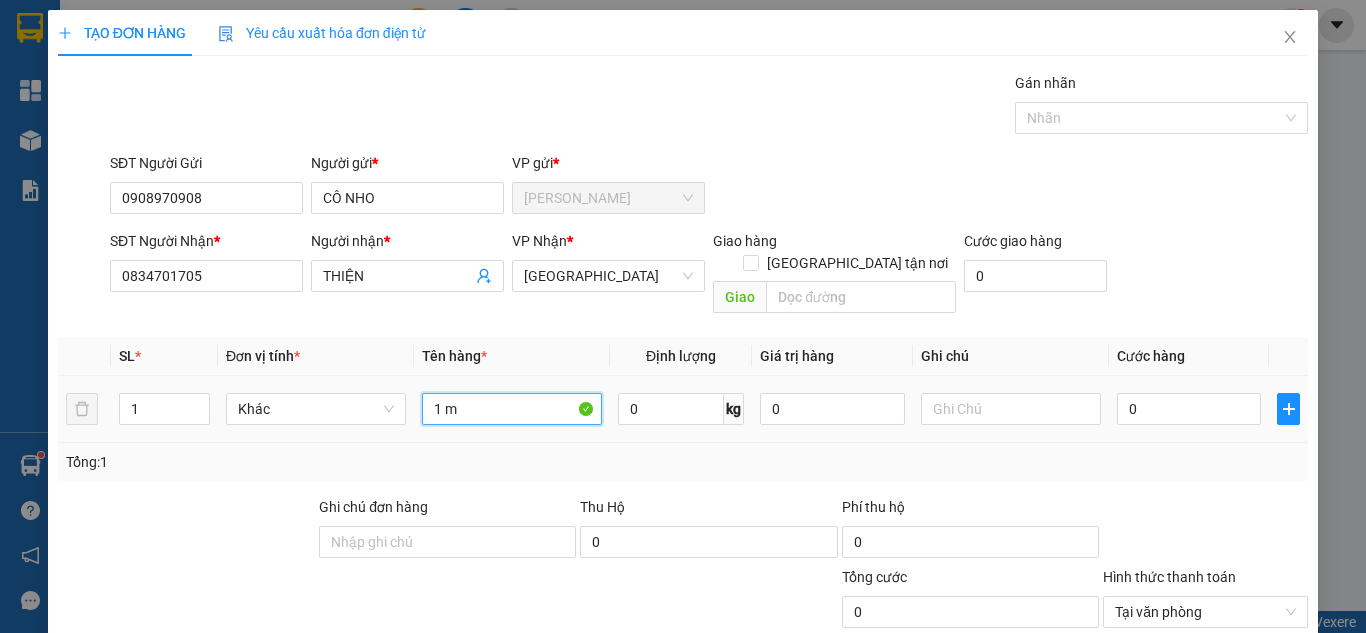 paste on "ô" 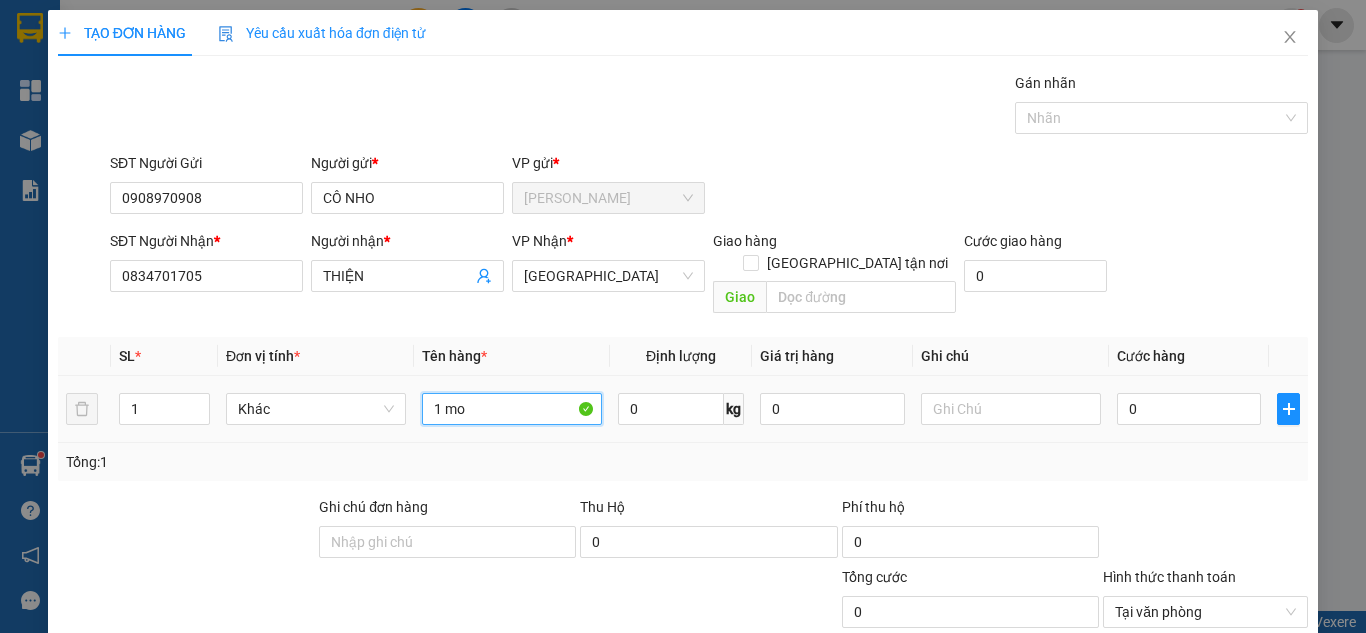 paste on "ó" 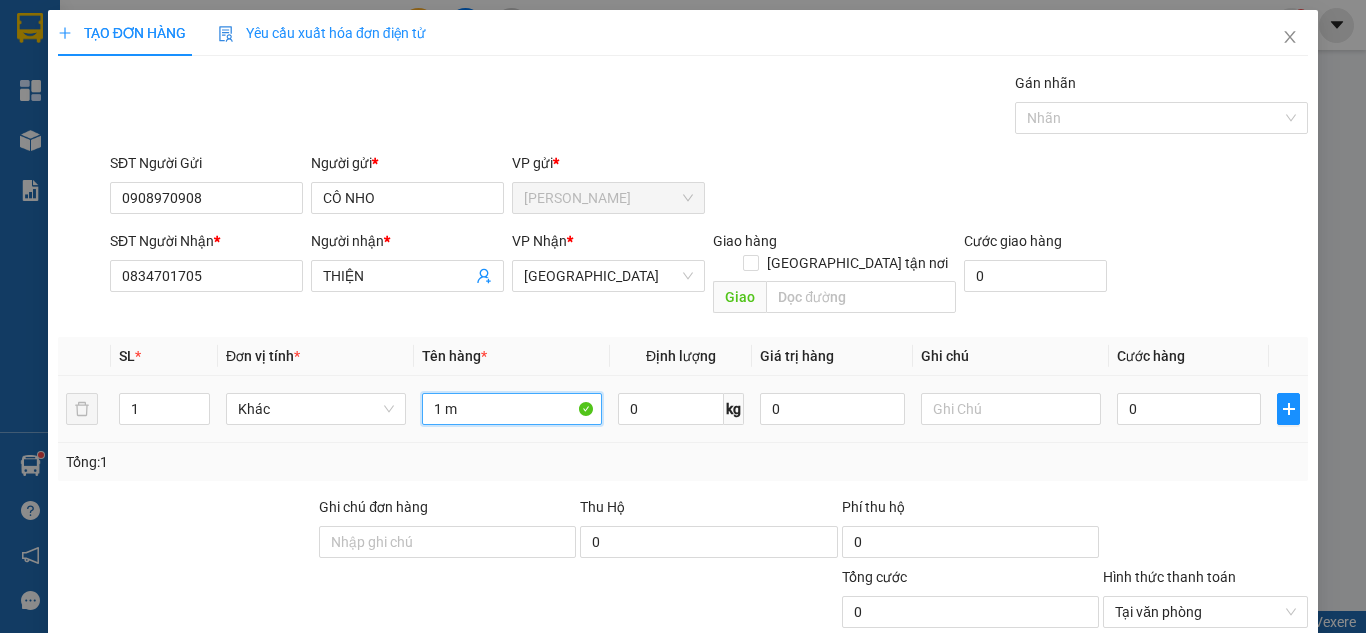 paste on "os" 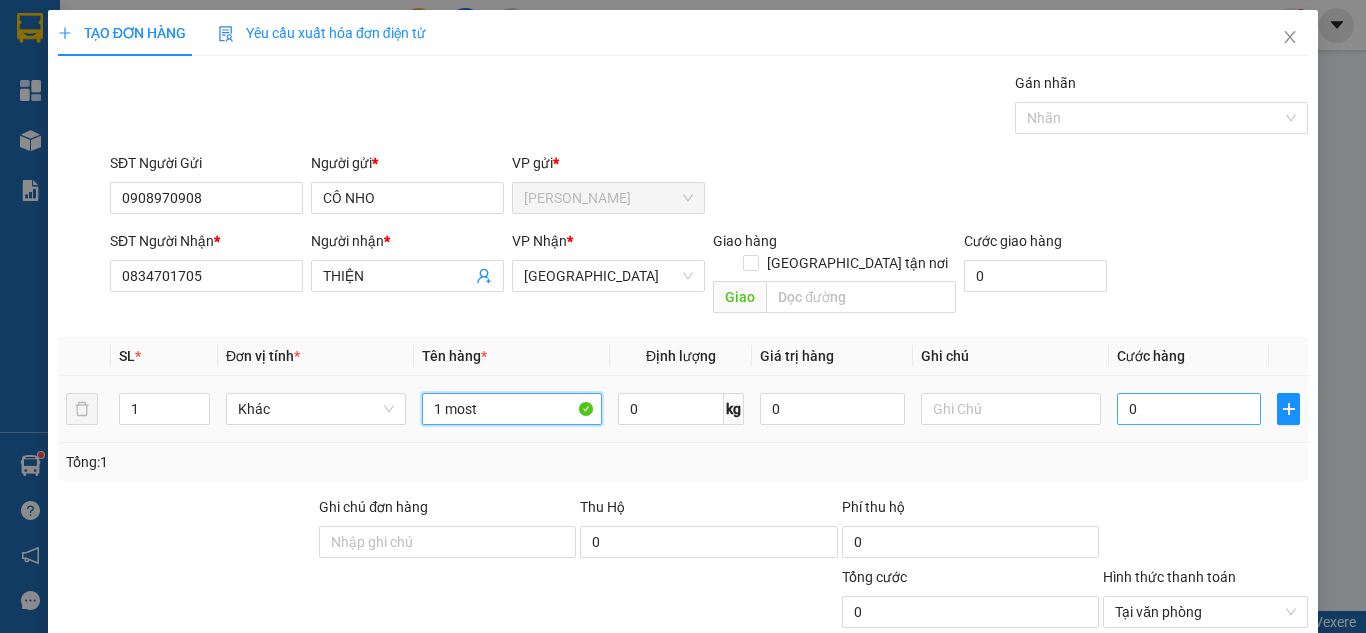 type on "1 most" 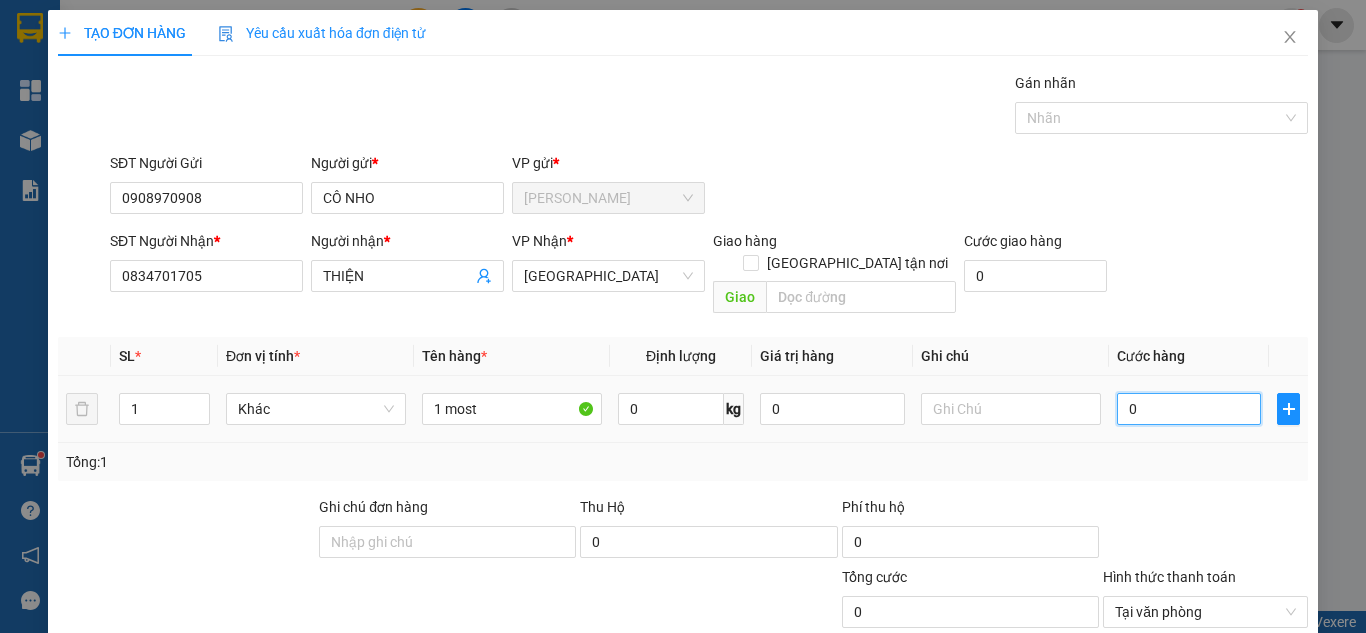click on "0" at bounding box center (1189, 409) 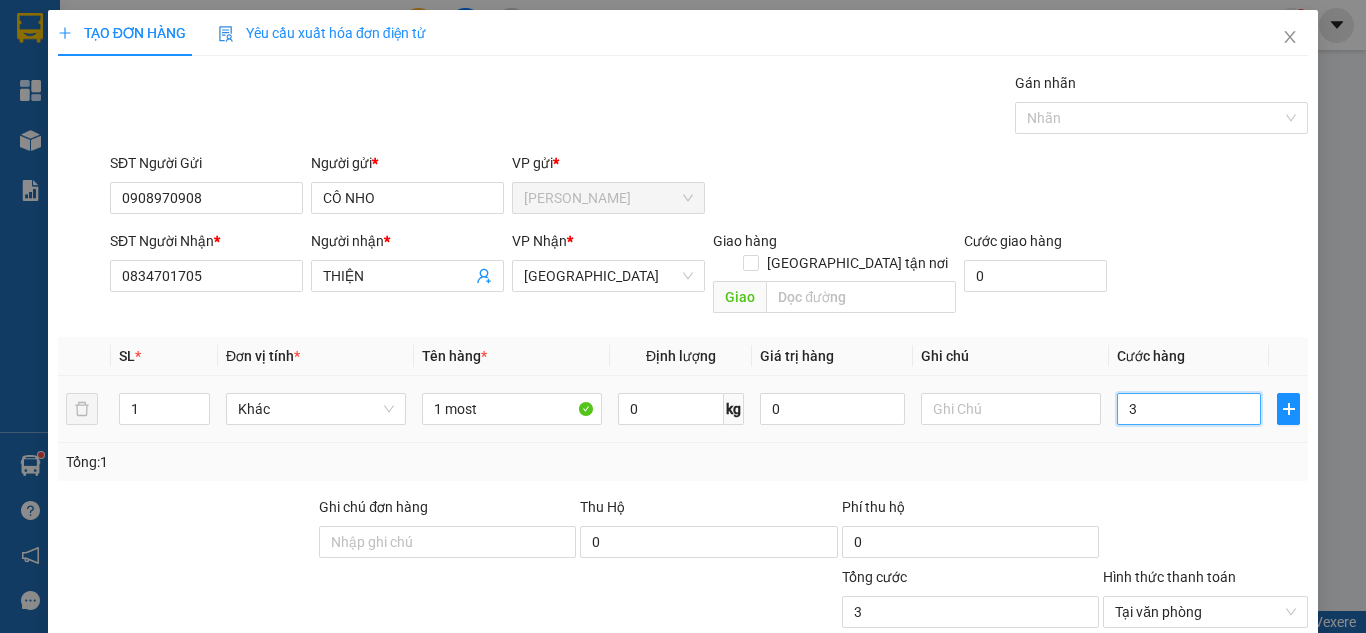 type on "30" 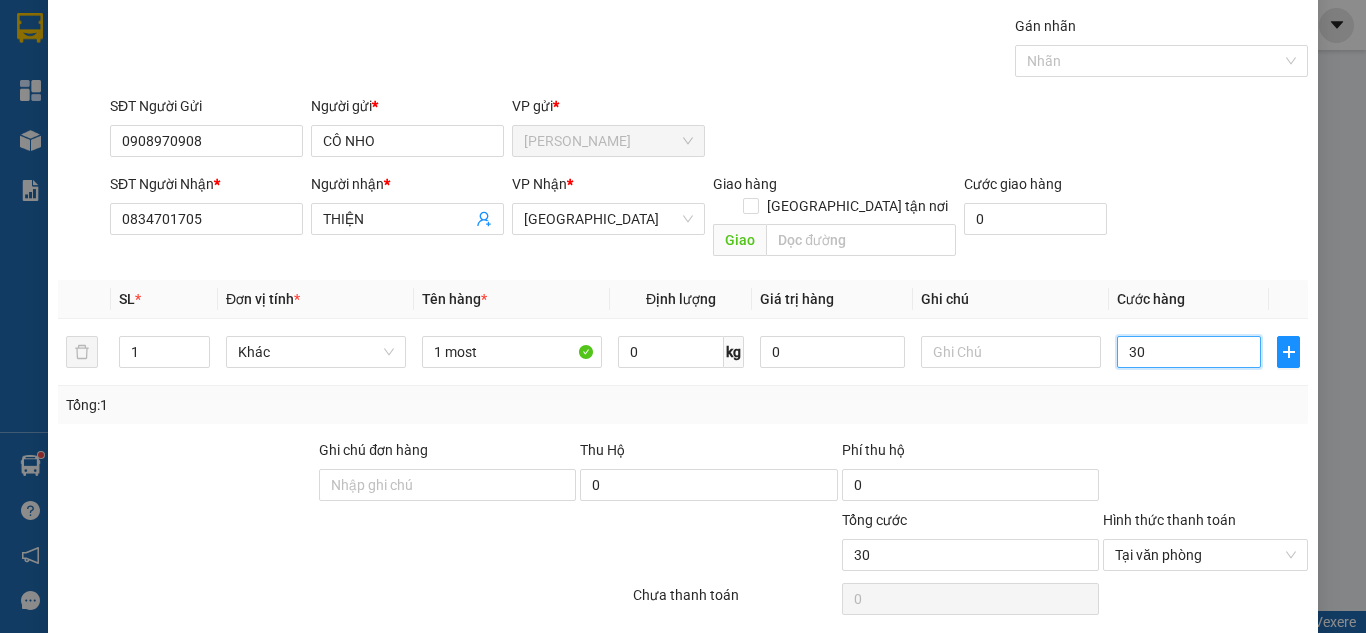 scroll, scrollTop: 107, scrollLeft: 0, axis: vertical 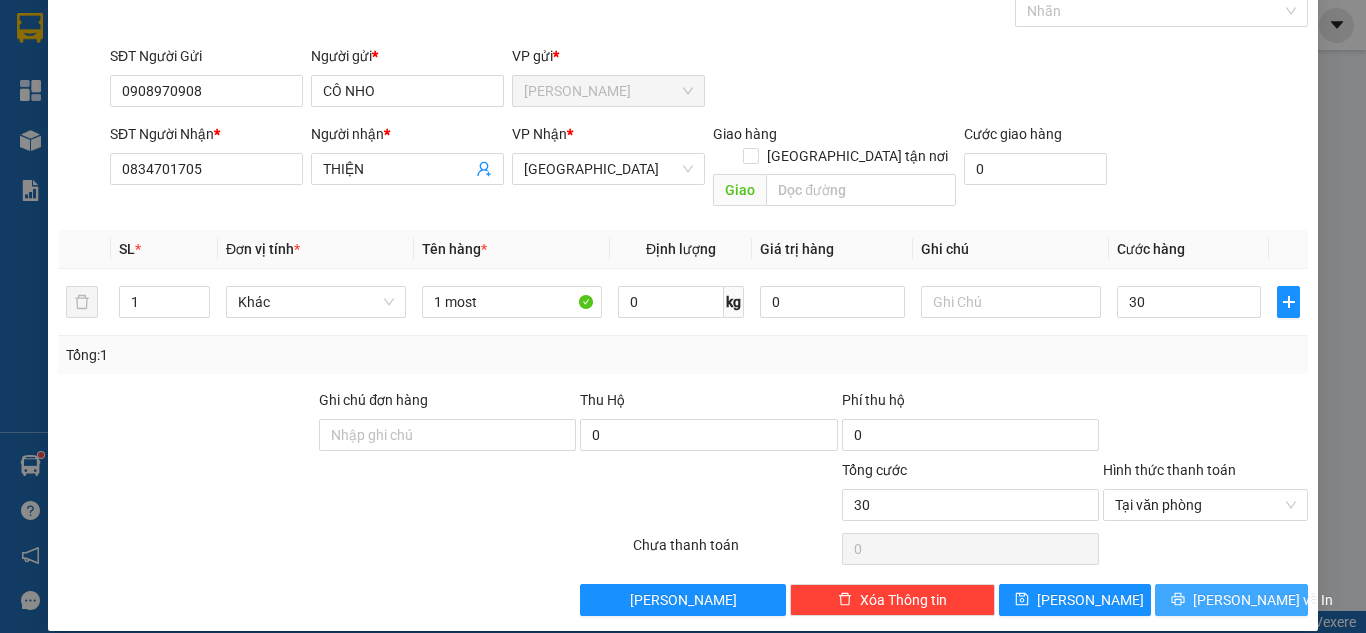 type on "30.000" 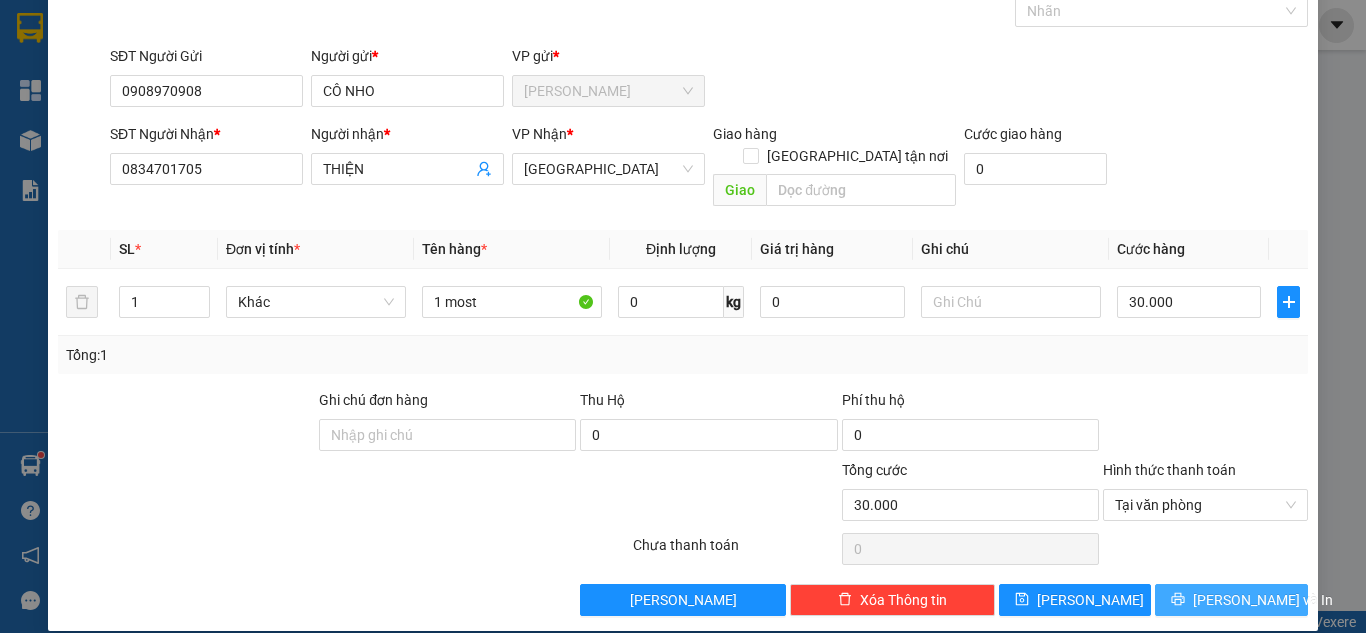 click on "[PERSON_NAME] và In" at bounding box center [1231, 600] 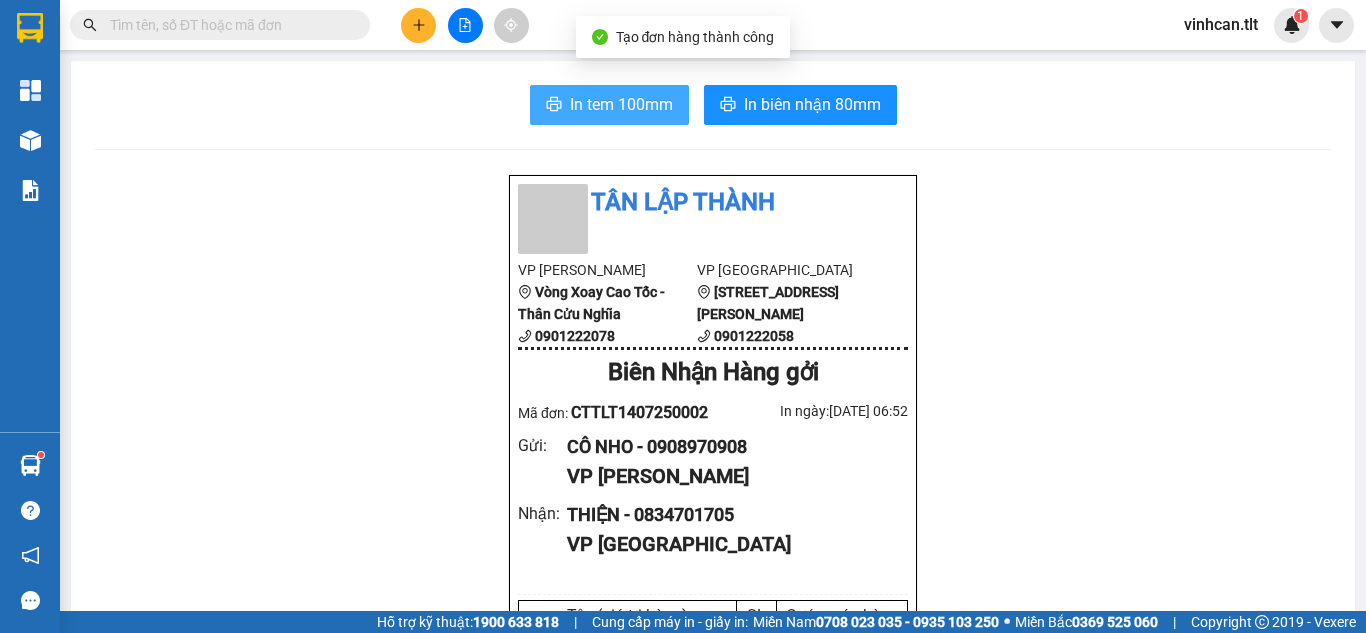 drag, startPoint x: 659, startPoint y: 104, endPoint x: 669, endPoint y: 128, distance: 26 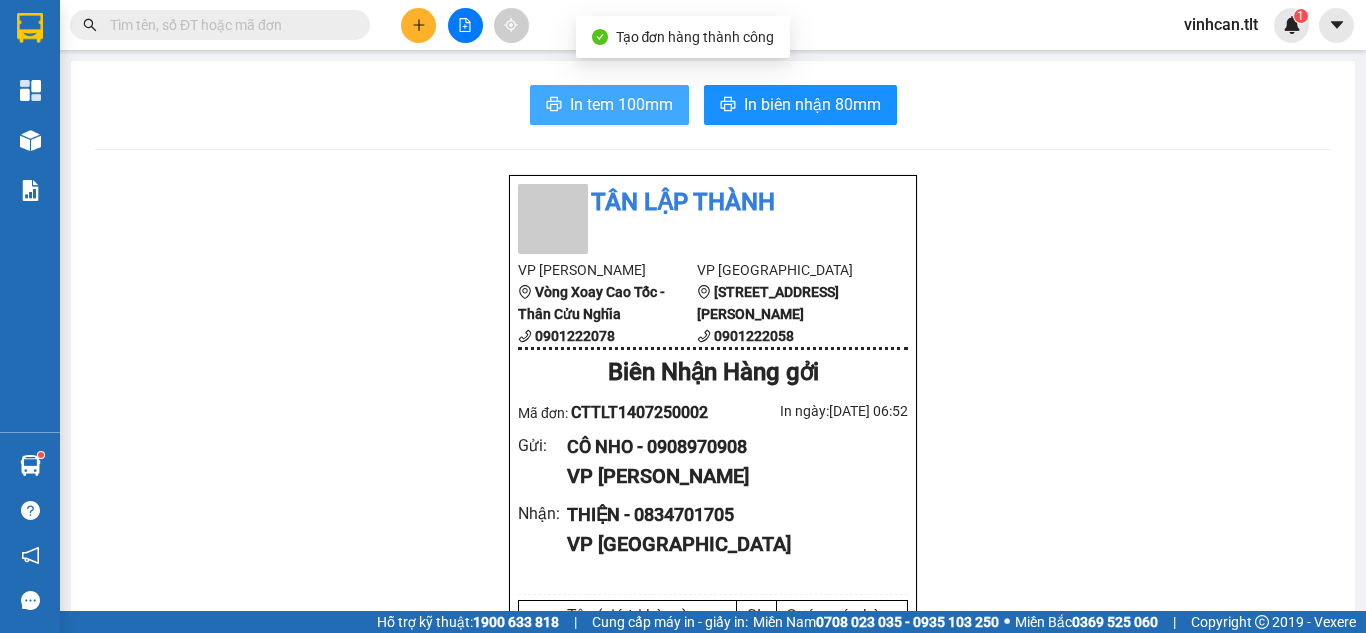 scroll, scrollTop: 0, scrollLeft: 0, axis: both 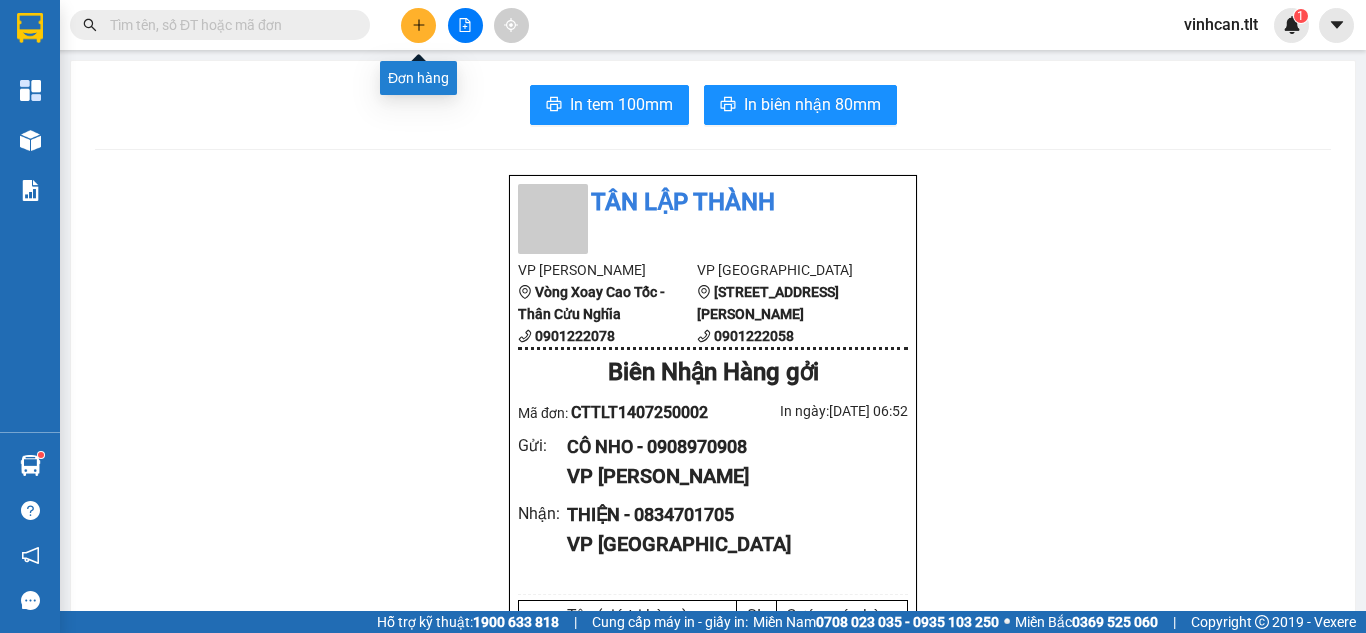 click at bounding box center (418, 25) 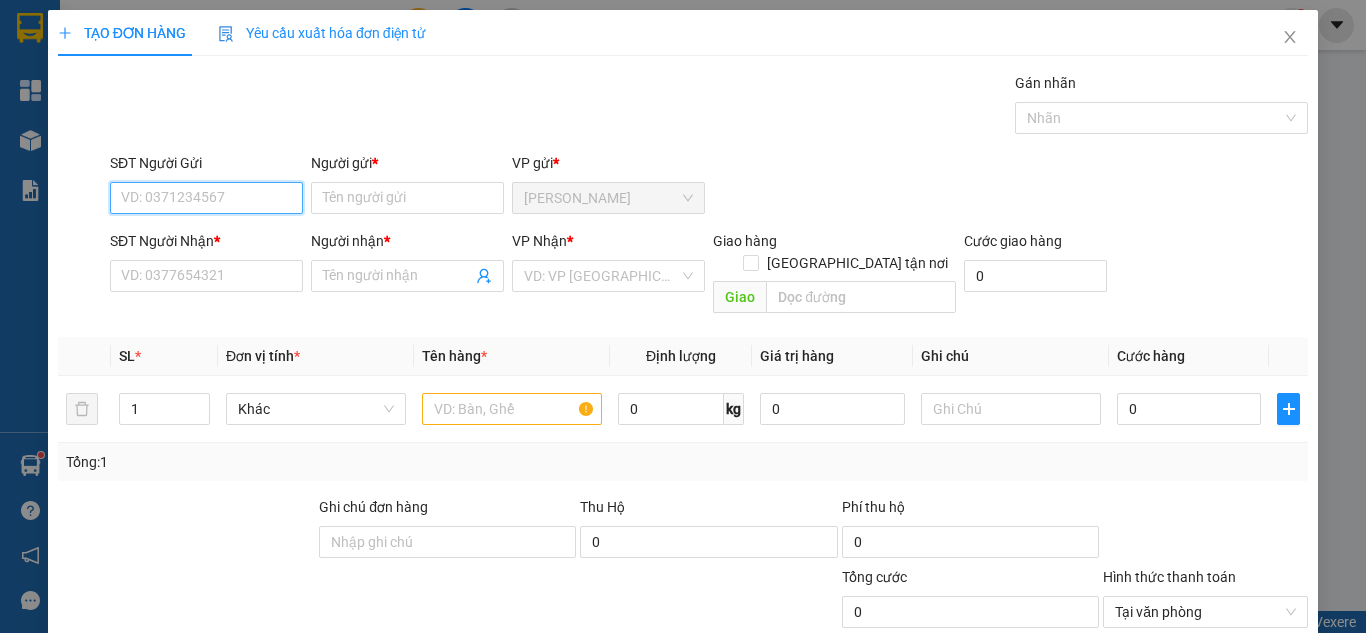 click on "SĐT Người Gửi" at bounding box center [206, 198] 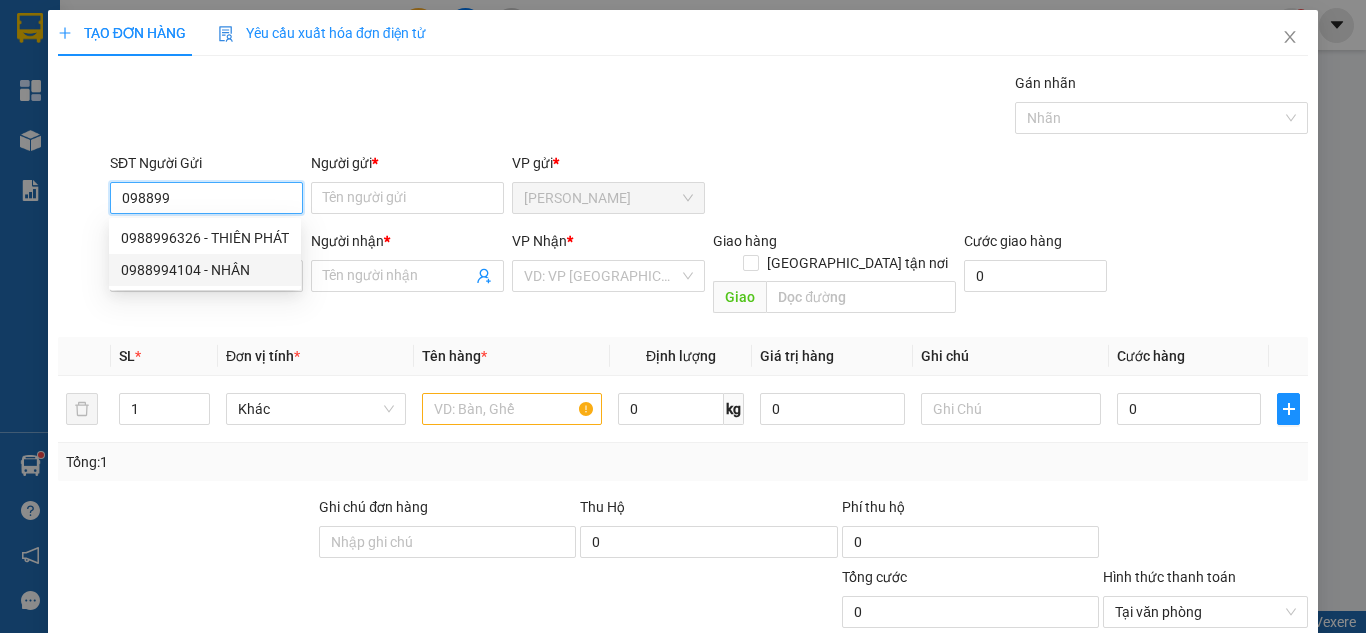click on "0988994104 - NHÂN" at bounding box center (205, 270) 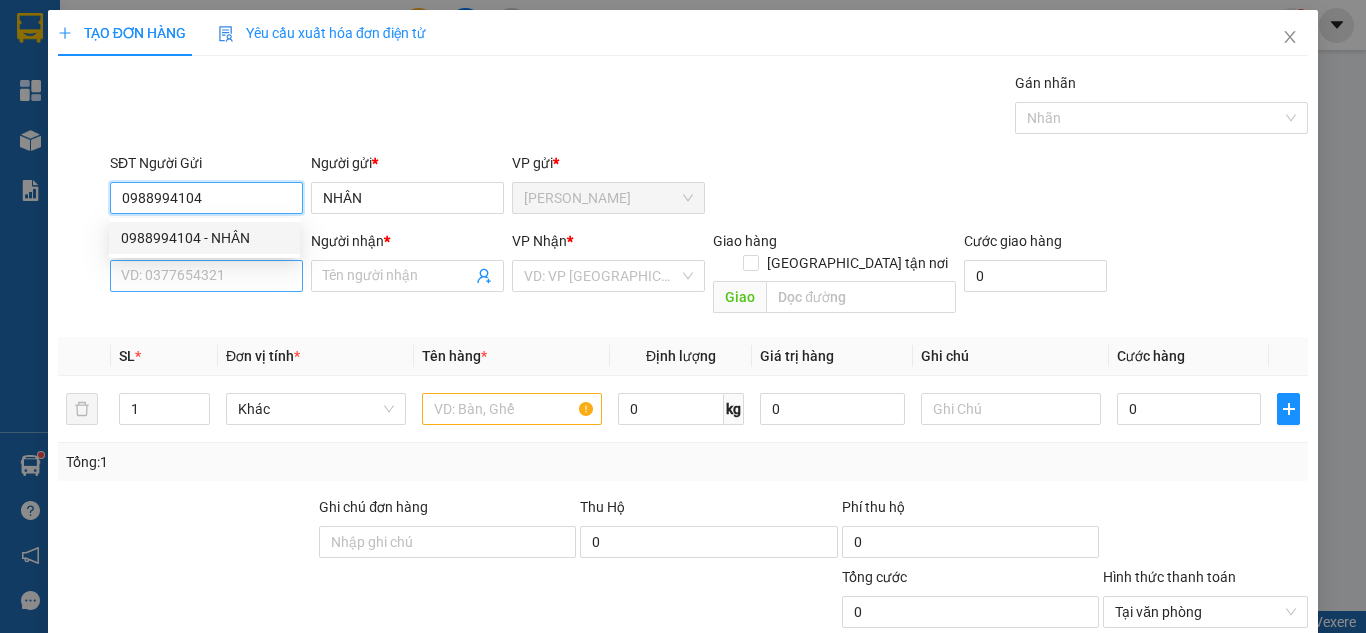 type on "0988994104" 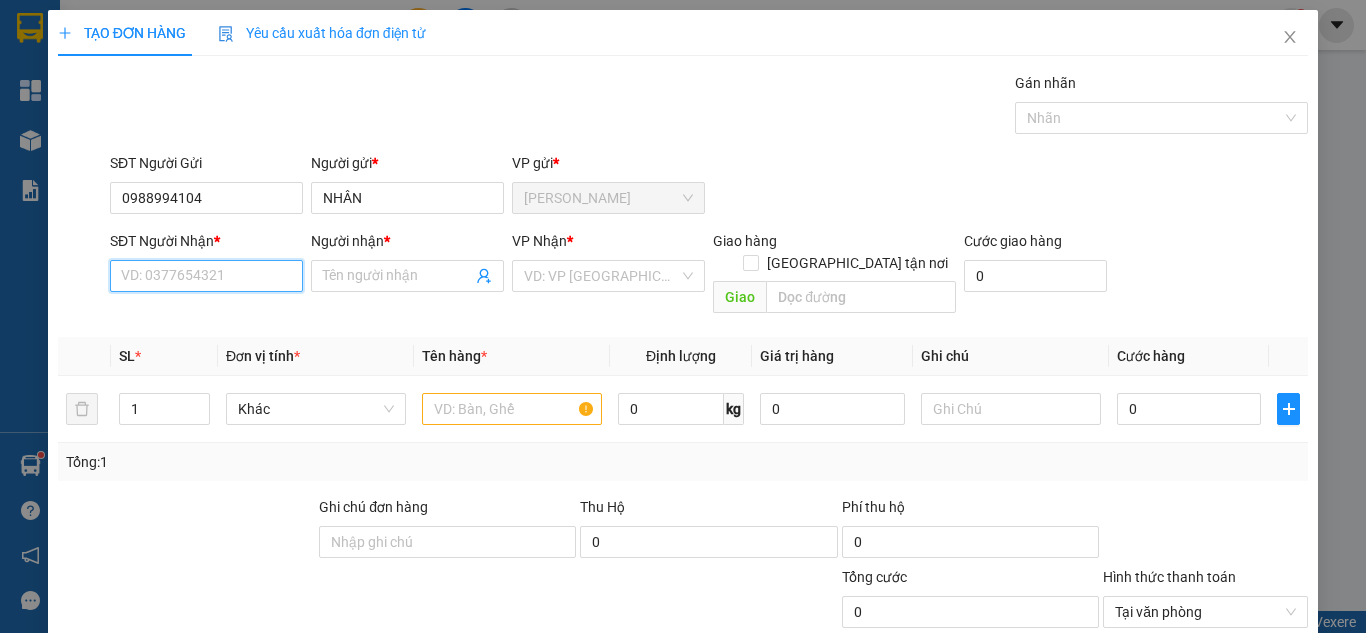click on "SĐT Người Nhận  *" at bounding box center (206, 276) 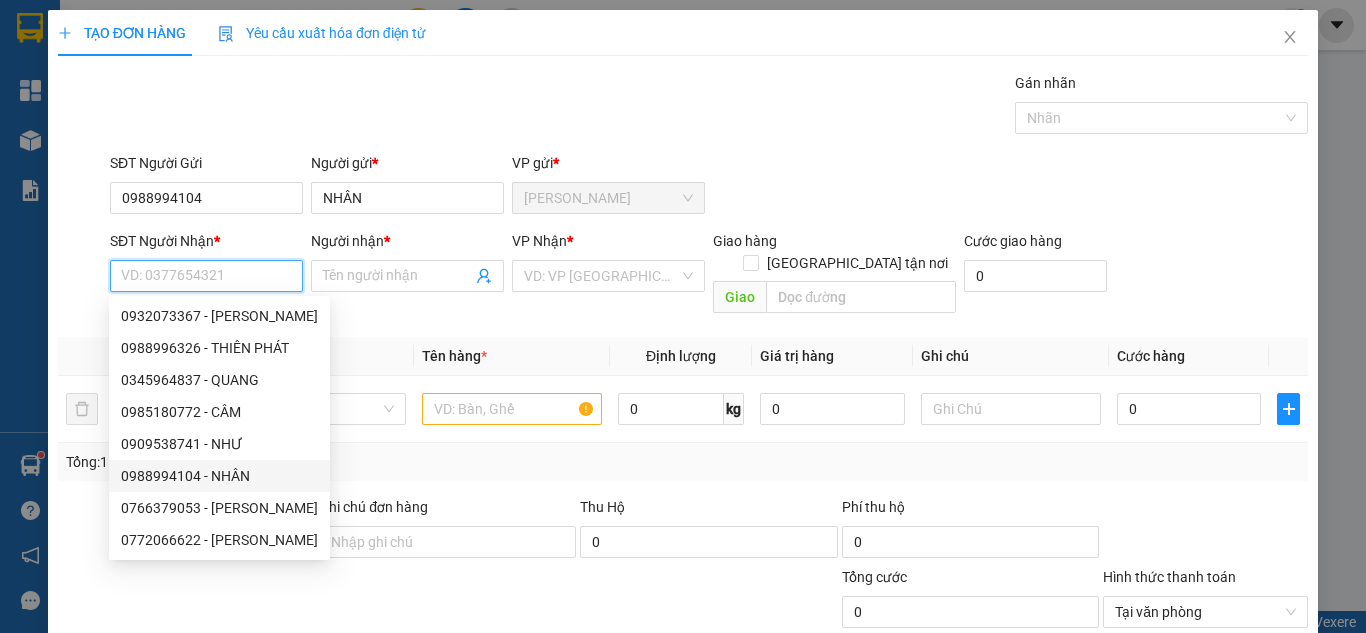 scroll, scrollTop: 64, scrollLeft: 0, axis: vertical 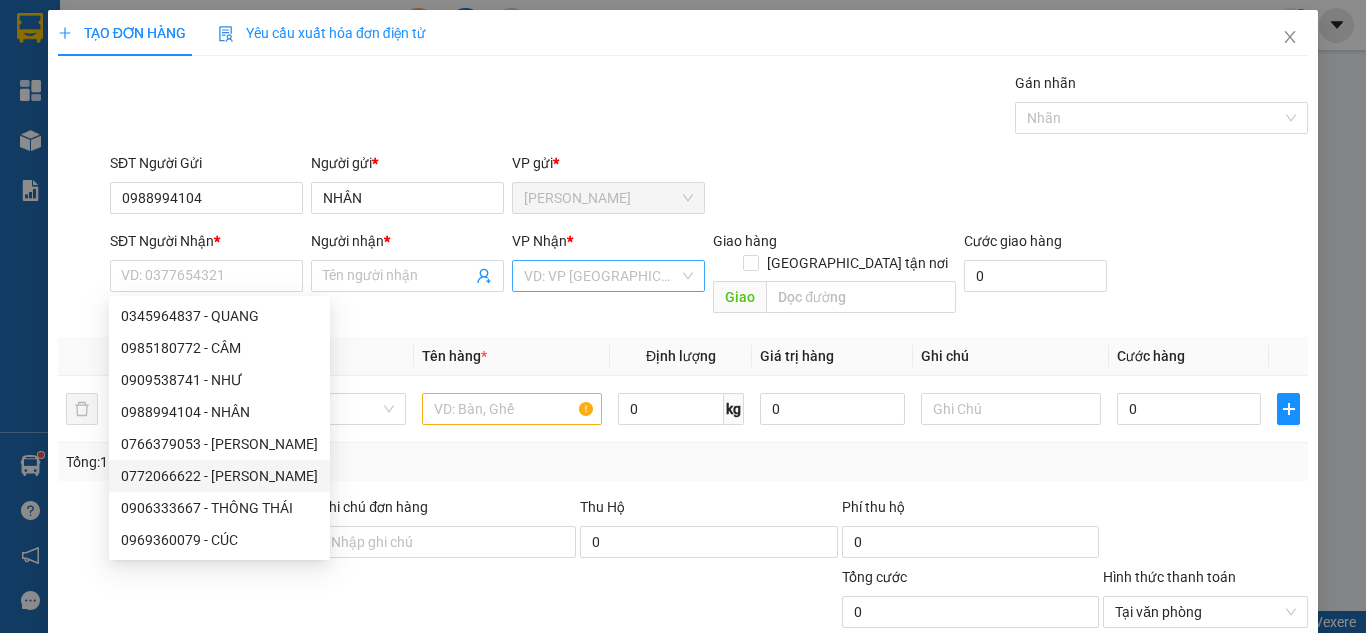 click at bounding box center (601, 276) 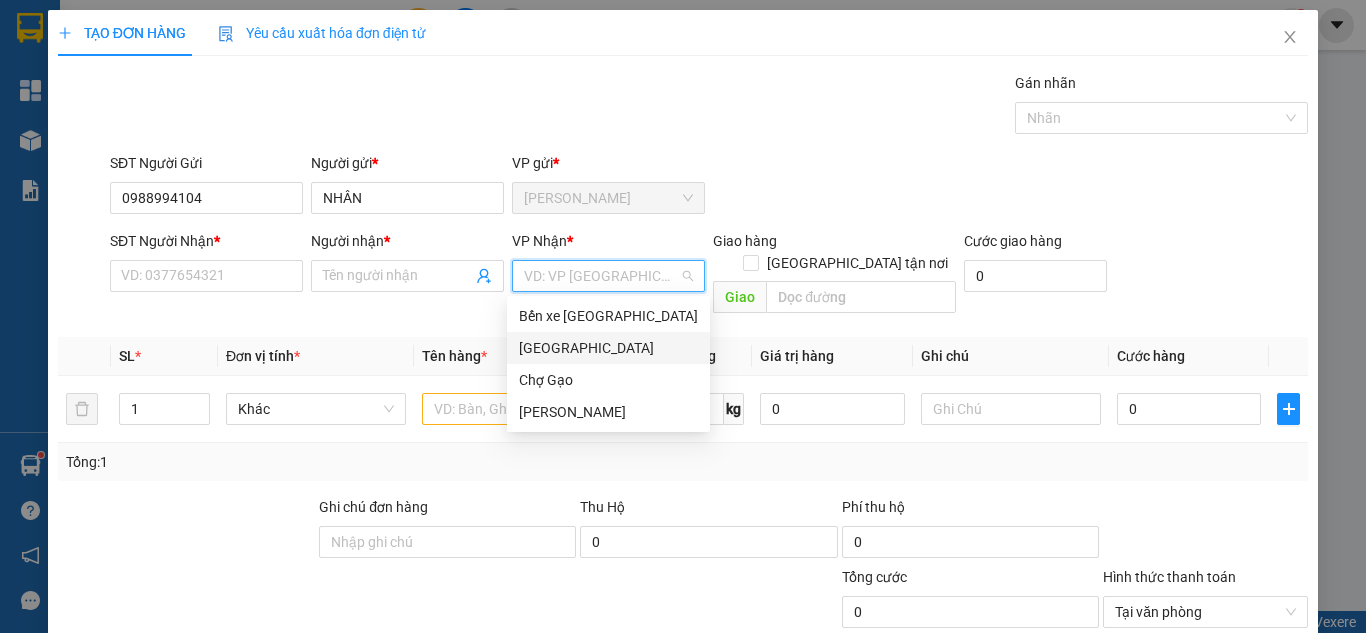 click on "[GEOGRAPHIC_DATA]" at bounding box center [608, 348] 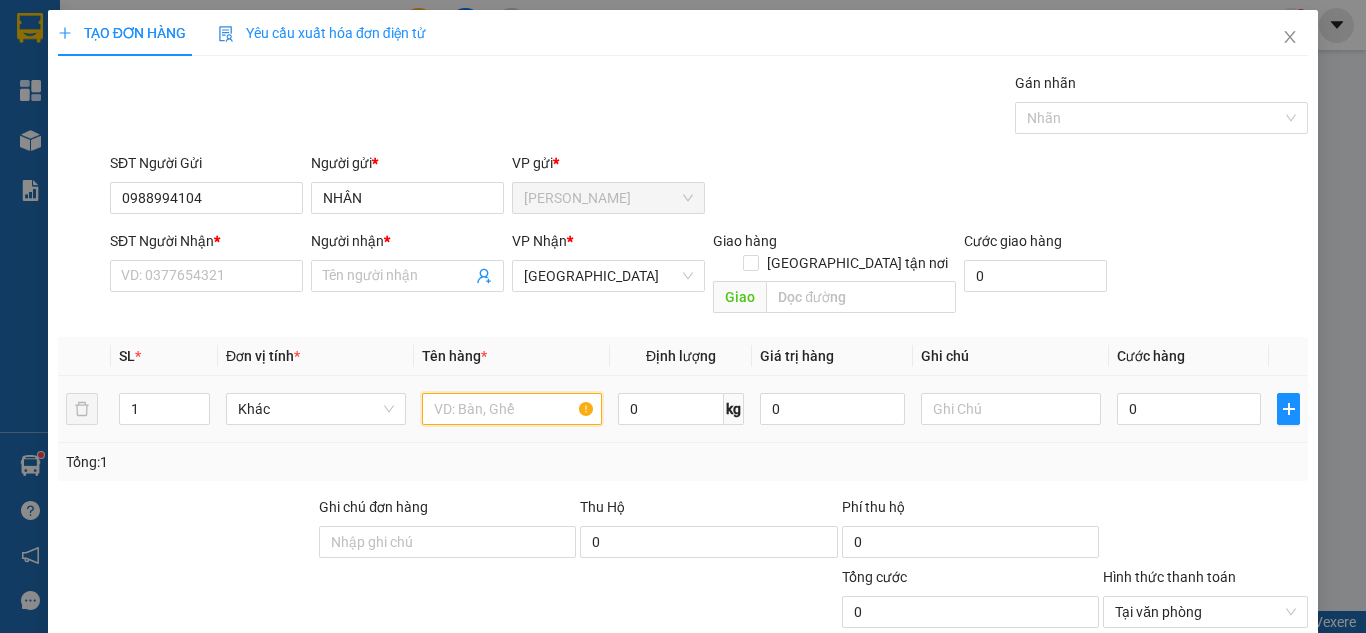 click at bounding box center (512, 409) 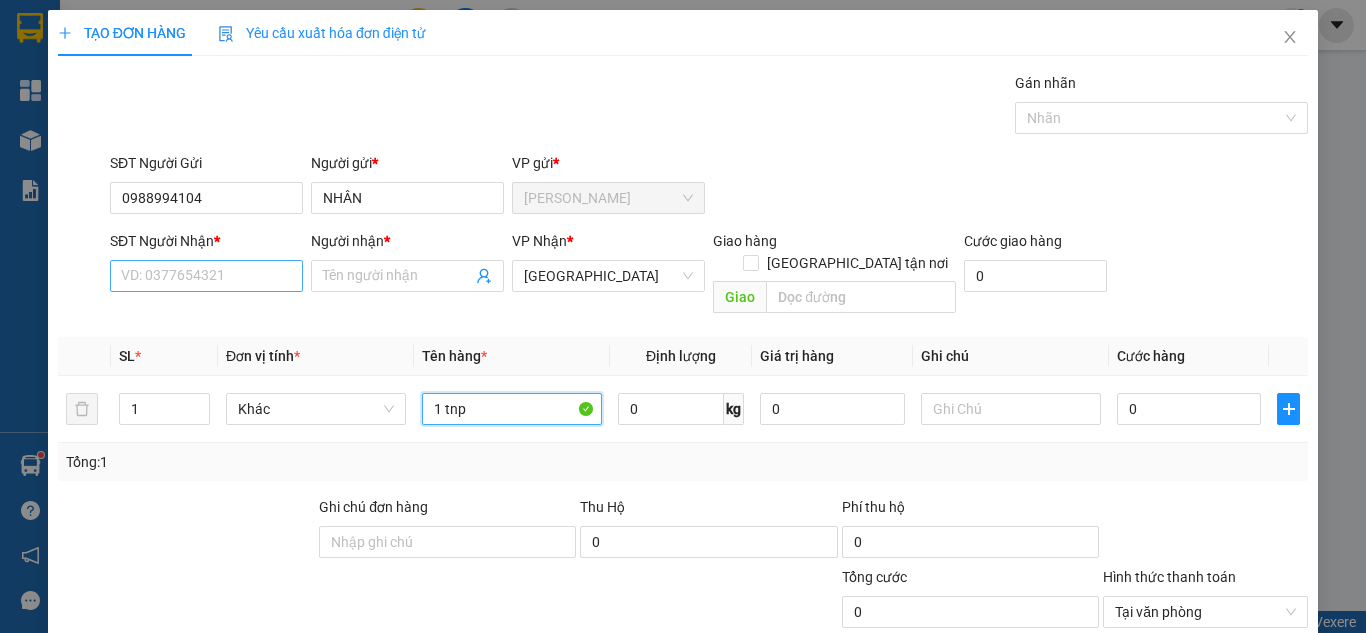 type on "1 tnp" 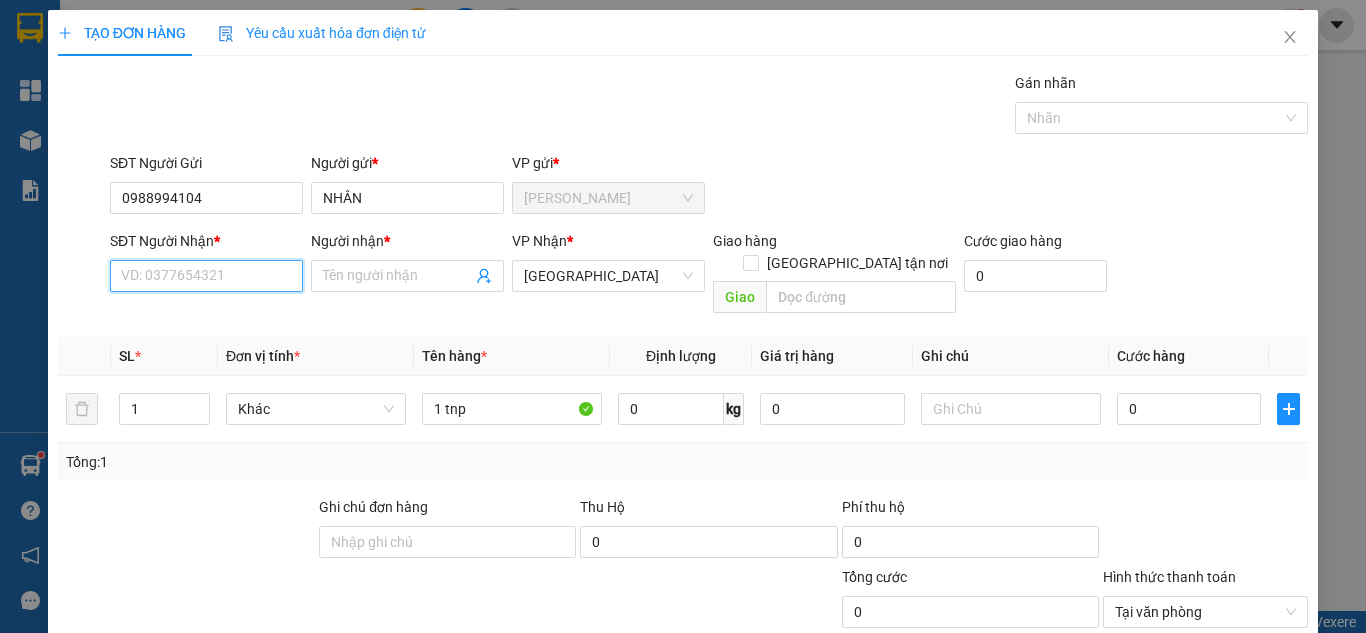 click on "SĐT Người Nhận  *" at bounding box center (206, 276) 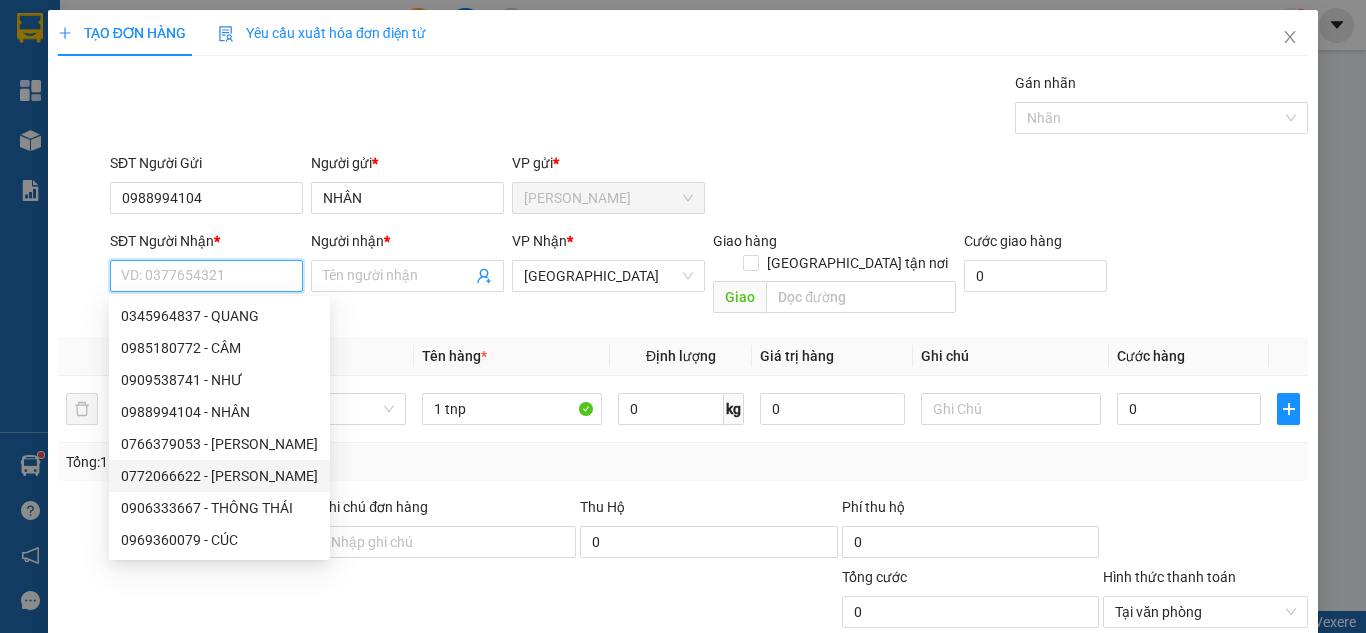 click on "0772066622 -  [PERSON_NAME]" at bounding box center [219, 476] 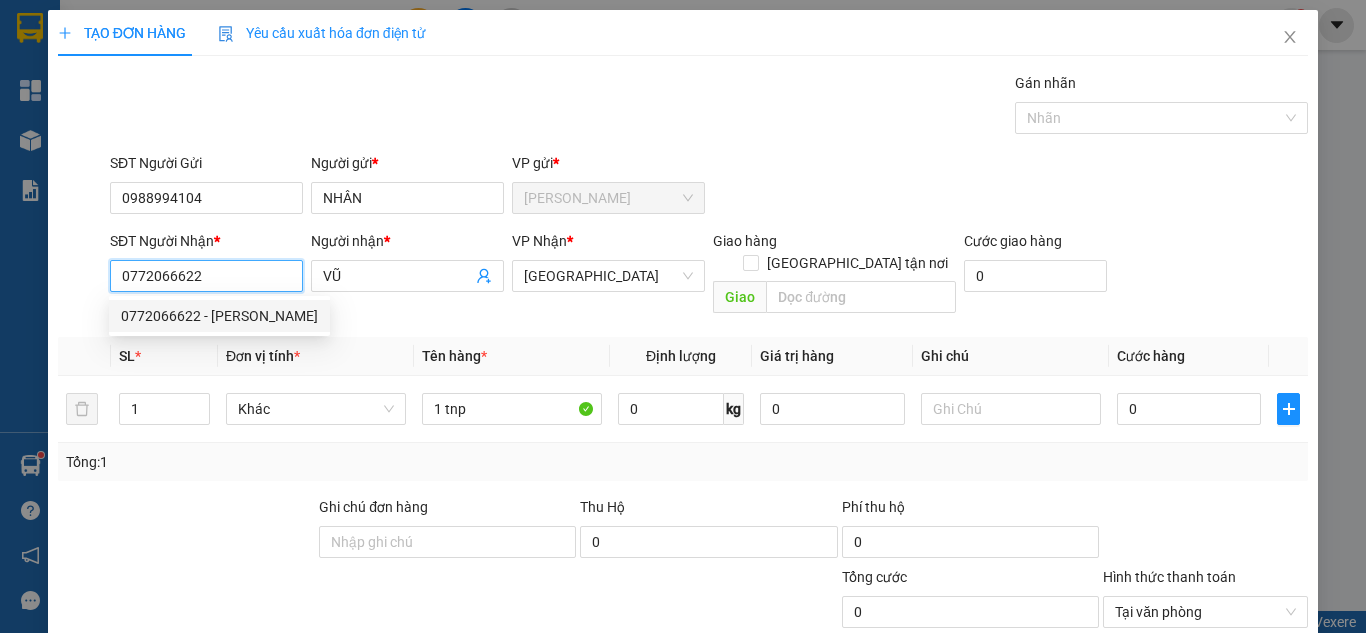 scroll, scrollTop: 0, scrollLeft: 0, axis: both 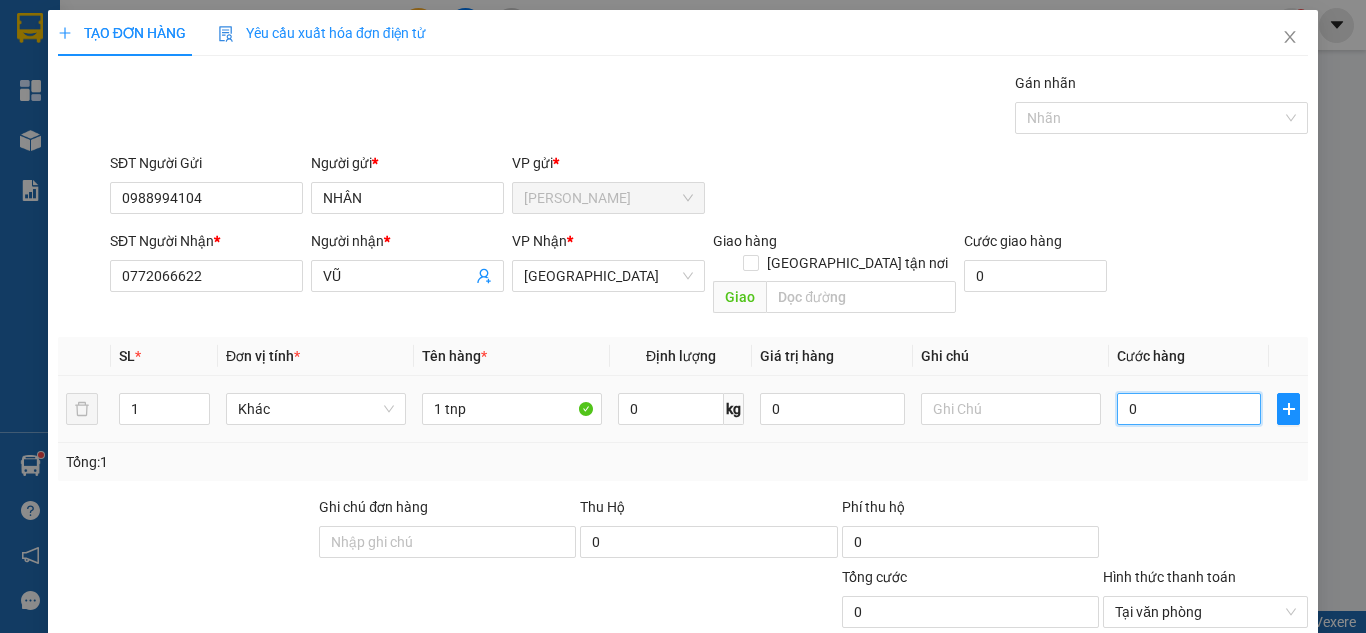 click on "0" at bounding box center [1189, 409] 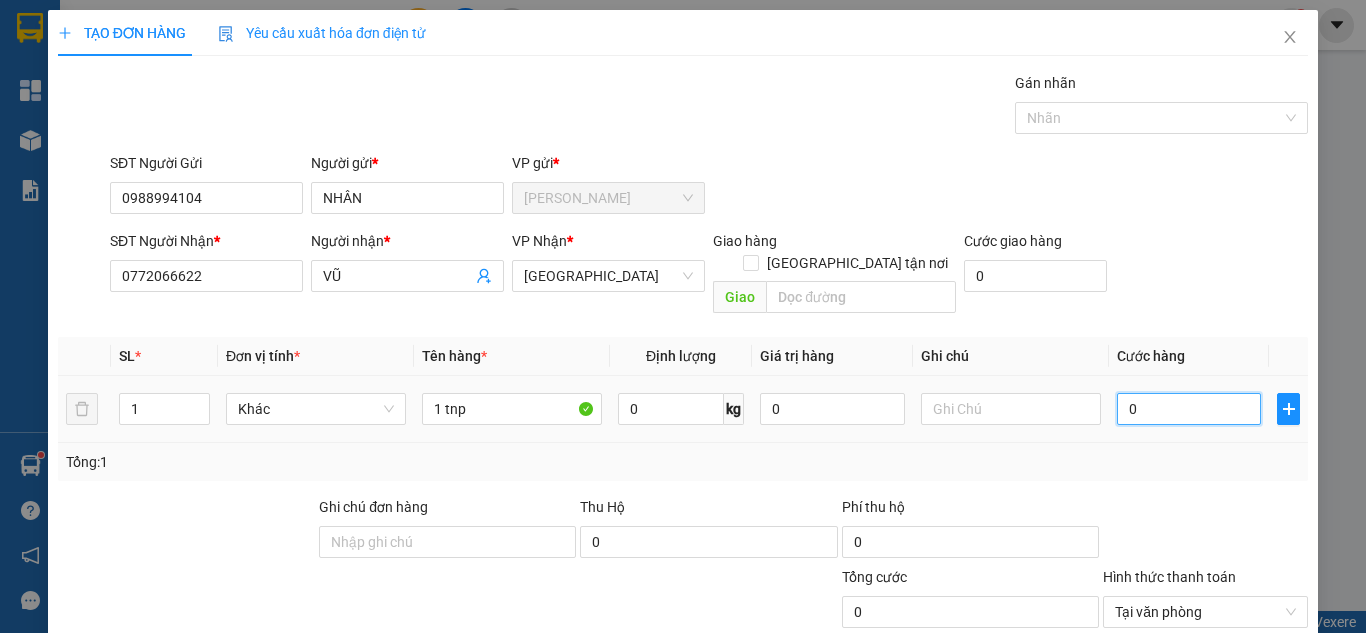 type on "3" 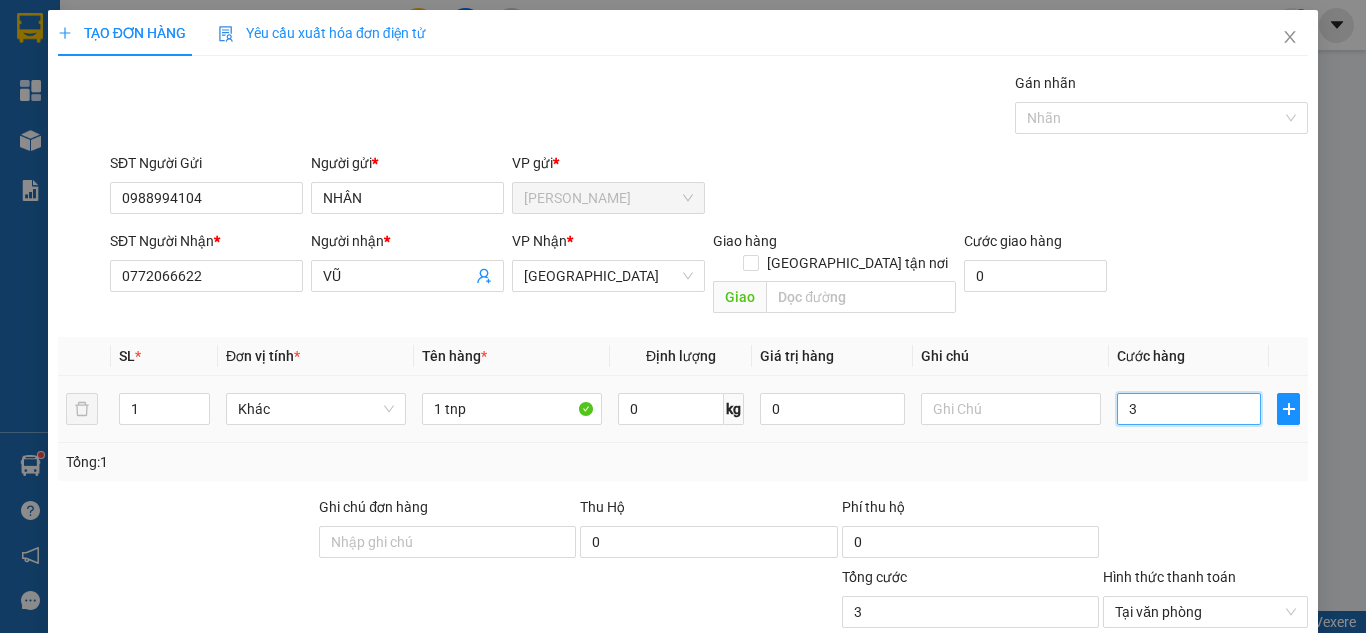 type on "30" 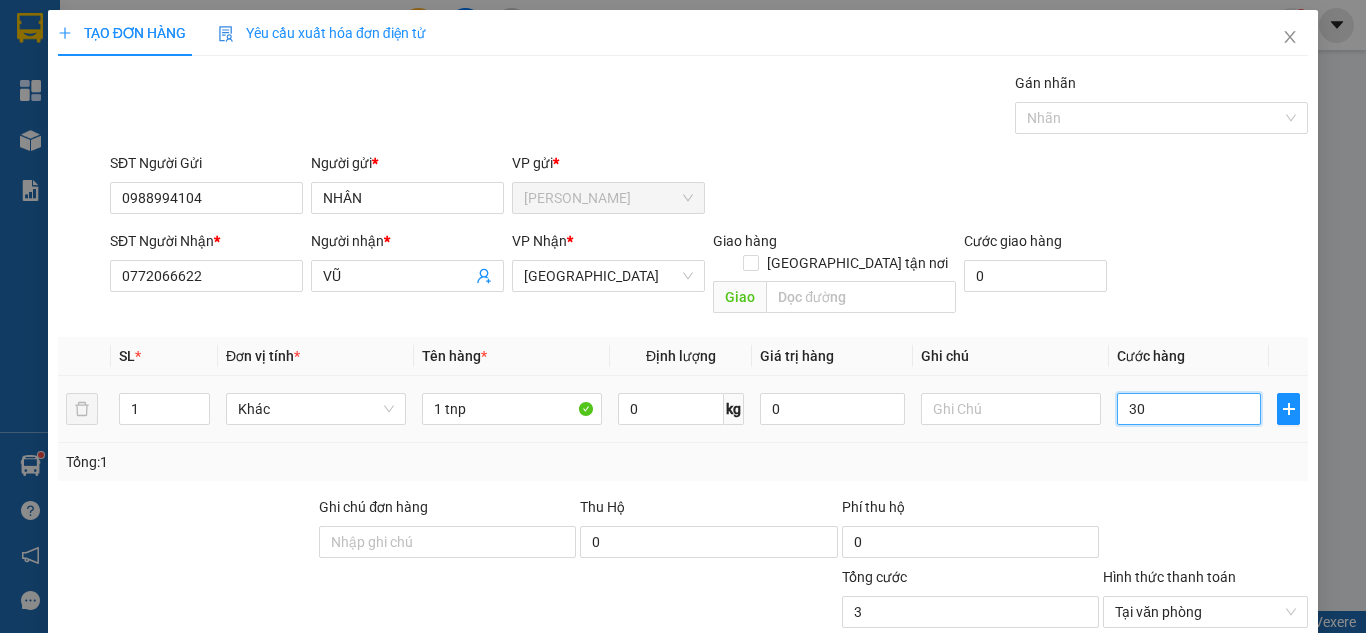 type on "30" 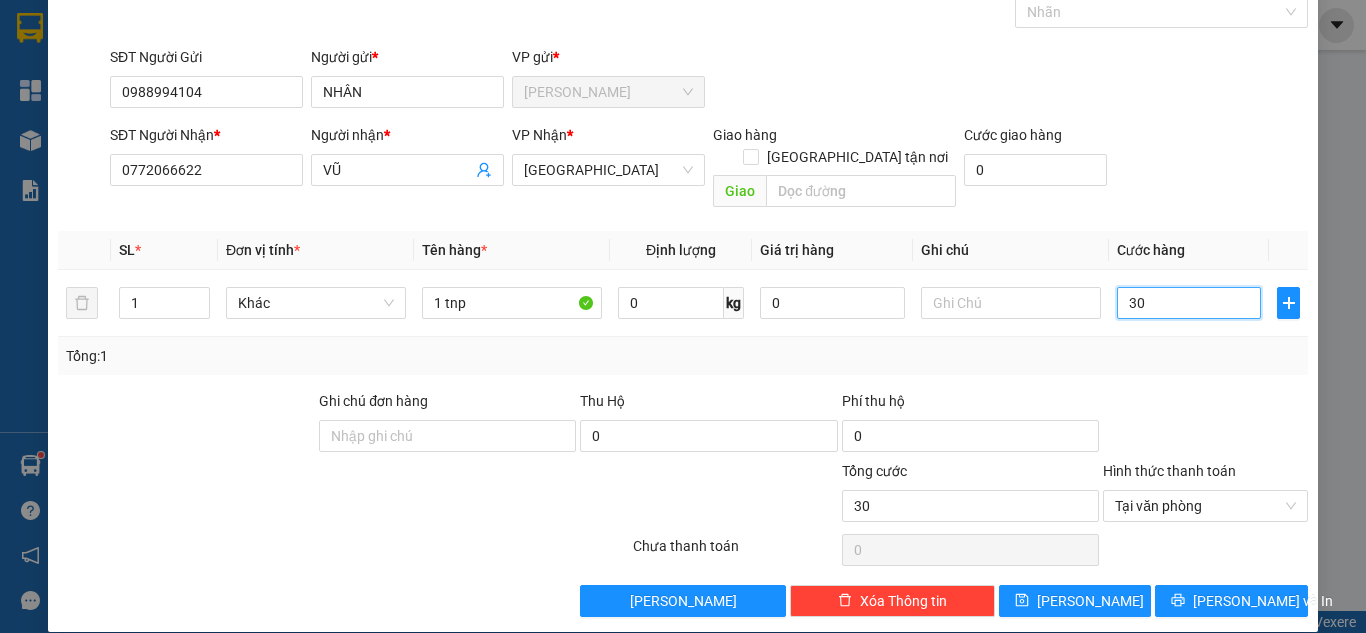 scroll, scrollTop: 107, scrollLeft: 0, axis: vertical 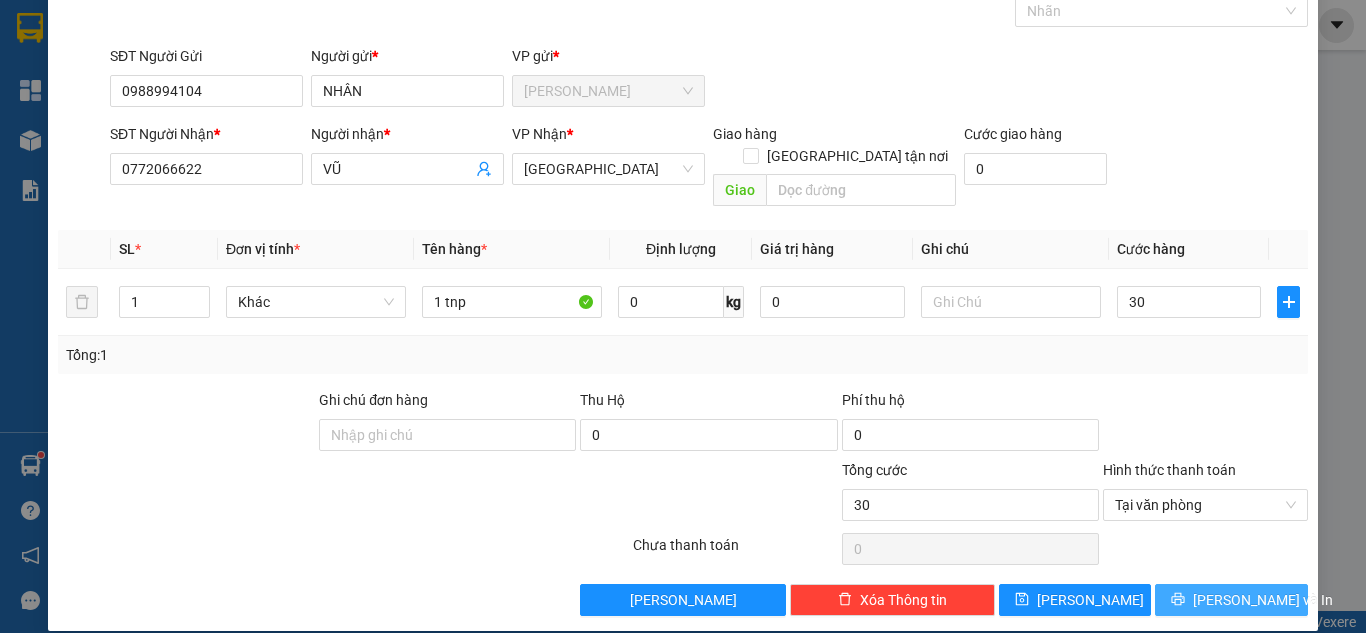 type on "30.000" 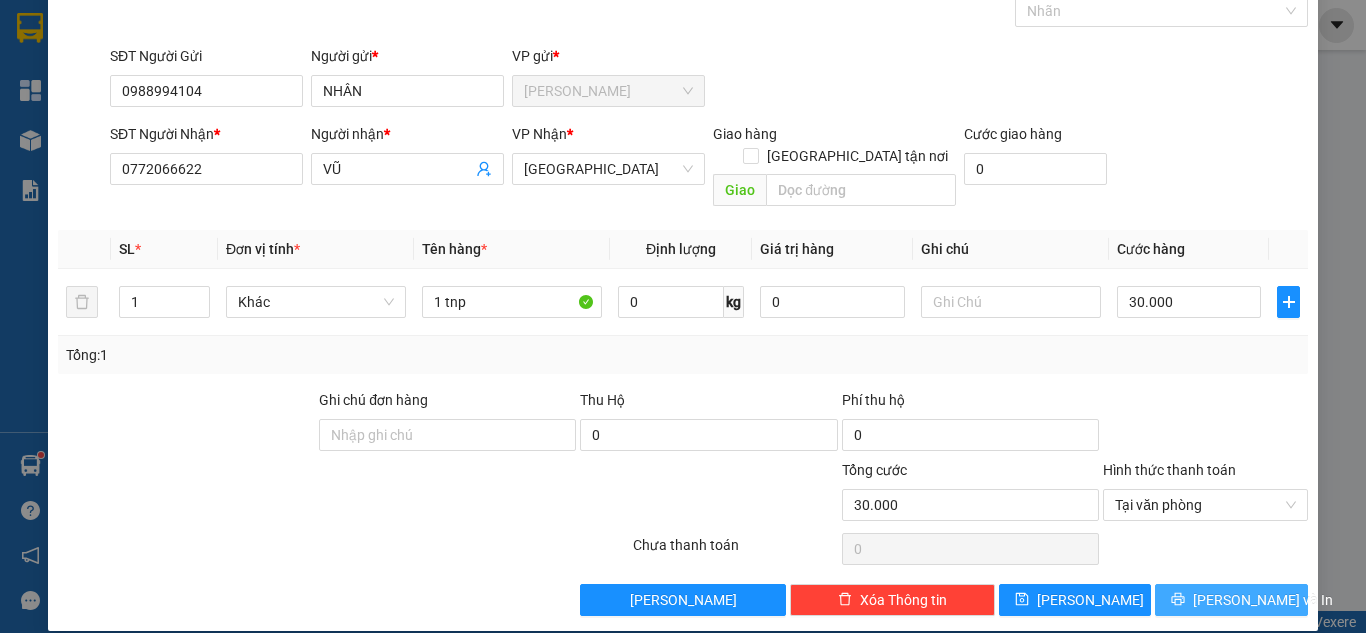 click on "[PERSON_NAME] và In" at bounding box center [1263, 600] 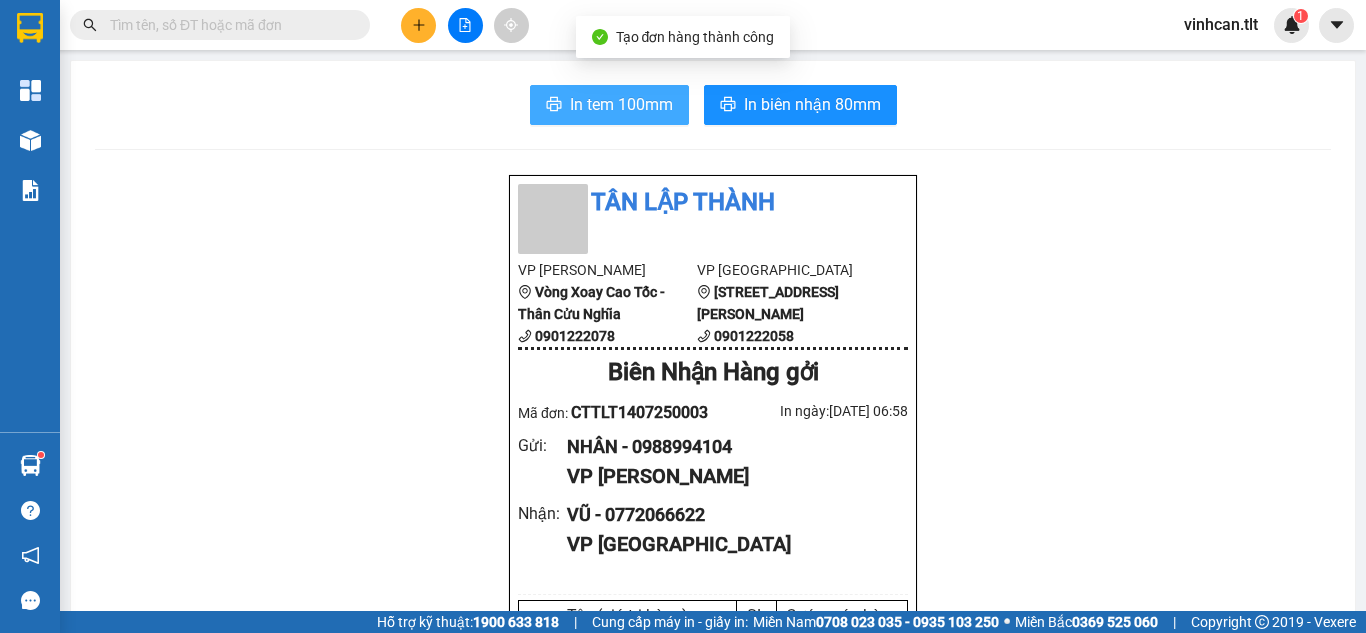 click on "In tem 100mm" at bounding box center [621, 104] 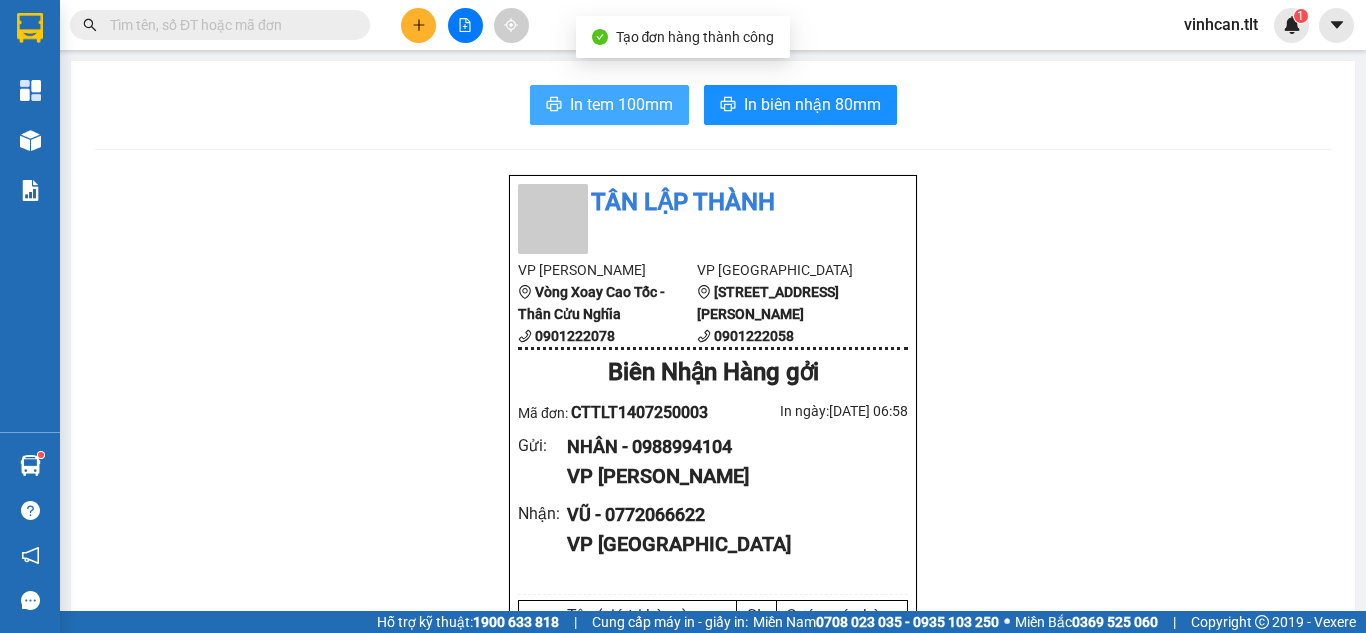scroll, scrollTop: 0, scrollLeft: 0, axis: both 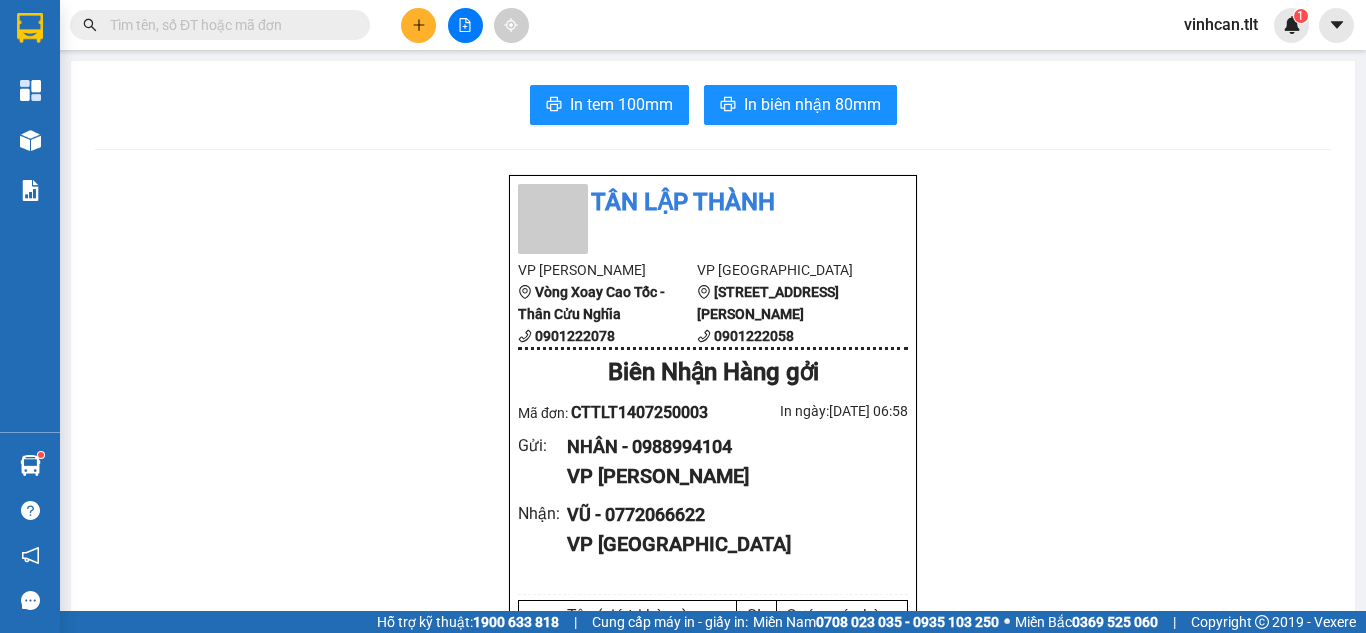 click 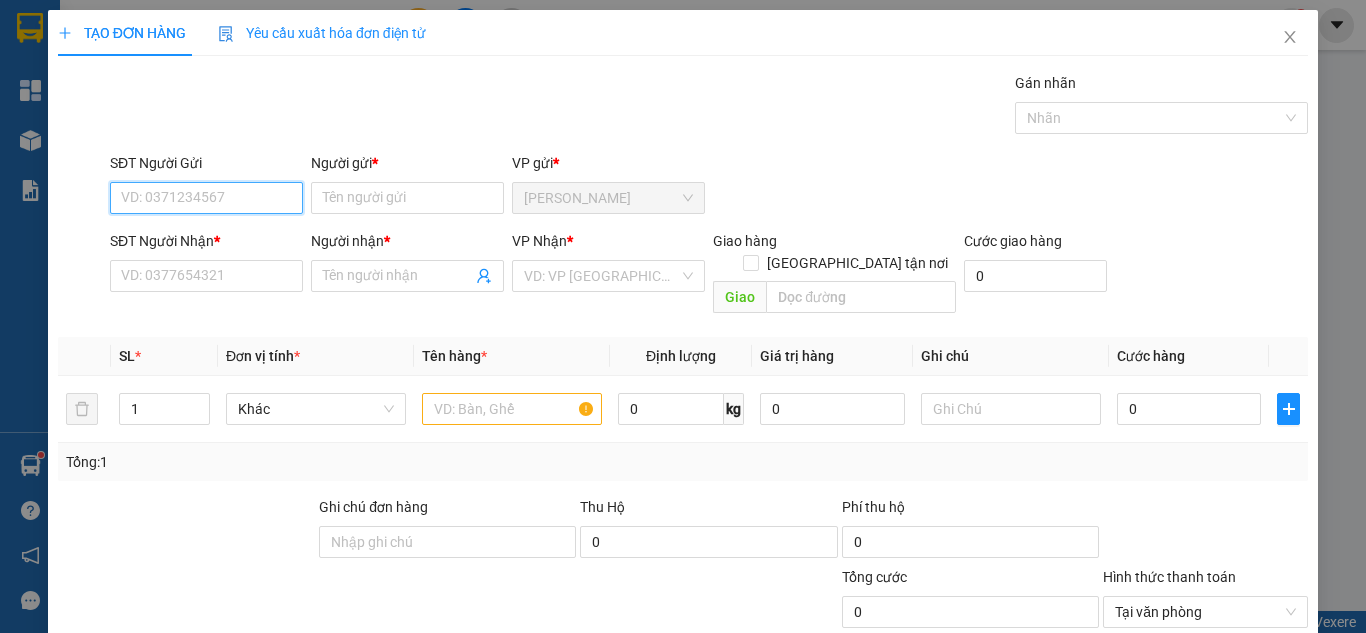 click on "SĐT Người Gửi" at bounding box center (206, 198) 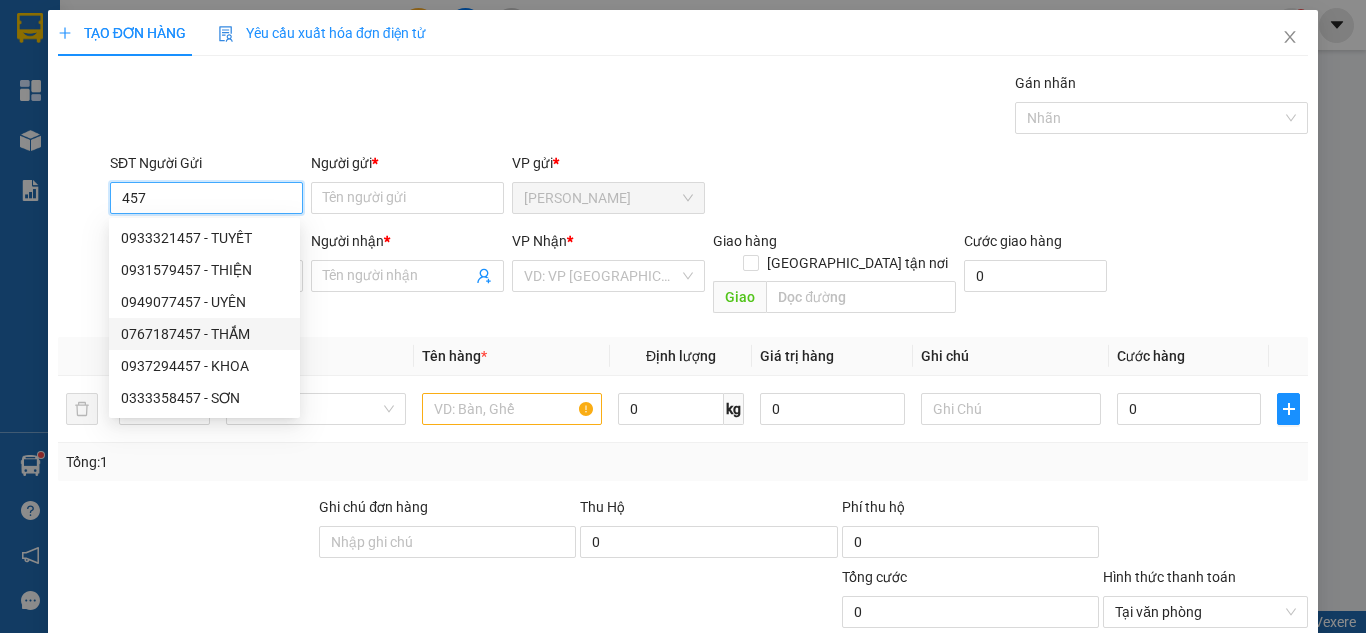 click on "0767187457 - THẮM" at bounding box center [204, 334] 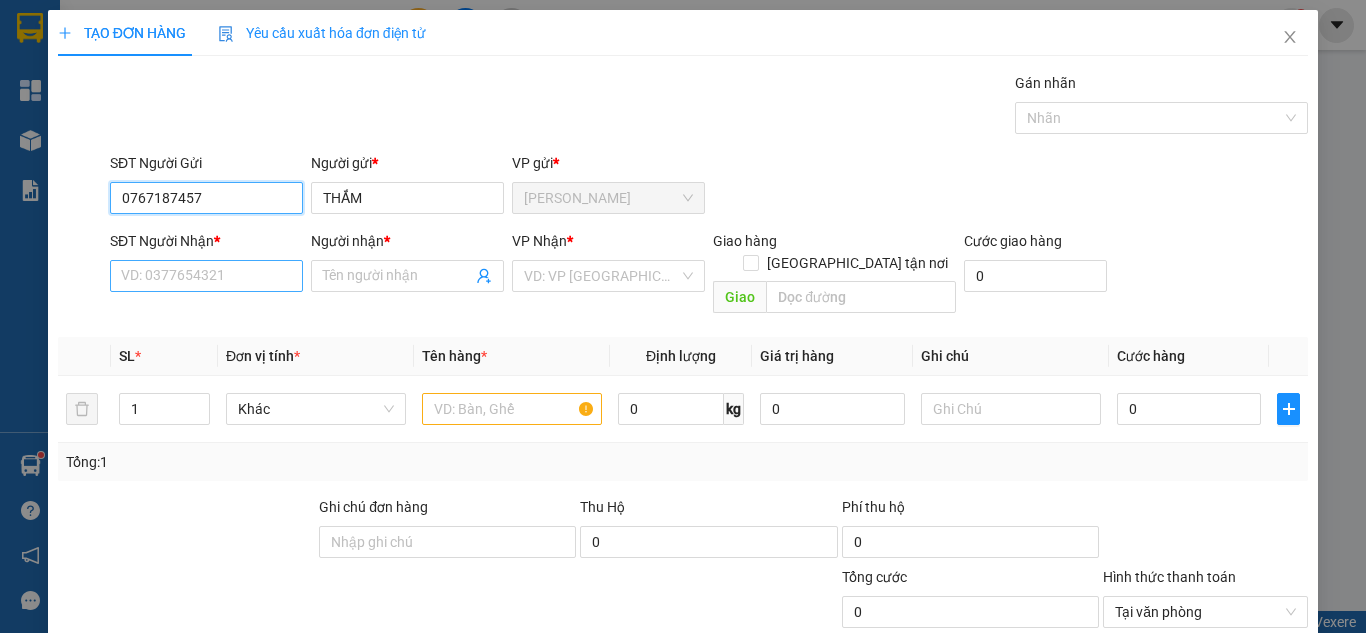 type on "0767187457" 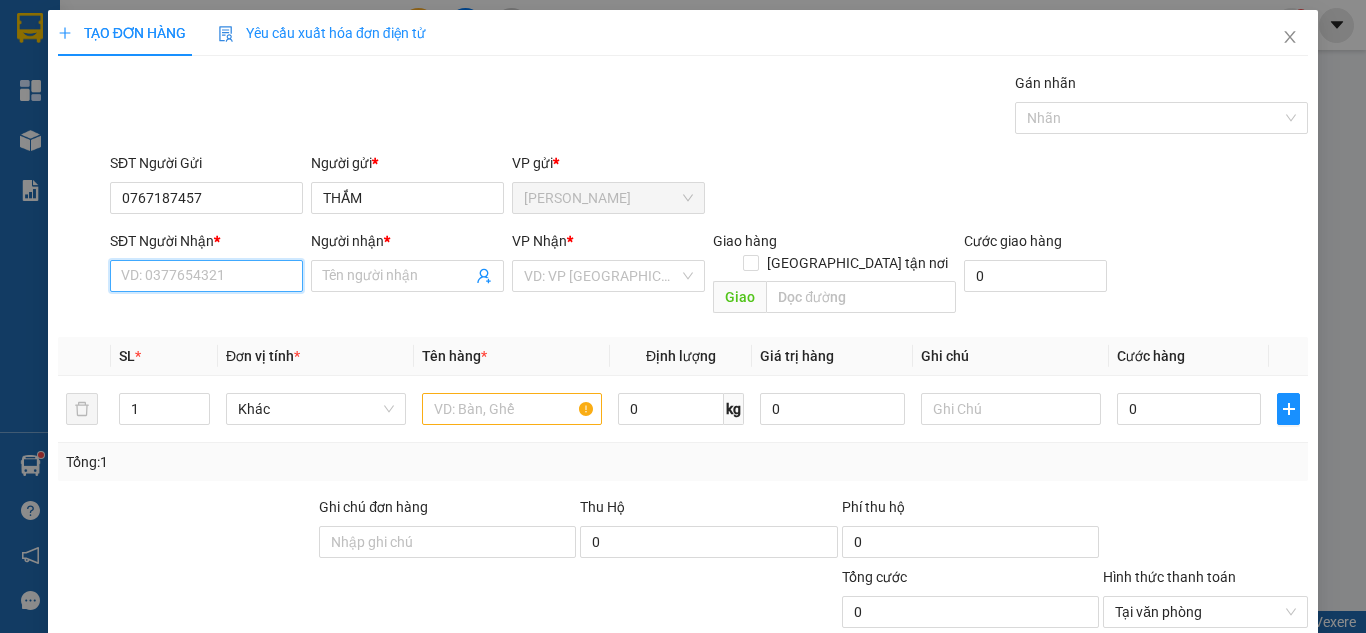 click on "SĐT Người Nhận  *" at bounding box center [206, 276] 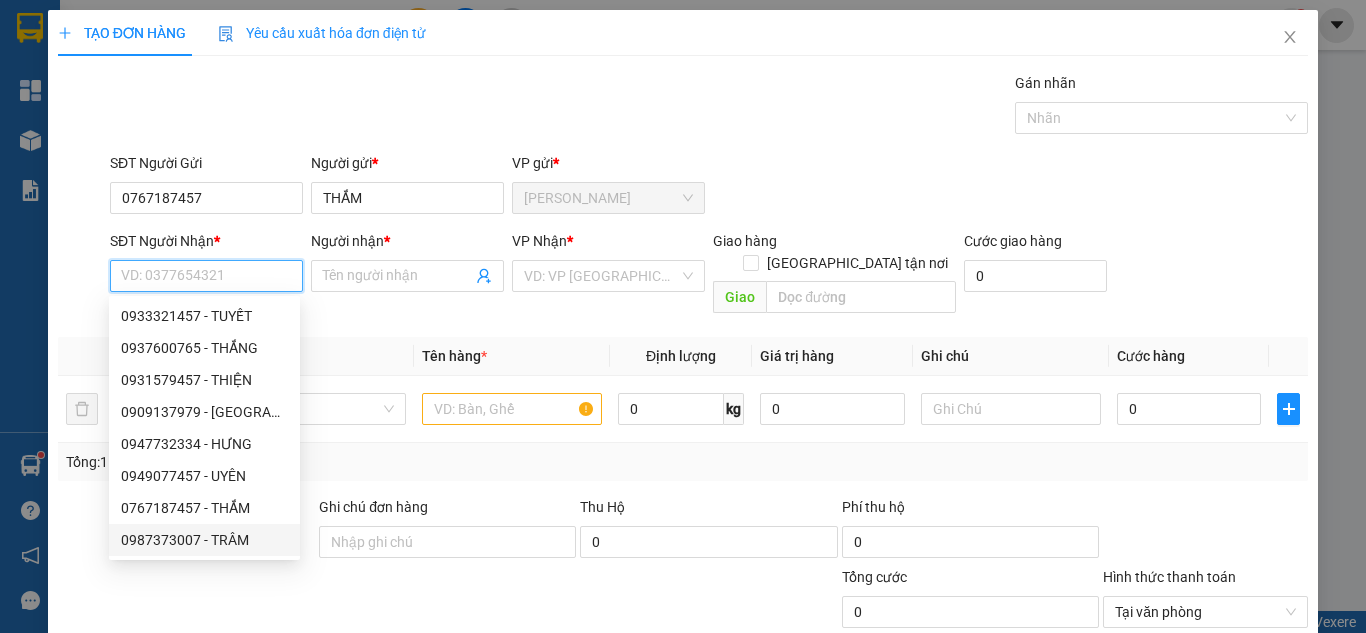 click on "0987373007 - TRÂM" at bounding box center [204, 540] 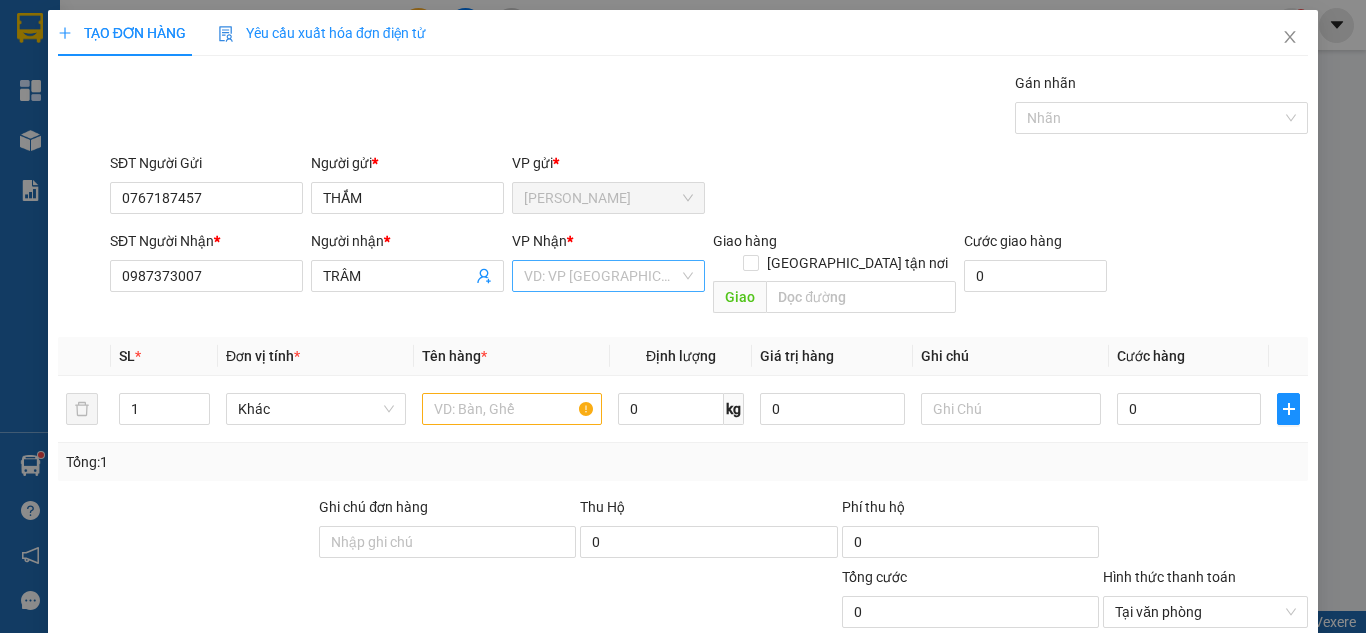 click at bounding box center [601, 276] 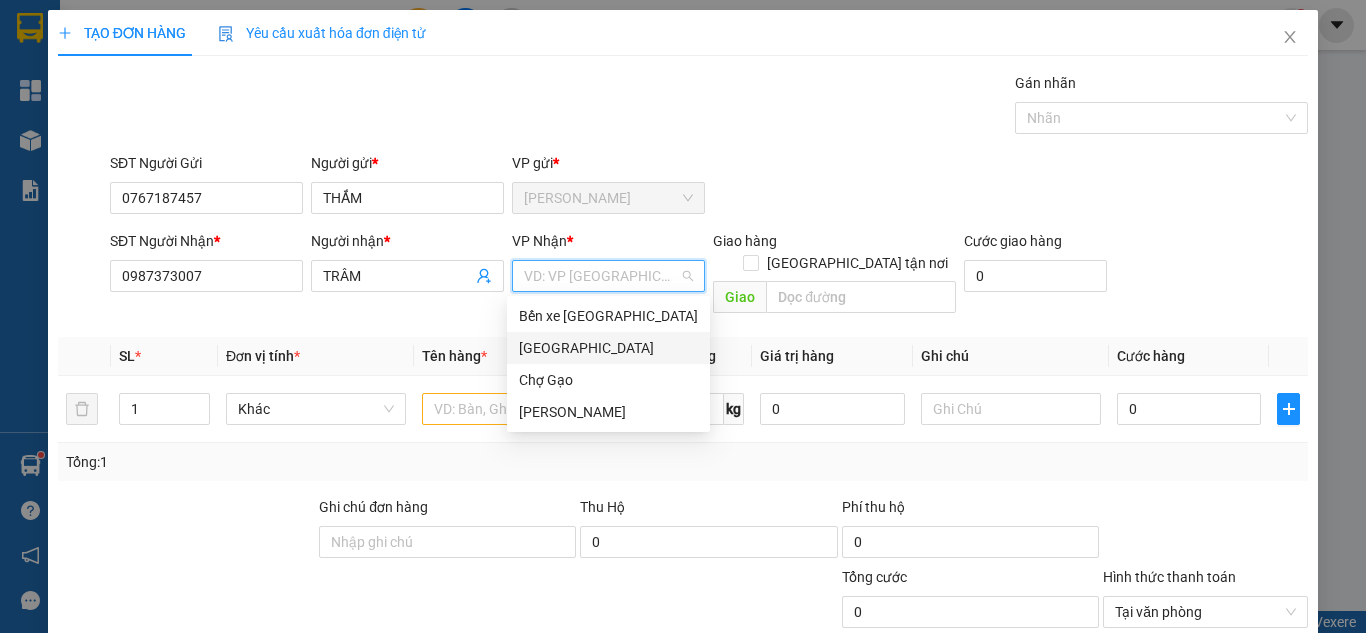 click on "[GEOGRAPHIC_DATA]" at bounding box center [608, 348] 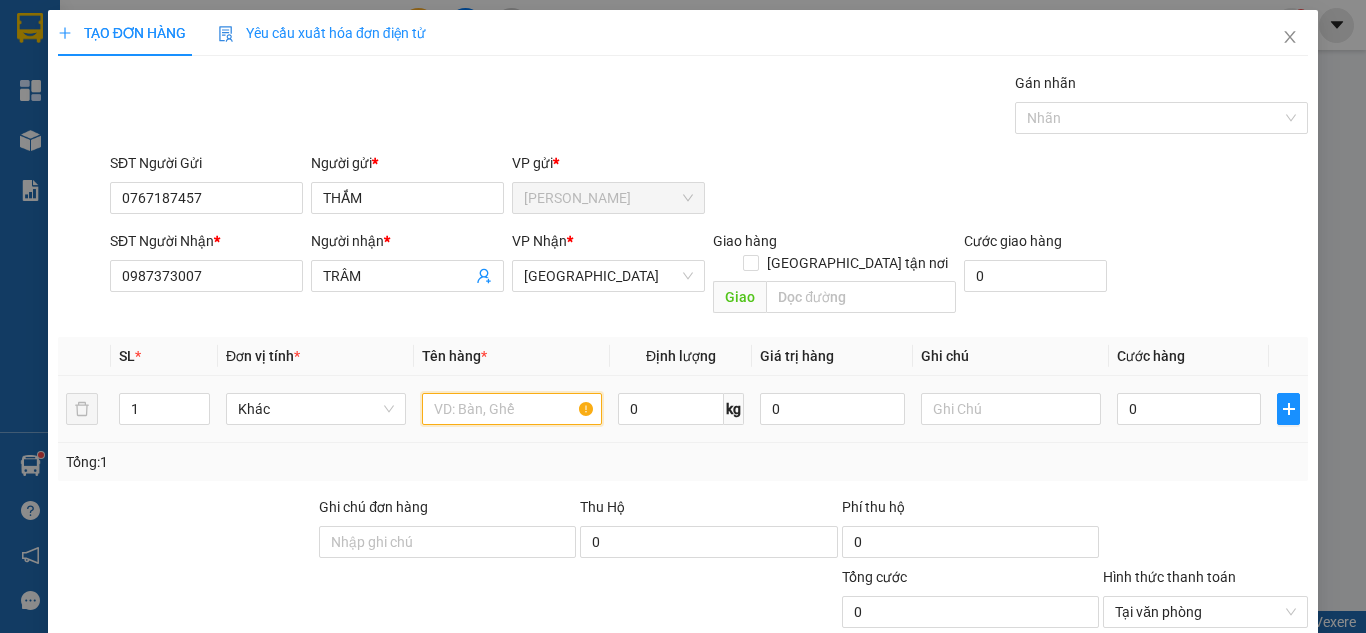 click at bounding box center (512, 409) 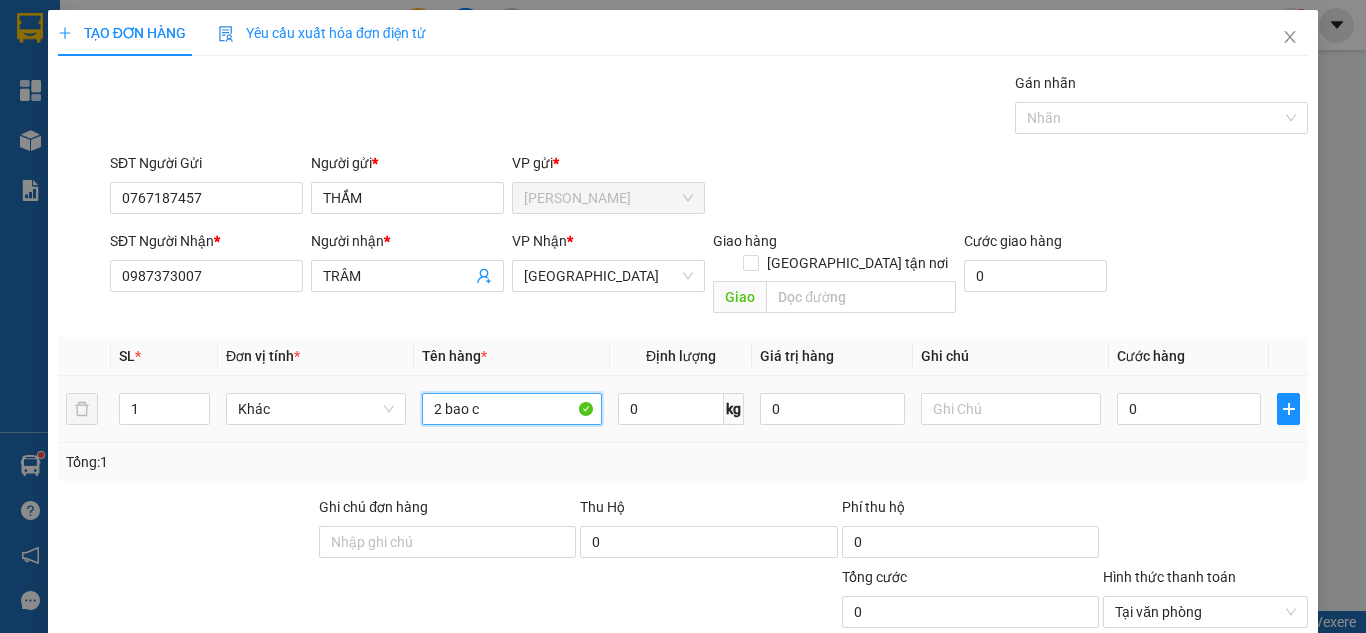 paste on "á" 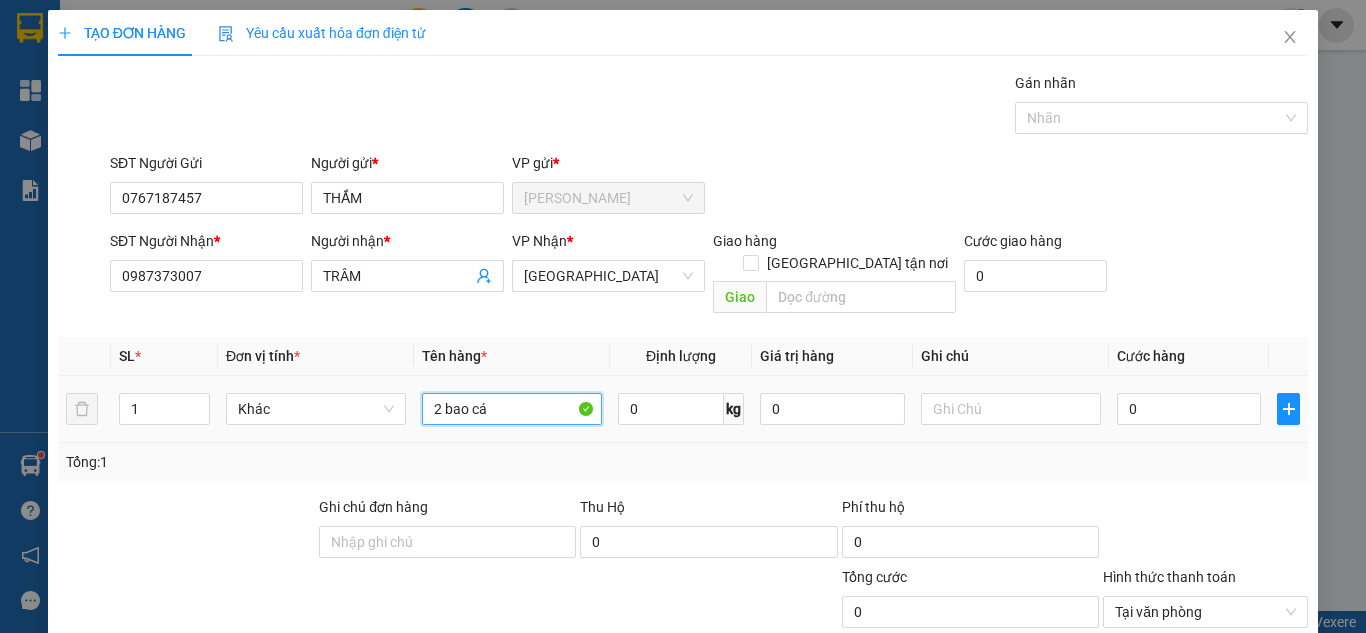 type on "2 bao cá" 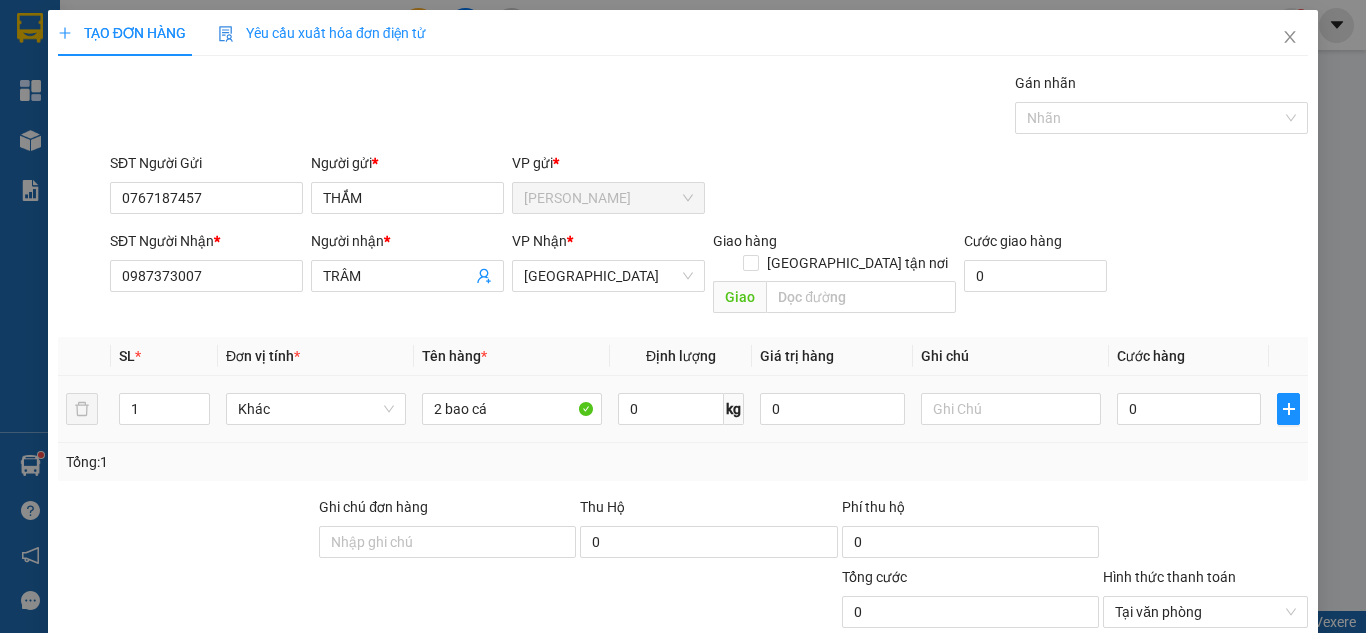 click on "0" at bounding box center (1189, 409) 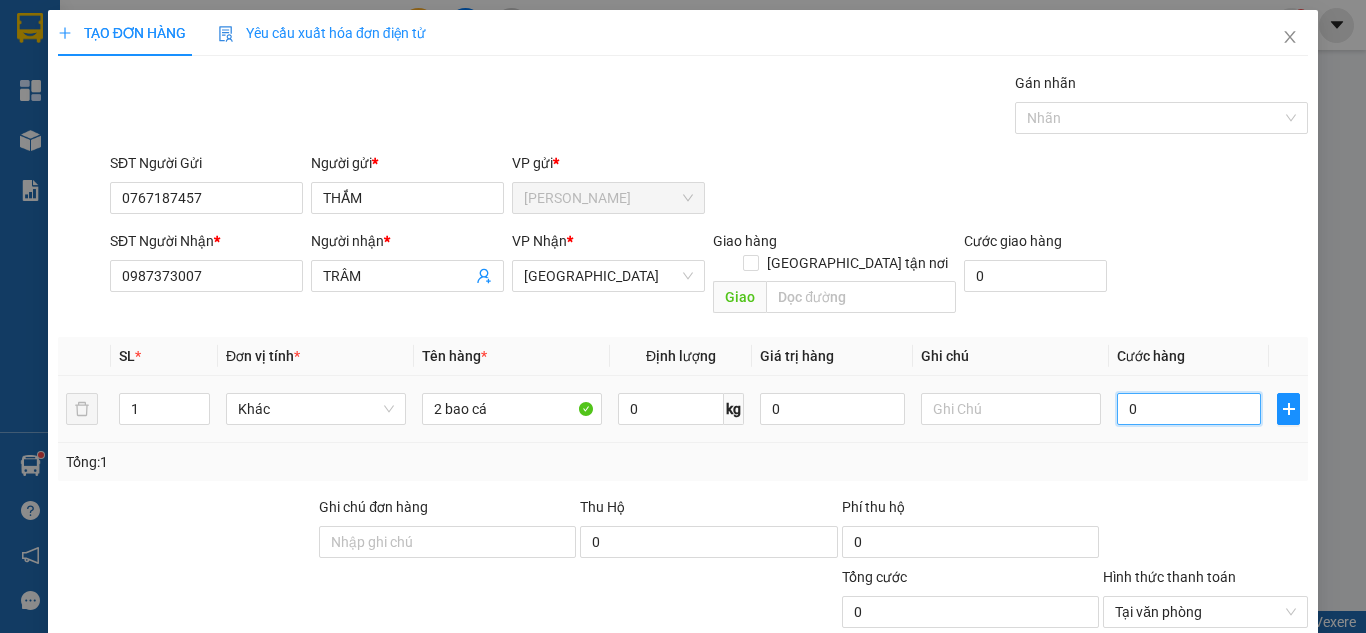 click on "0" at bounding box center [1189, 409] 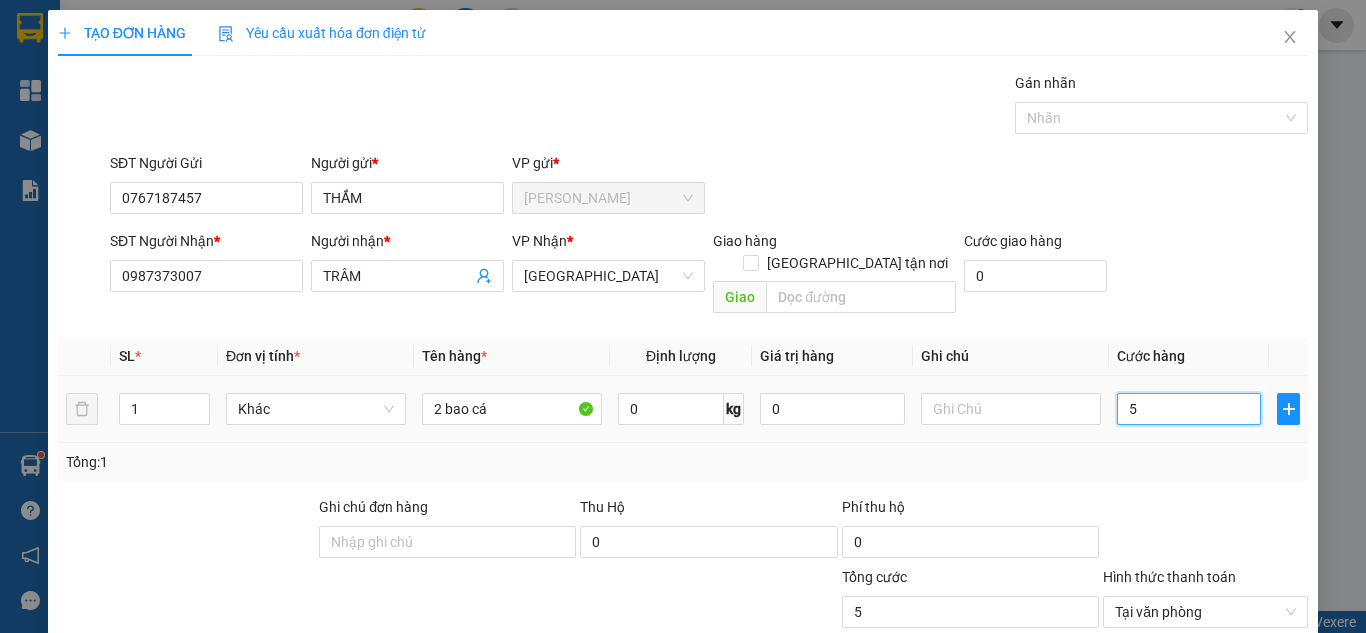type on "50" 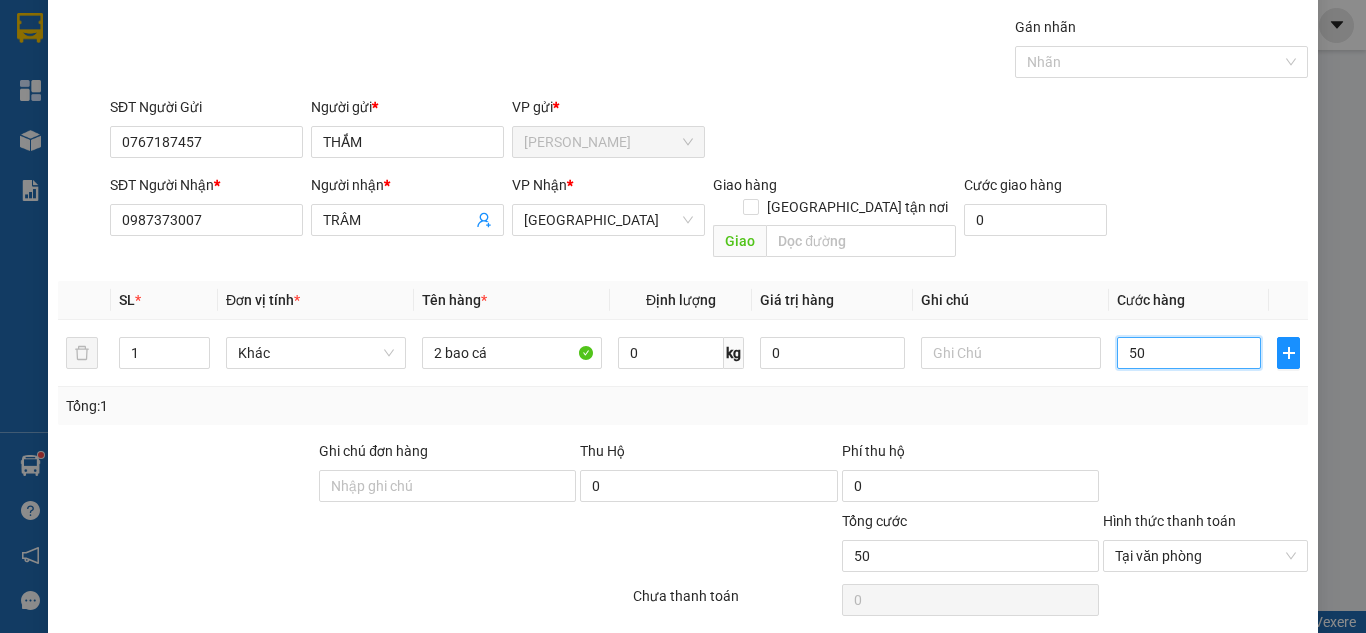 scroll, scrollTop: 107, scrollLeft: 0, axis: vertical 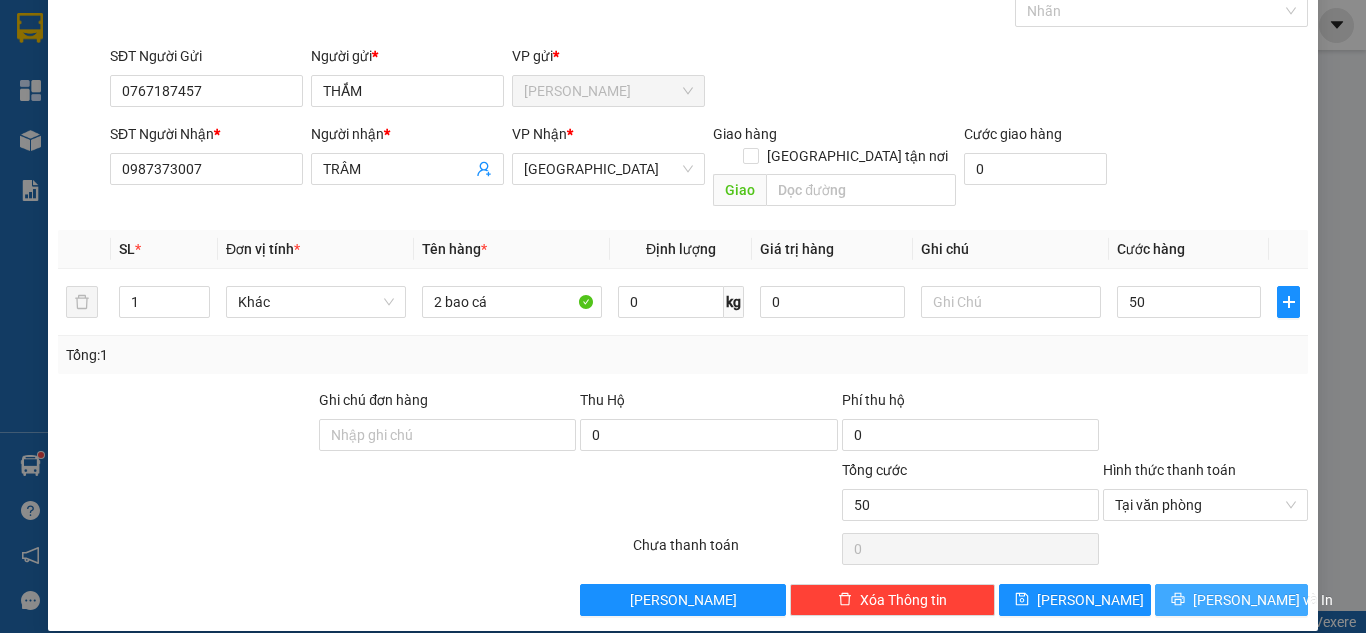 type on "50.000" 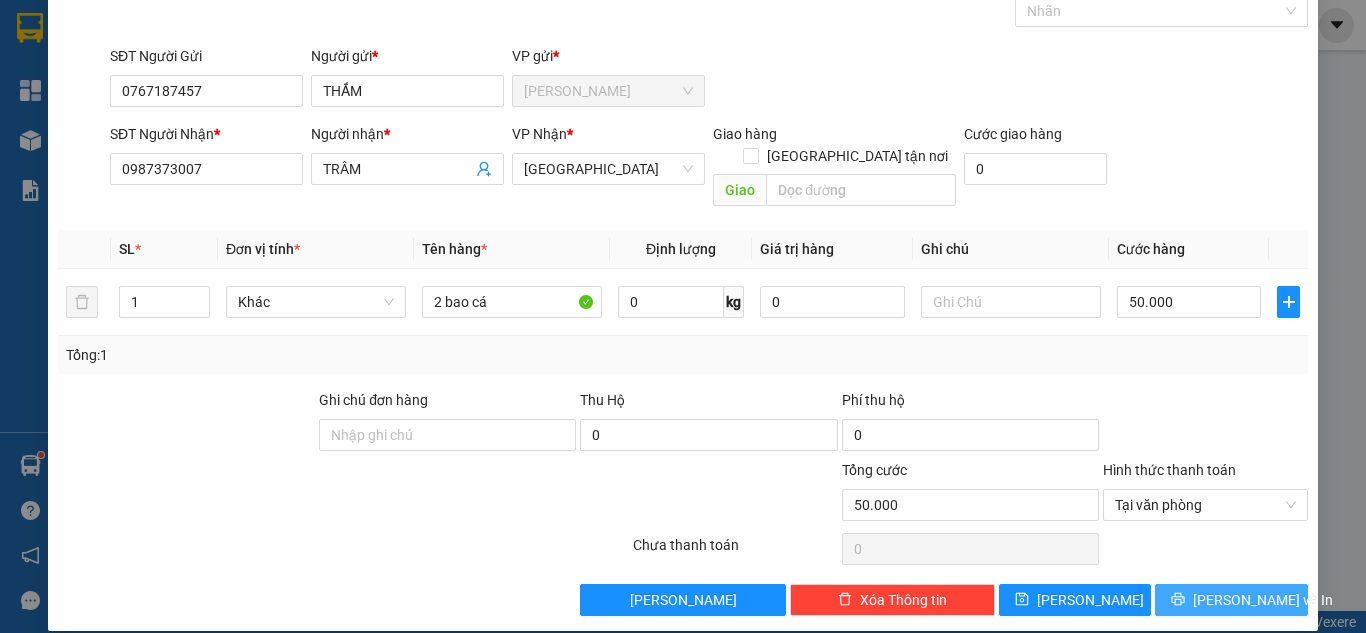 click on "[PERSON_NAME] và In" at bounding box center (1263, 600) 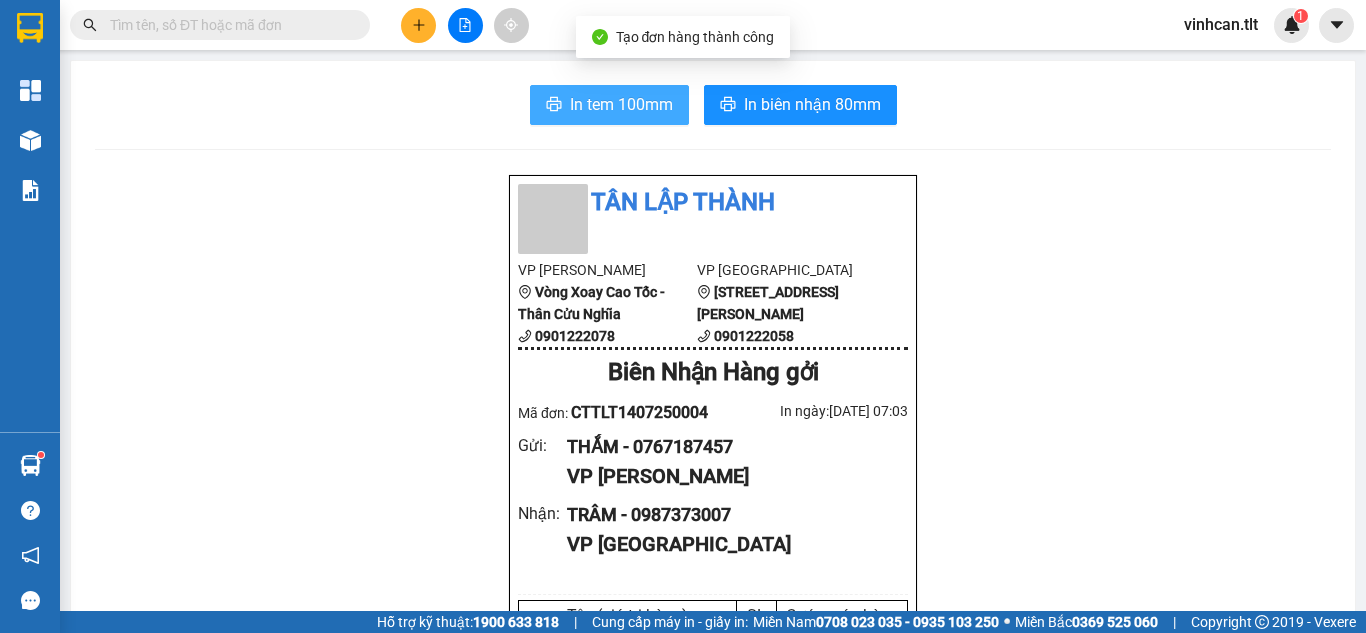 click on "In tem 100mm" at bounding box center (621, 104) 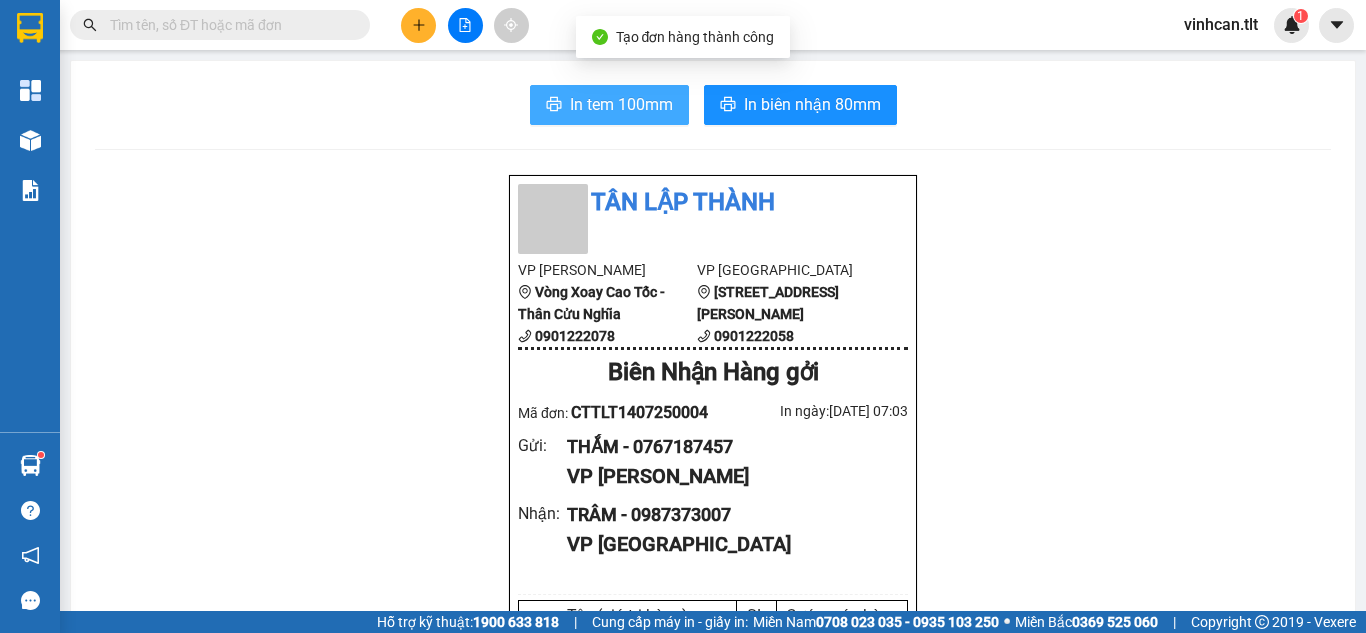 scroll, scrollTop: 0, scrollLeft: 0, axis: both 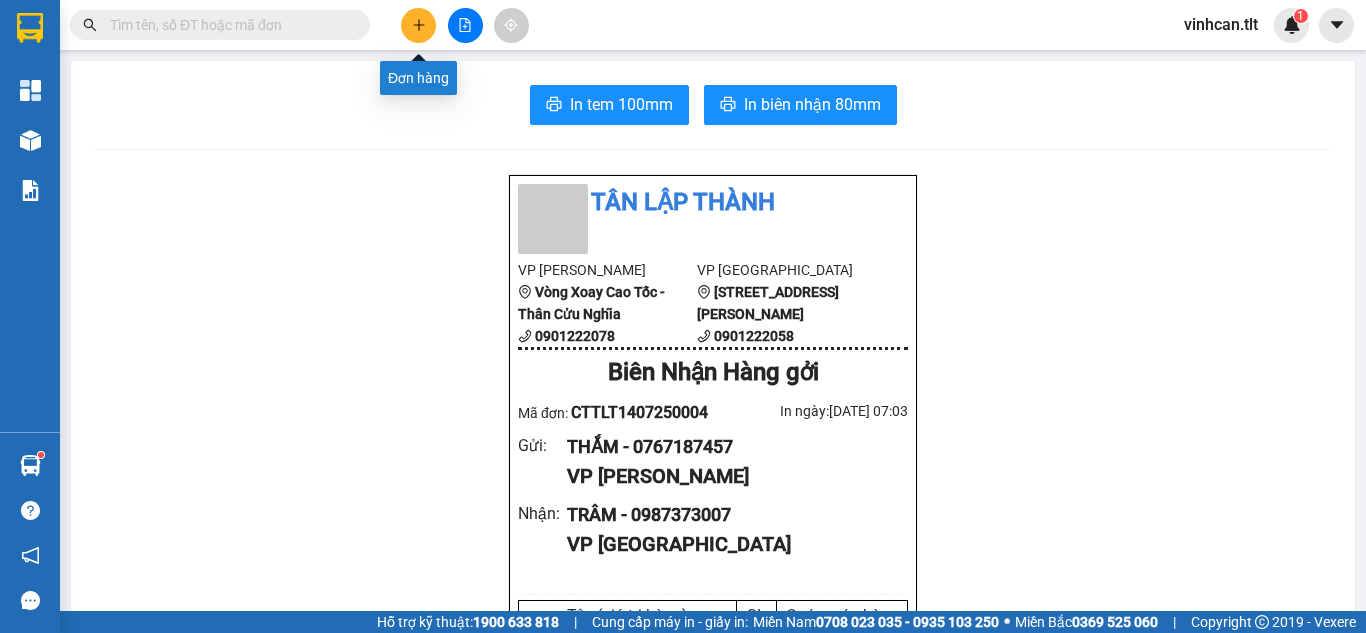 click 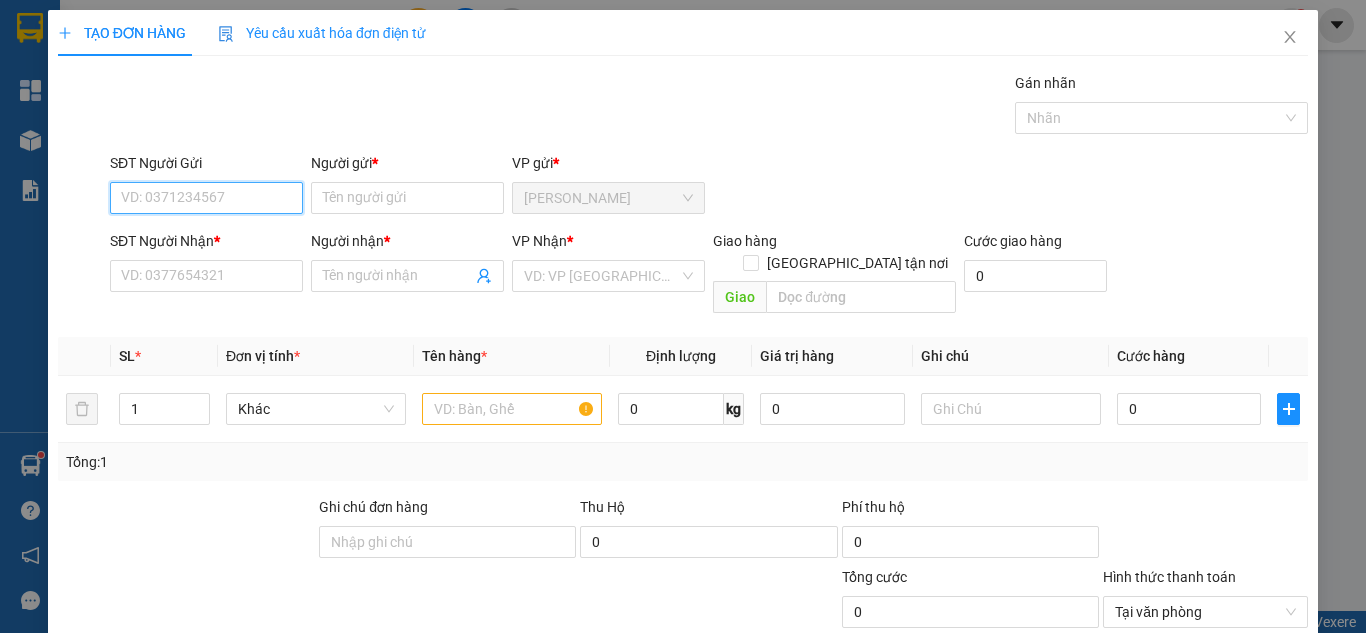 click on "SĐT Người Gửi" at bounding box center [206, 198] 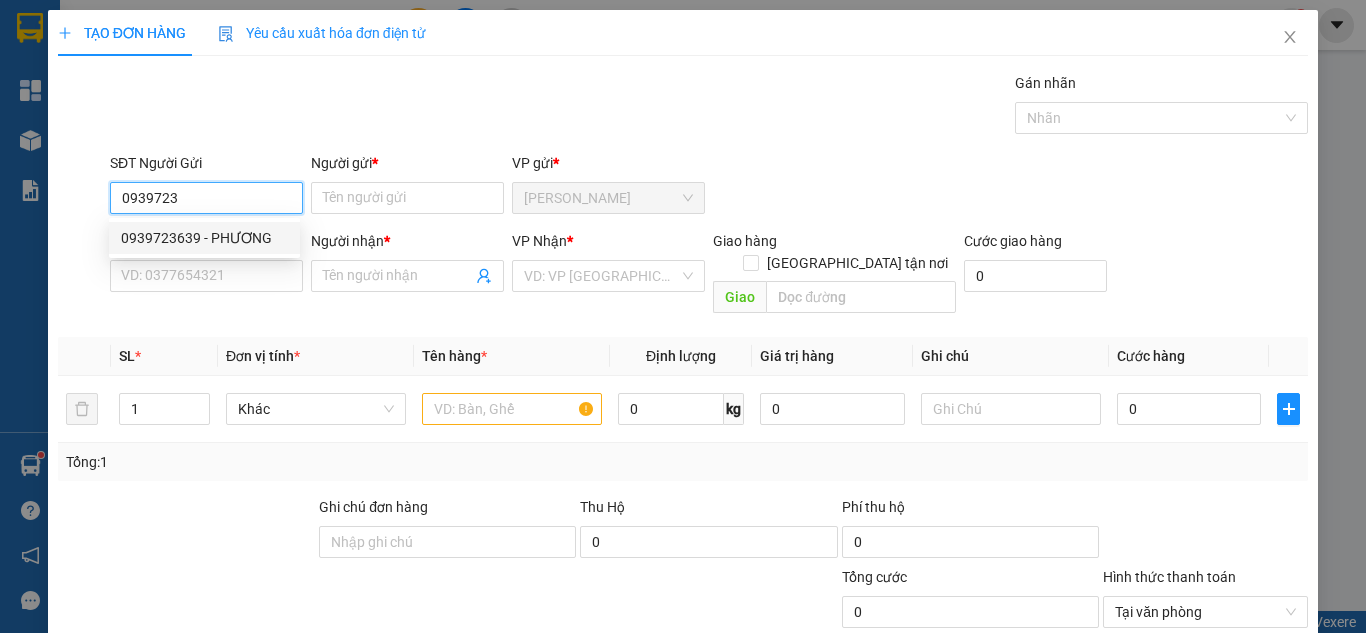 drag, startPoint x: 216, startPoint y: 241, endPoint x: 227, endPoint y: 240, distance: 11.045361 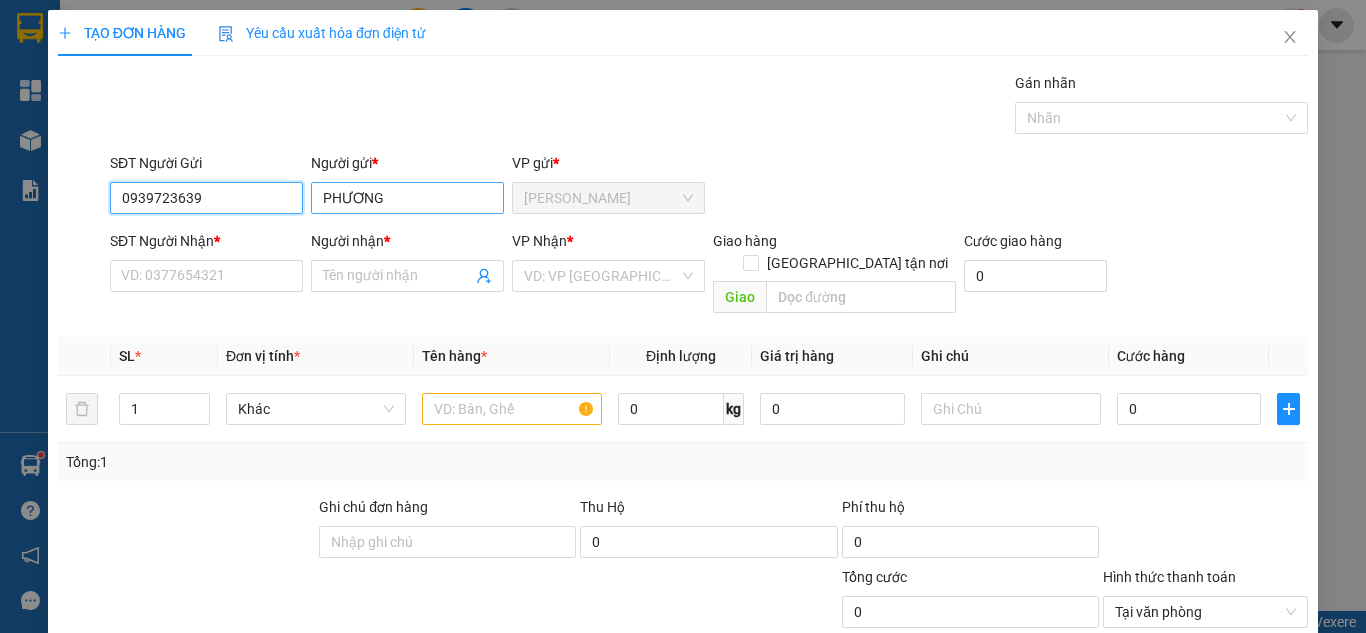 type on "0939723639" 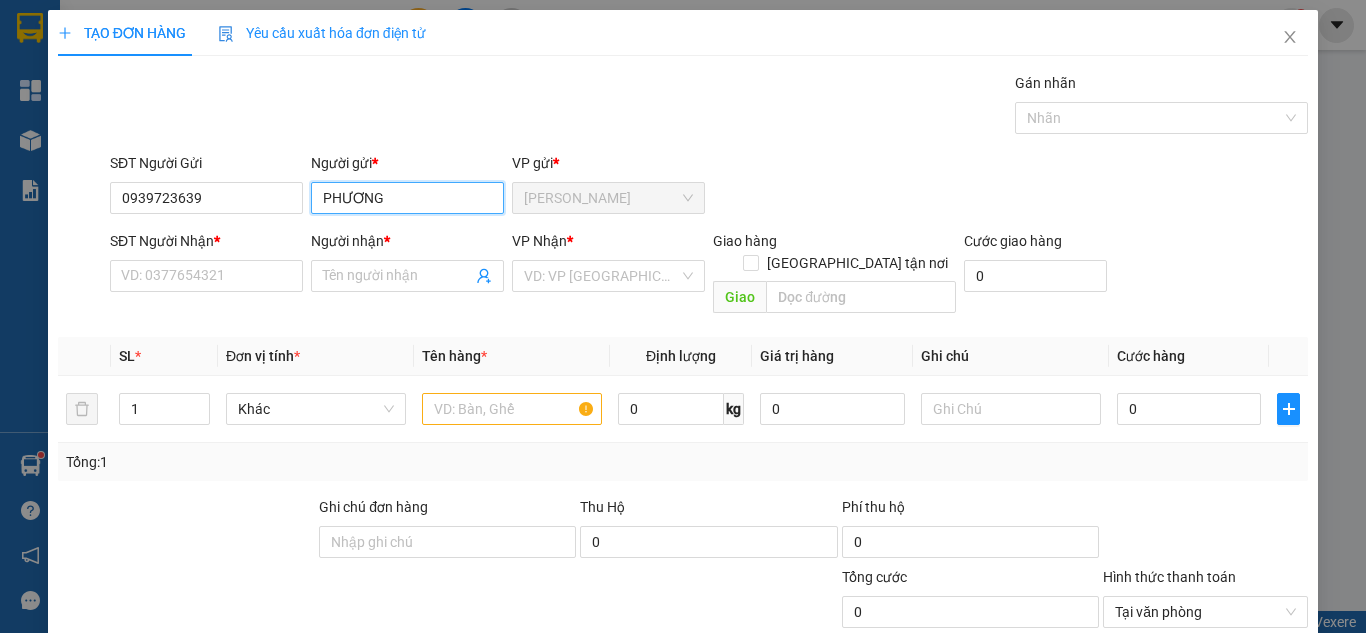 click on "PHƯƠNG" at bounding box center [407, 198] 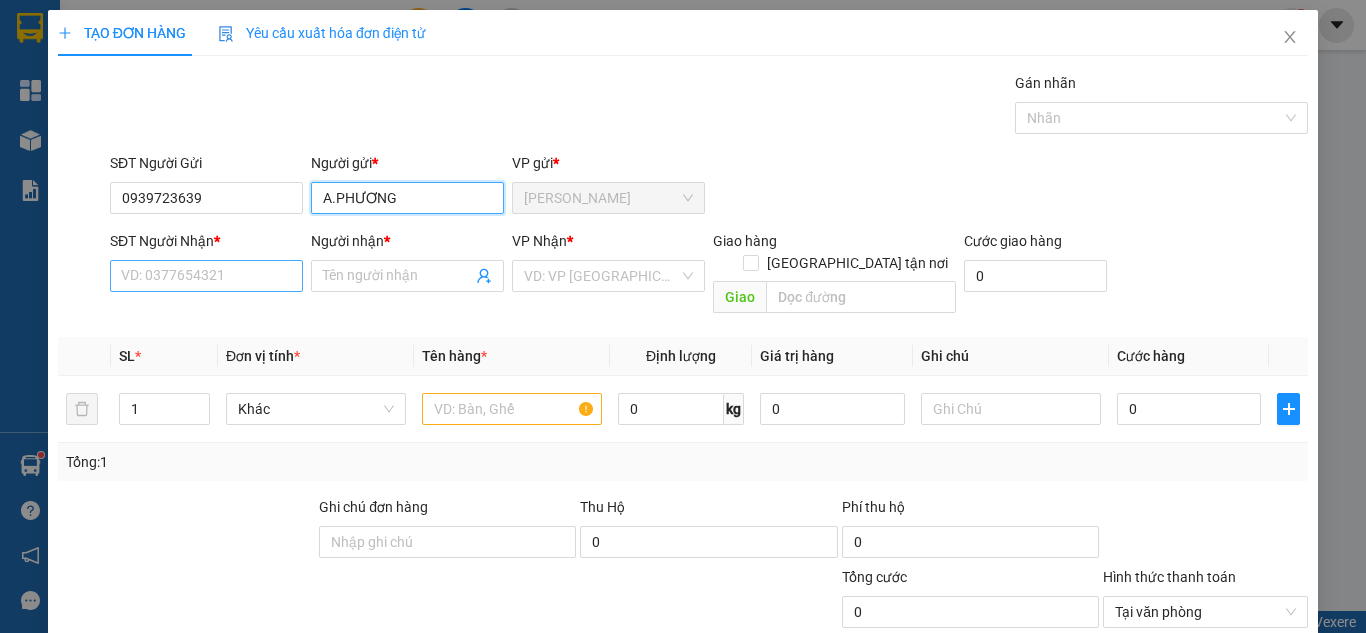type on "A.PHƯƠNG" 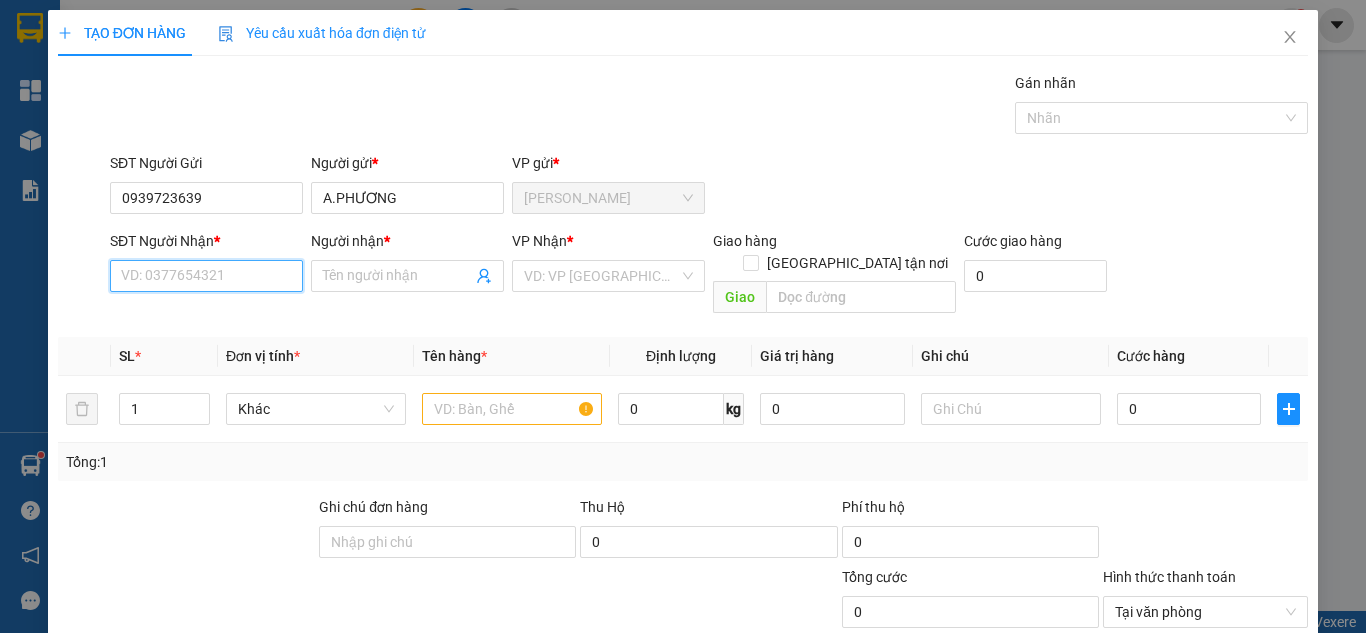 click on "SĐT Người Nhận  *" at bounding box center [206, 276] 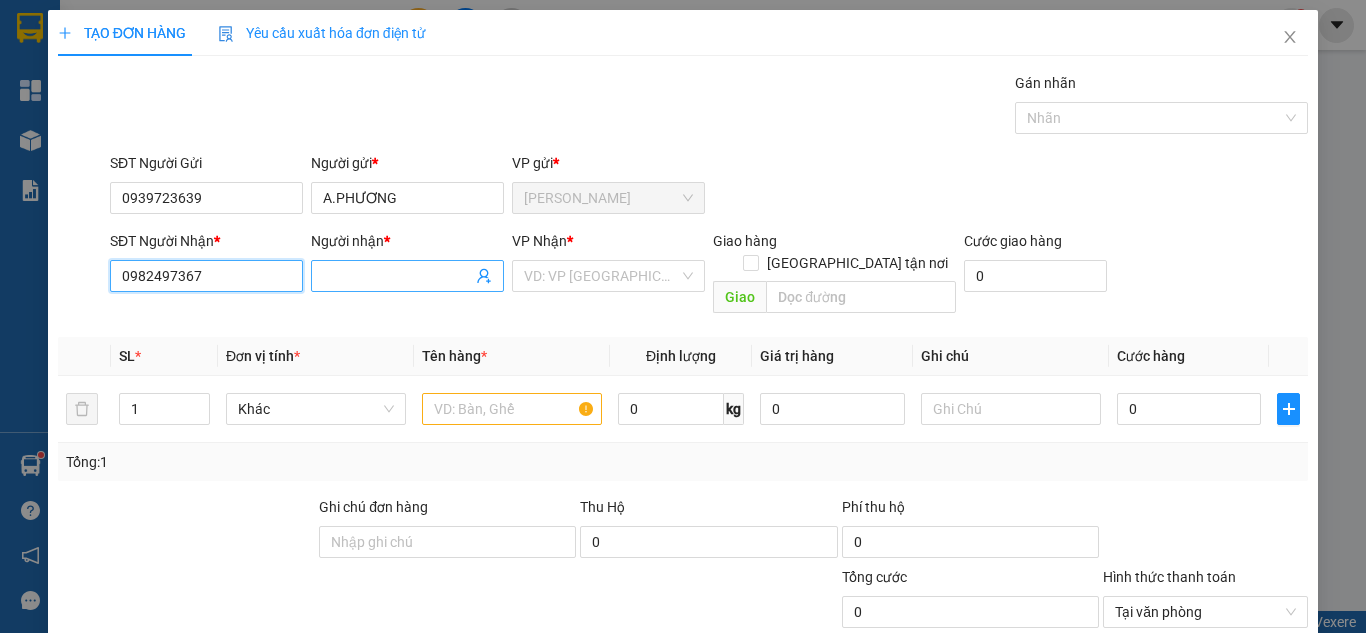 type on "0982497367" 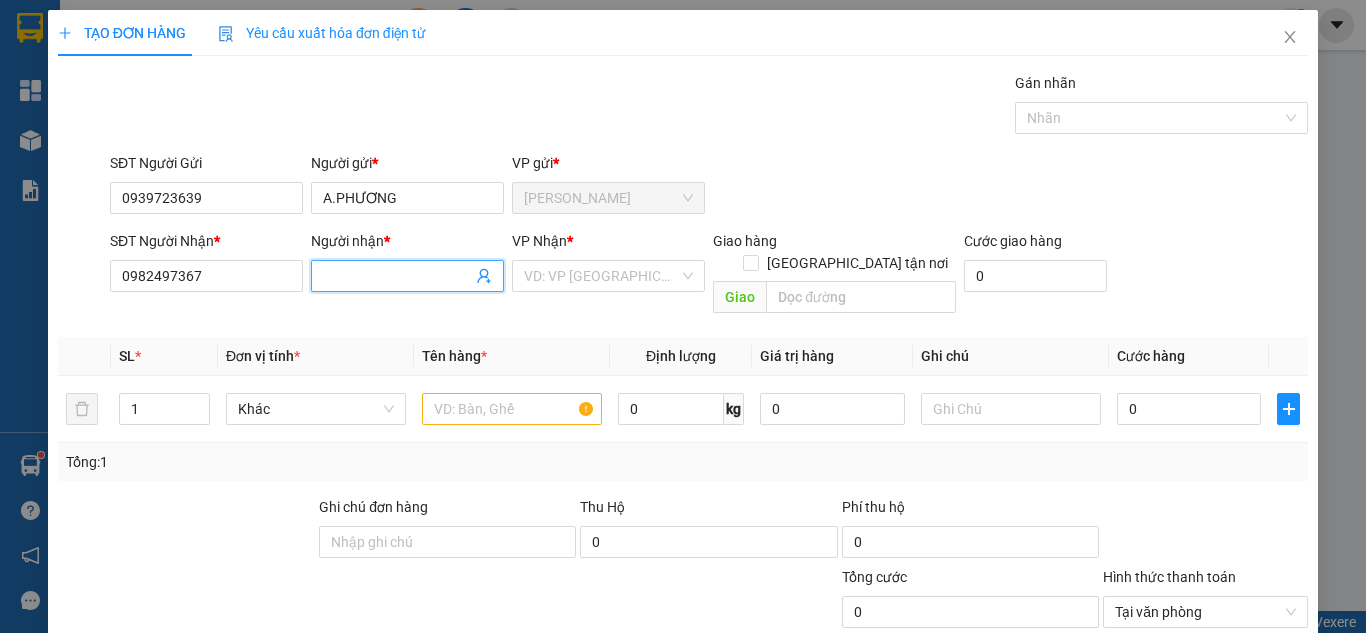 click on "Người nhận  *" at bounding box center (397, 276) 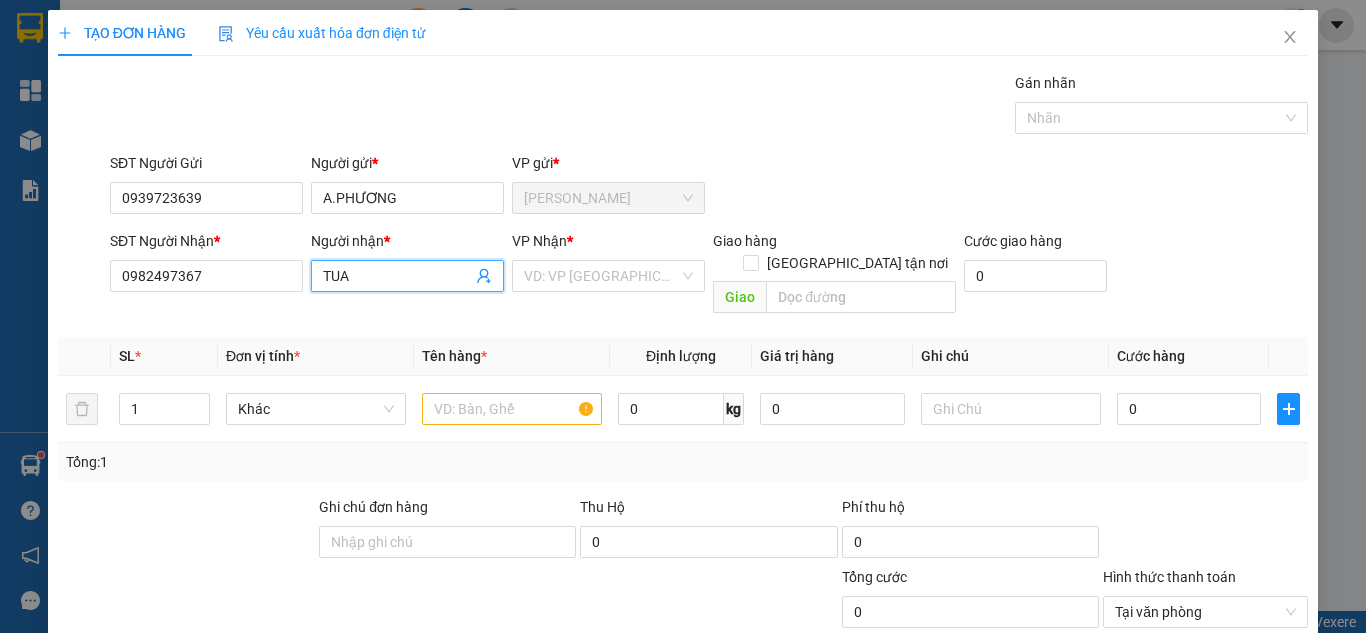 paste on "Â" 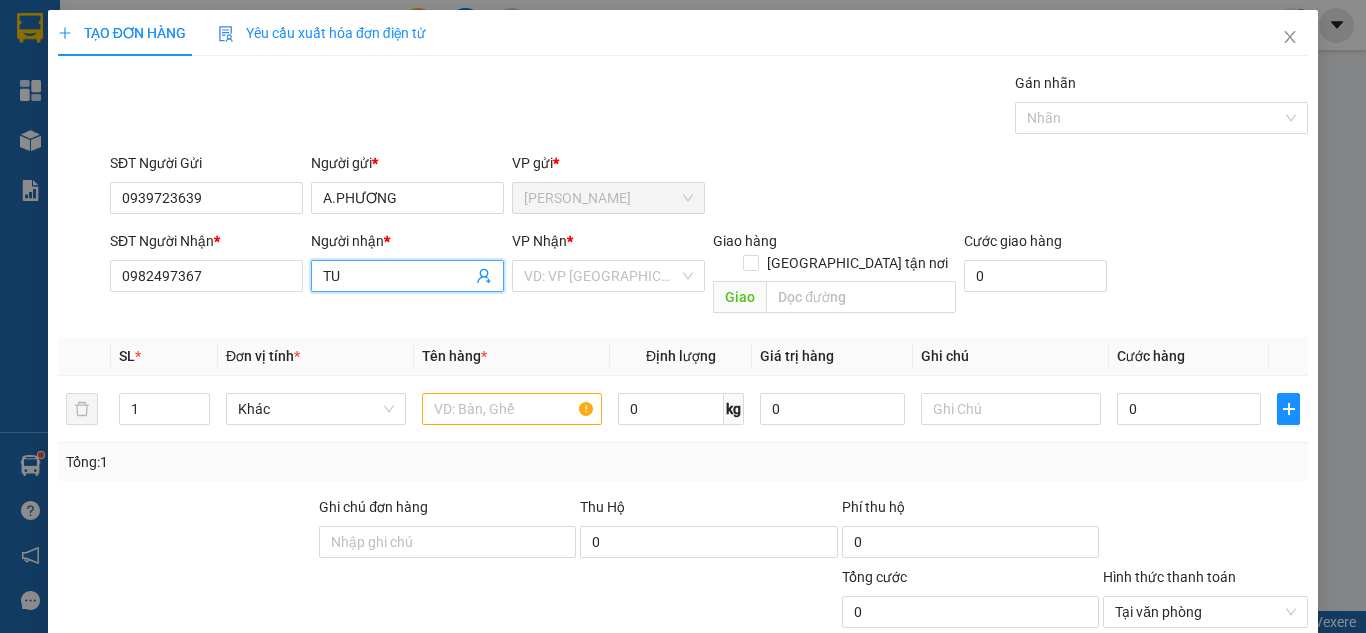 paste on "ẤN" 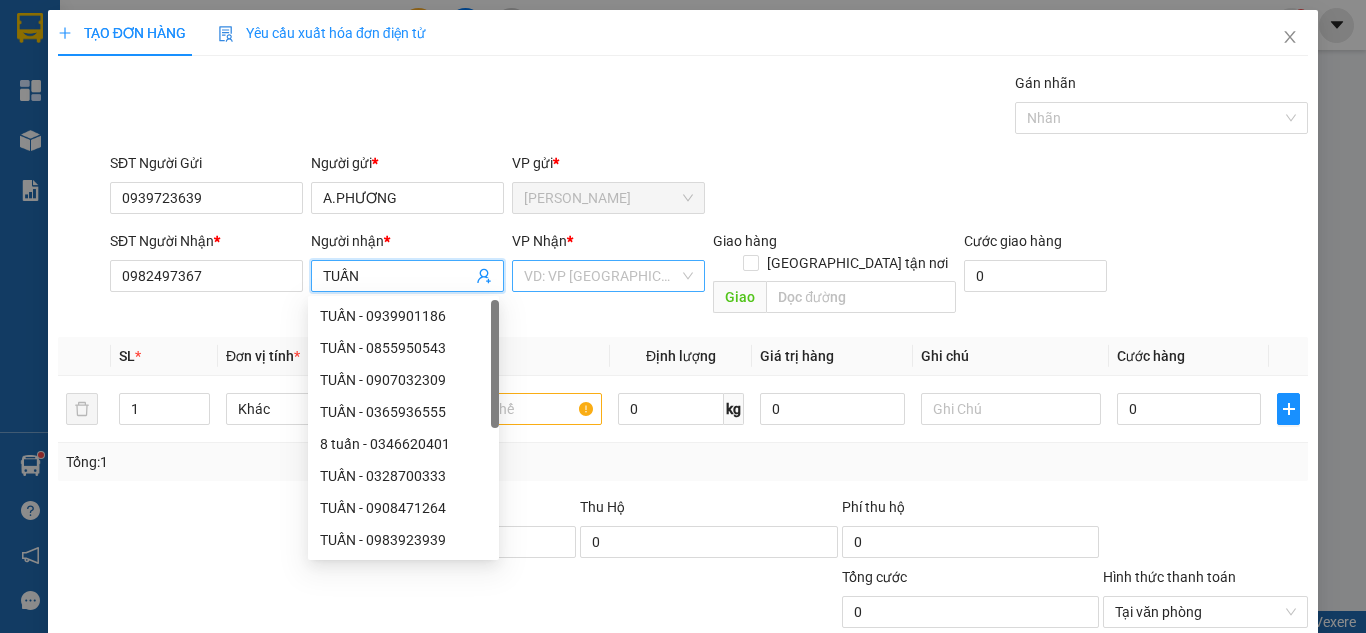 type on "TUẤN" 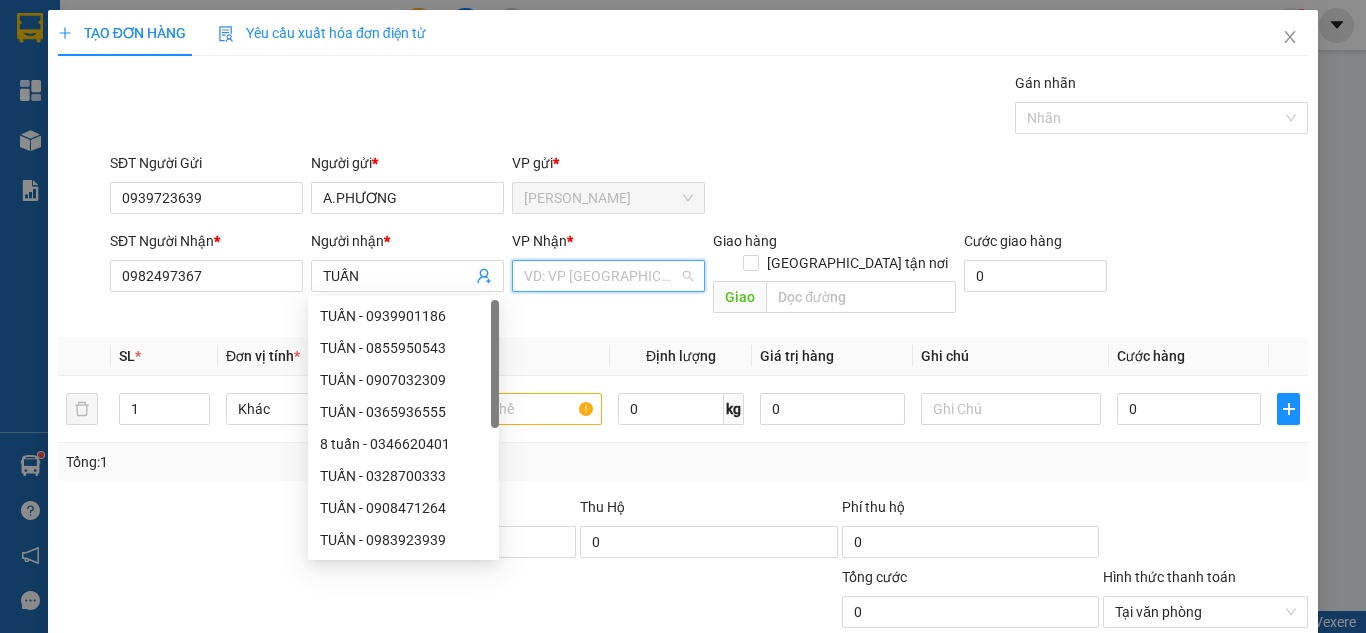 click at bounding box center [601, 276] 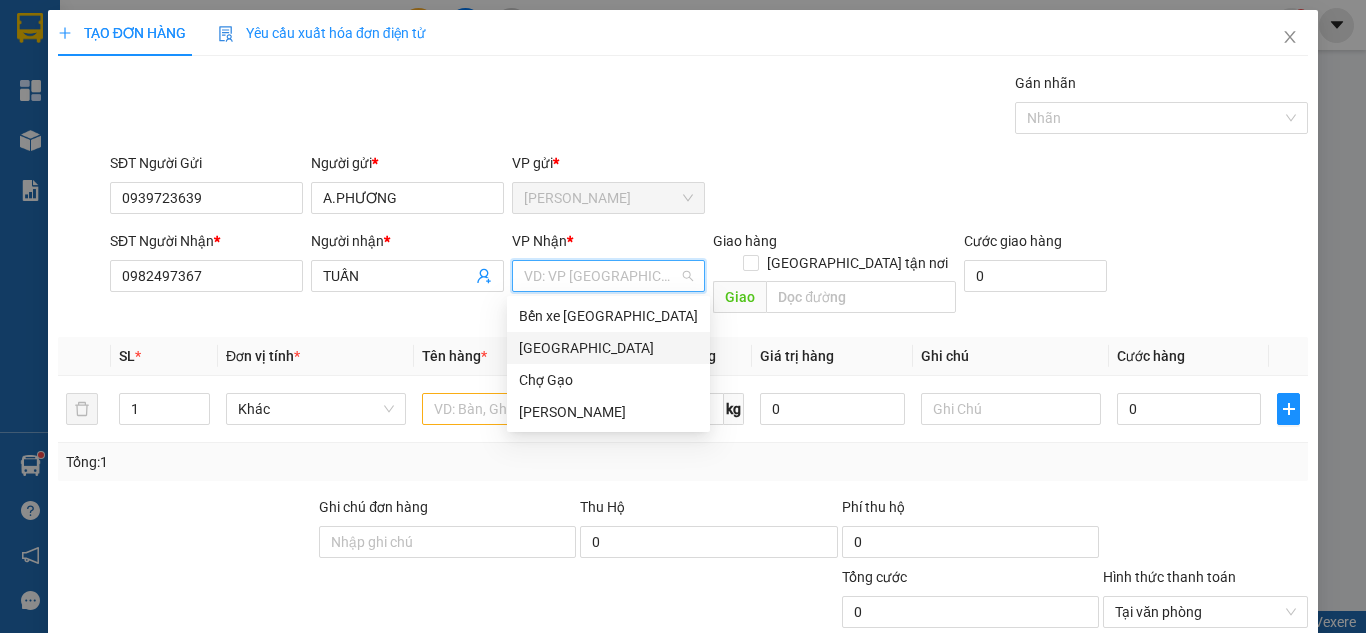click on "[GEOGRAPHIC_DATA]" at bounding box center [608, 348] 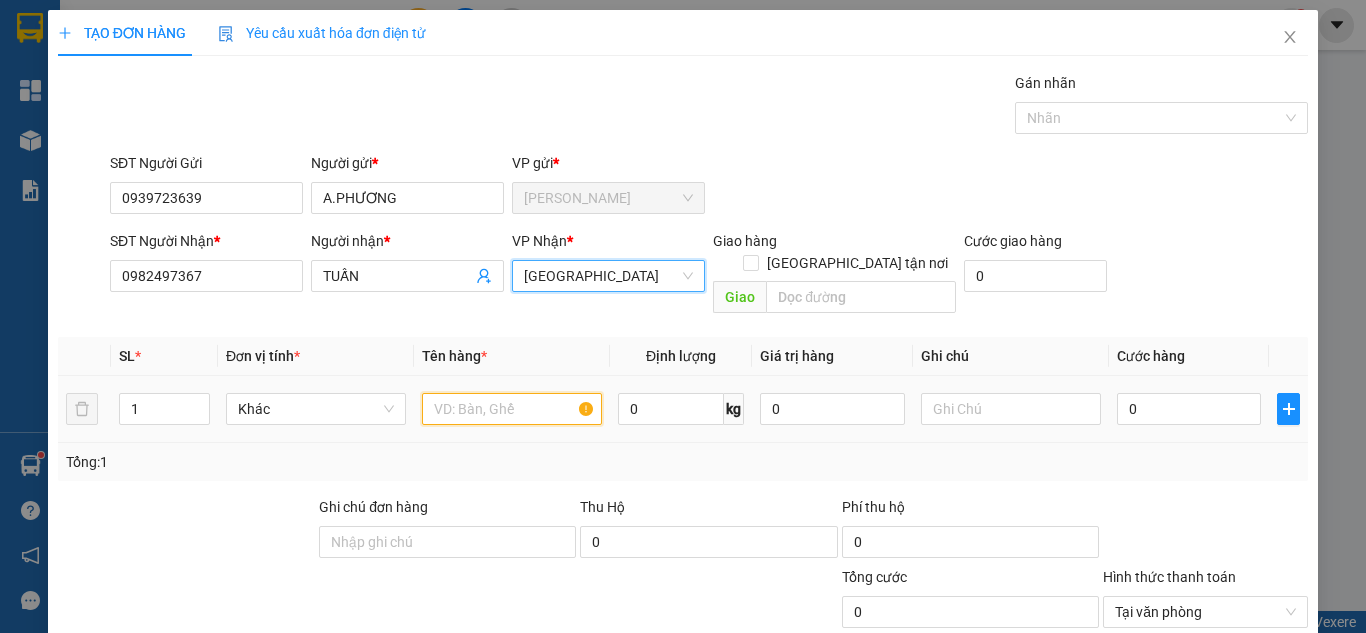 click at bounding box center (512, 409) 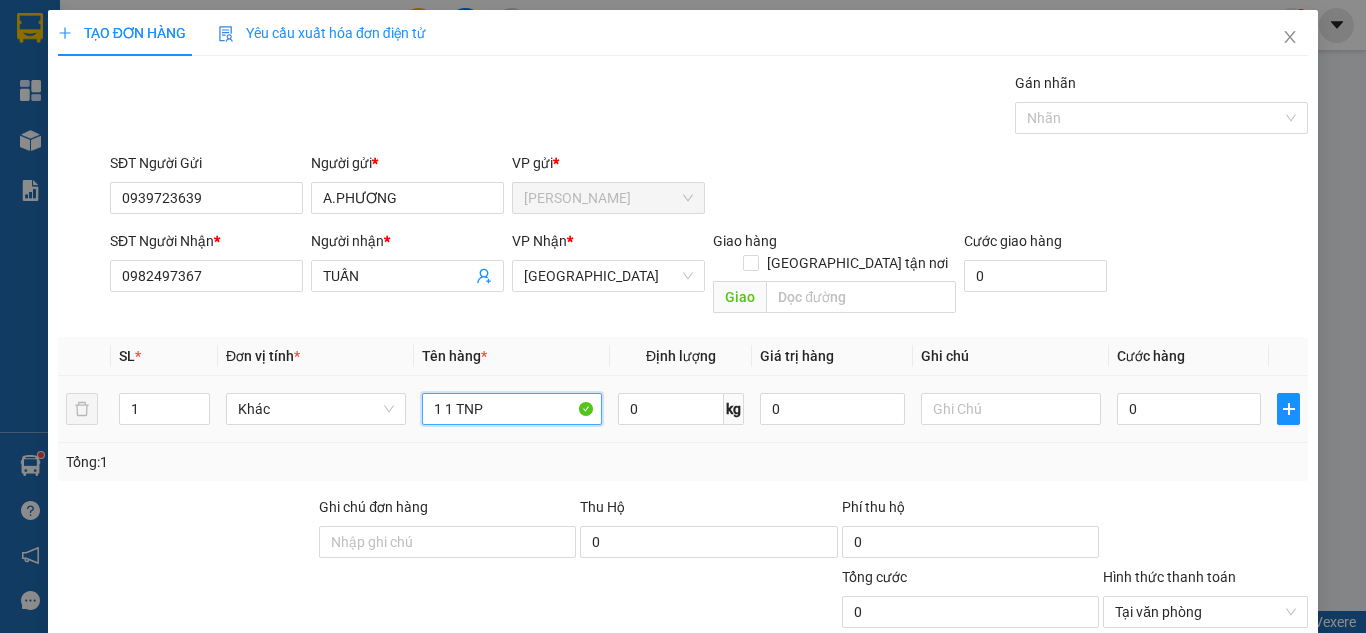 click on "1 1 TNP" at bounding box center (512, 409) 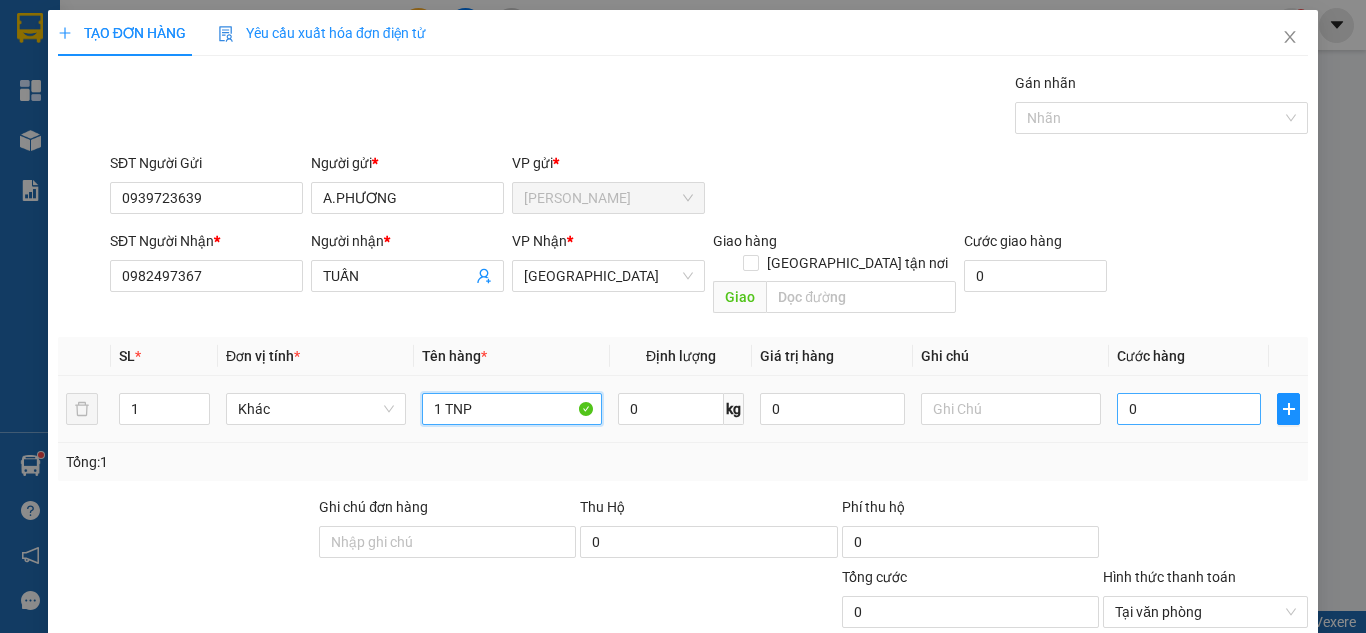 type on "1 TNP" 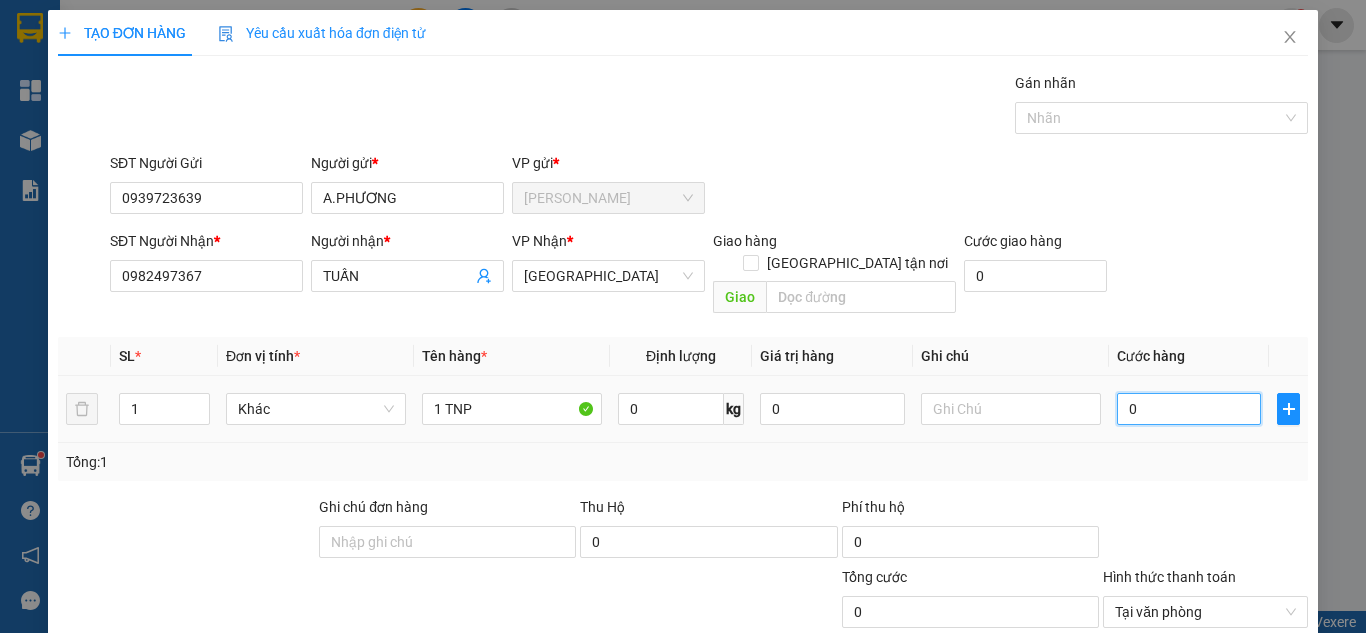 click on "0" at bounding box center (1189, 409) 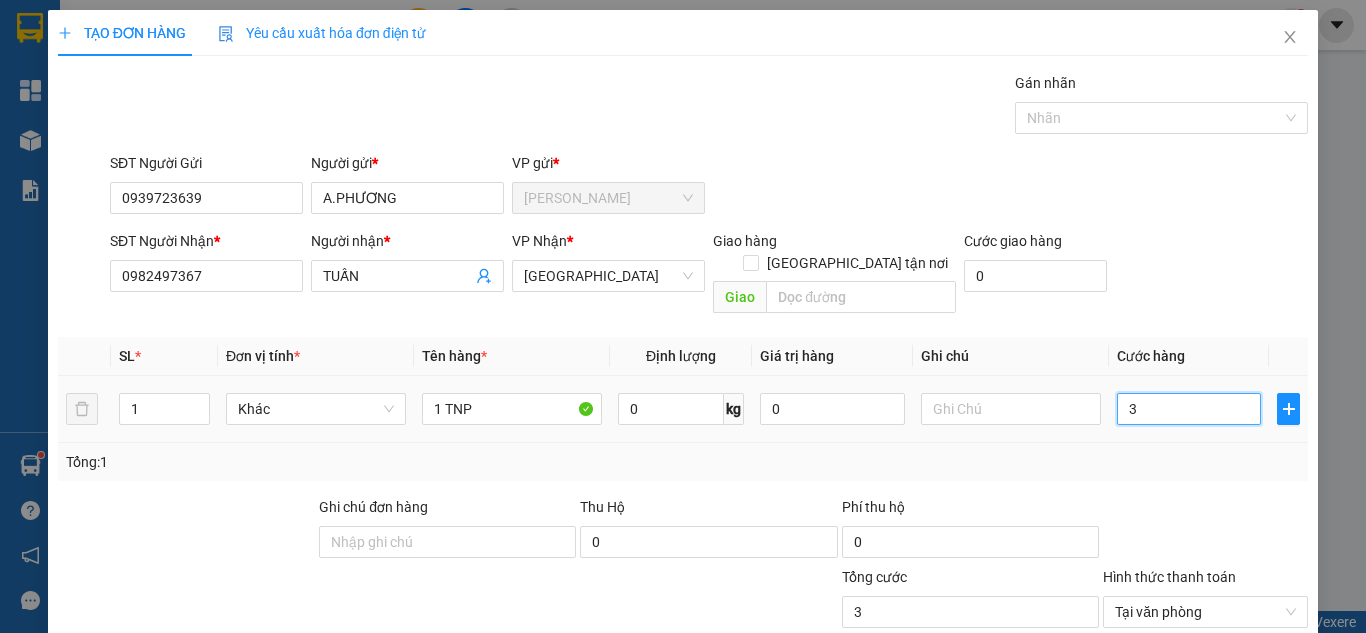 type on "30" 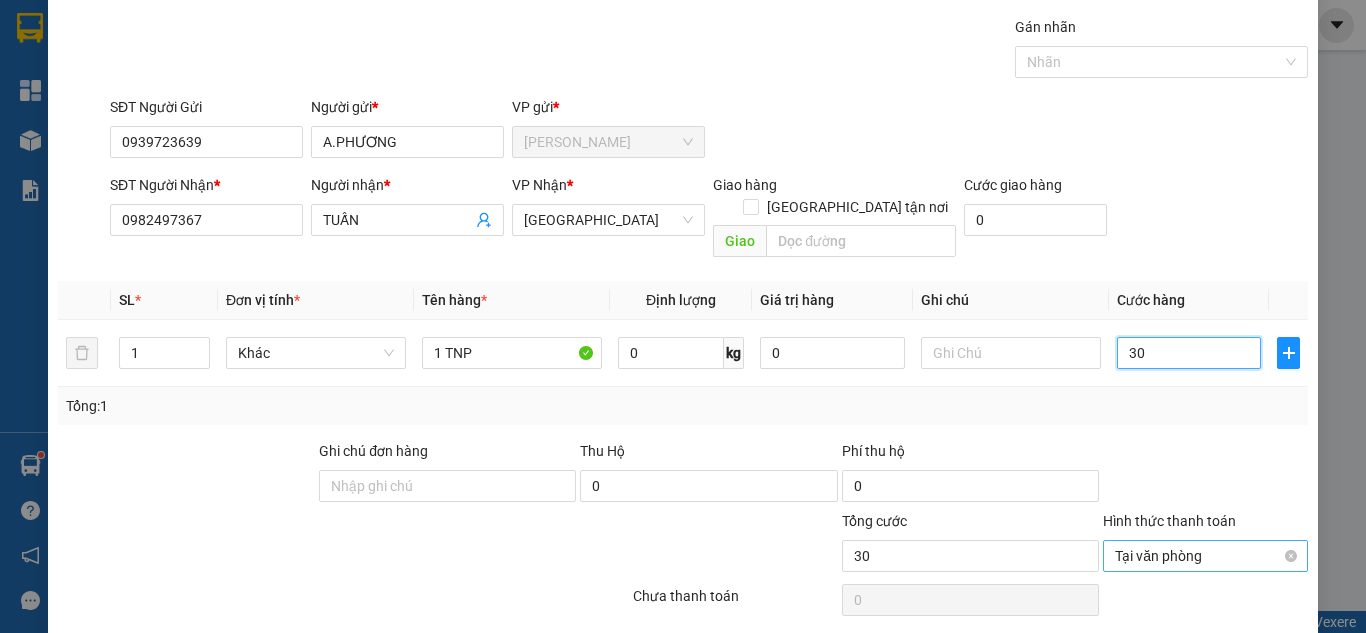 scroll, scrollTop: 107, scrollLeft: 0, axis: vertical 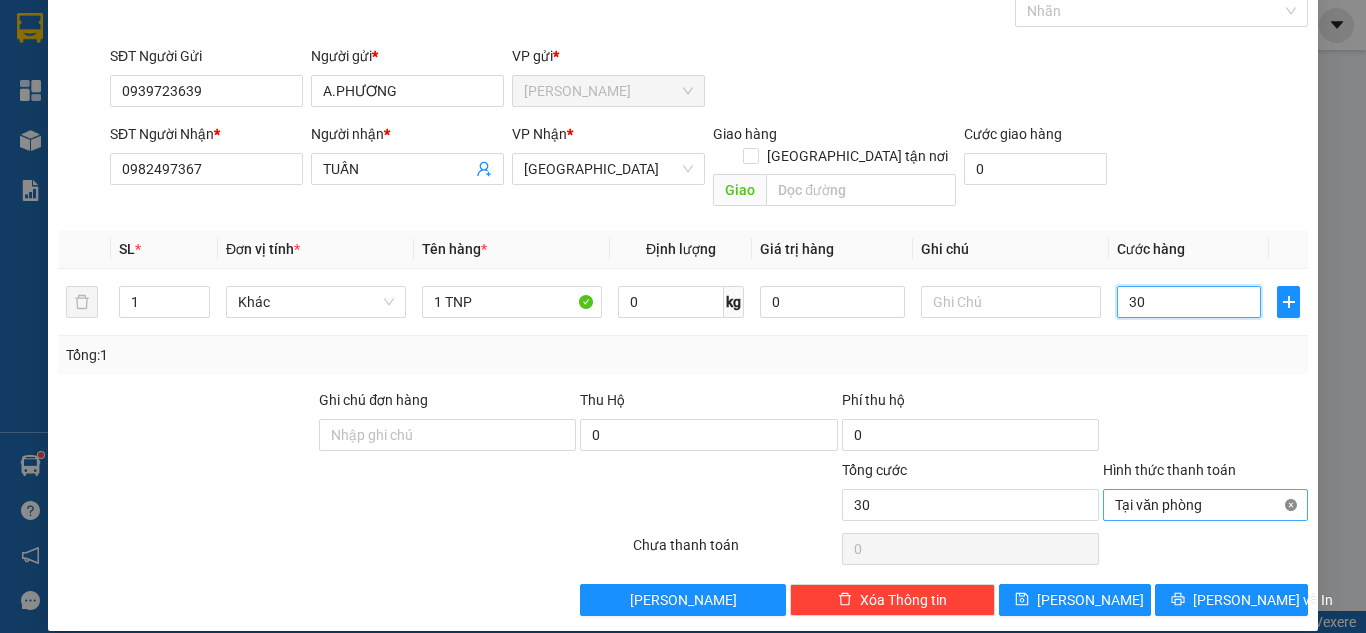 type on "30" 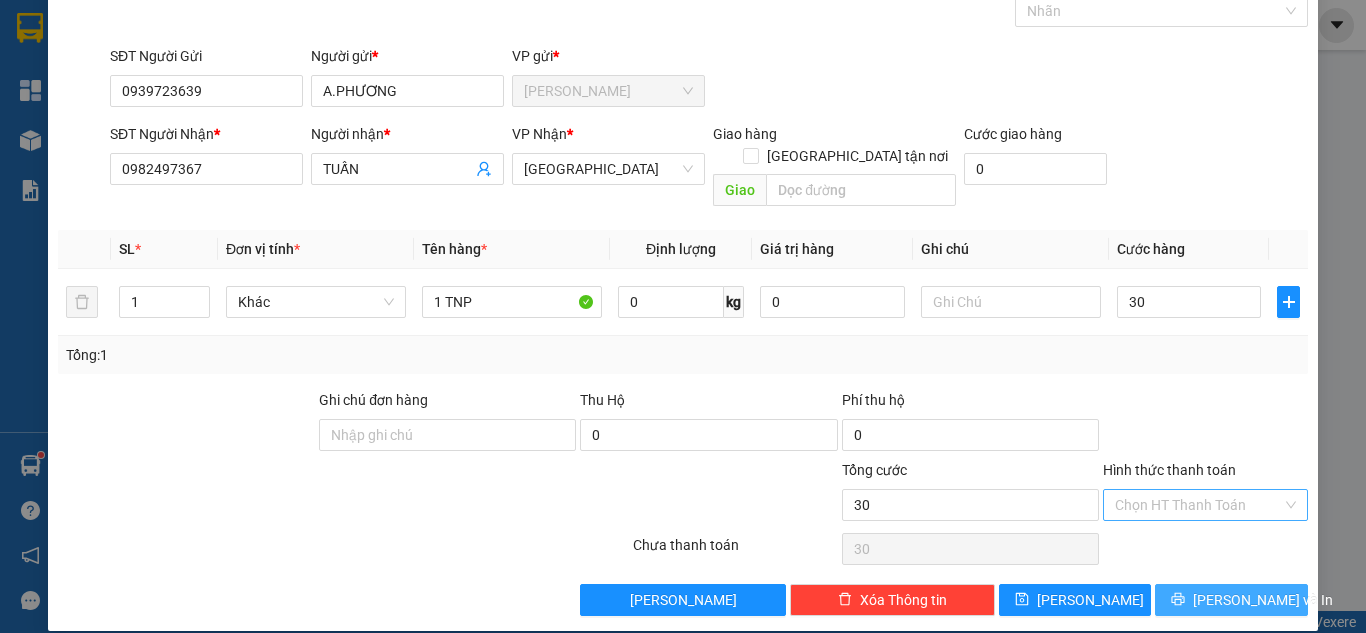 type on "30.000" 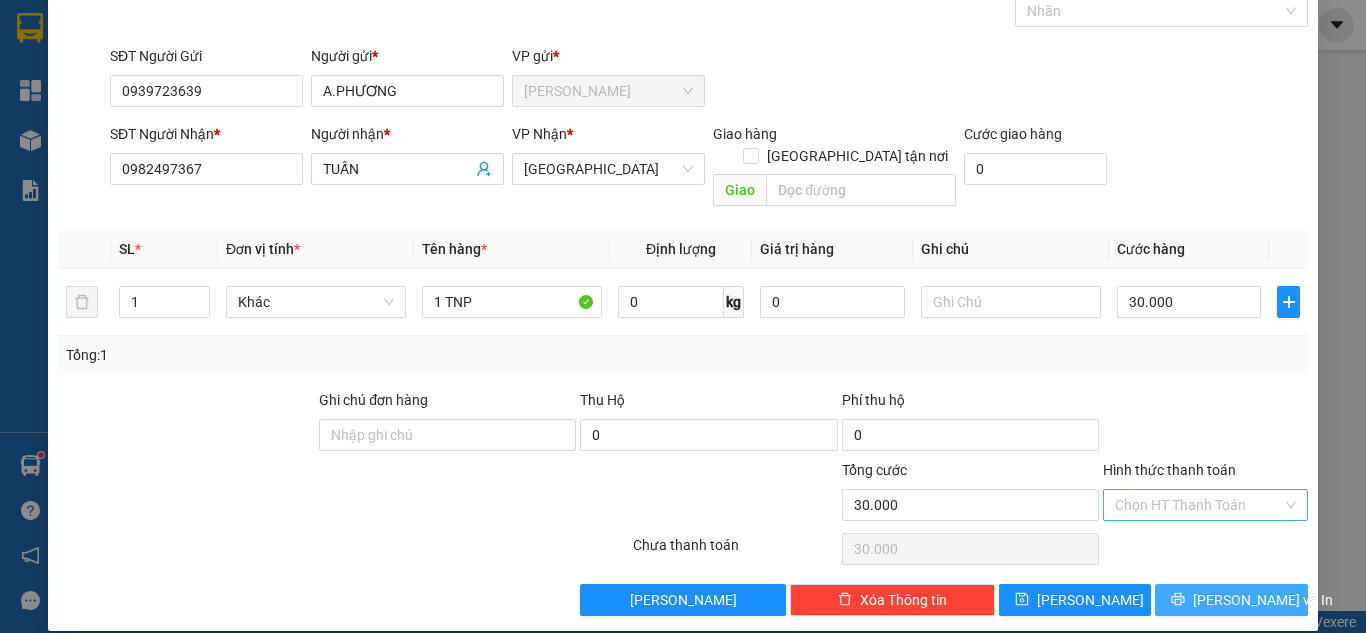 click on "[PERSON_NAME] và In" at bounding box center [1263, 600] 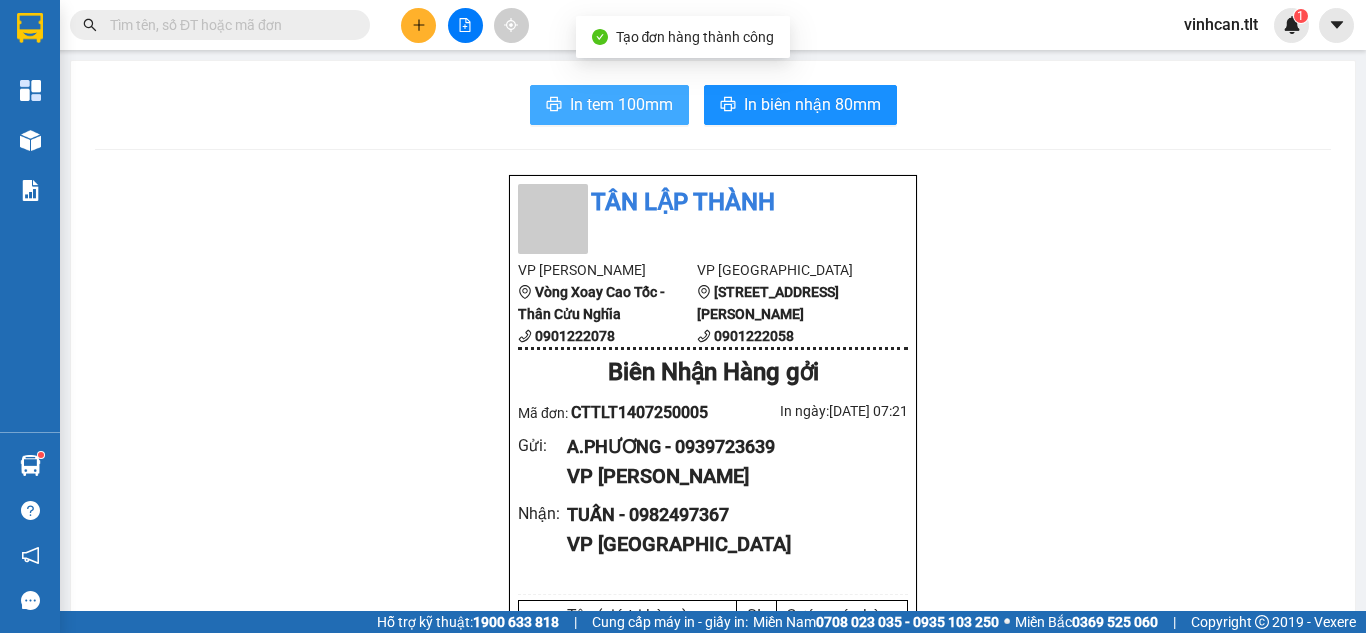 click on "In tem 100mm" at bounding box center [621, 104] 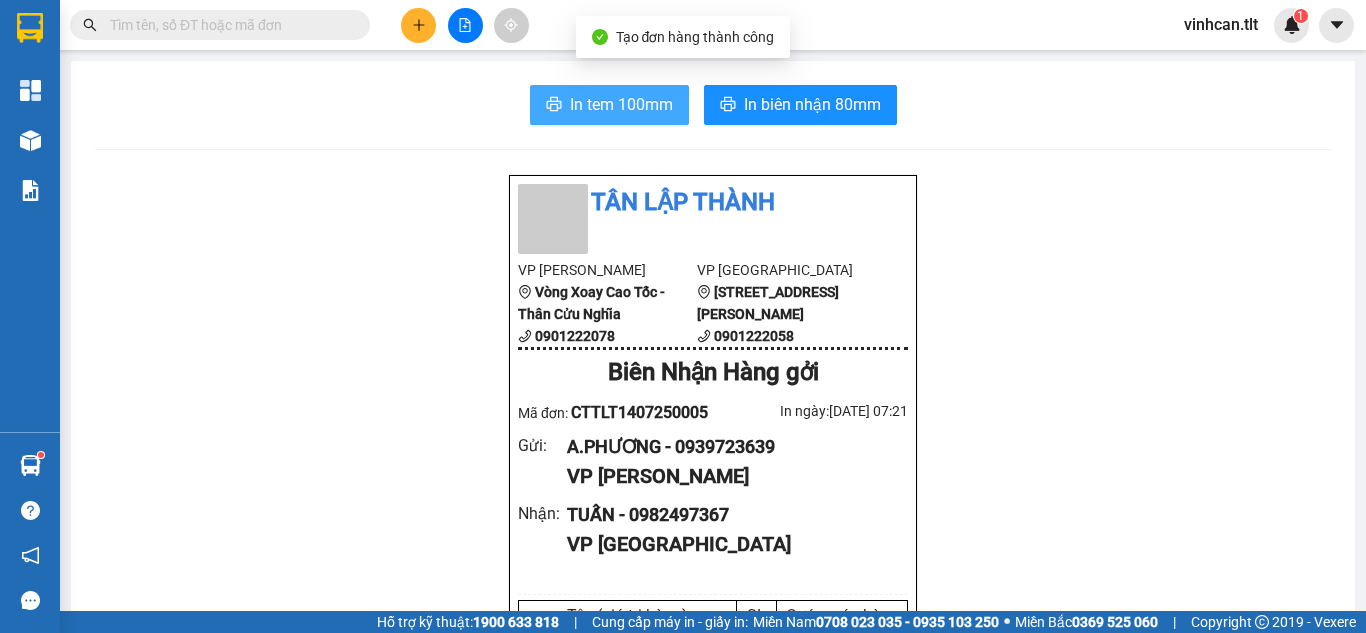 scroll, scrollTop: 0, scrollLeft: 0, axis: both 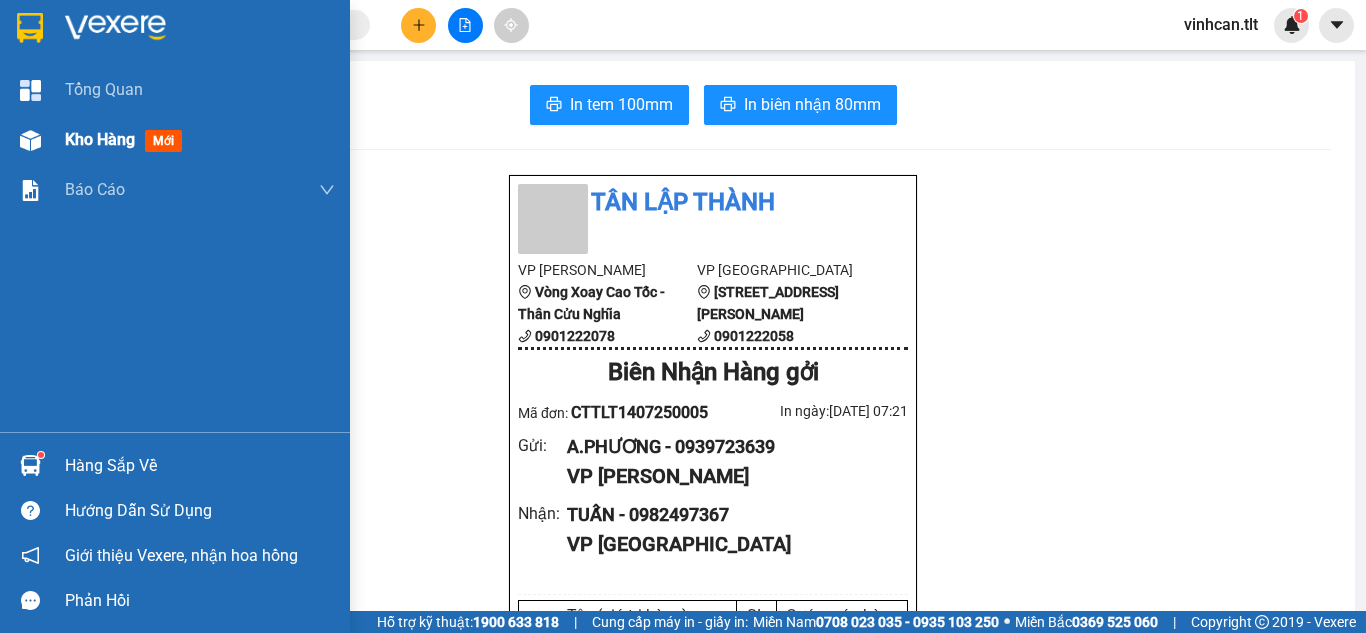 click on "Kho hàng mới" at bounding box center [175, 140] 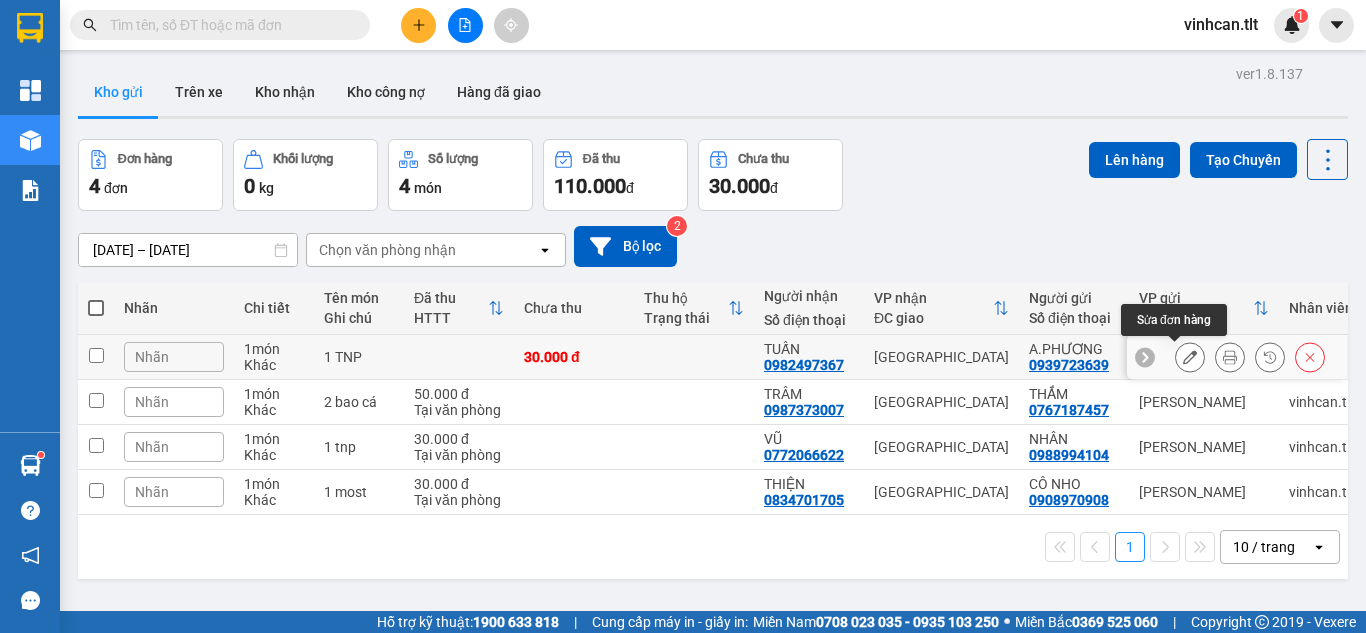 click 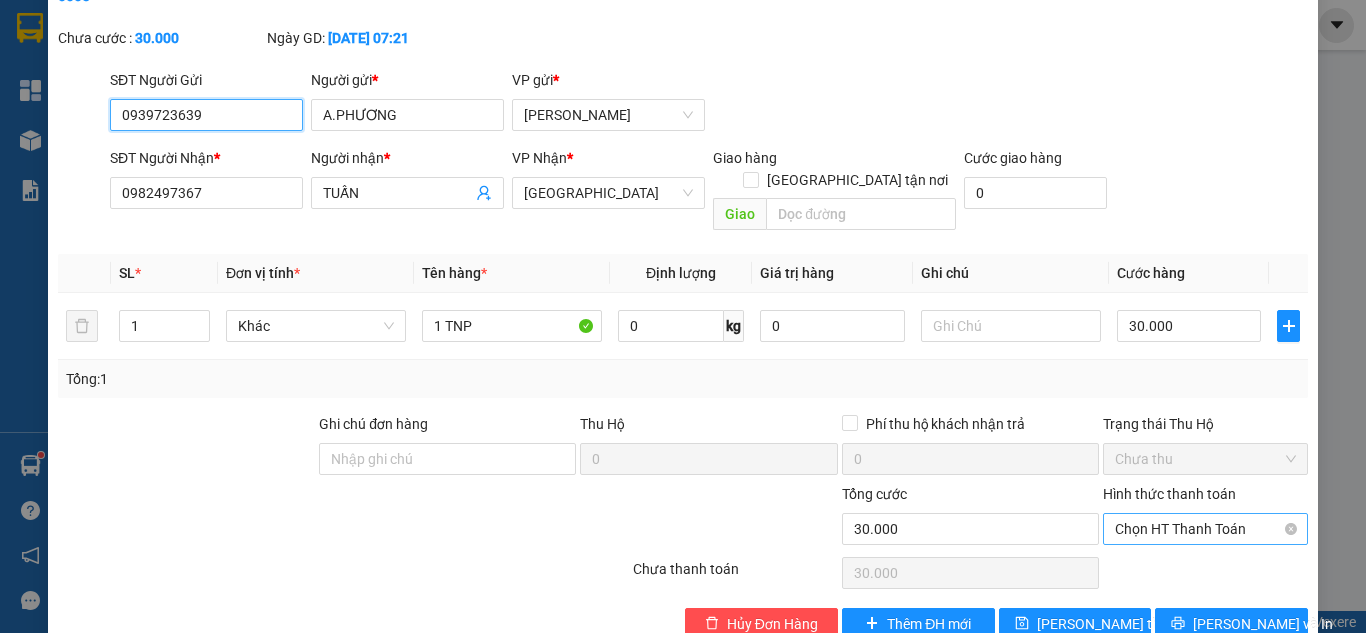 scroll, scrollTop: 111, scrollLeft: 0, axis: vertical 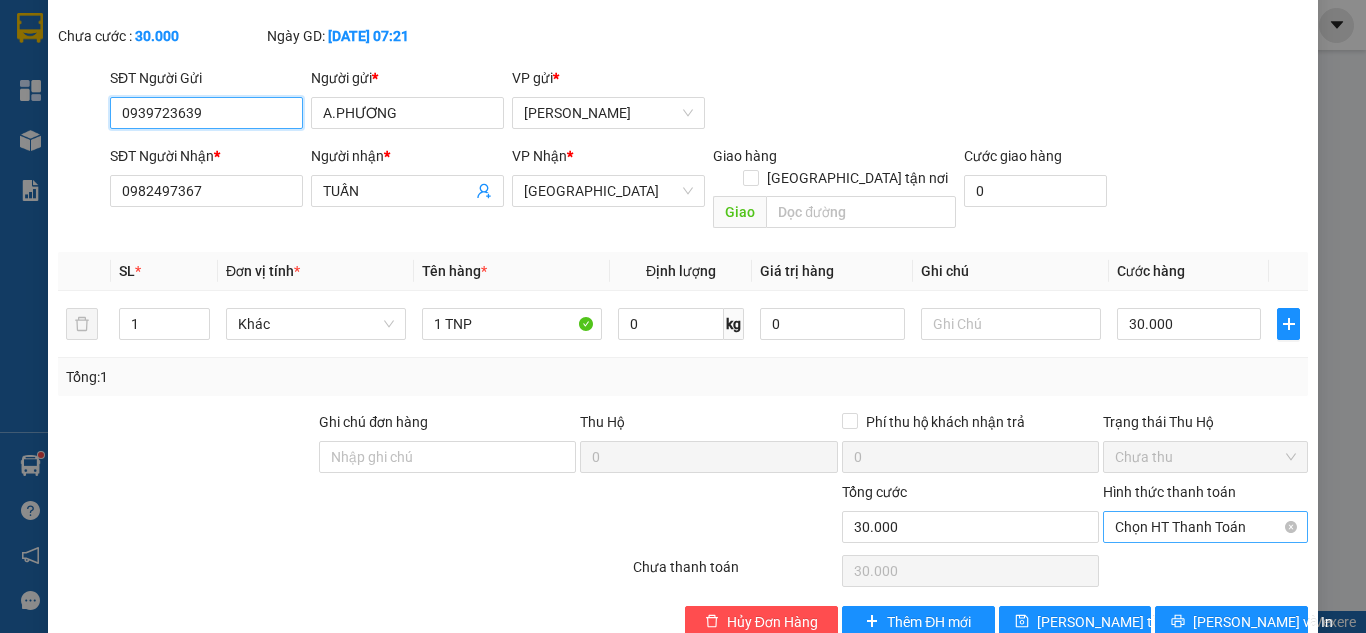 click on "Chọn HT Thanh Toán" at bounding box center (1205, 527) 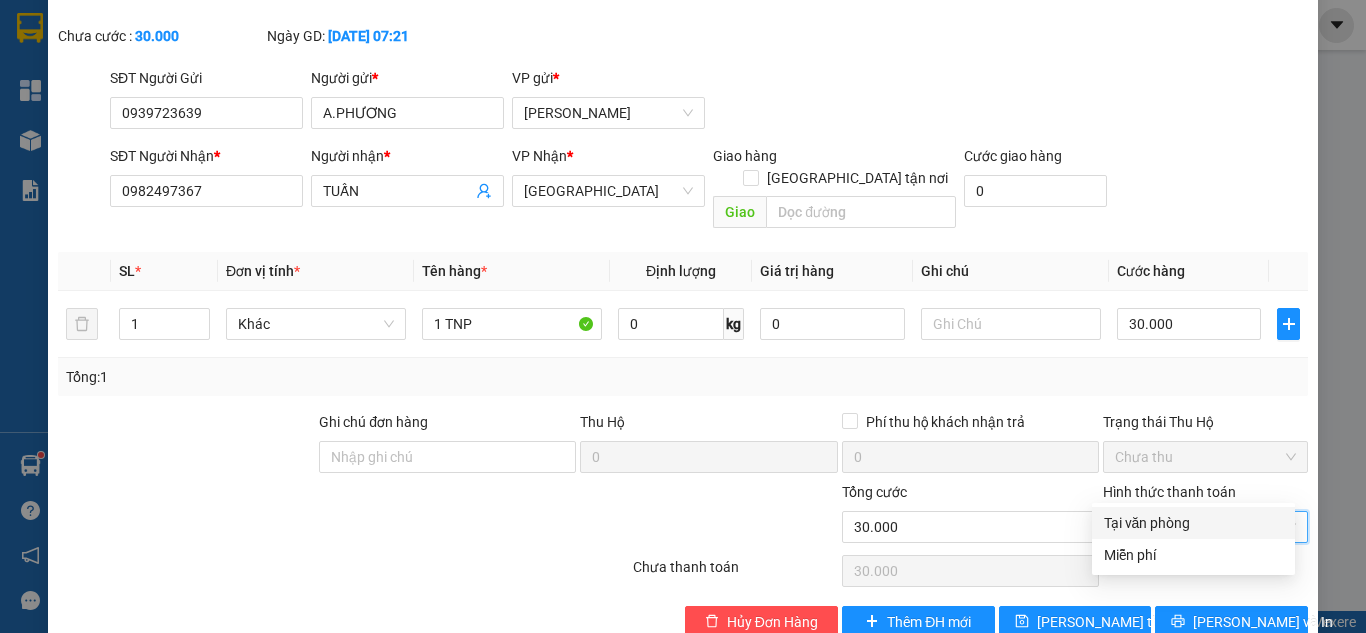 click on "Tại văn phòng" at bounding box center [1193, 523] 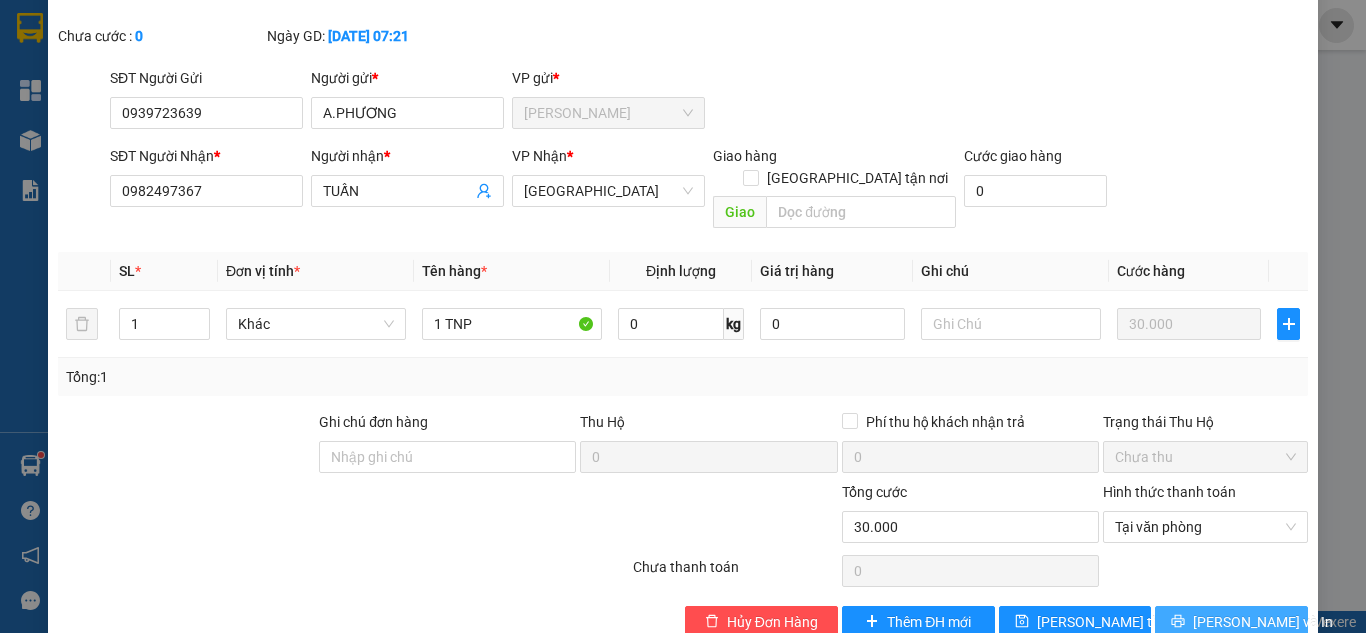 click 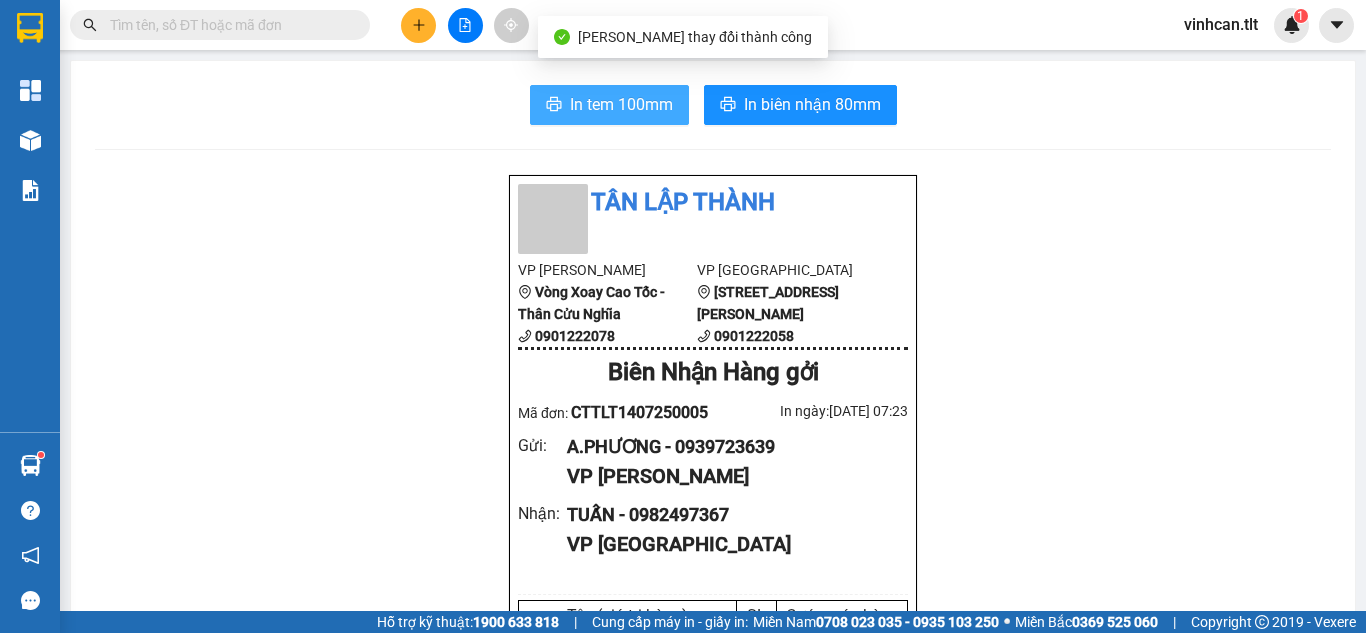 click on "In tem 100mm" at bounding box center [609, 105] 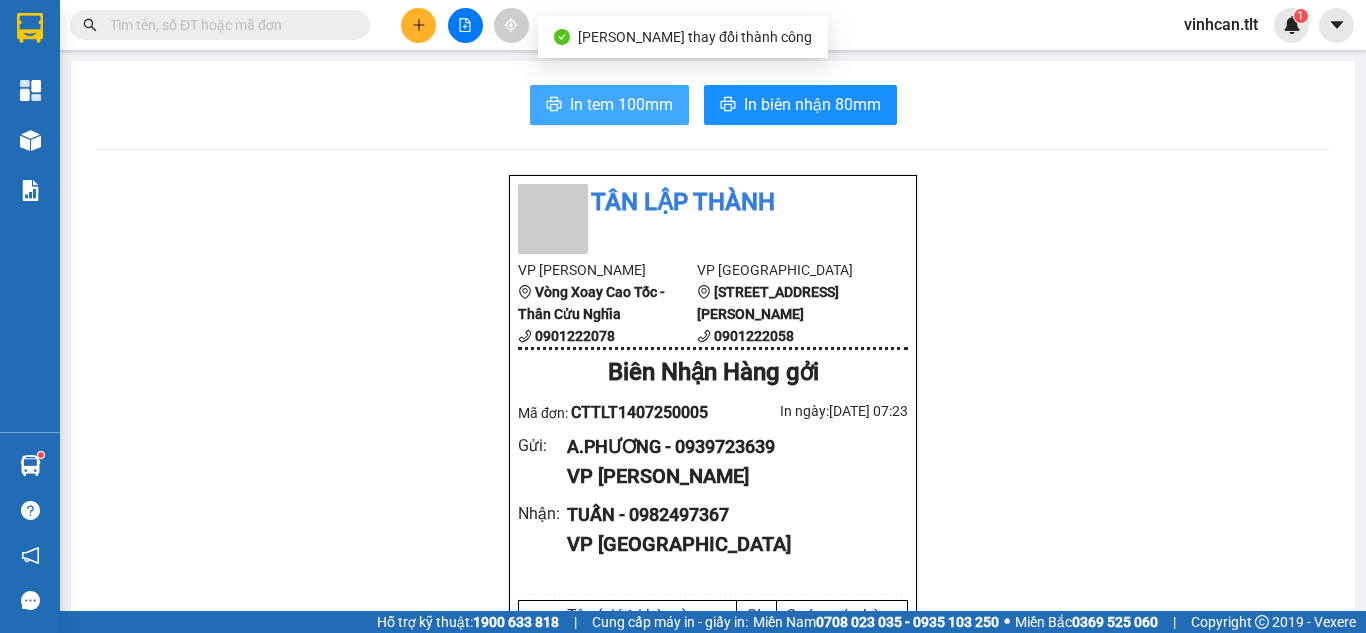 scroll, scrollTop: 0, scrollLeft: 0, axis: both 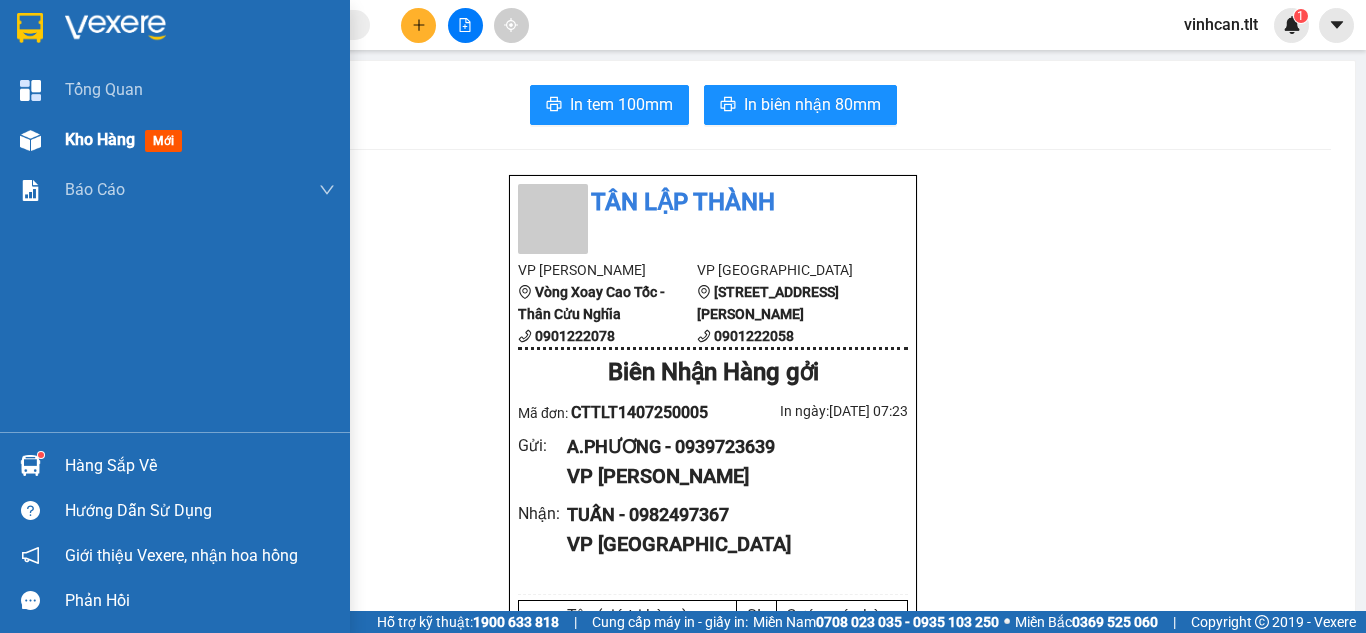 click on "Kho hàng" at bounding box center (100, 139) 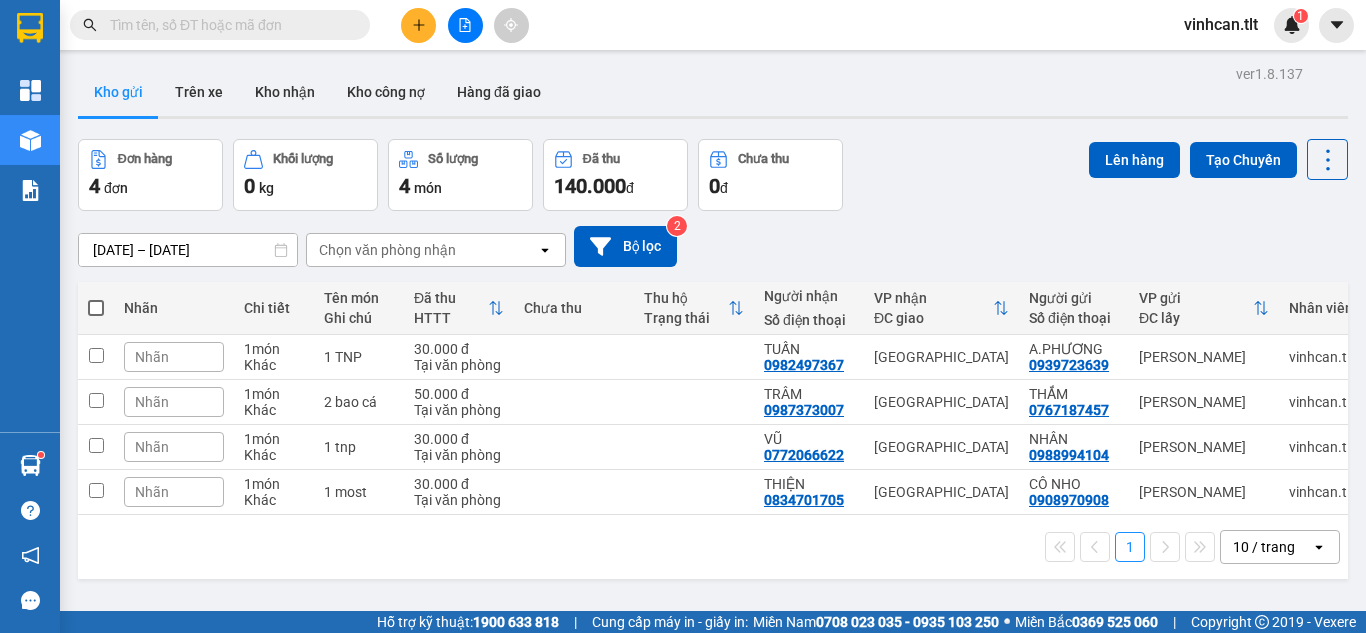 click at bounding box center [96, 308] 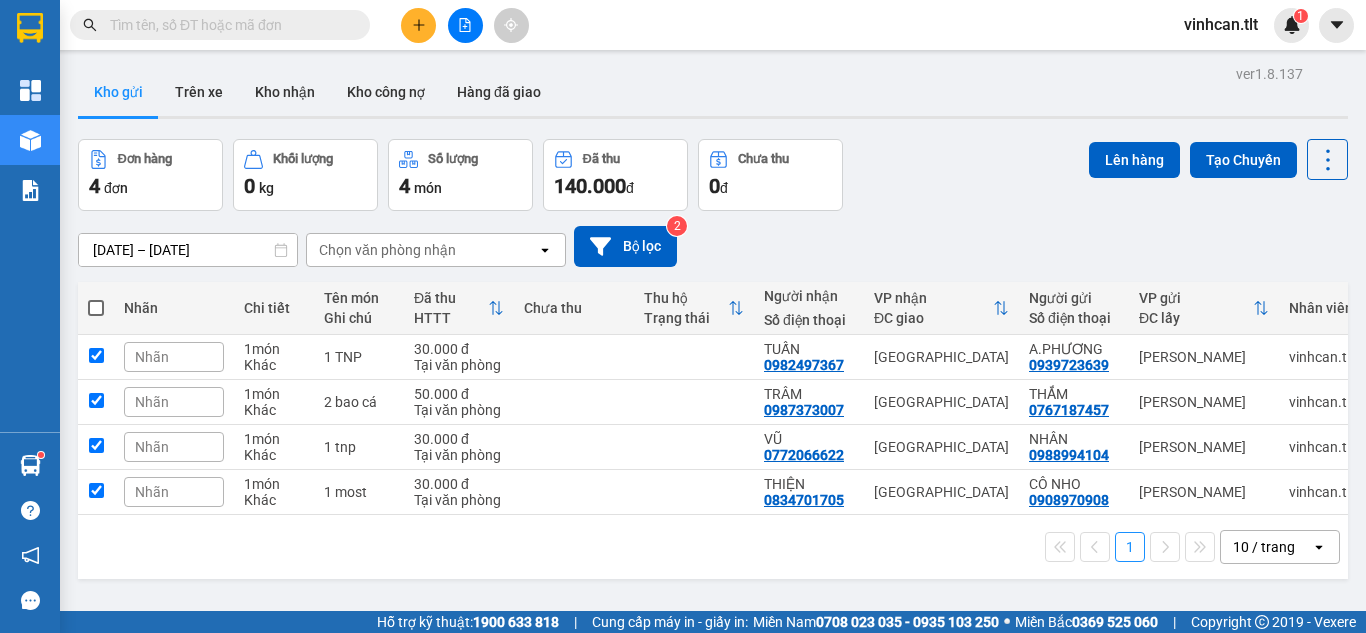 checkbox on "true" 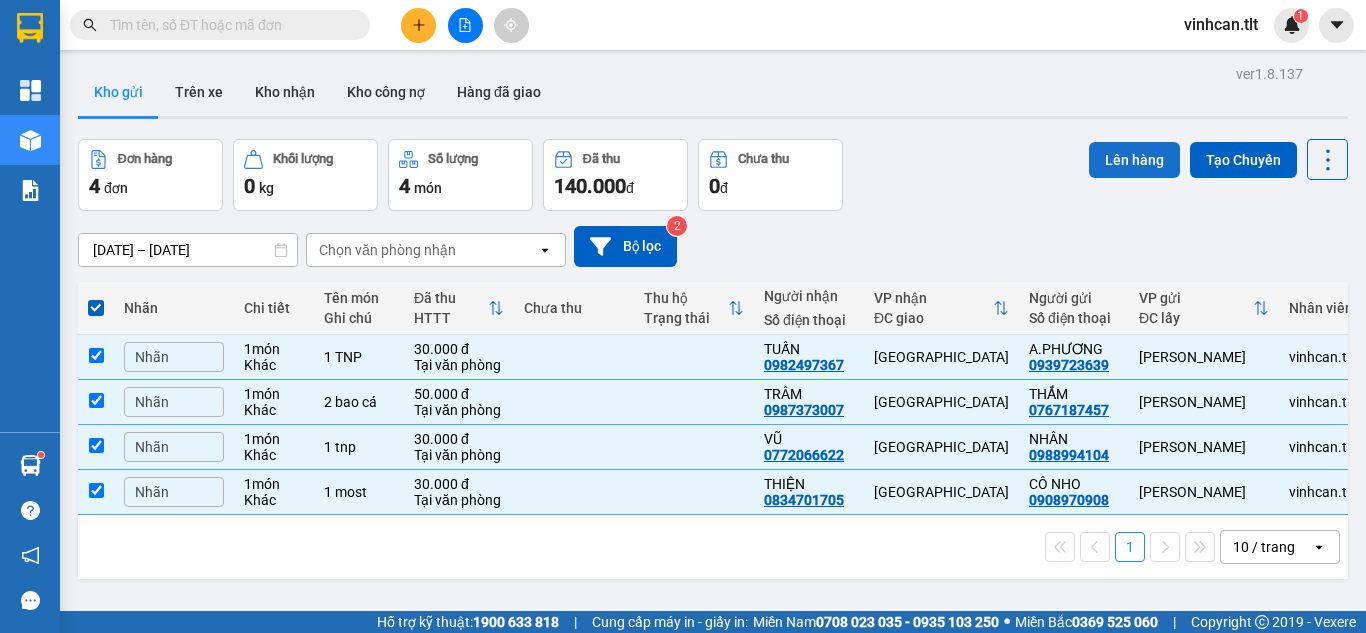 click on "Lên hàng" at bounding box center [1134, 160] 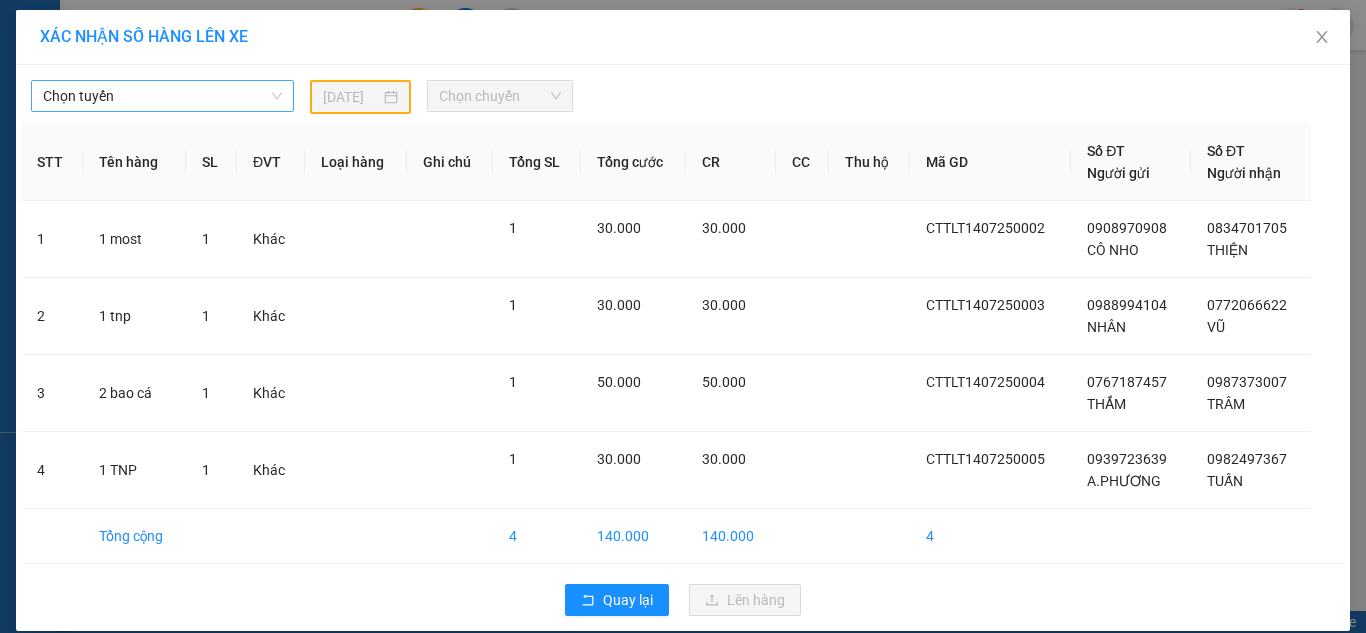 click on "Chọn tuyến" at bounding box center [162, 96] 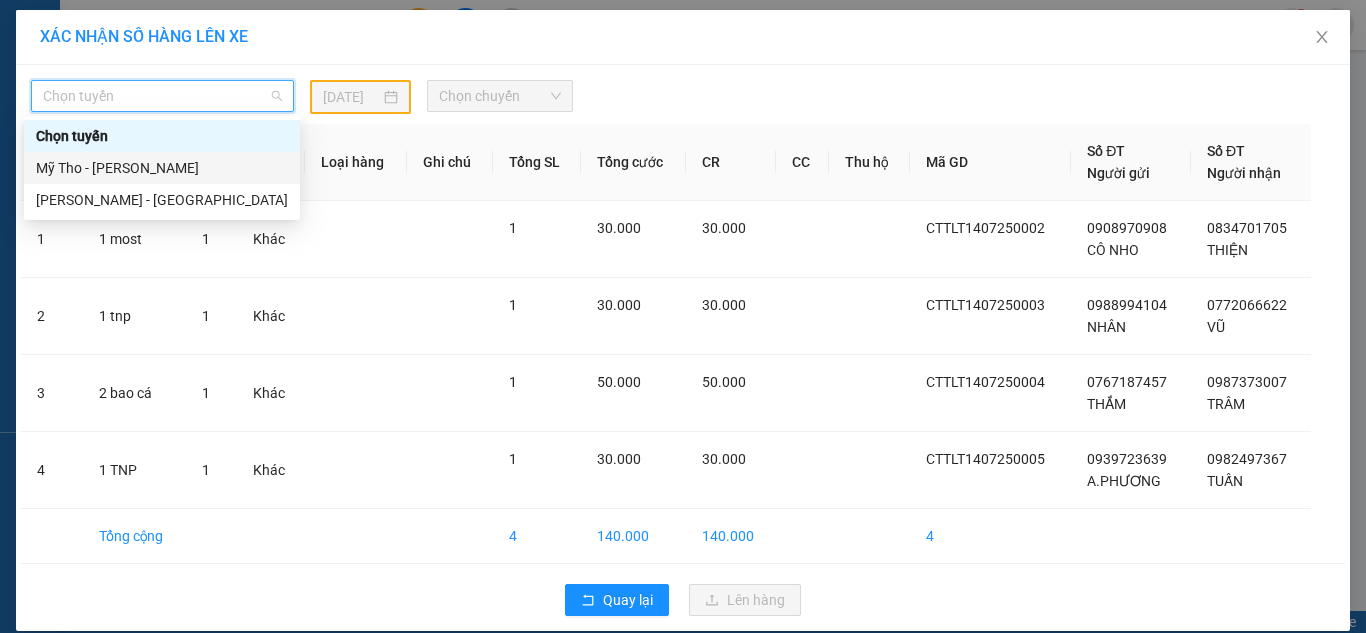 click on "Mỹ Tho - [PERSON_NAME]" at bounding box center [162, 168] 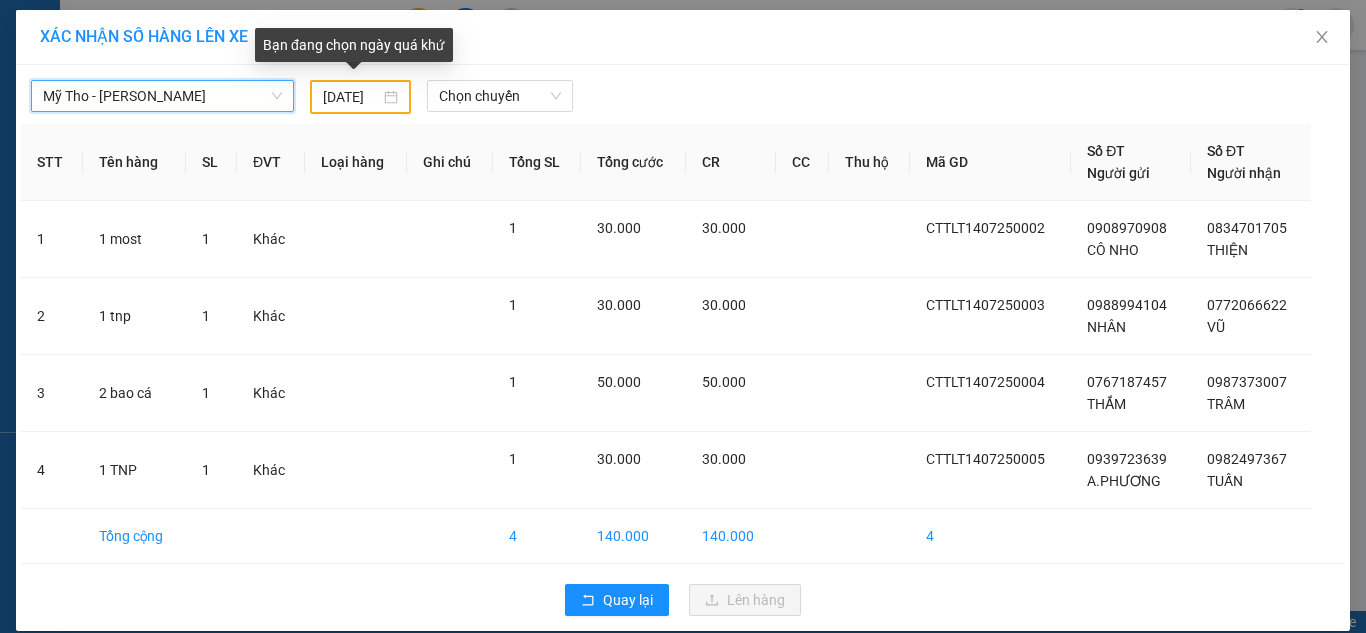 click on "[DATE]" at bounding box center (351, 97) 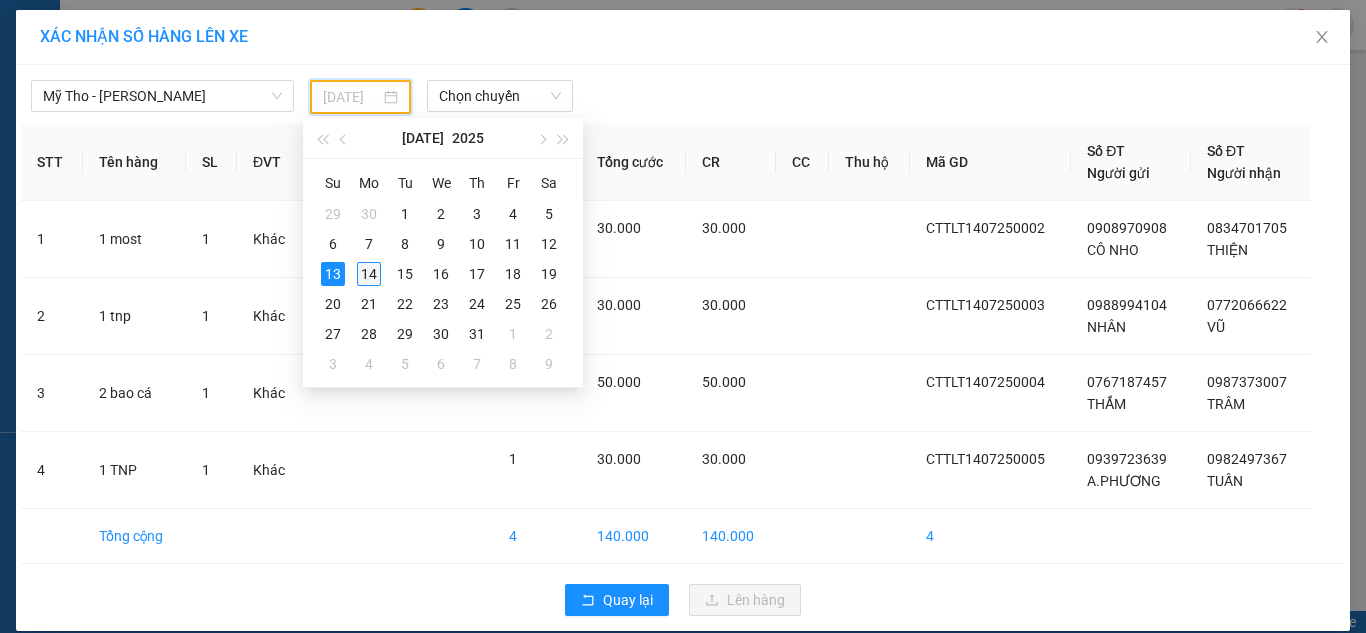 click on "14" at bounding box center (369, 274) 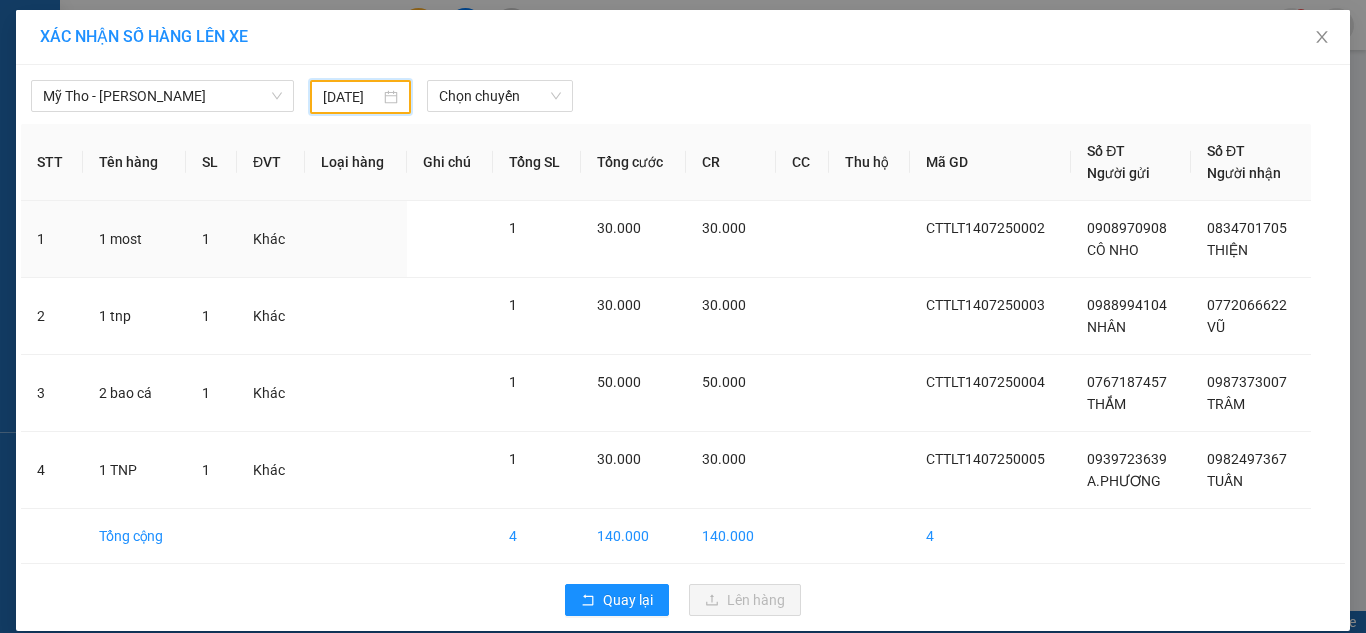 type on "[DATE]" 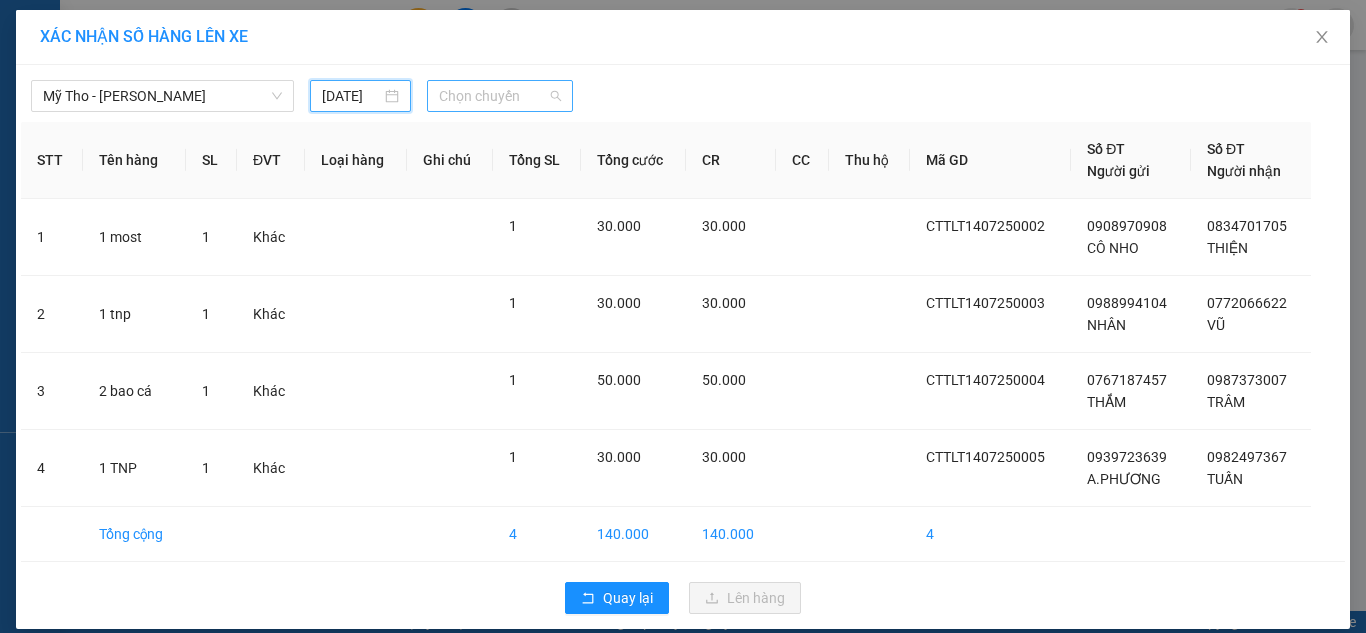 click on "Chọn chuyến" at bounding box center [500, 96] 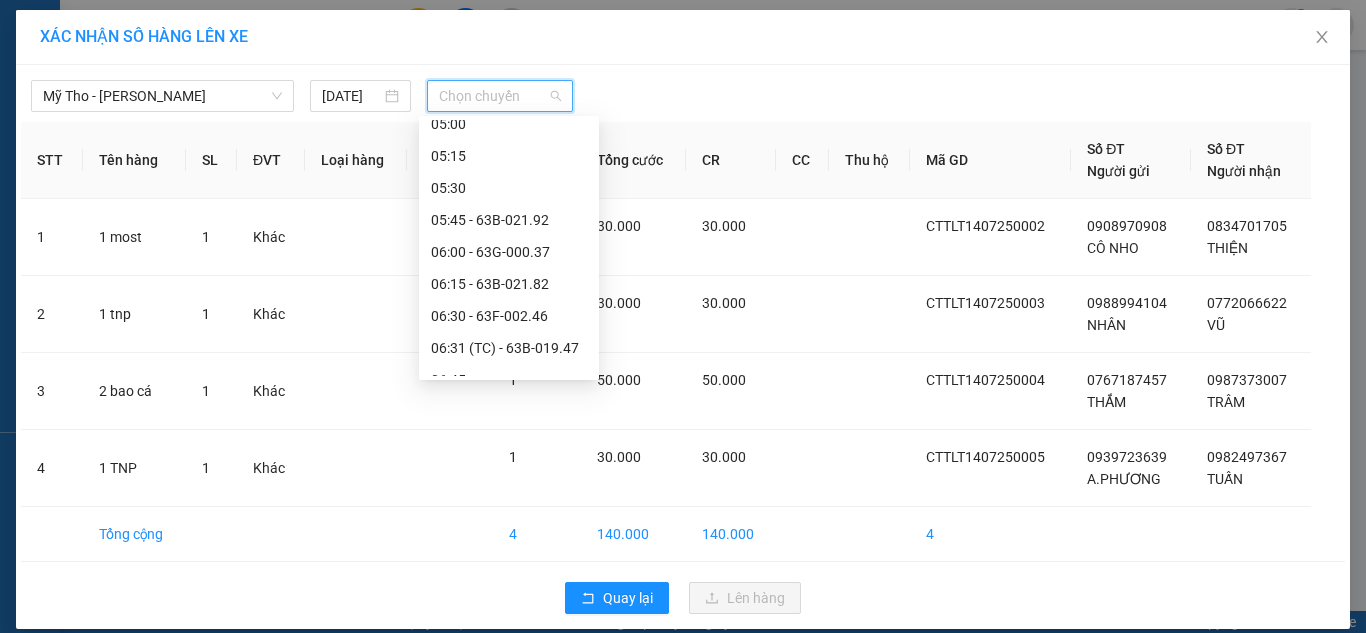 scroll, scrollTop: 400, scrollLeft: 0, axis: vertical 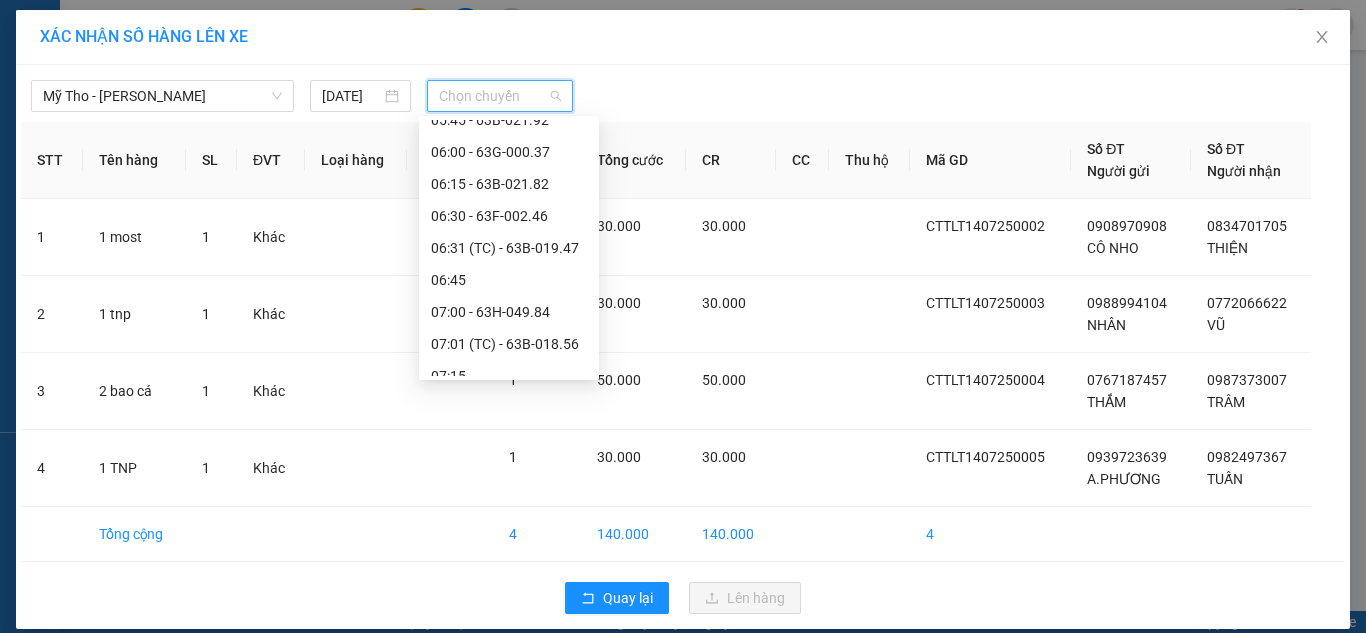 click on "Chọn chuyến" at bounding box center [500, 96] 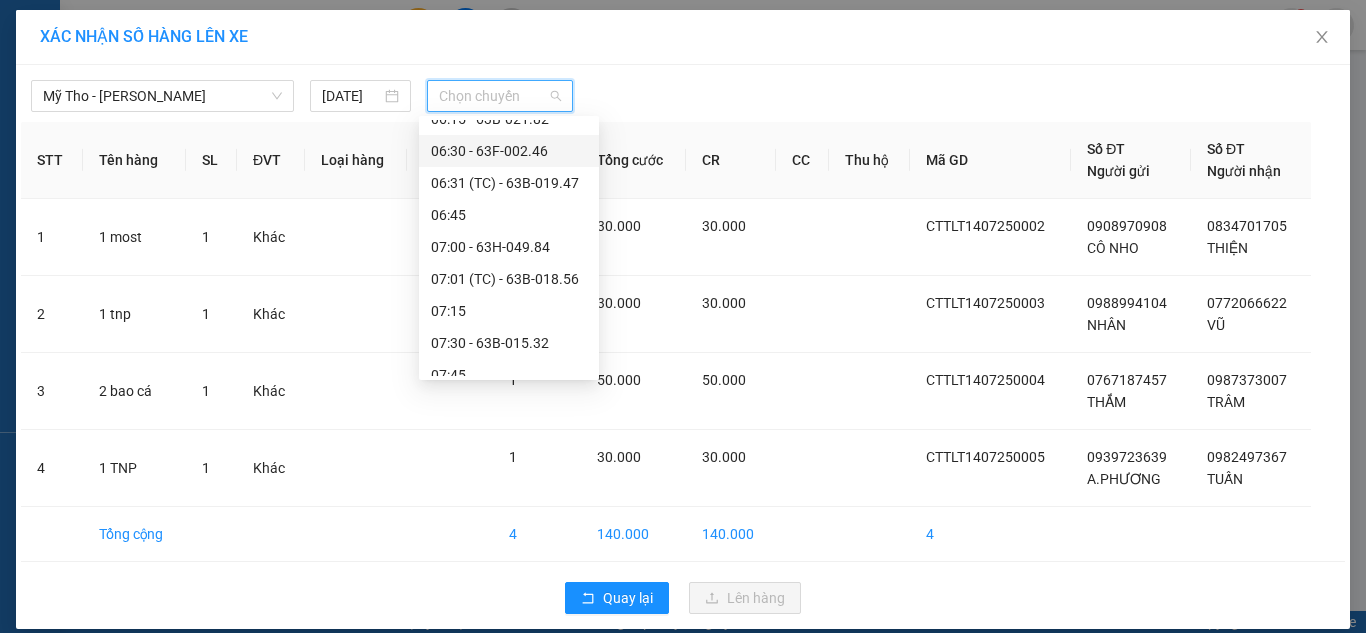 scroll, scrollTop: 500, scrollLeft: 0, axis: vertical 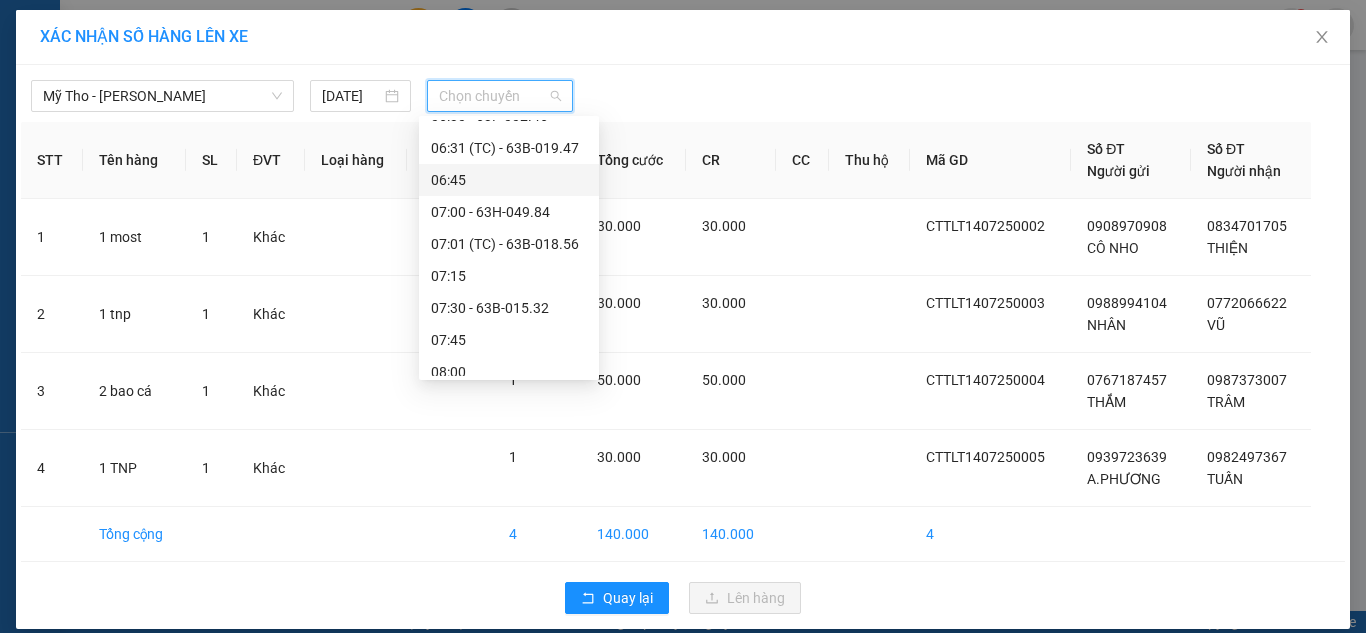 click on "06:45" at bounding box center [509, 180] 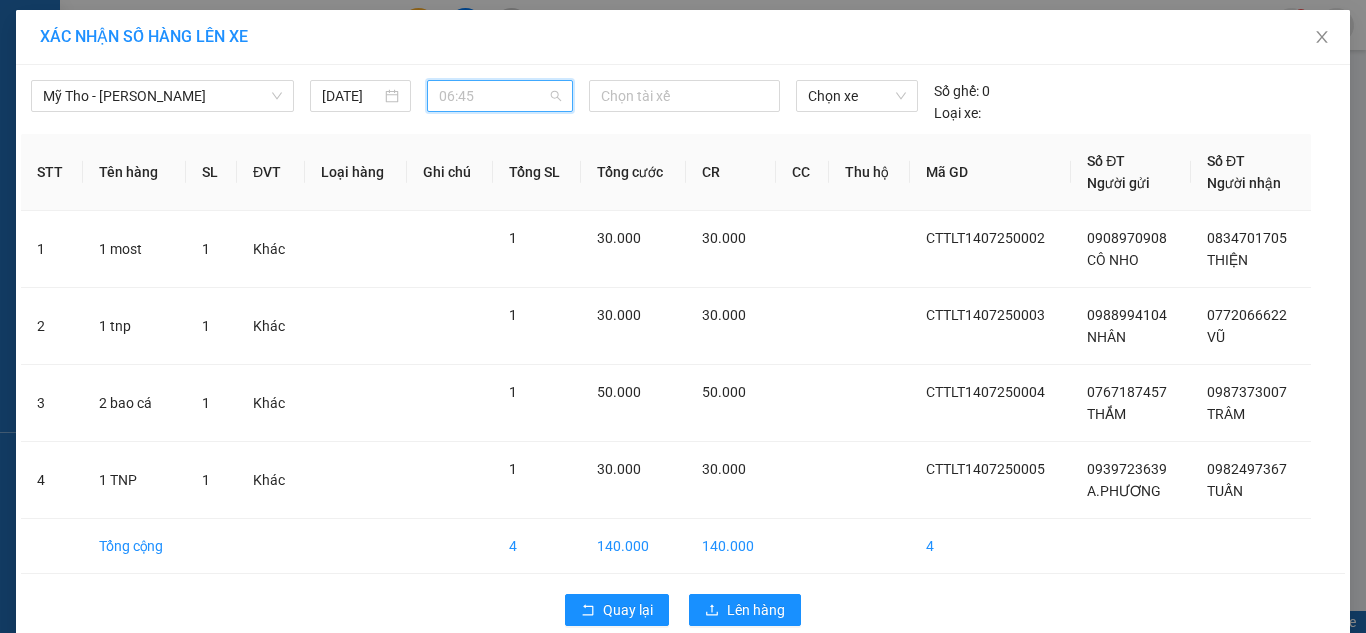 click on "06:45" at bounding box center [500, 96] 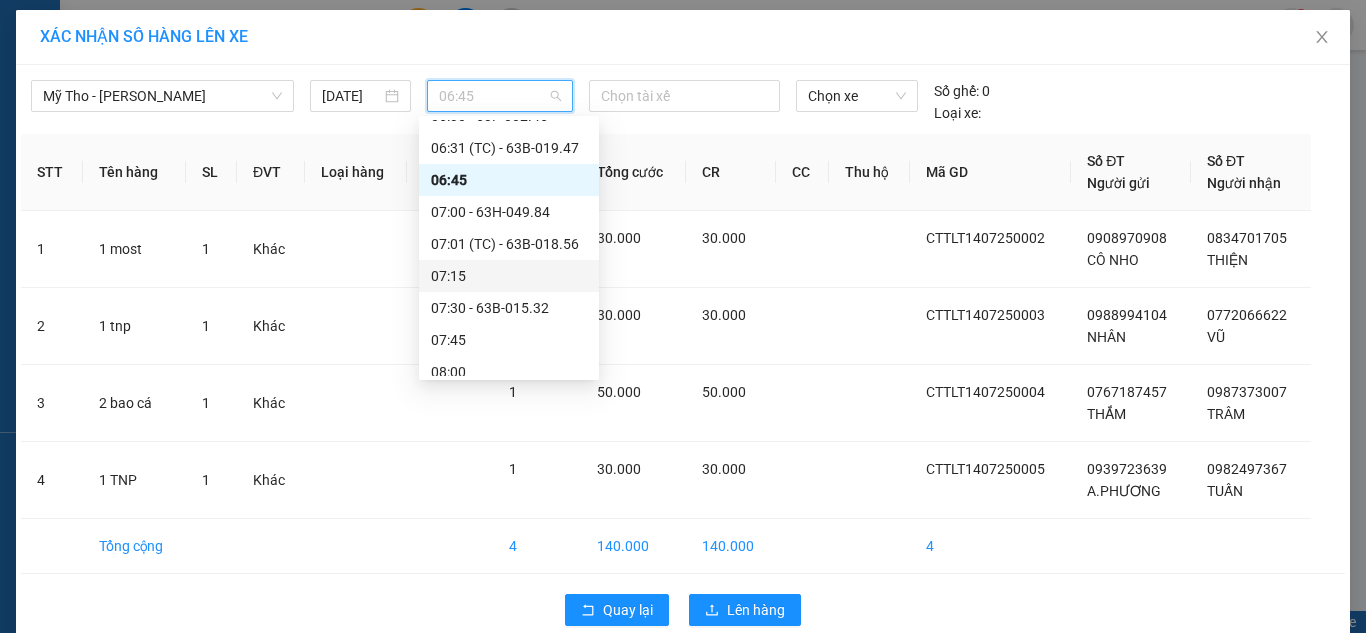 click on "07:15" at bounding box center (509, 276) 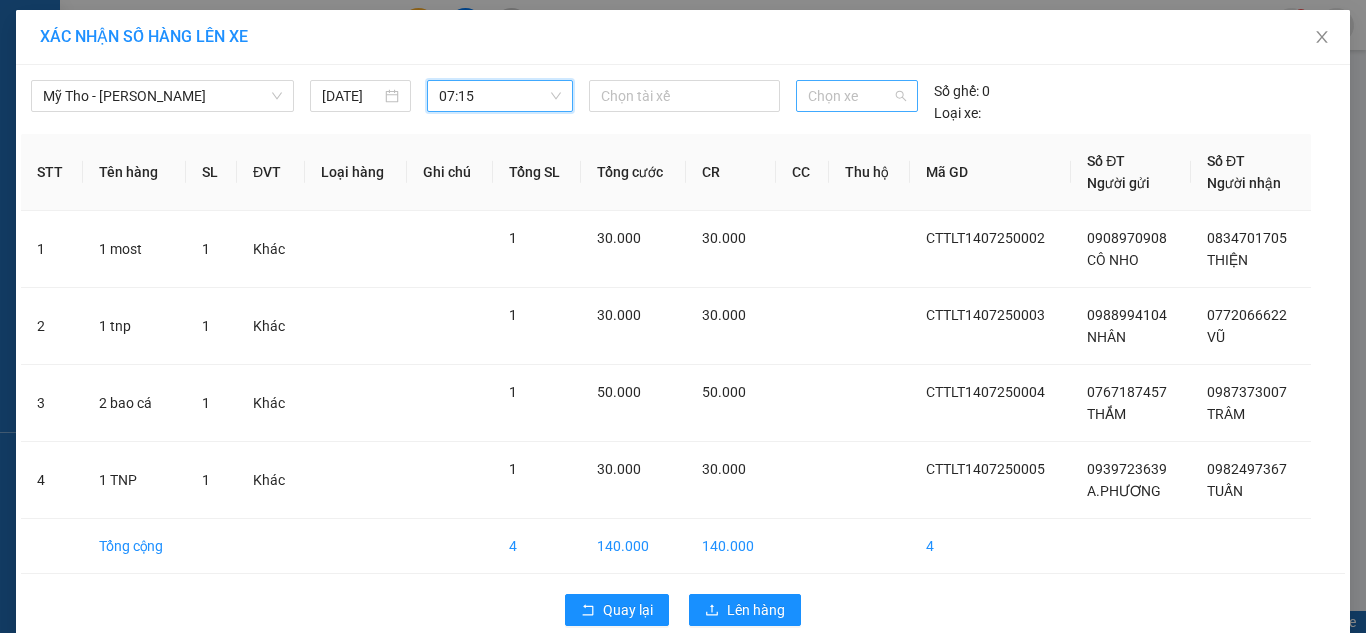 click on "Chọn xe" at bounding box center [857, 96] 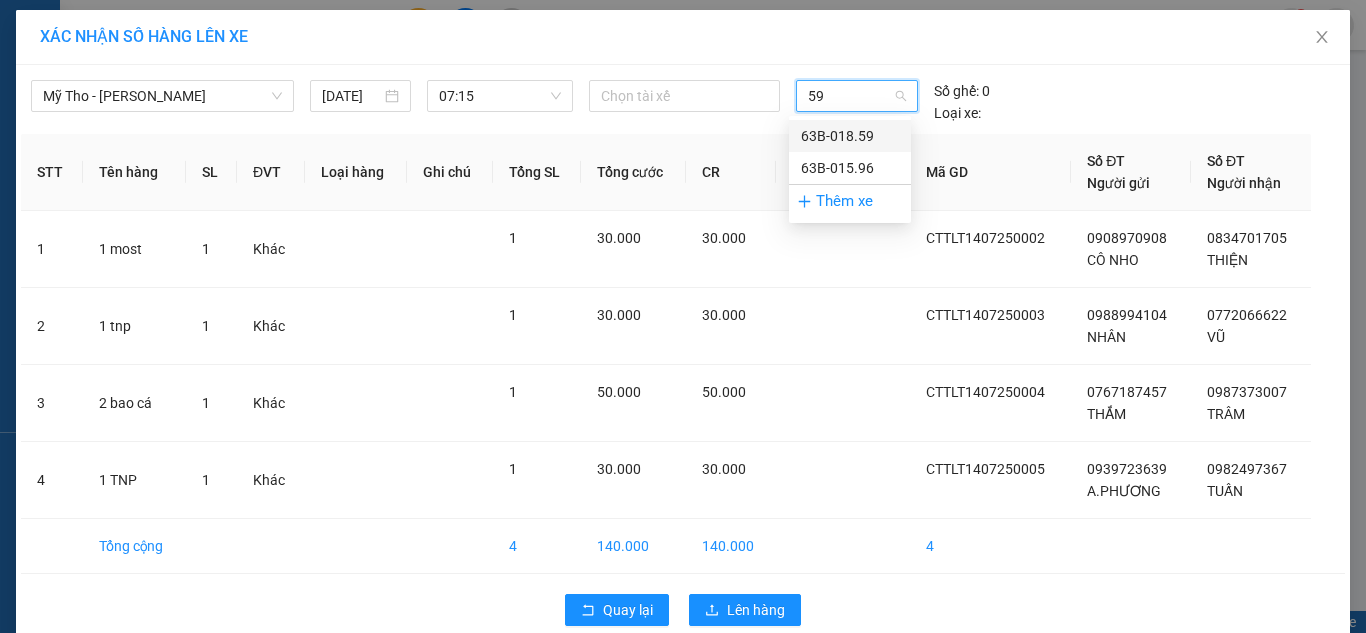 type on "5" 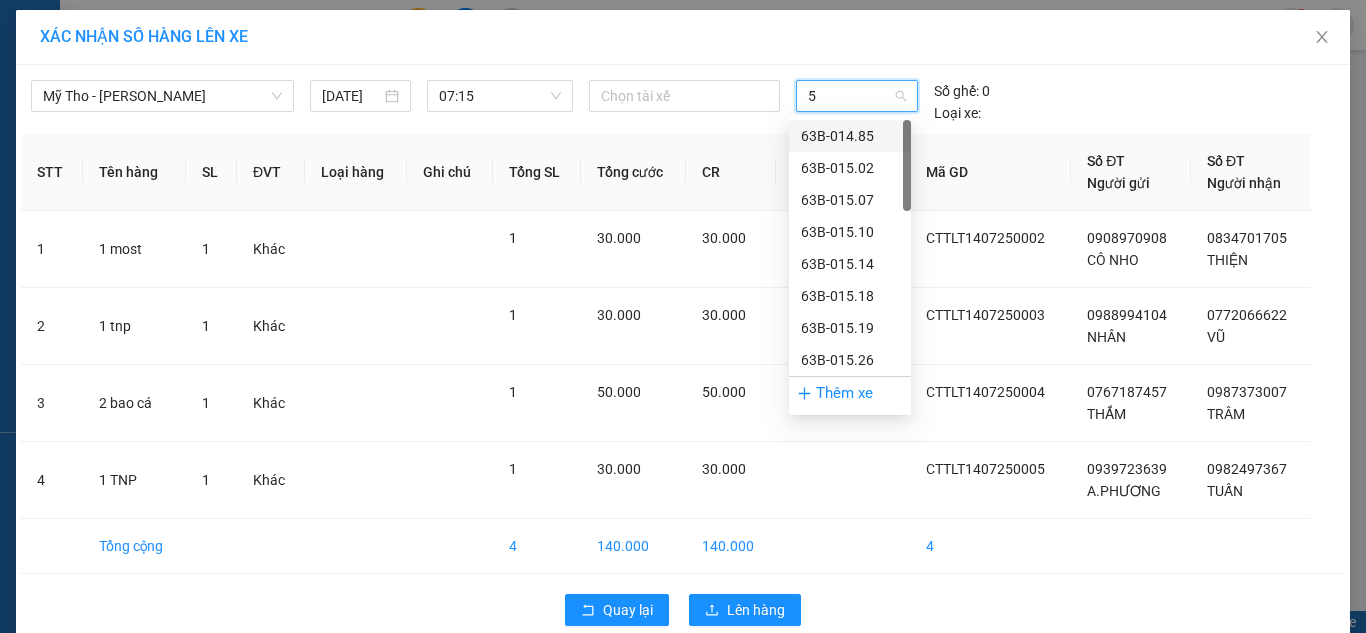 type 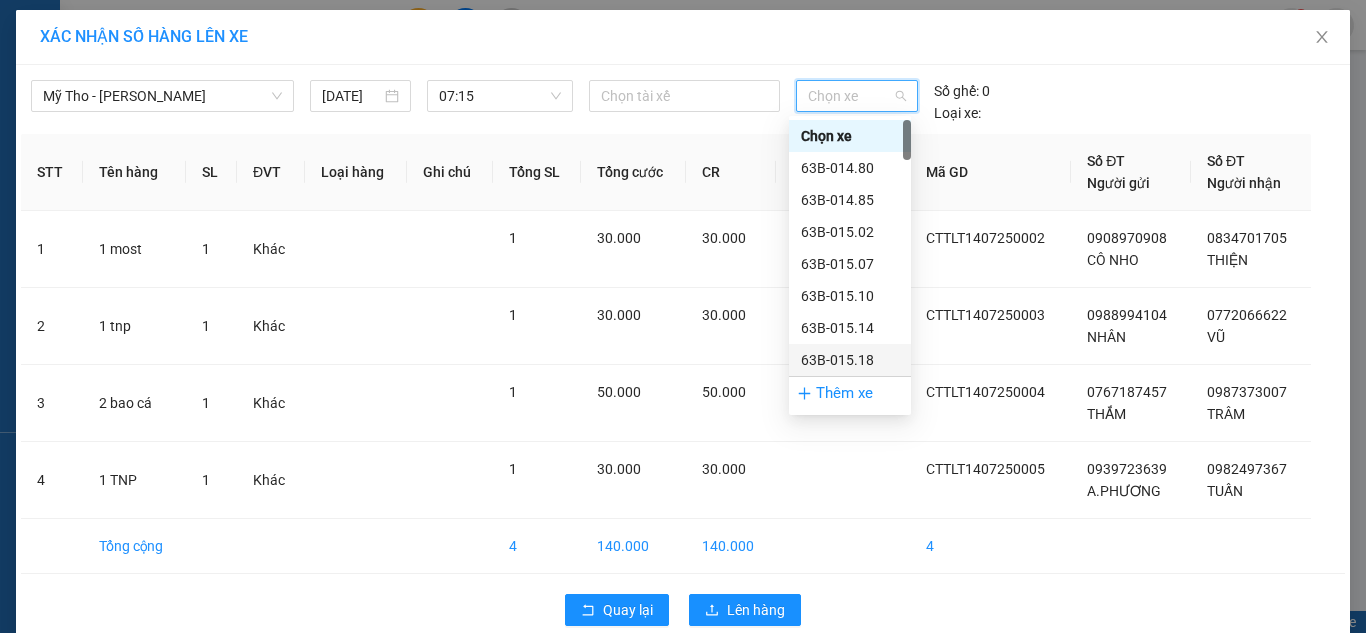 click on "Thêm xe" at bounding box center [850, 393] 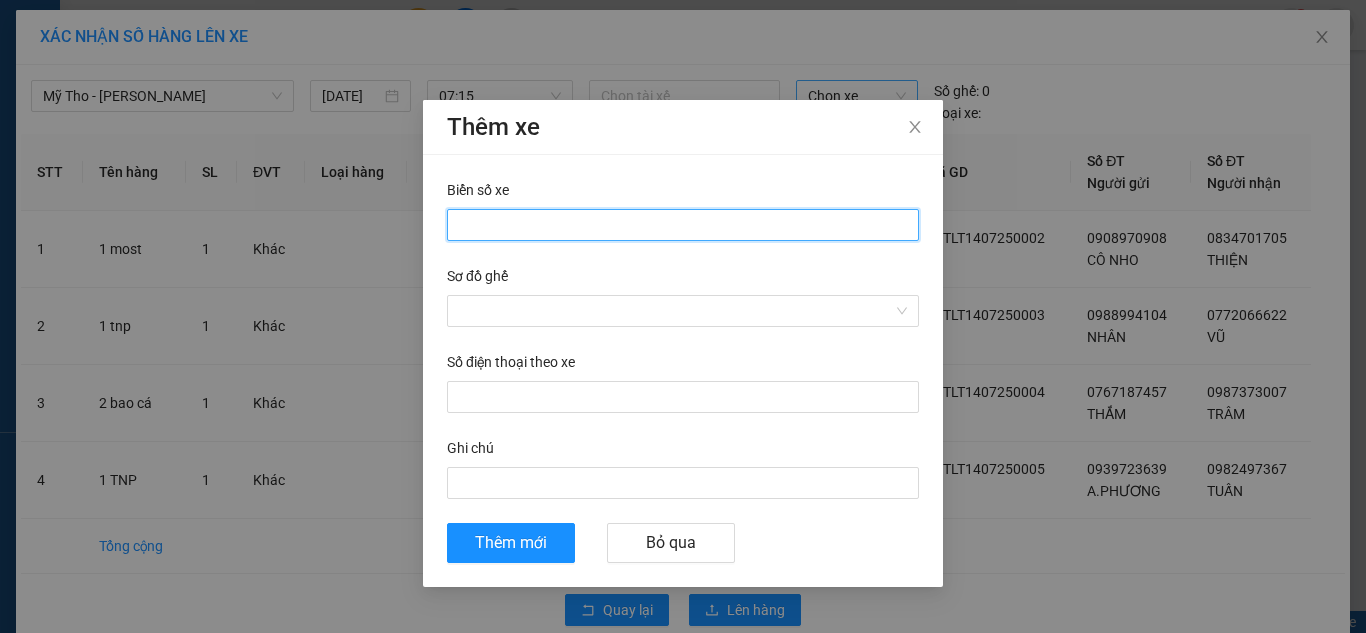 click on "Biển số xe" at bounding box center (683, 225) 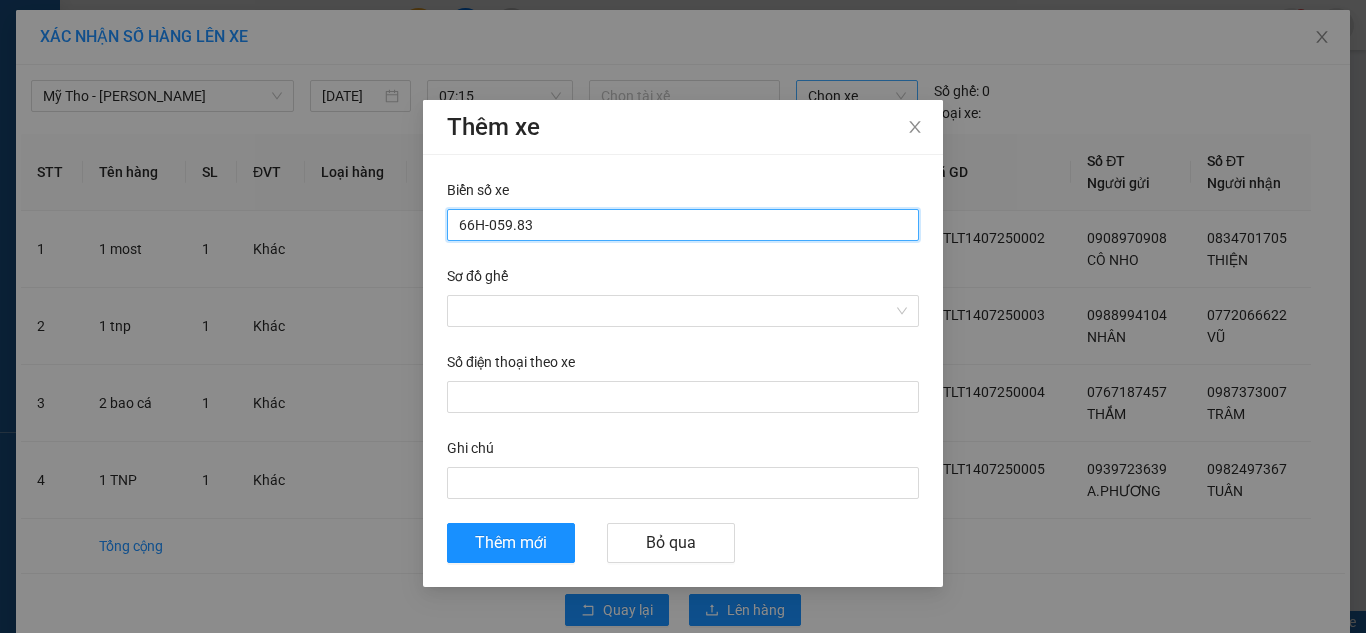 type on "66H-059.83" 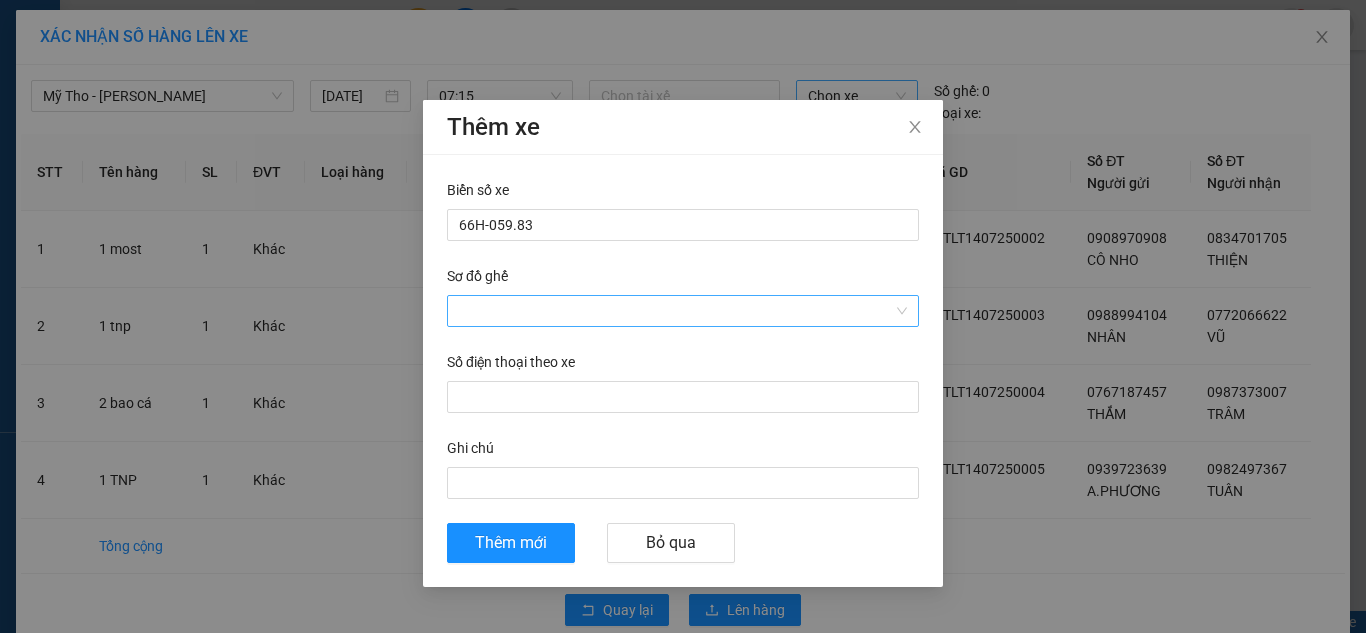 click on "Sơ đồ ghế" at bounding box center [676, 311] 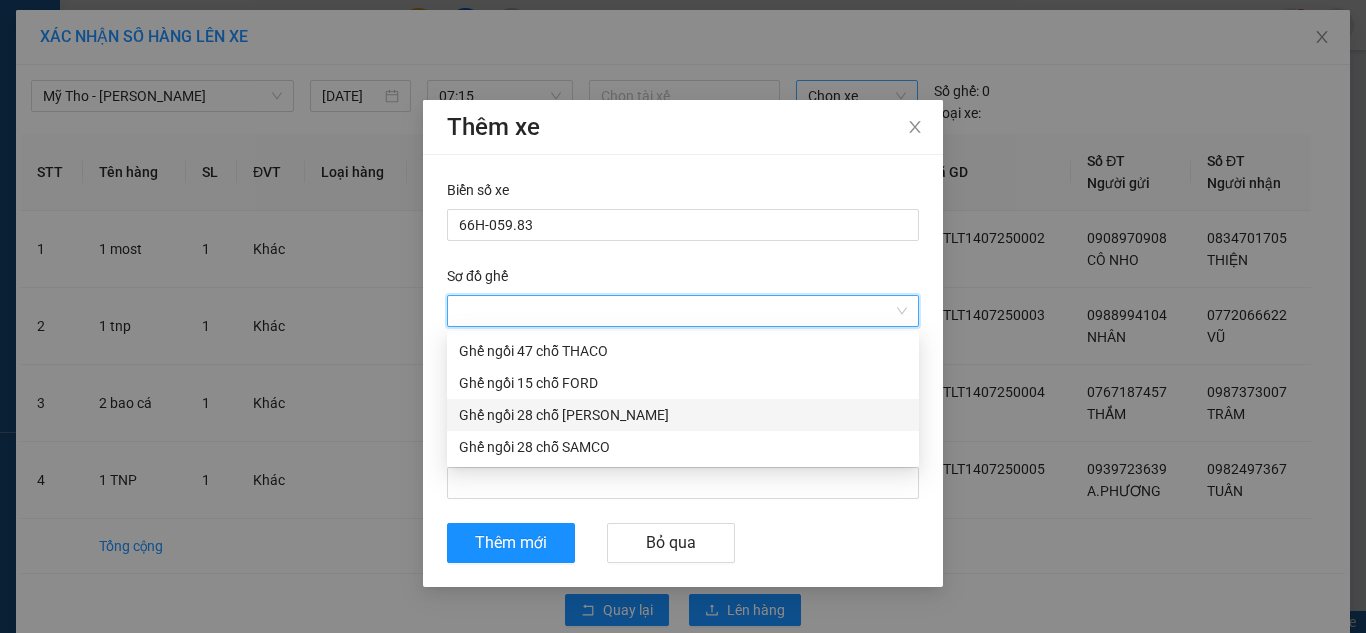 click on "Ghế ngồi 28 chỗ [PERSON_NAME]" at bounding box center [683, 415] 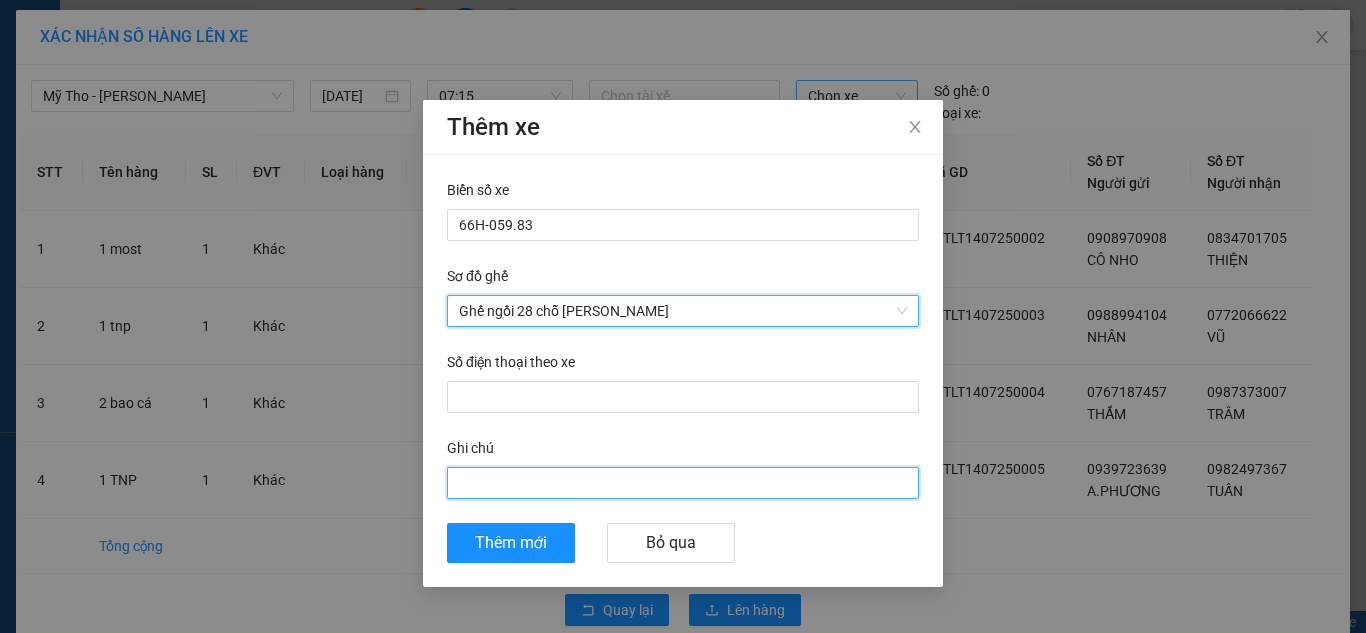 click on "Ghi chú" at bounding box center [683, 483] 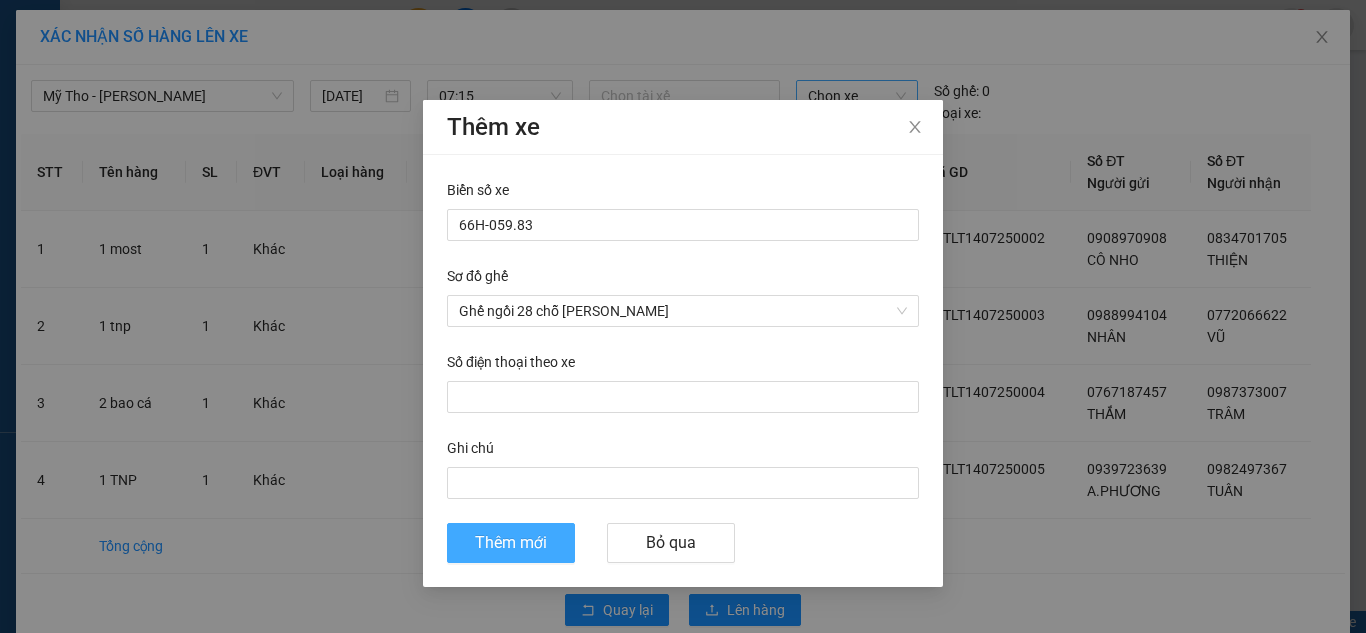 click on "Thêm mới" at bounding box center [511, 542] 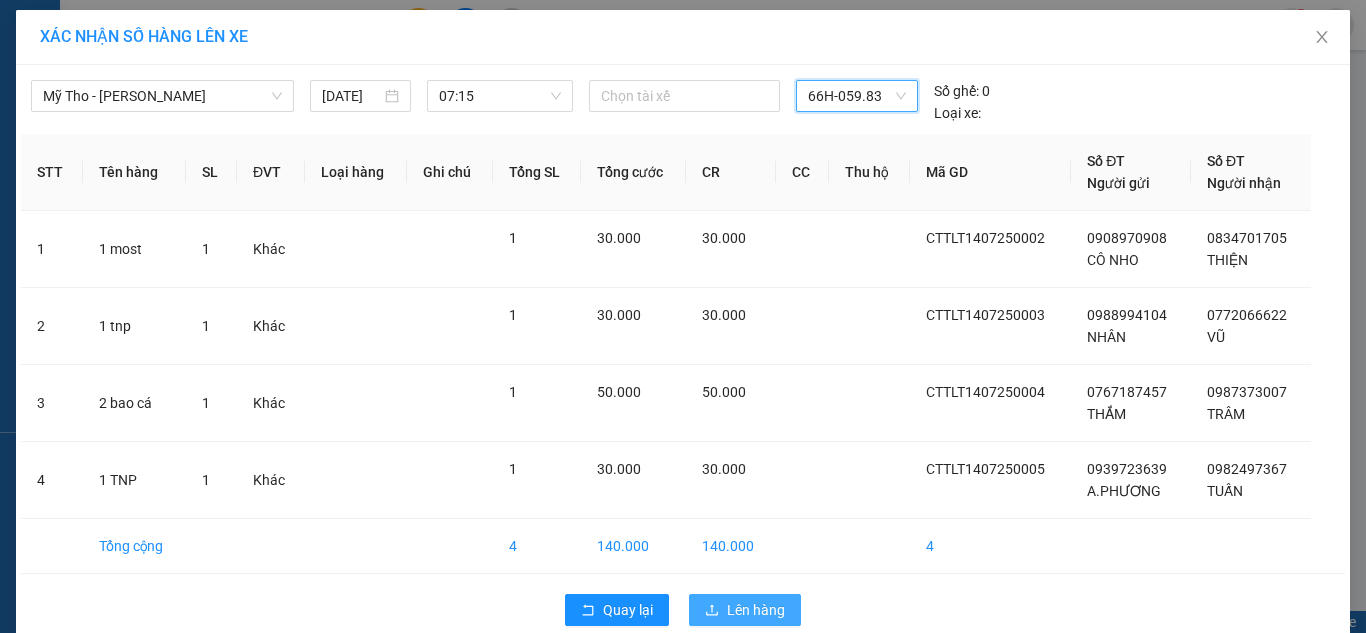 click on "Lên hàng" at bounding box center [756, 610] 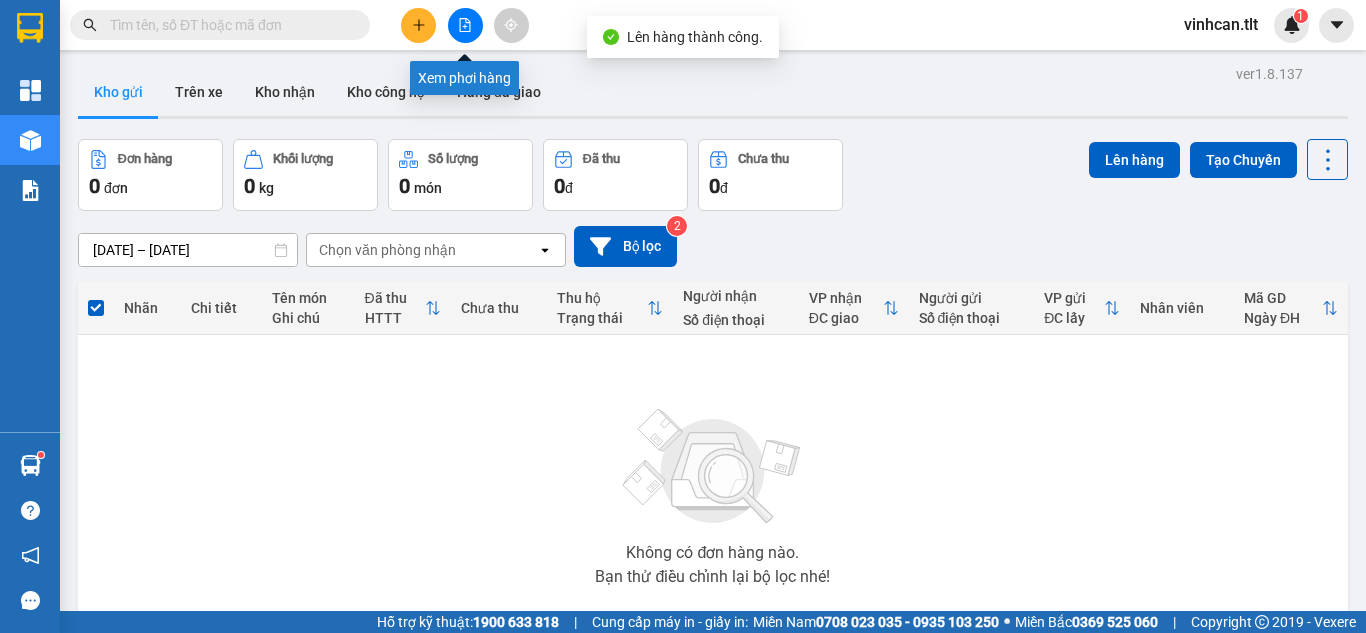 click at bounding box center (465, 25) 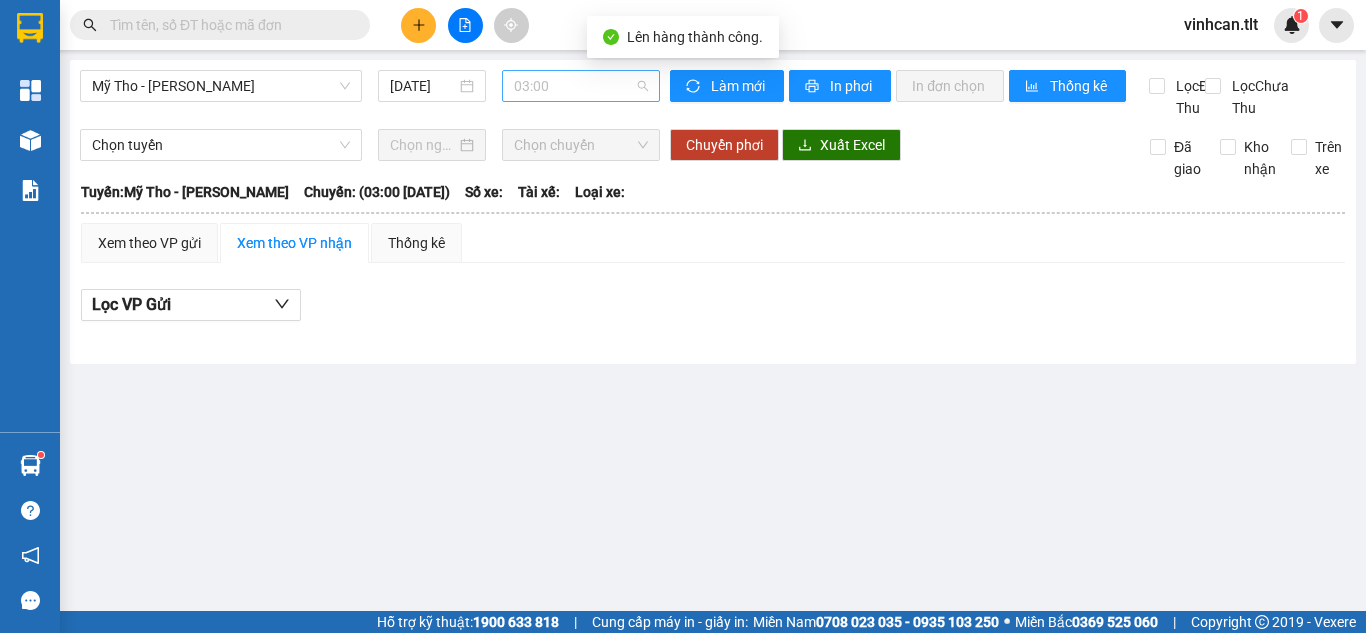 click on "03:00" at bounding box center [581, 86] 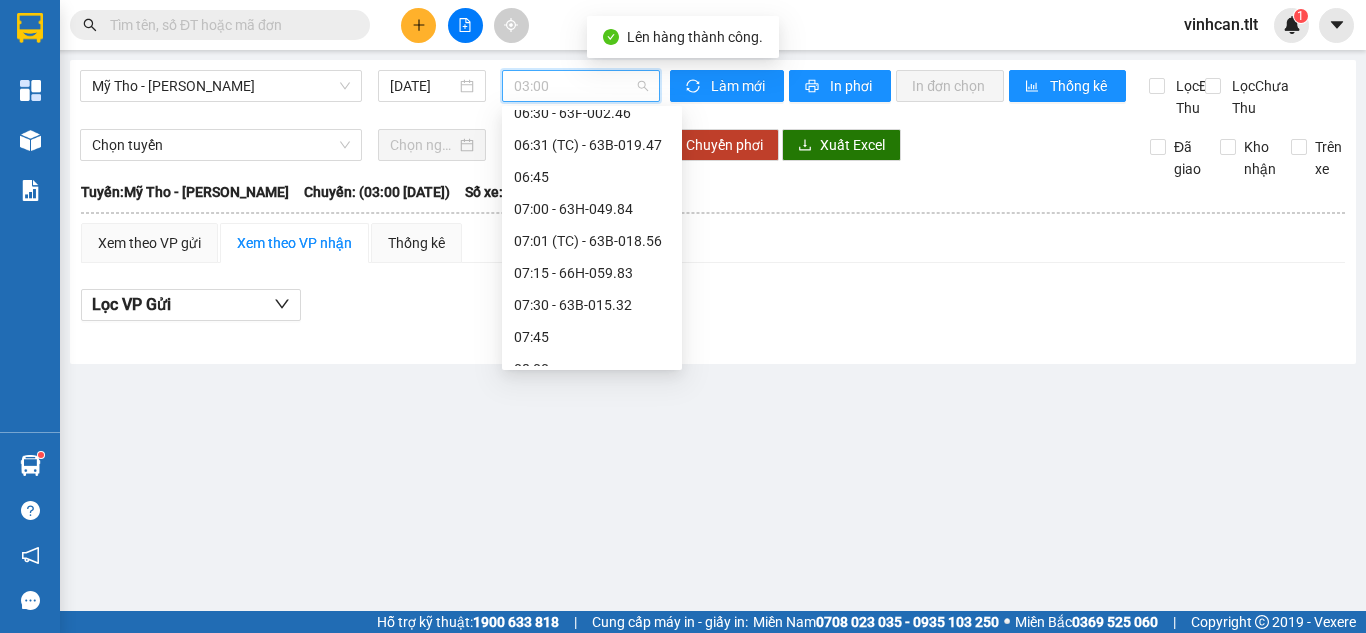 scroll, scrollTop: 500, scrollLeft: 0, axis: vertical 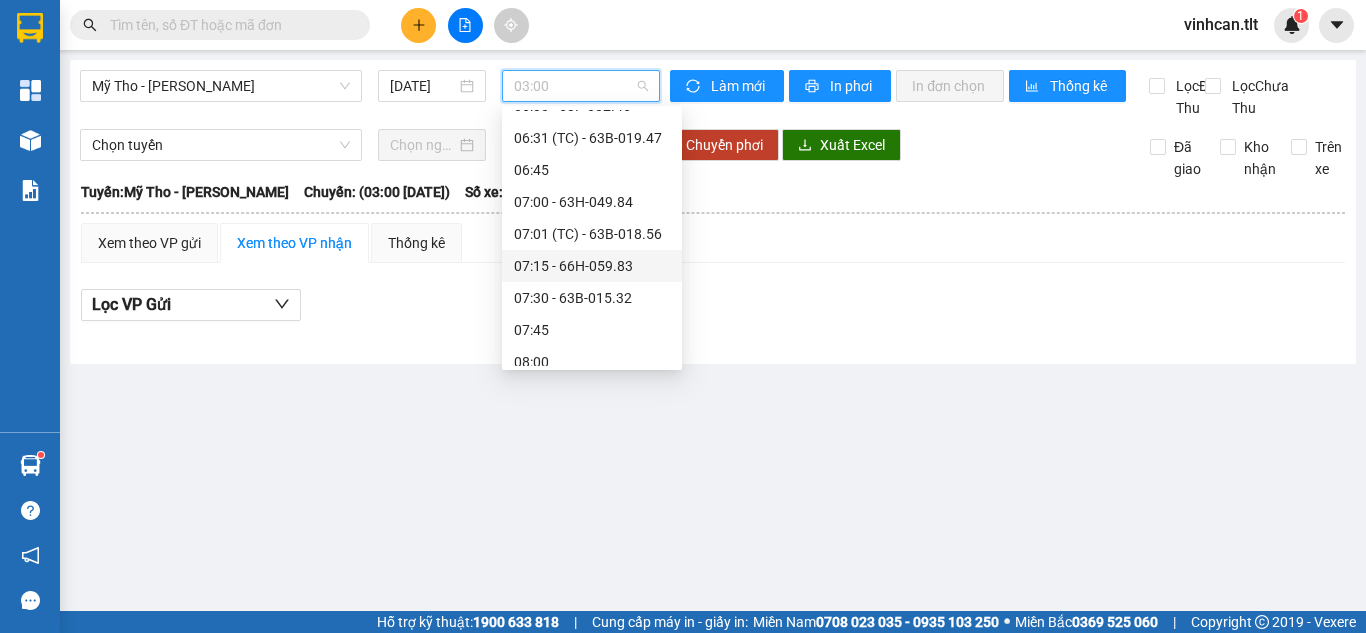 click on "07:15     - 66H-059.83" at bounding box center [592, 266] 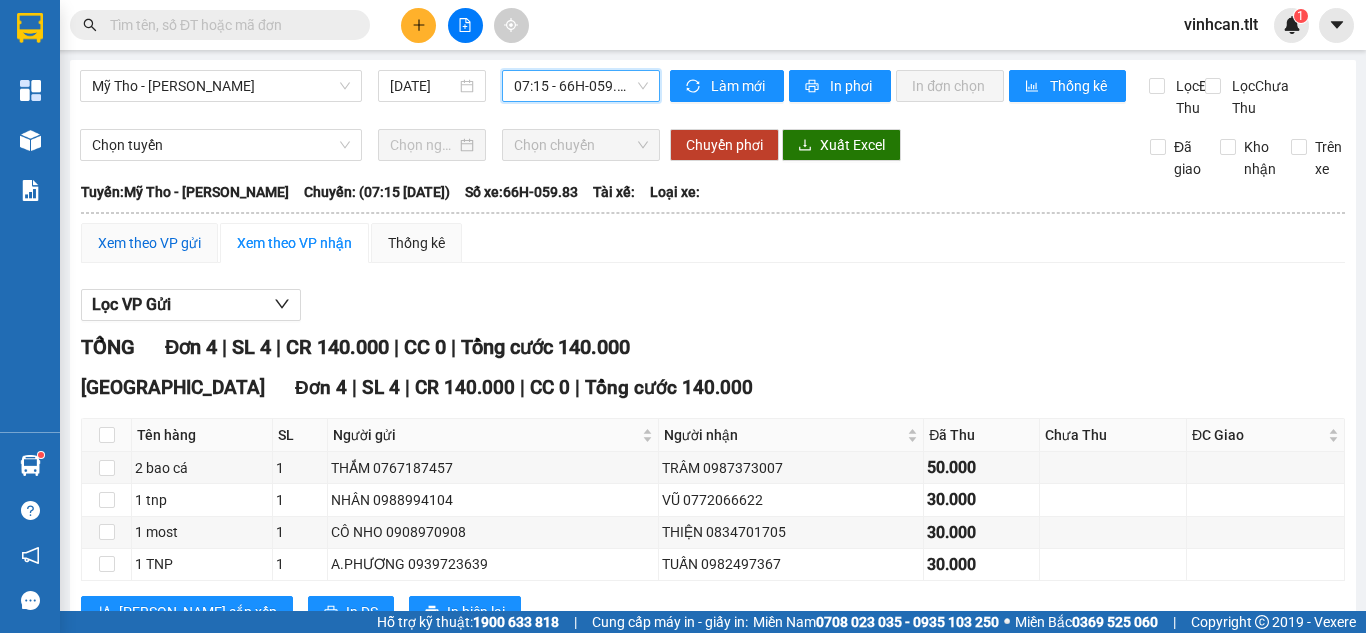 click on "Xem theo VP gửi" at bounding box center [149, 243] 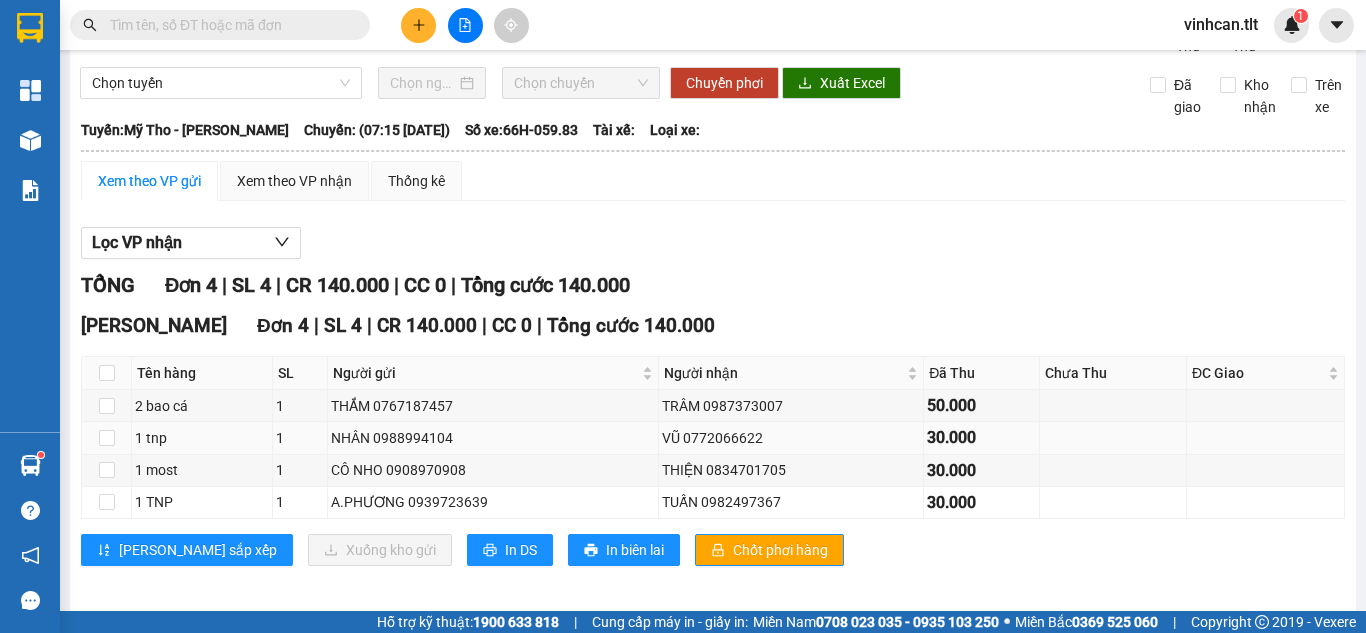 scroll, scrollTop: 95, scrollLeft: 0, axis: vertical 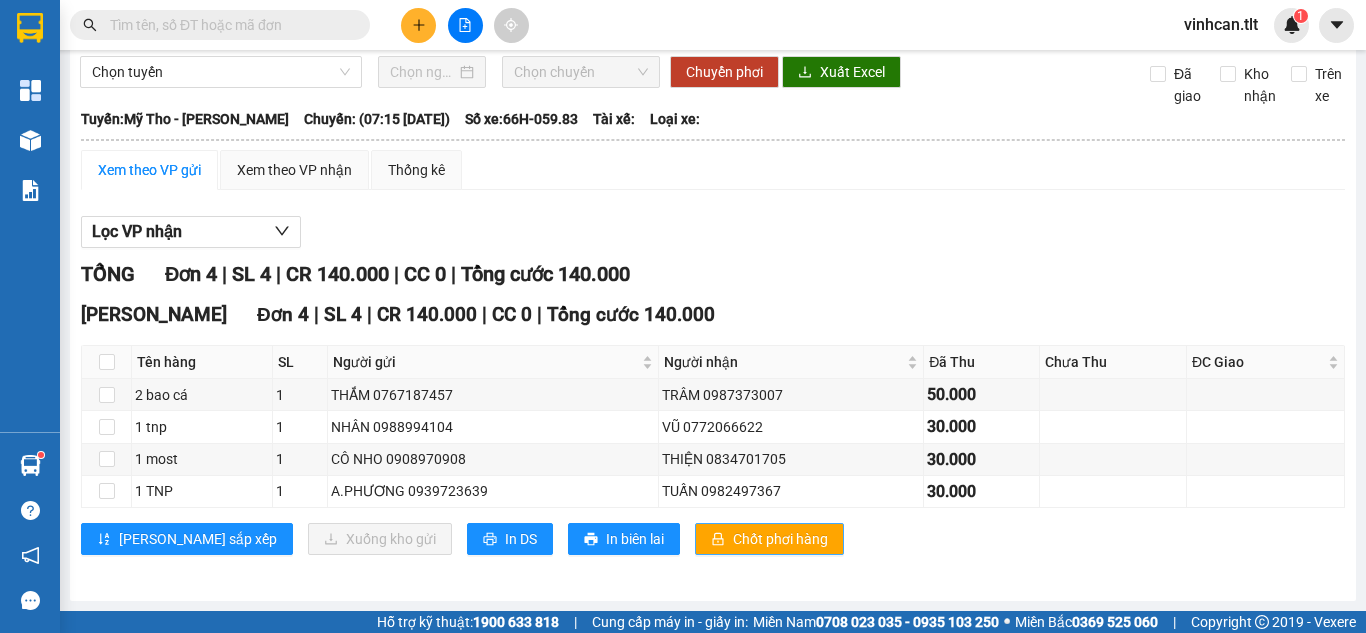 click on "Chốt phơi hàng" at bounding box center (780, 539) 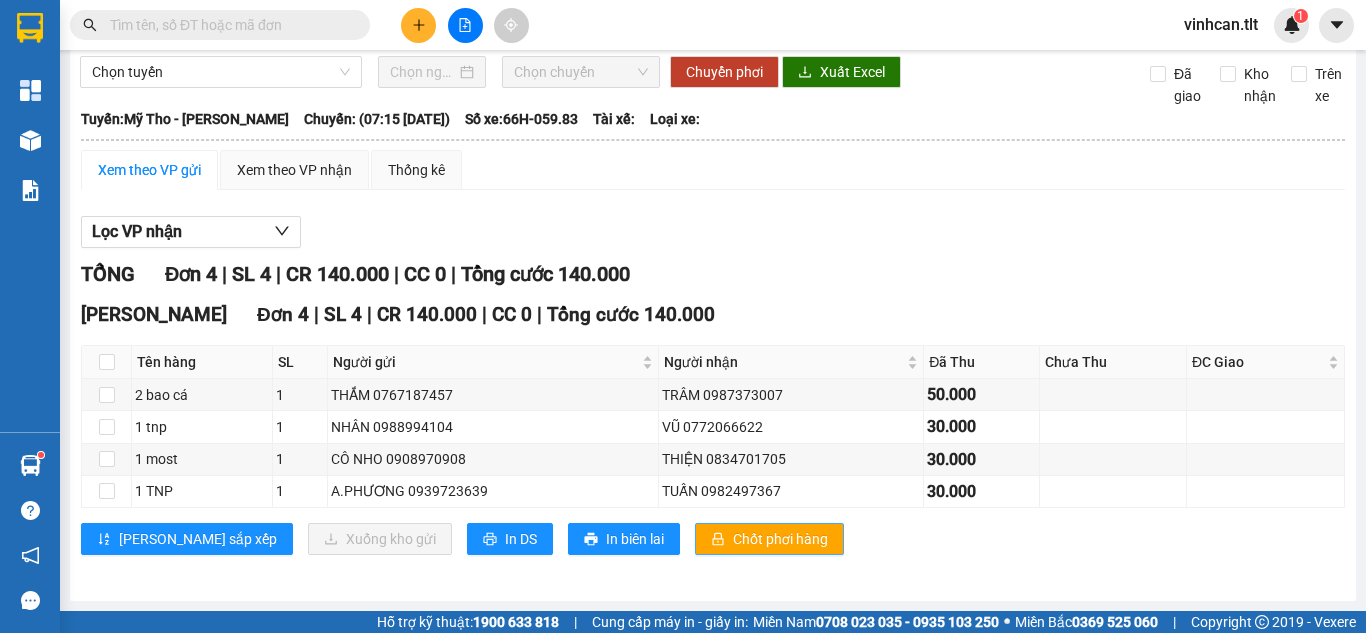click on "Chốt phơi hàng" at bounding box center [780, 539] 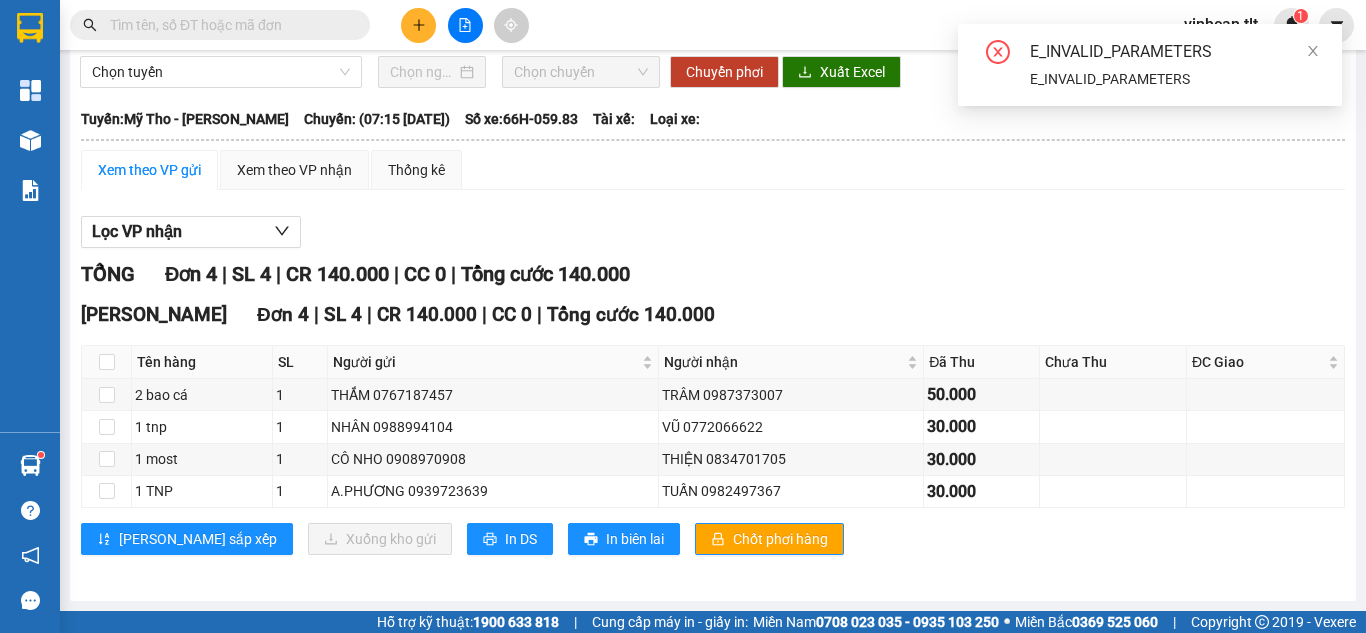 click on "TỔNG Đơn   4 | SL   4 | CR   140.000 | CC   0 | Tổng cước   140.000" at bounding box center (713, 274) 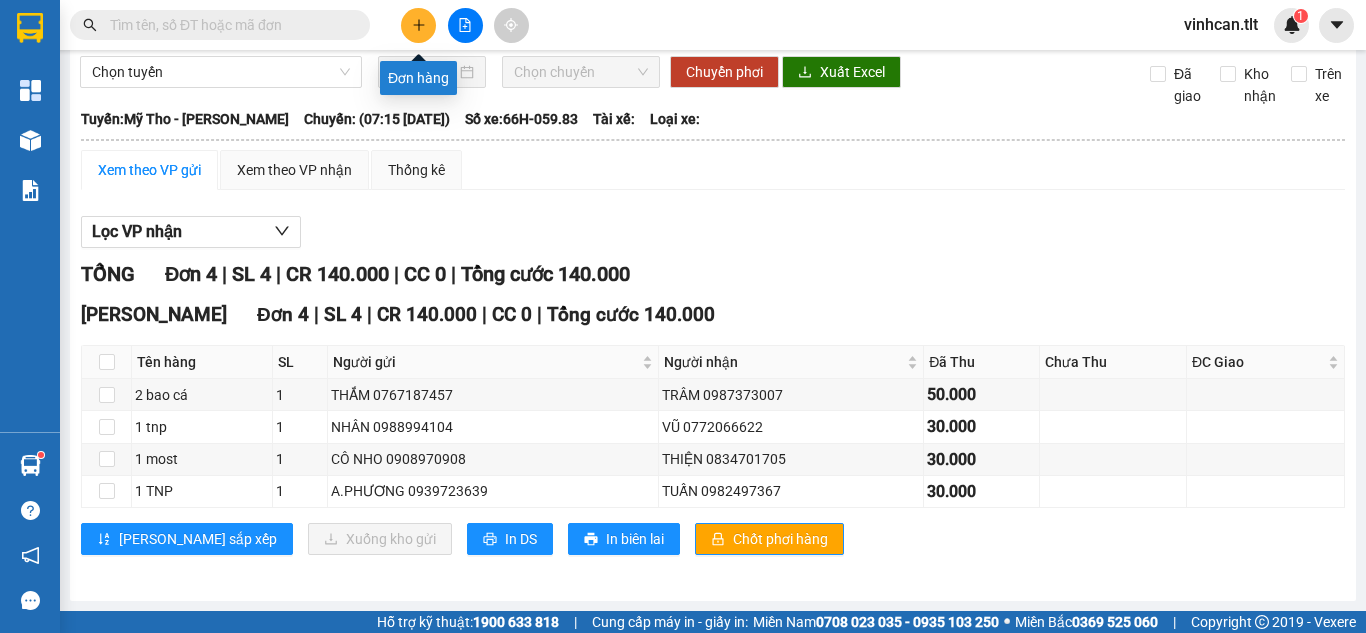 click at bounding box center [418, 25] 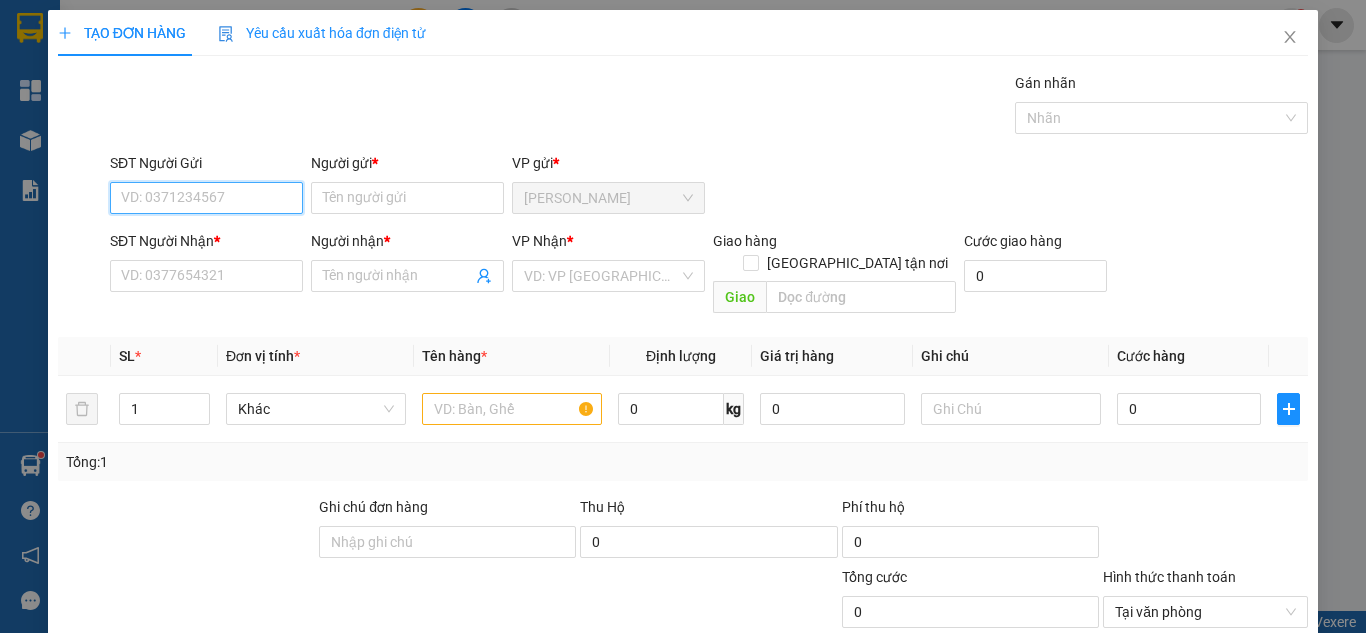 click on "SĐT Người Gửi" at bounding box center (206, 198) 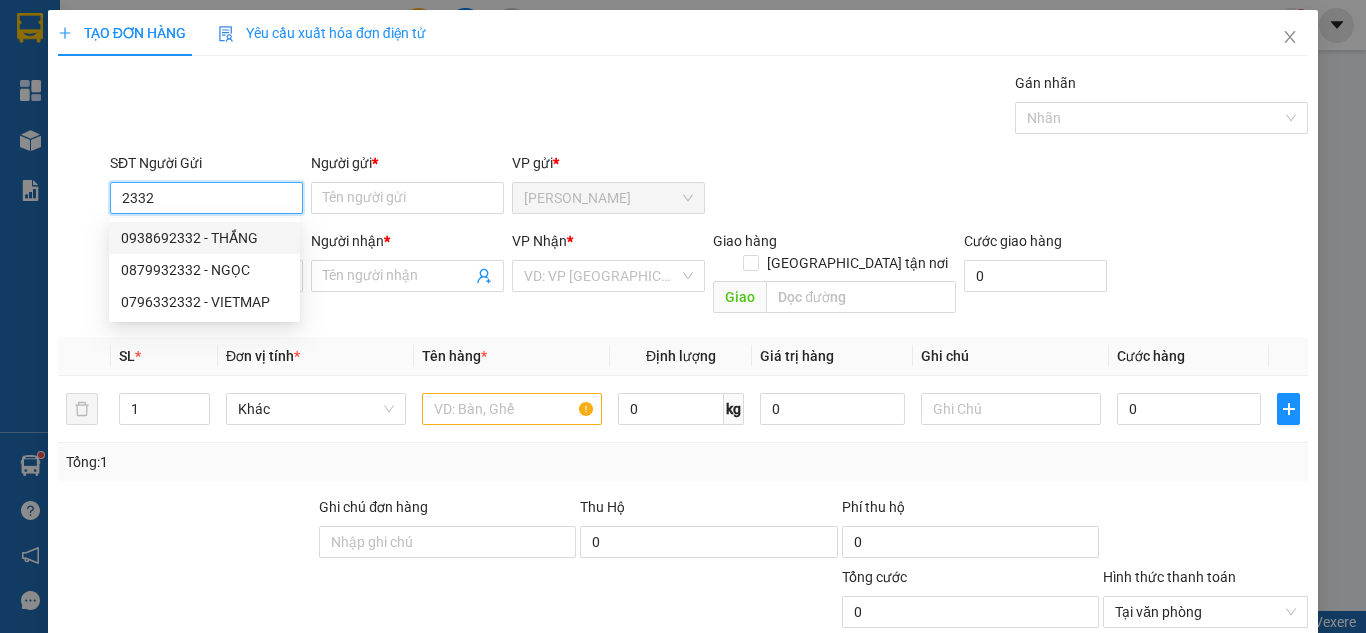 click on "0938692332 - THẮNG" at bounding box center [204, 238] 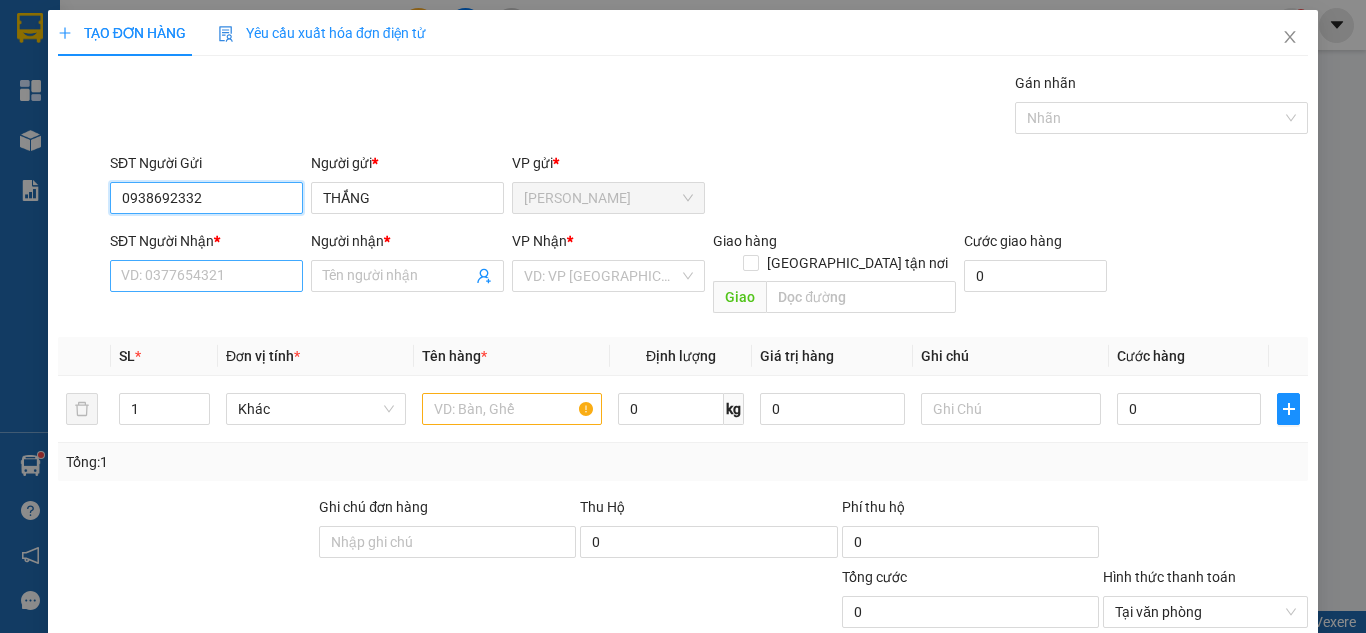 type on "0938692332" 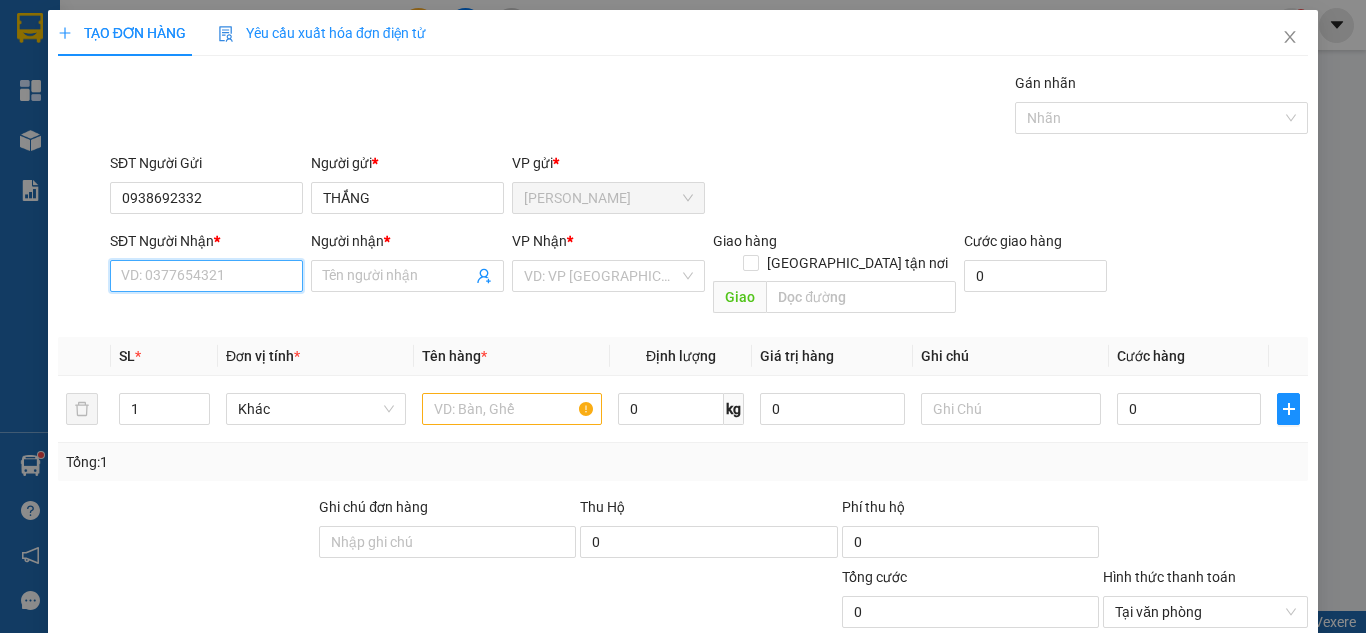 click on "SĐT Người Nhận  *" at bounding box center (206, 276) 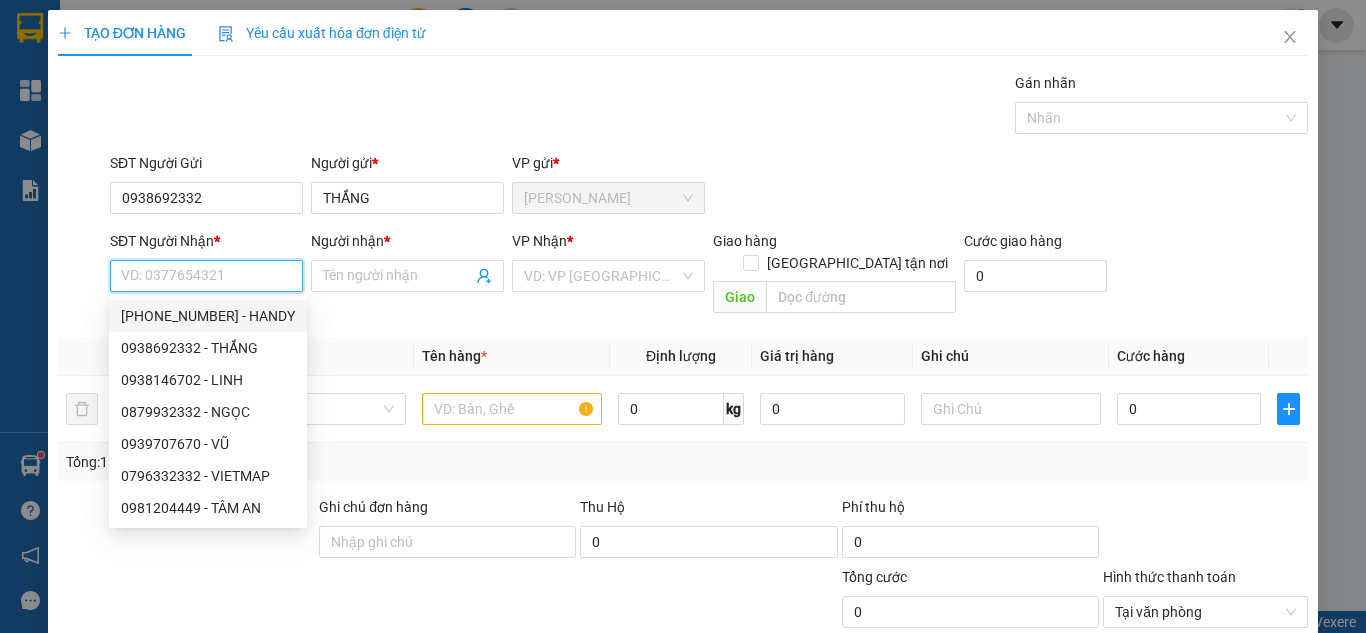 click on "[PHONE_NUMBER] - HANDY" at bounding box center (208, 316) 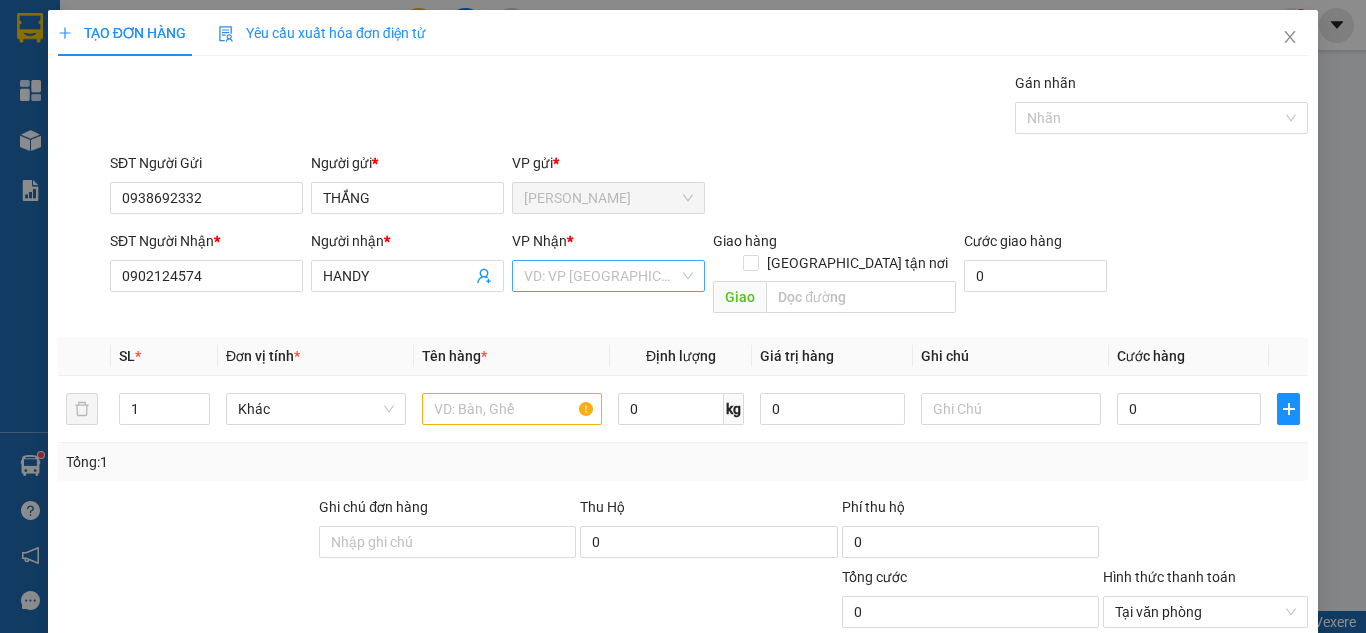click at bounding box center (601, 276) 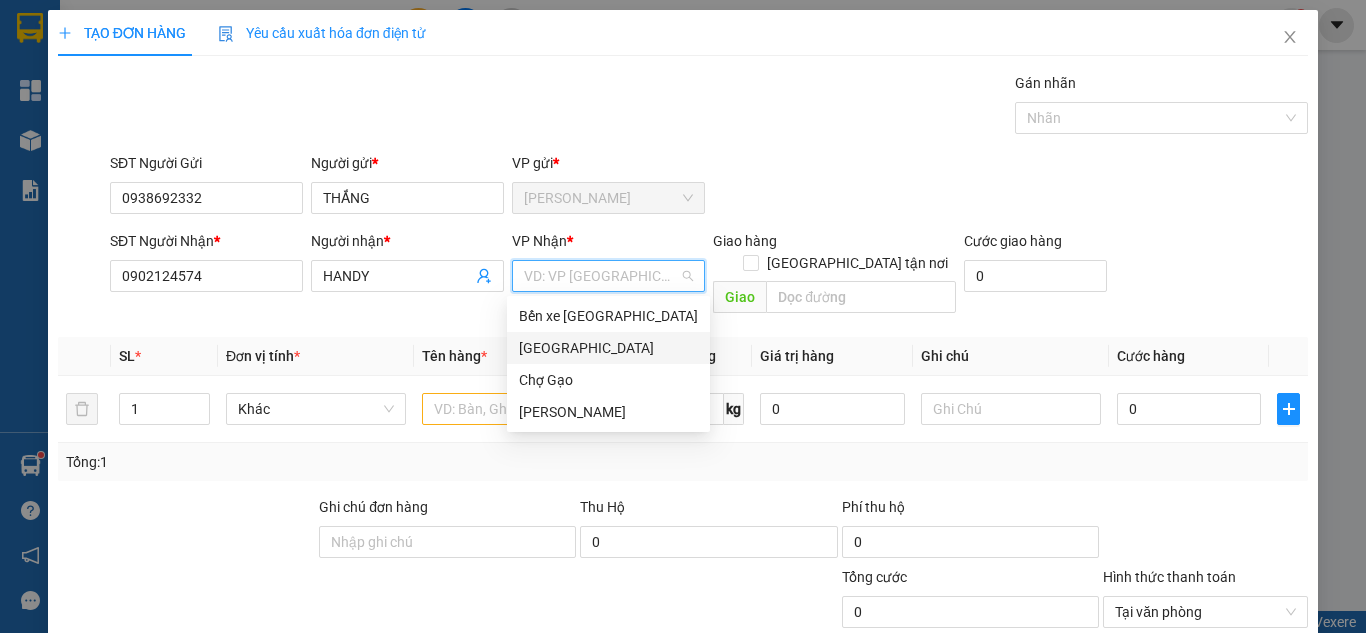 click on "[GEOGRAPHIC_DATA]" at bounding box center [608, 348] 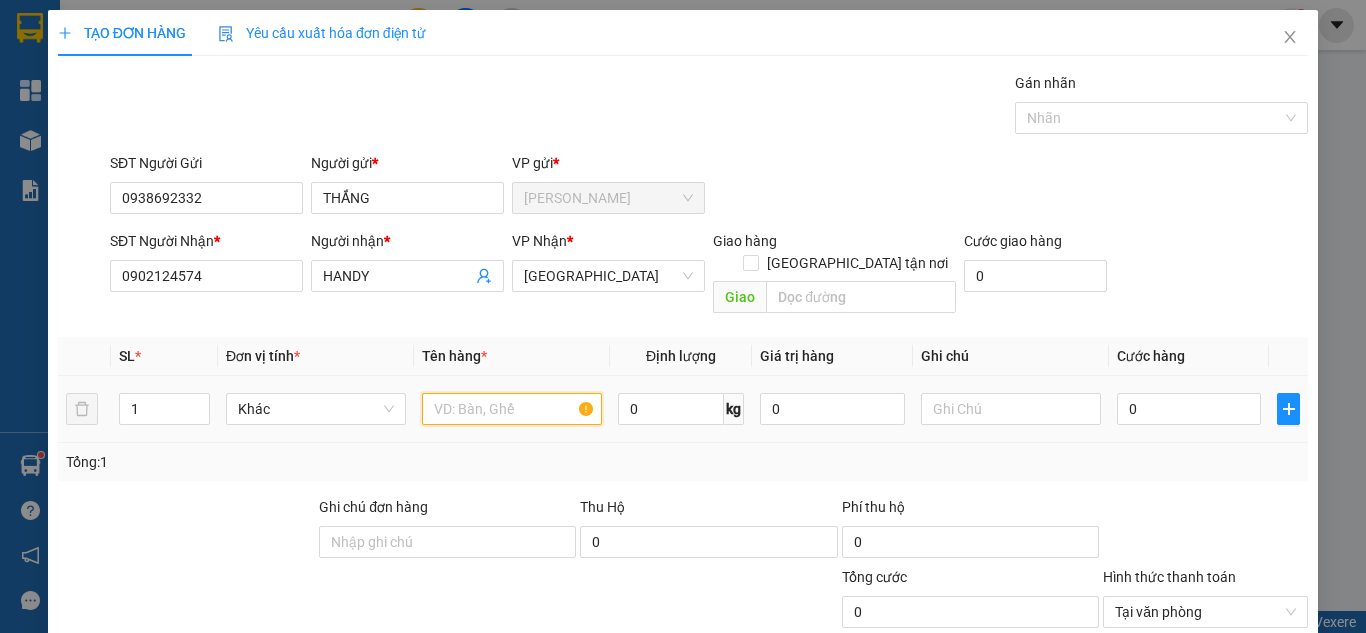 click at bounding box center [512, 409] 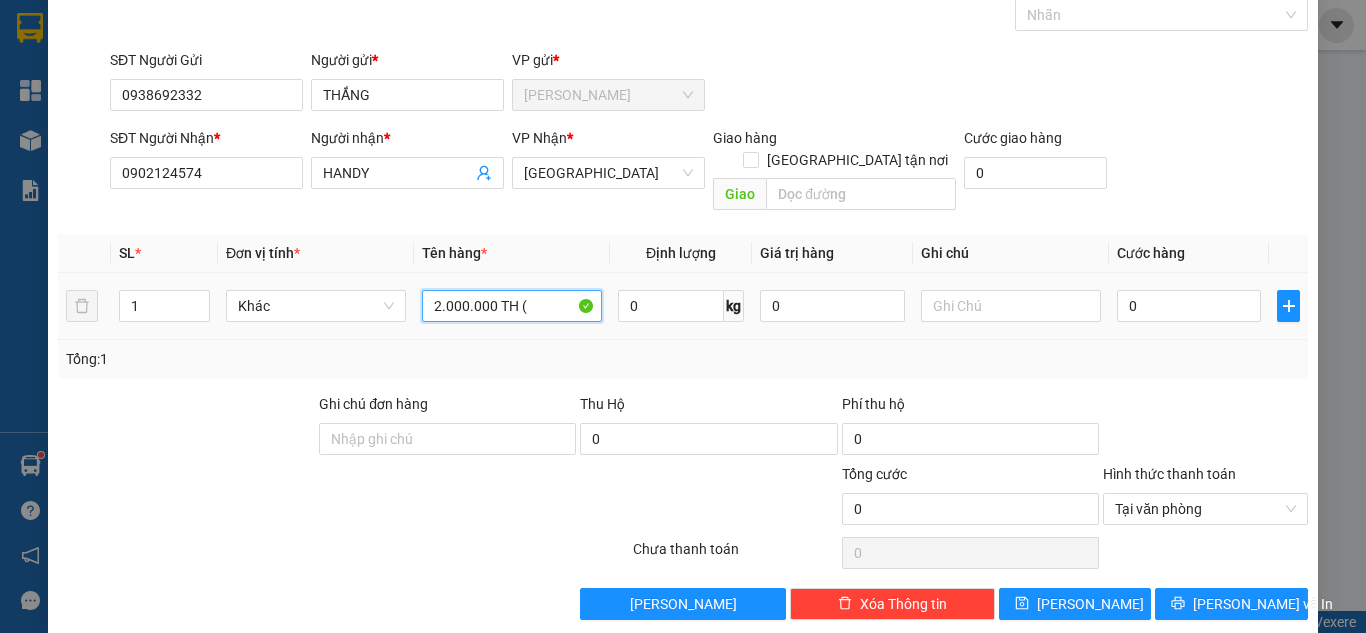 scroll, scrollTop: 107, scrollLeft: 0, axis: vertical 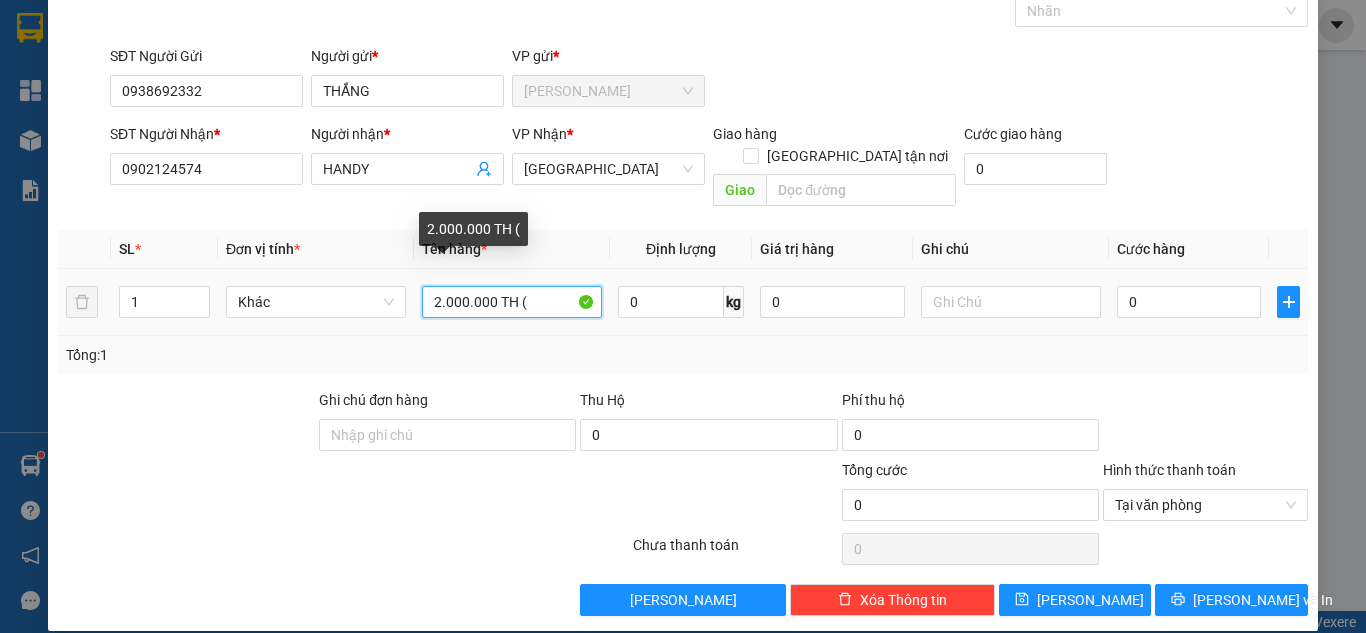 click on "2.000.000 TH (" at bounding box center [512, 302] 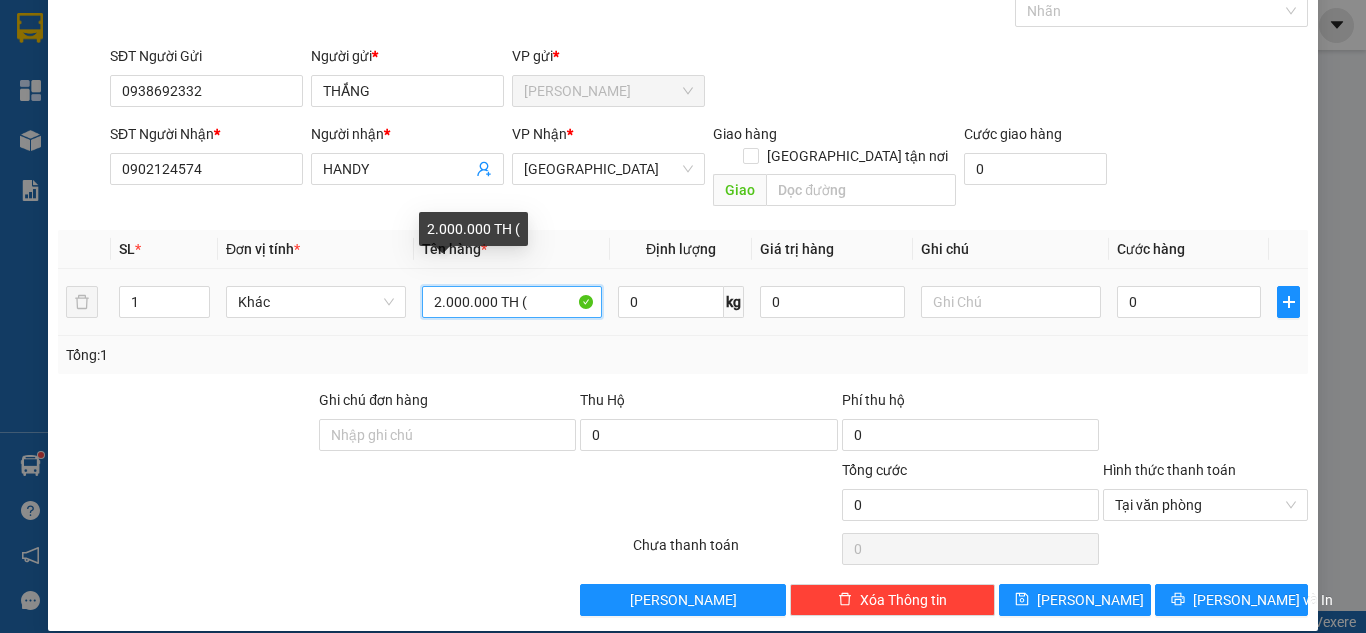 click on "2.000.000 TH (" at bounding box center [512, 302] 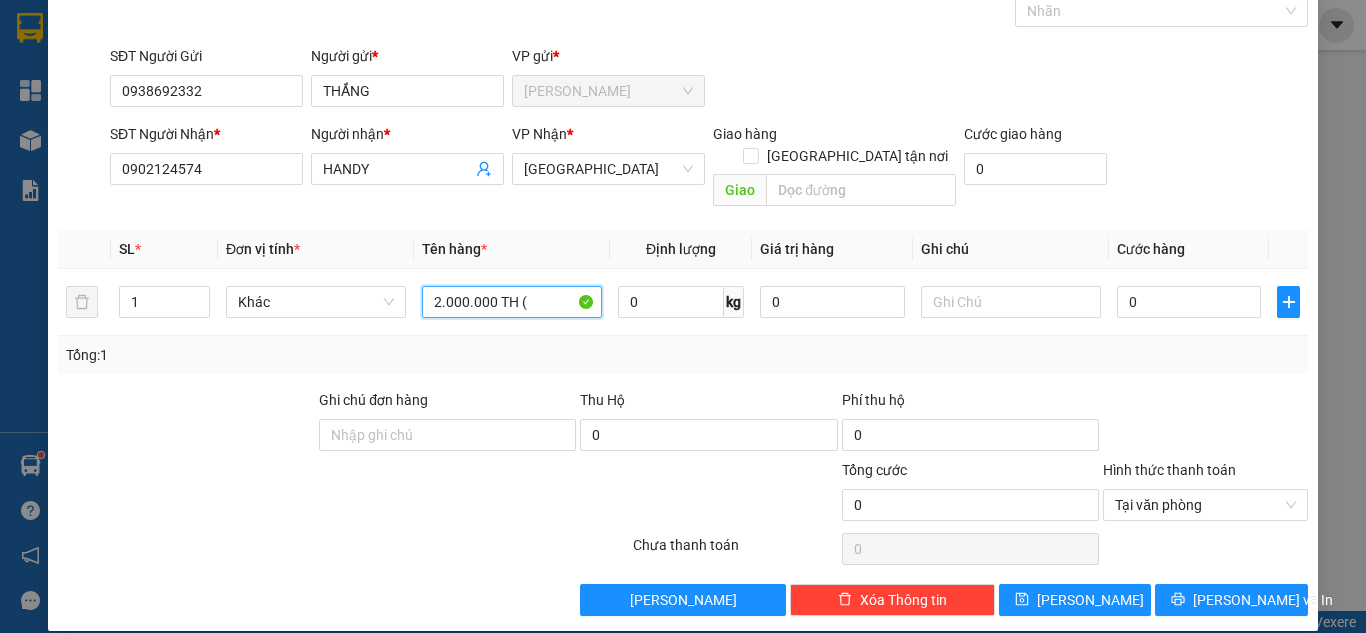 click on "Tên hàng  *" at bounding box center [512, 249] 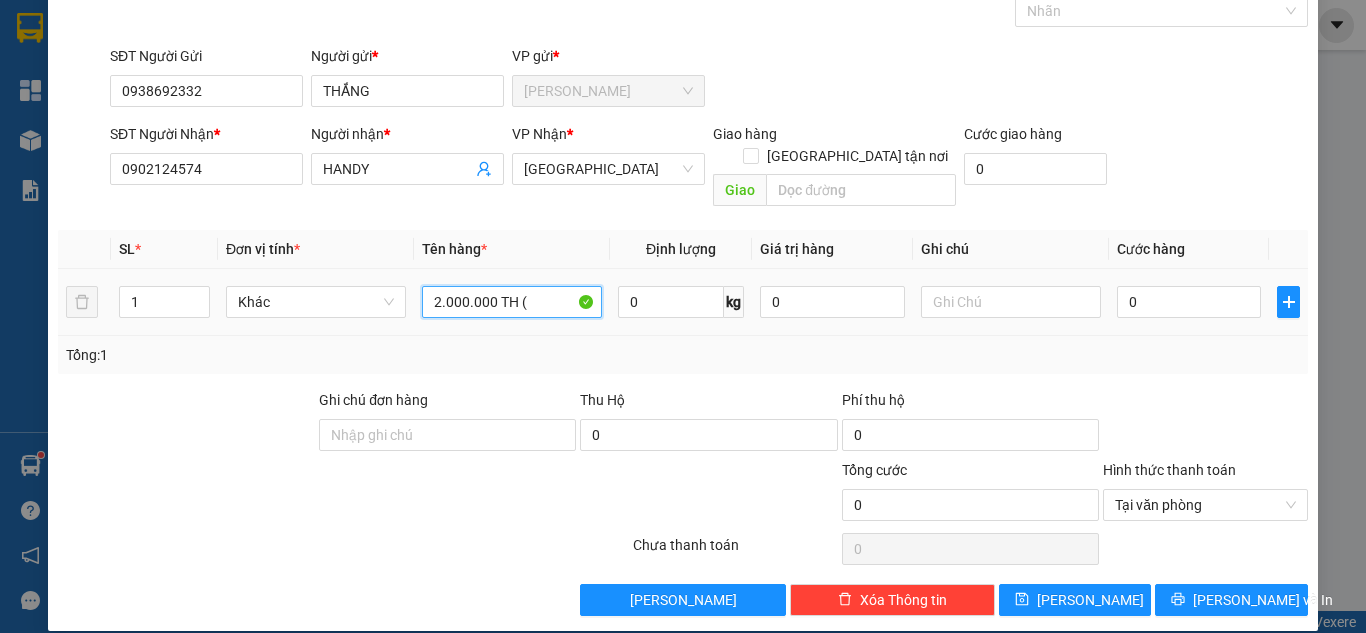 click on "2.000.000 TH (" at bounding box center [512, 302] 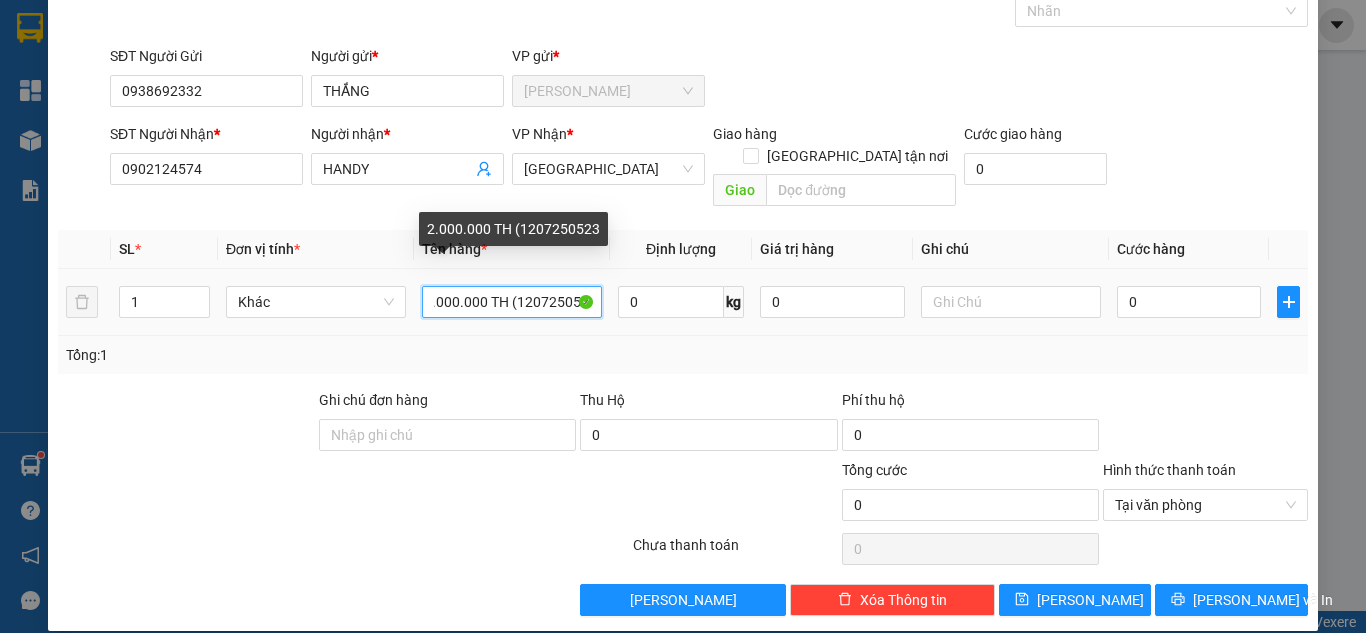 scroll, scrollTop: 0, scrollLeft: 14, axis: horizontal 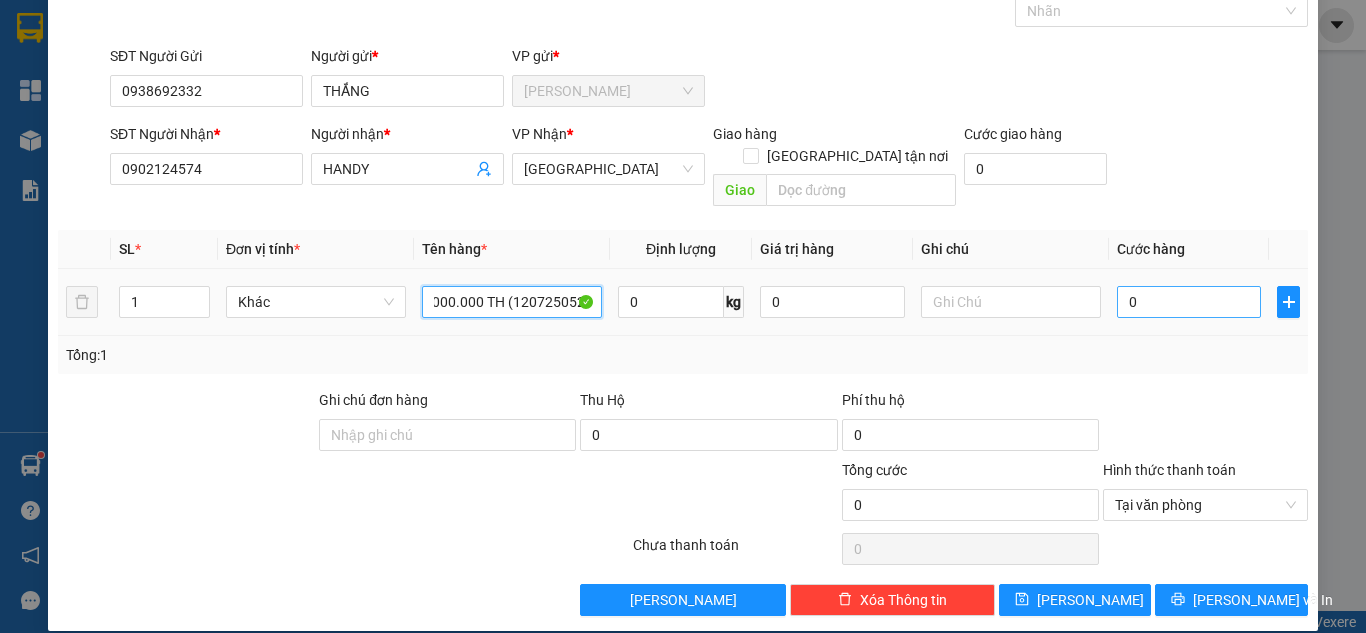 type on "2.000.000 TH (1207250523)" 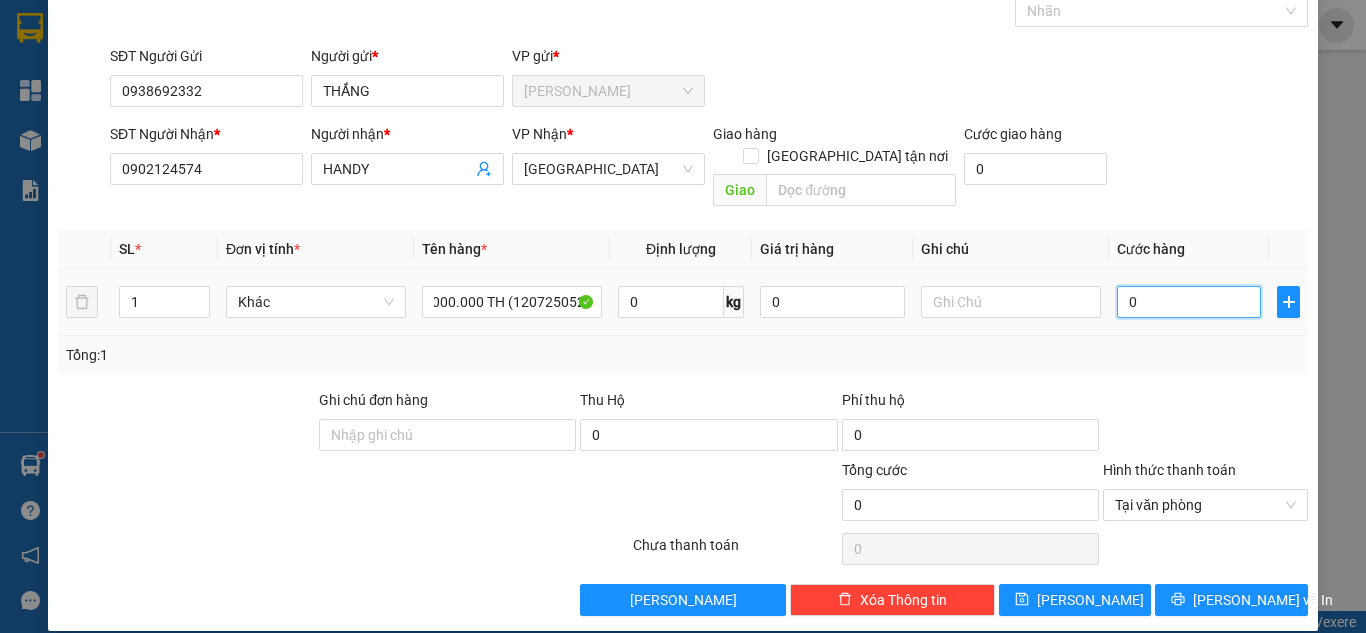 click on "0" at bounding box center (1189, 302) 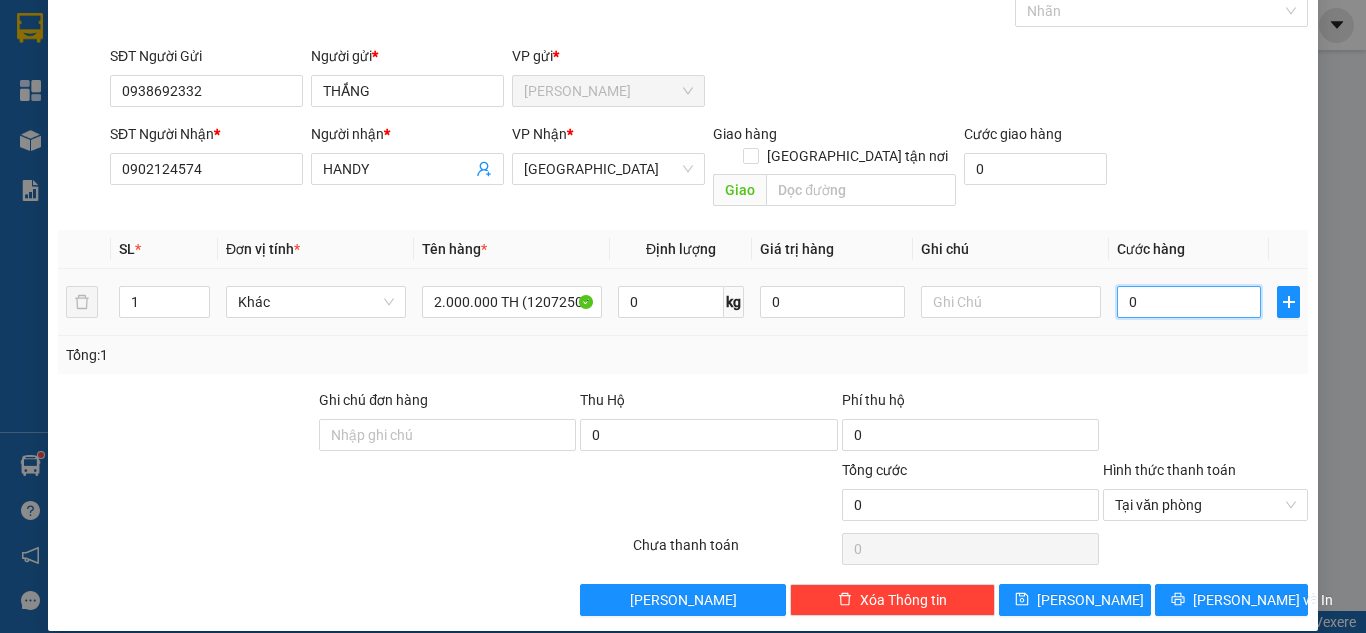 type on "1" 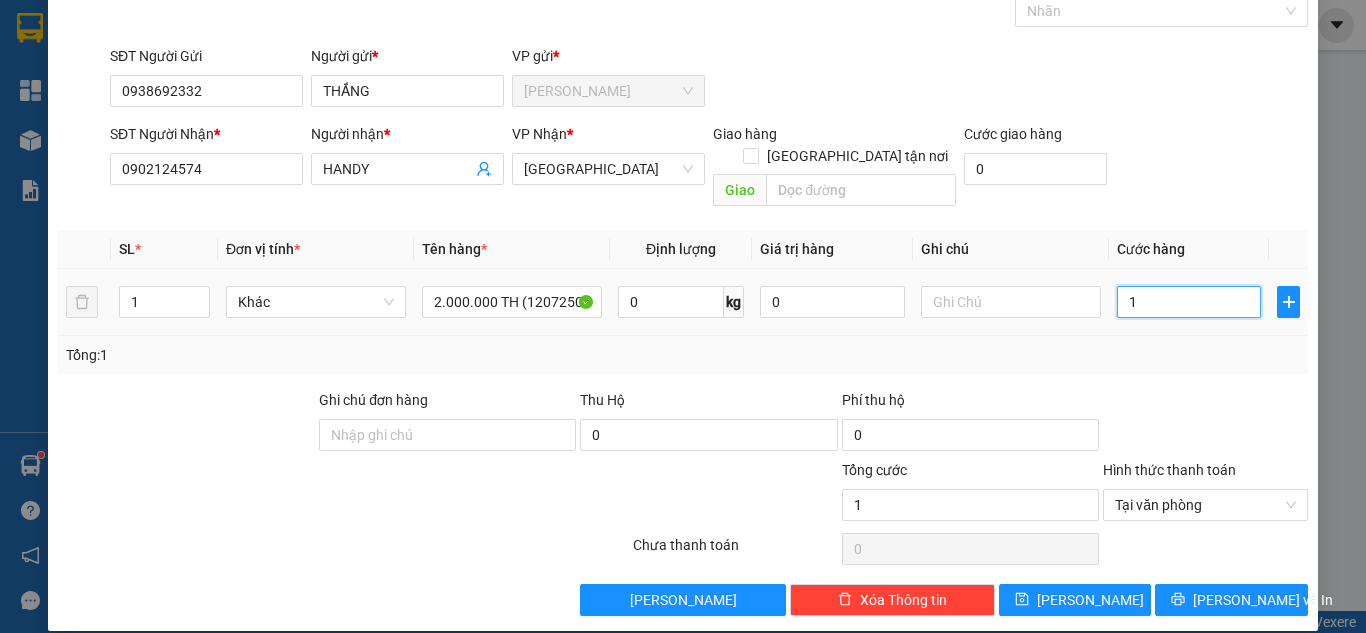 type on "15" 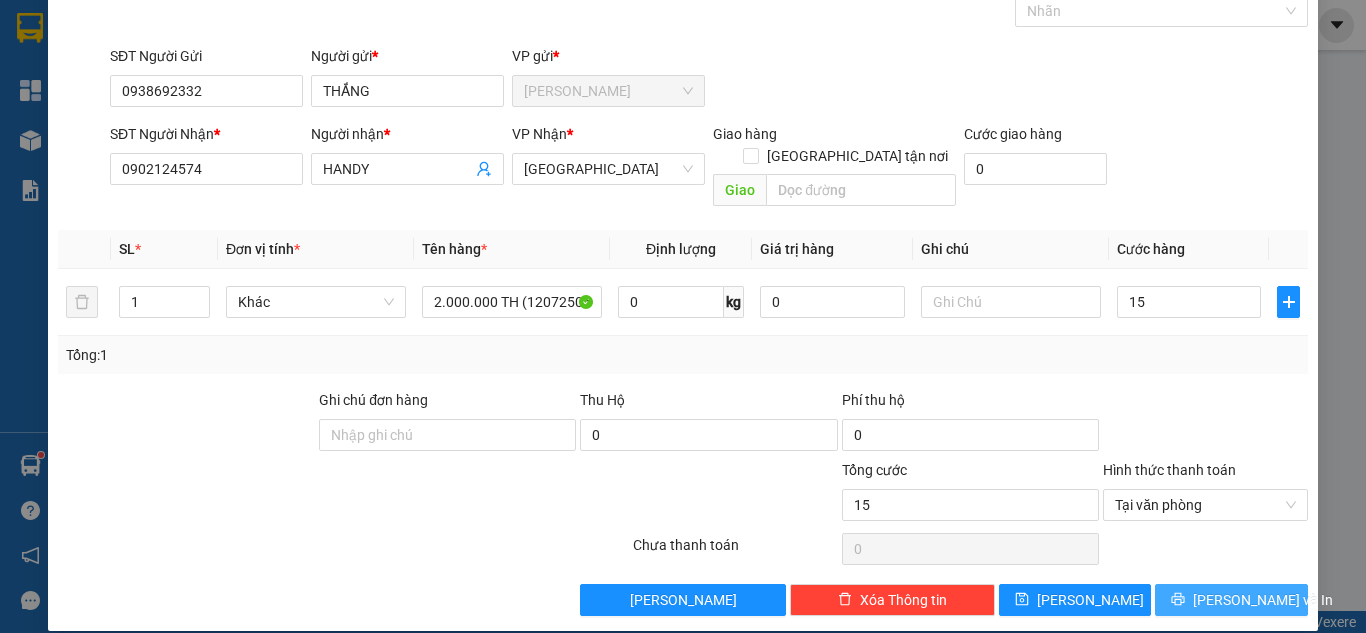 type on "15.000" 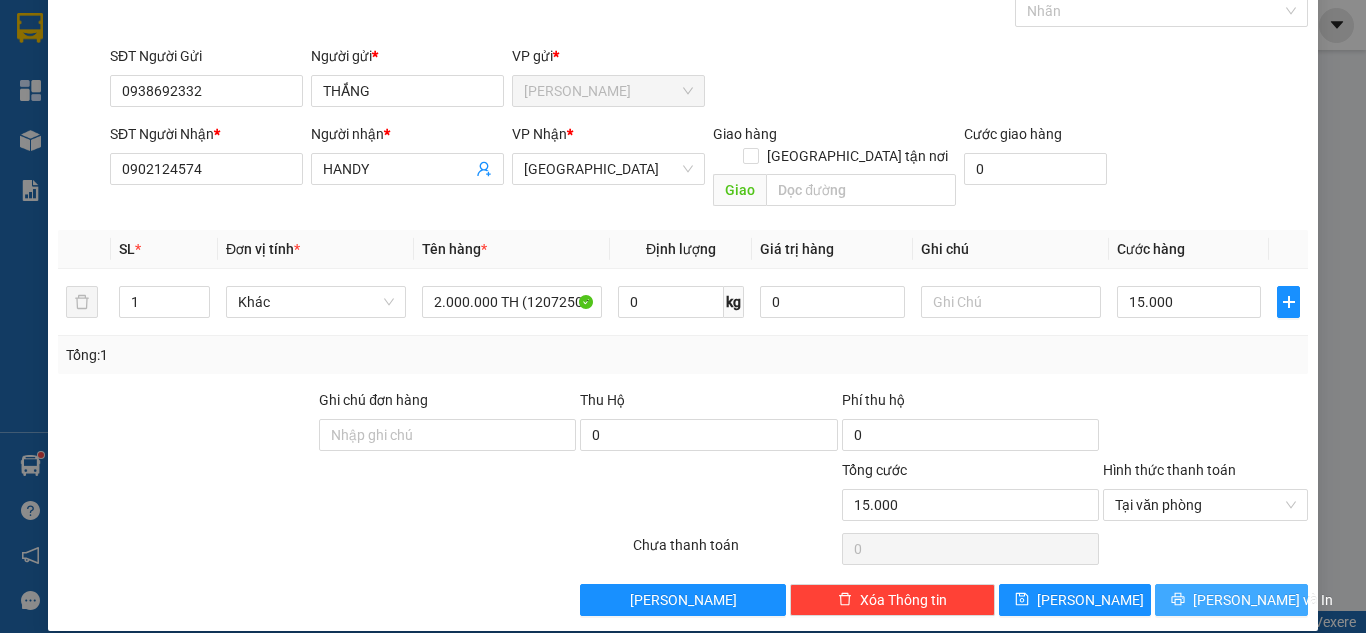 click on "[PERSON_NAME] và In" at bounding box center (1263, 600) 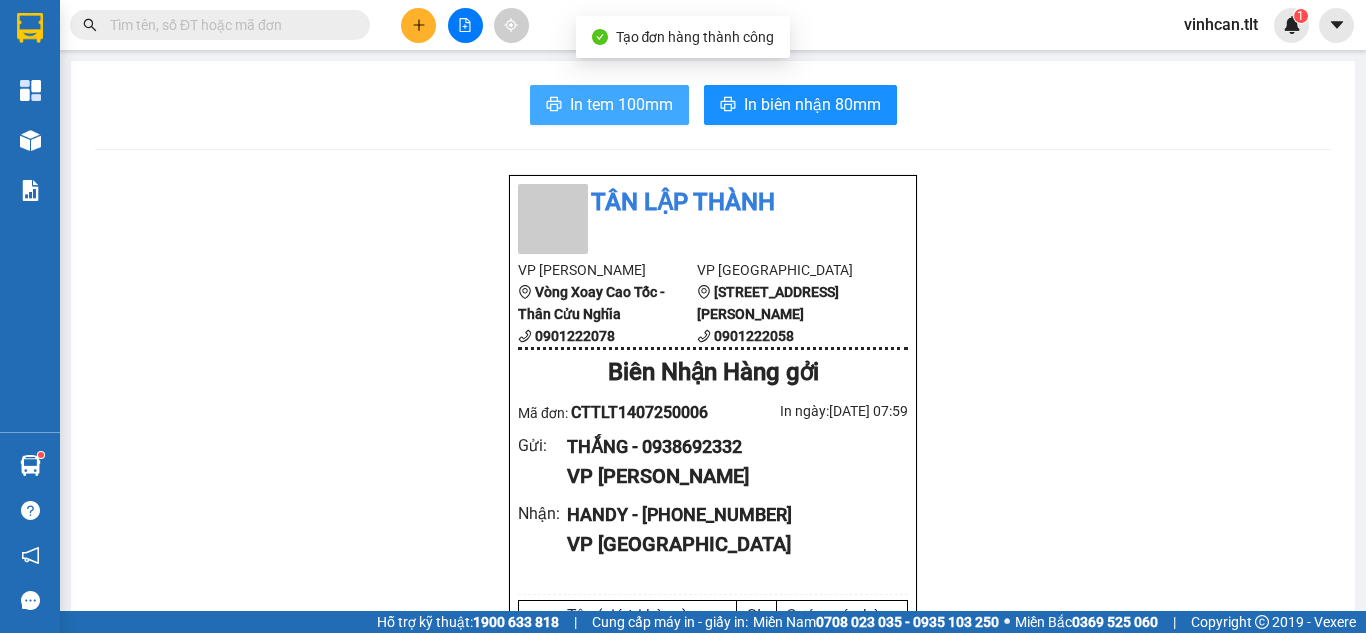 click on "In tem 100mm" at bounding box center (621, 104) 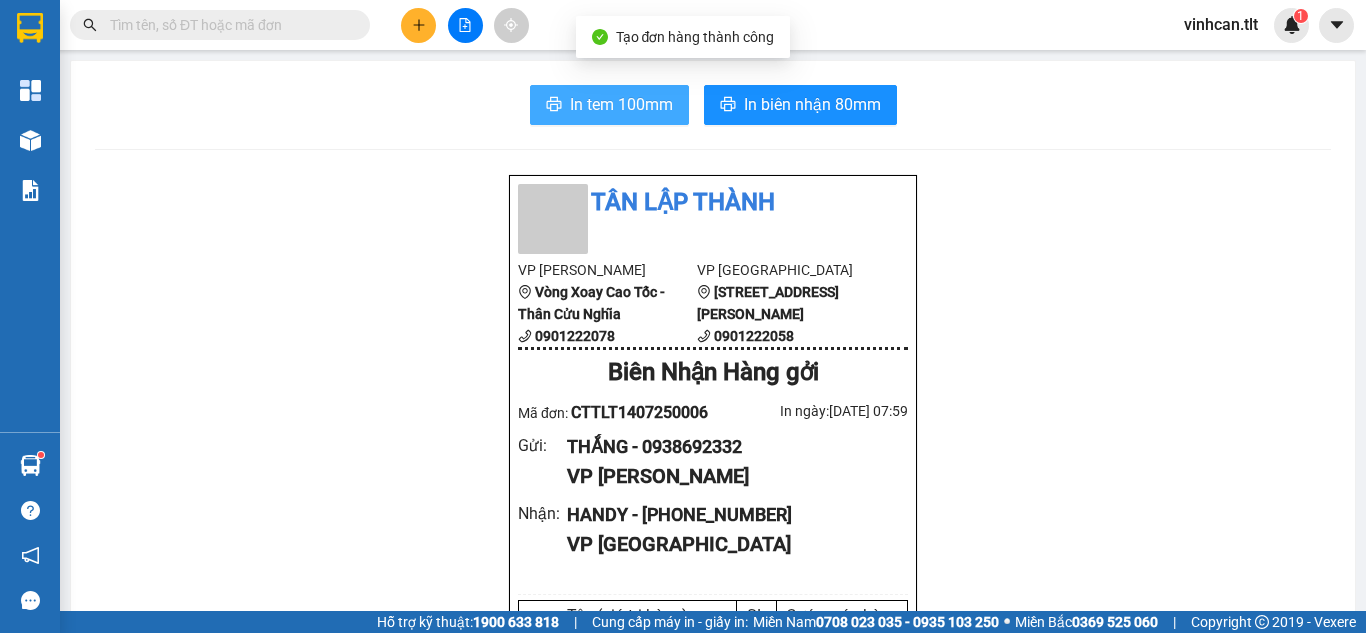 scroll, scrollTop: 0, scrollLeft: 0, axis: both 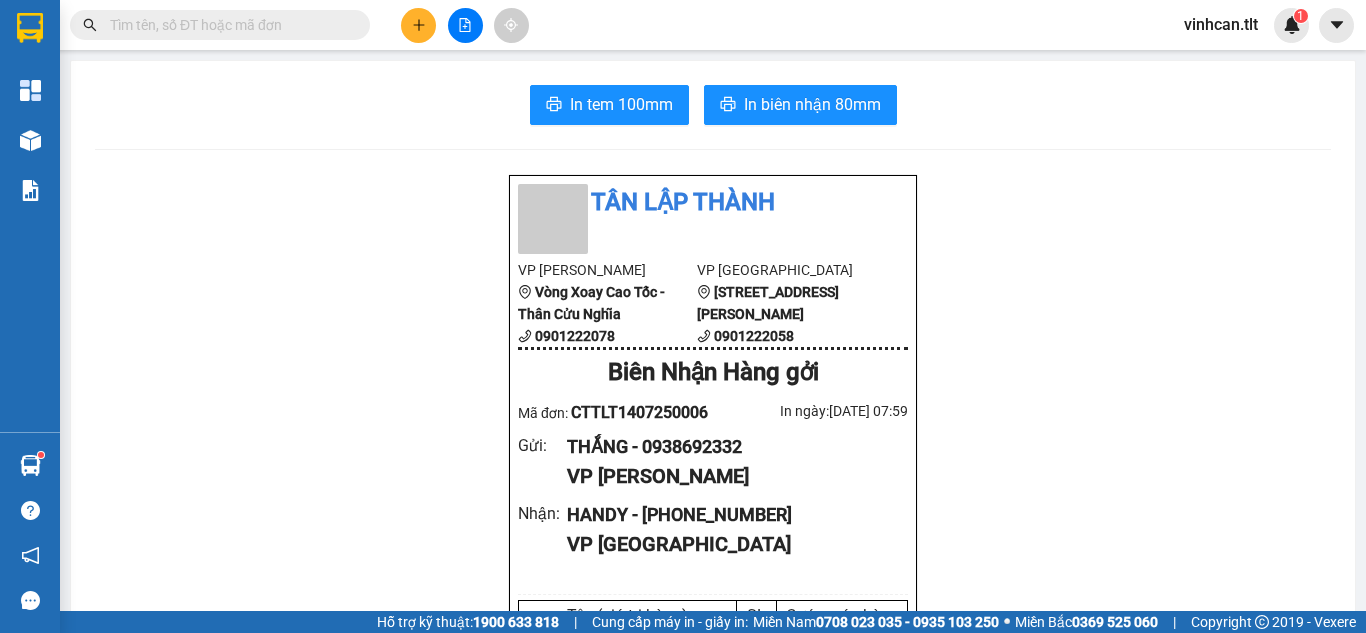 click 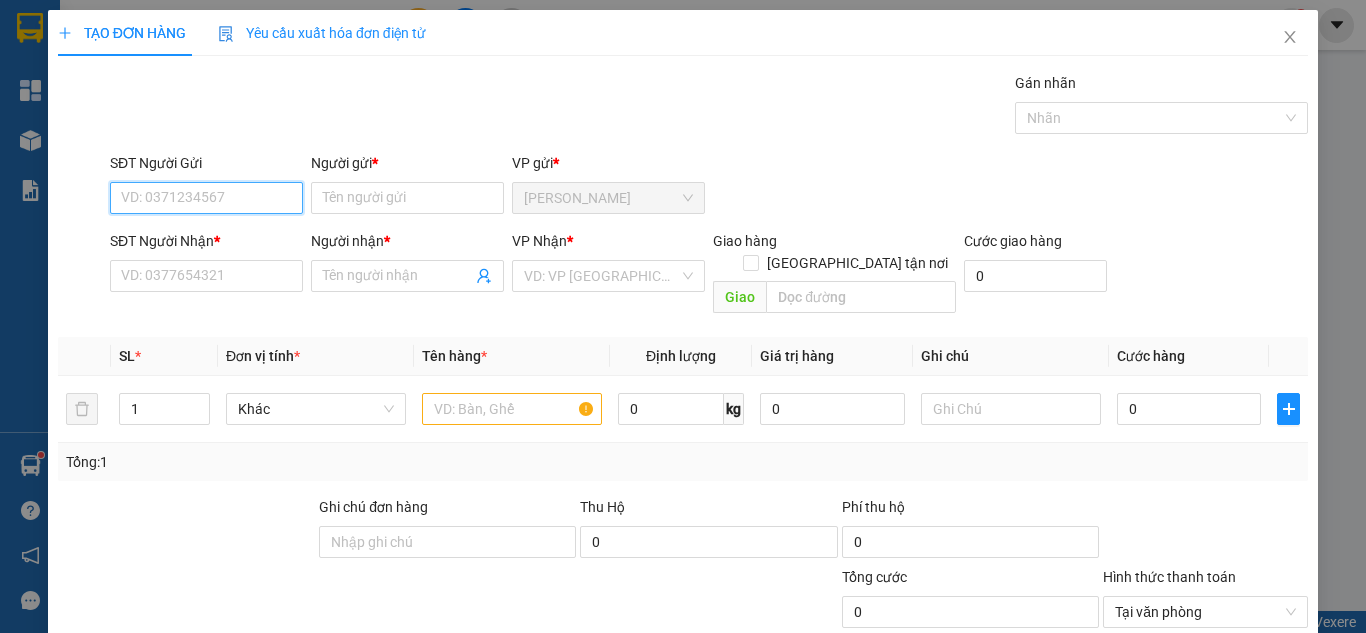 click on "SĐT Người Gửi" at bounding box center [206, 198] 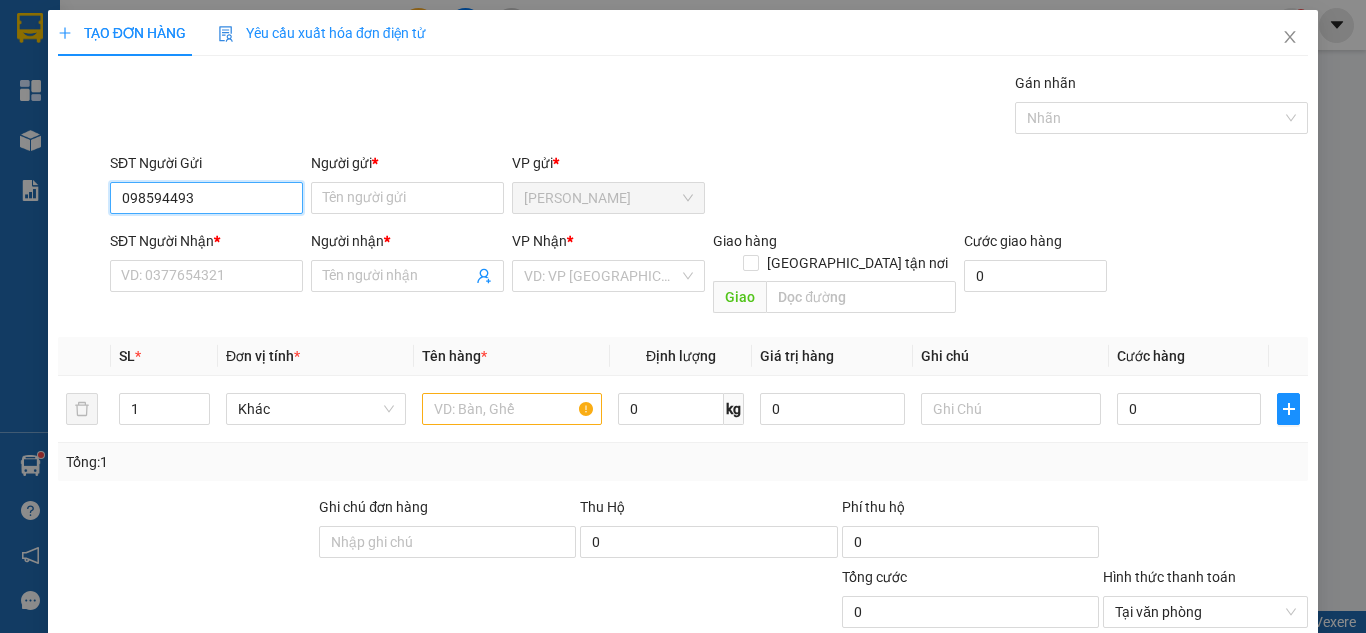 type on "0985944933" 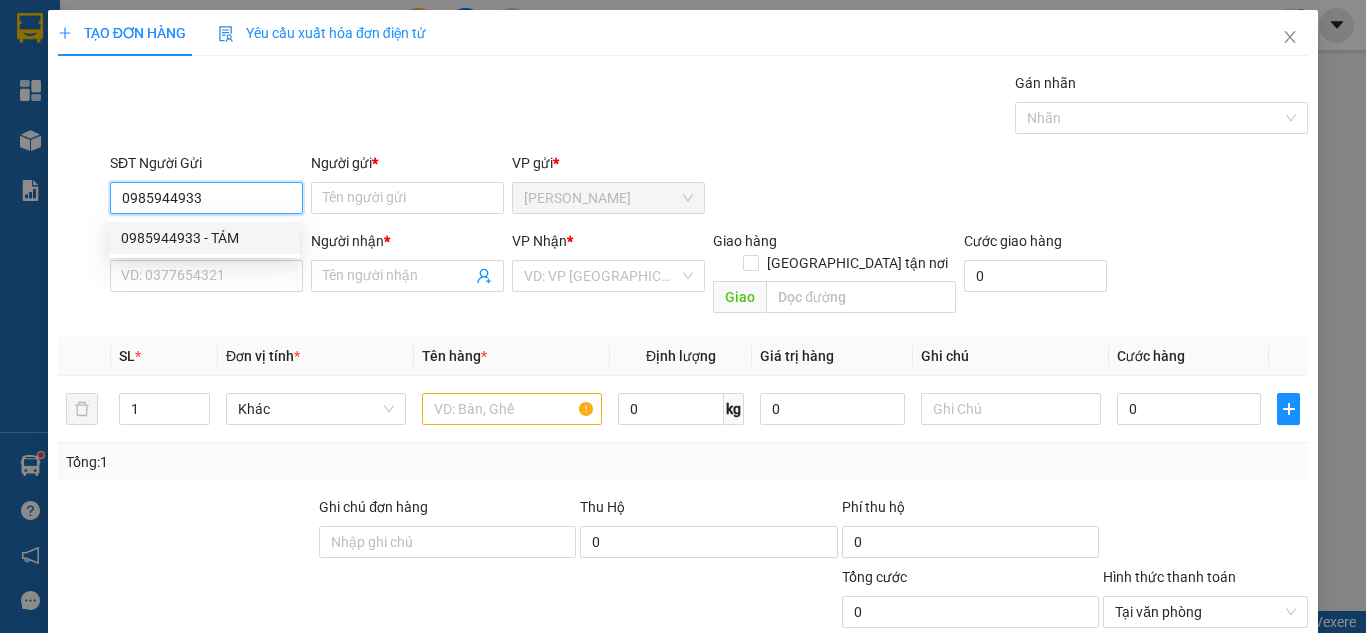 click on "0985944933 - TÁM" at bounding box center [204, 238] 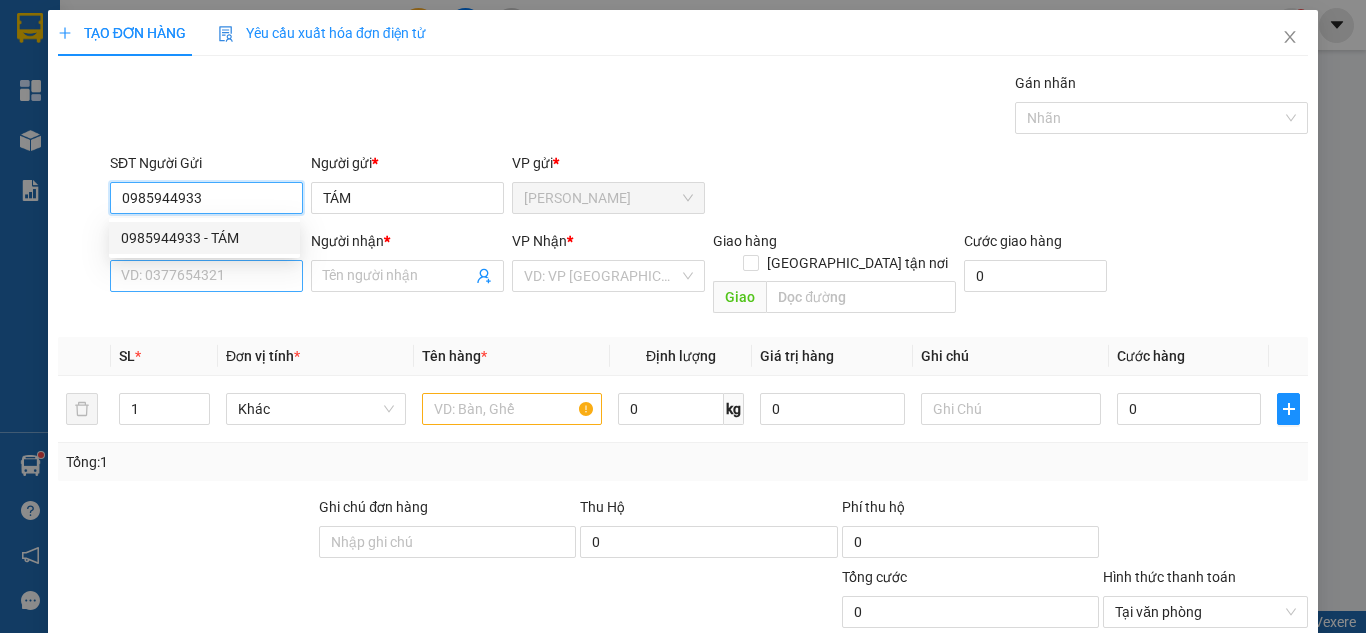 type on "0985944933" 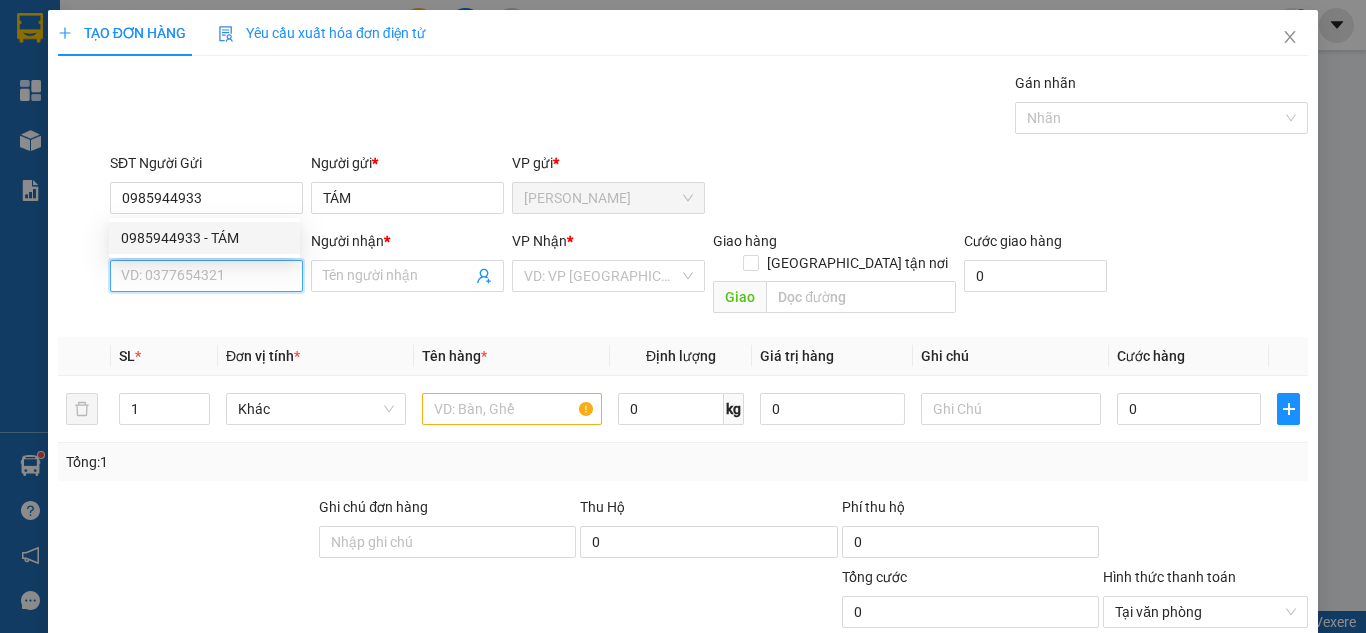 click on "SĐT Người Nhận  *" at bounding box center [206, 276] 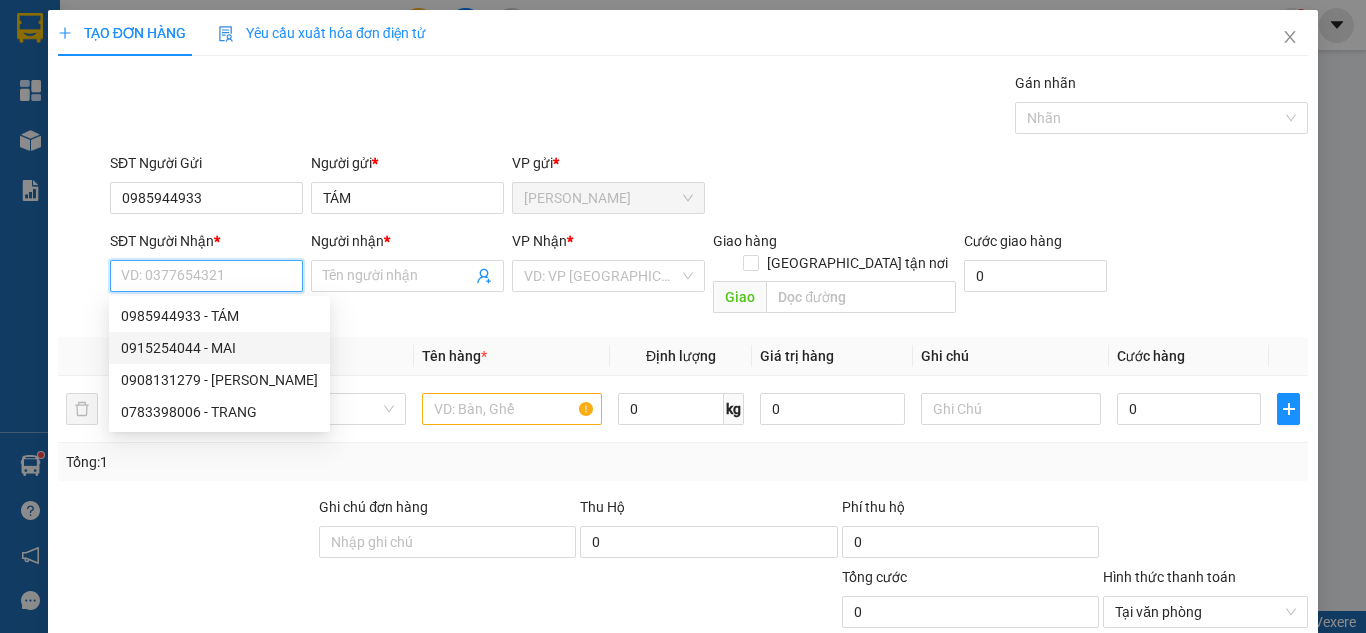 click on "0915254044 - MAI" at bounding box center (219, 348) 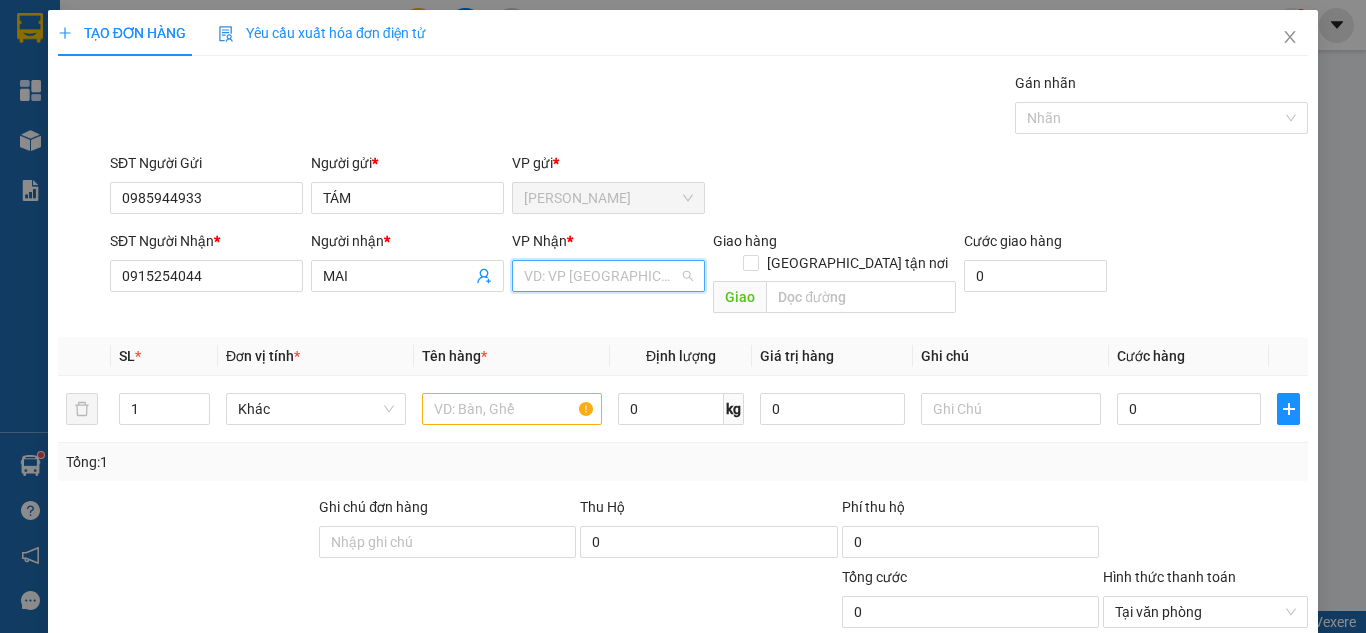 click at bounding box center [601, 276] 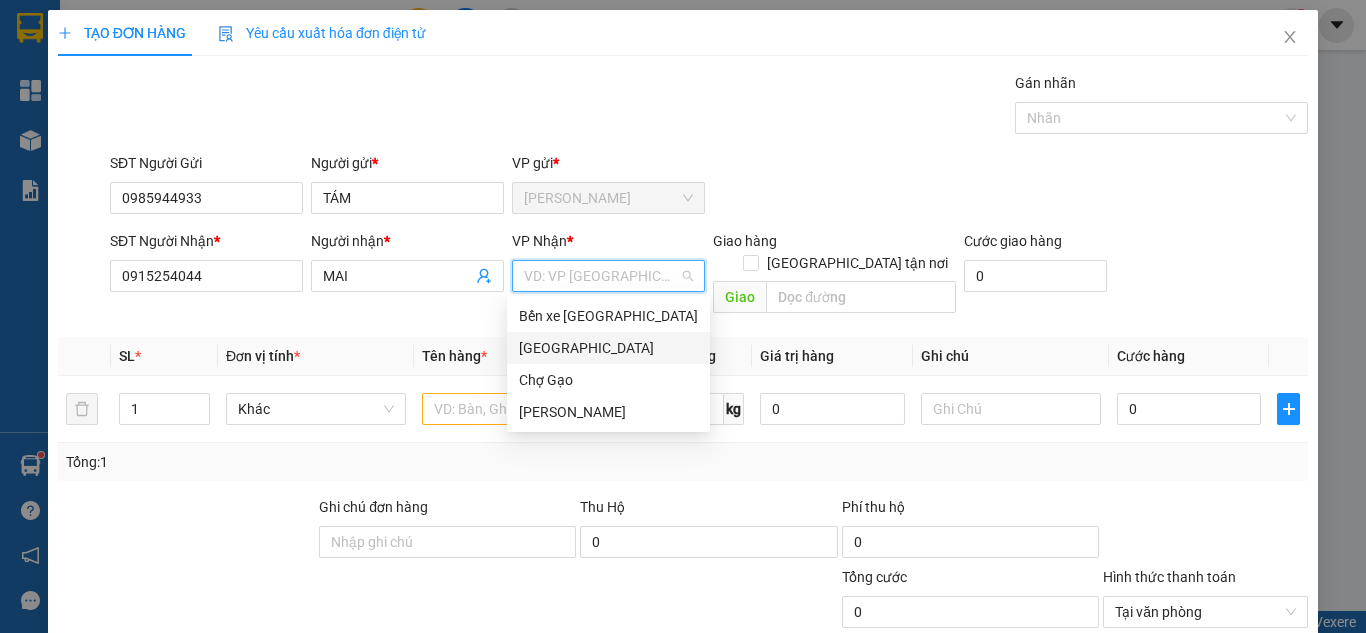 click on "[GEOGRAPHIC_DATA]" at bounding box center (608, 348) 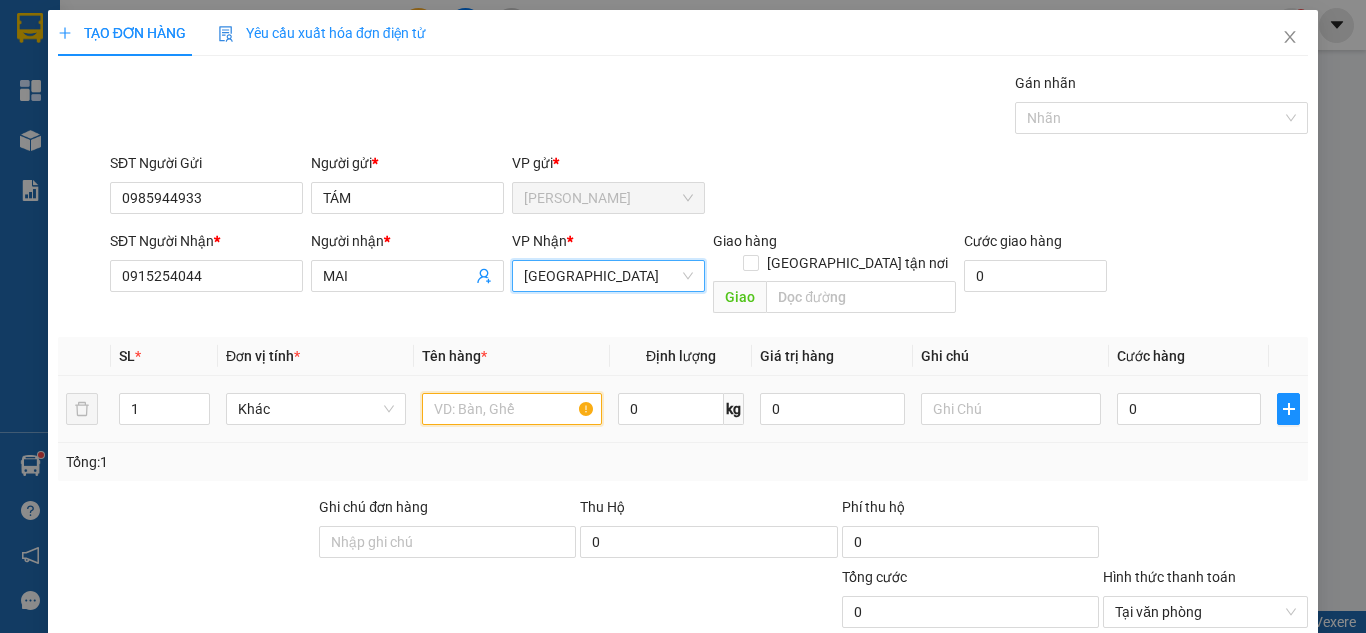 click at bounding box center [512, 409] 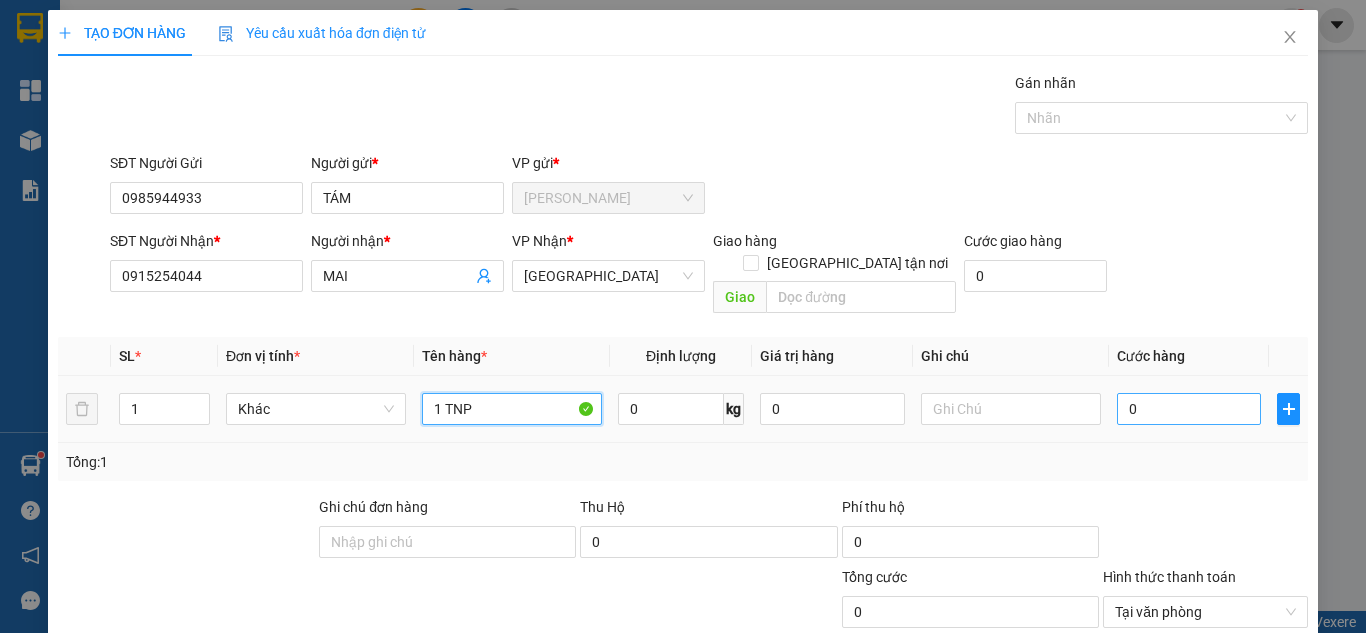 type on "1 TNP" 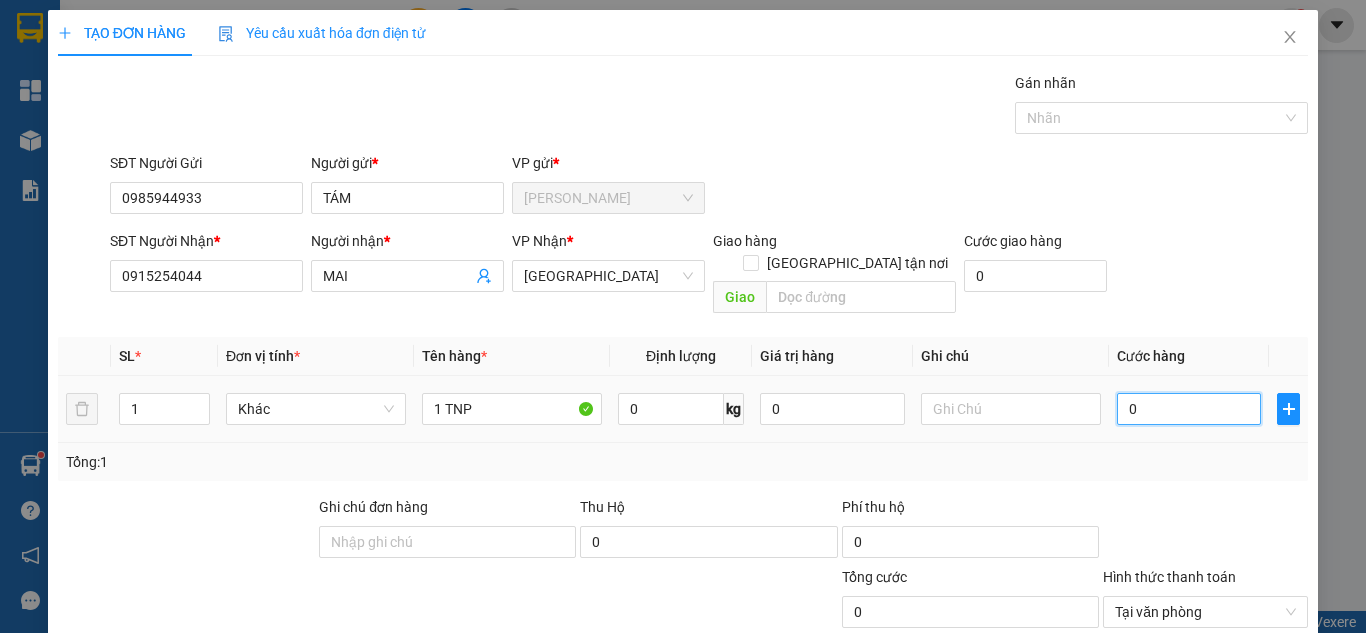 click on "0" at bounding box center [1189, 409] 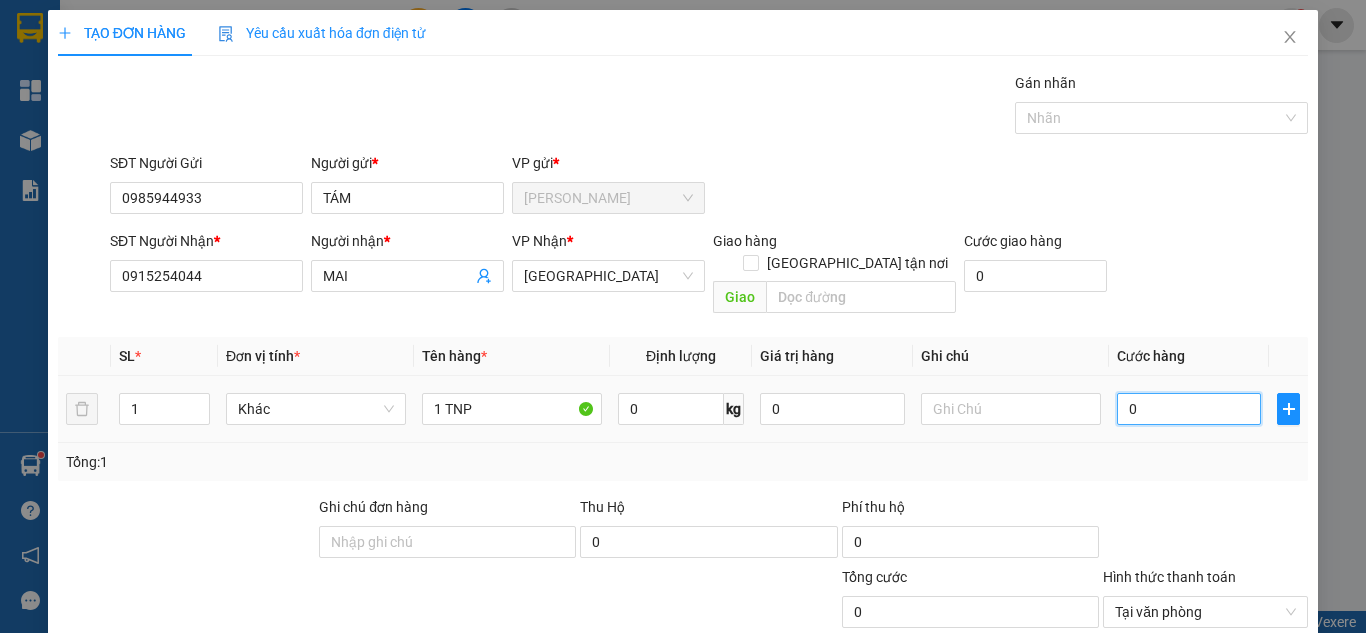 type on "2" 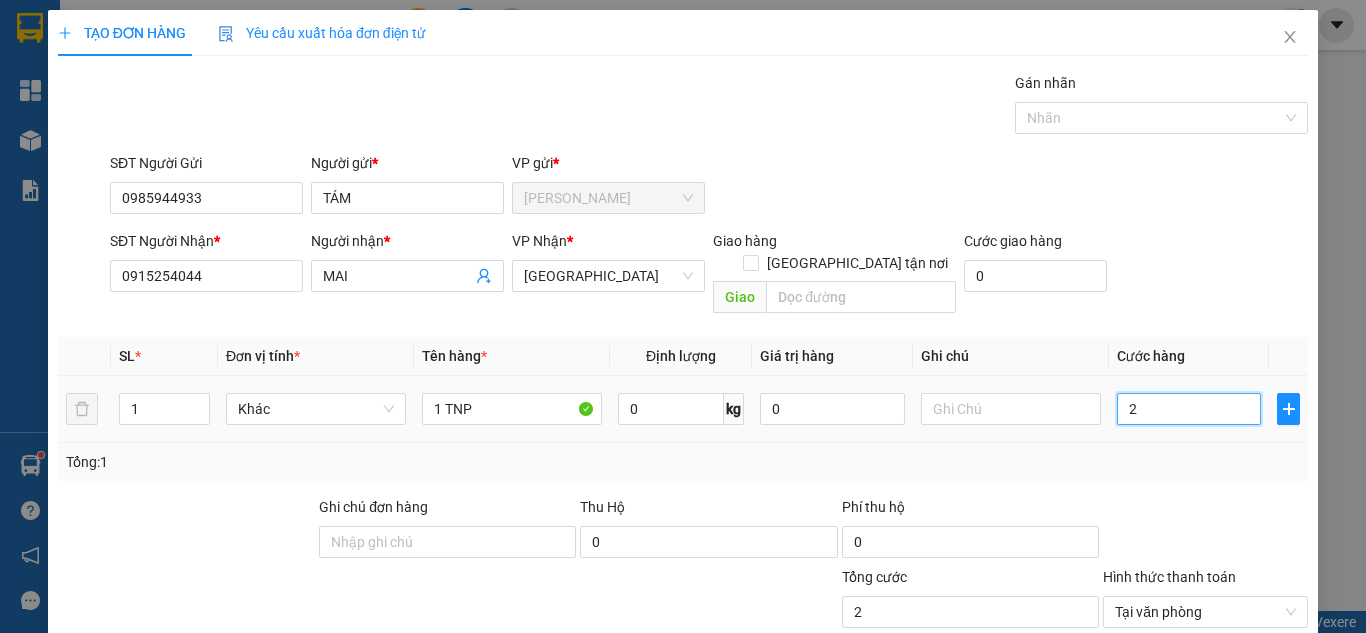 type on "25" 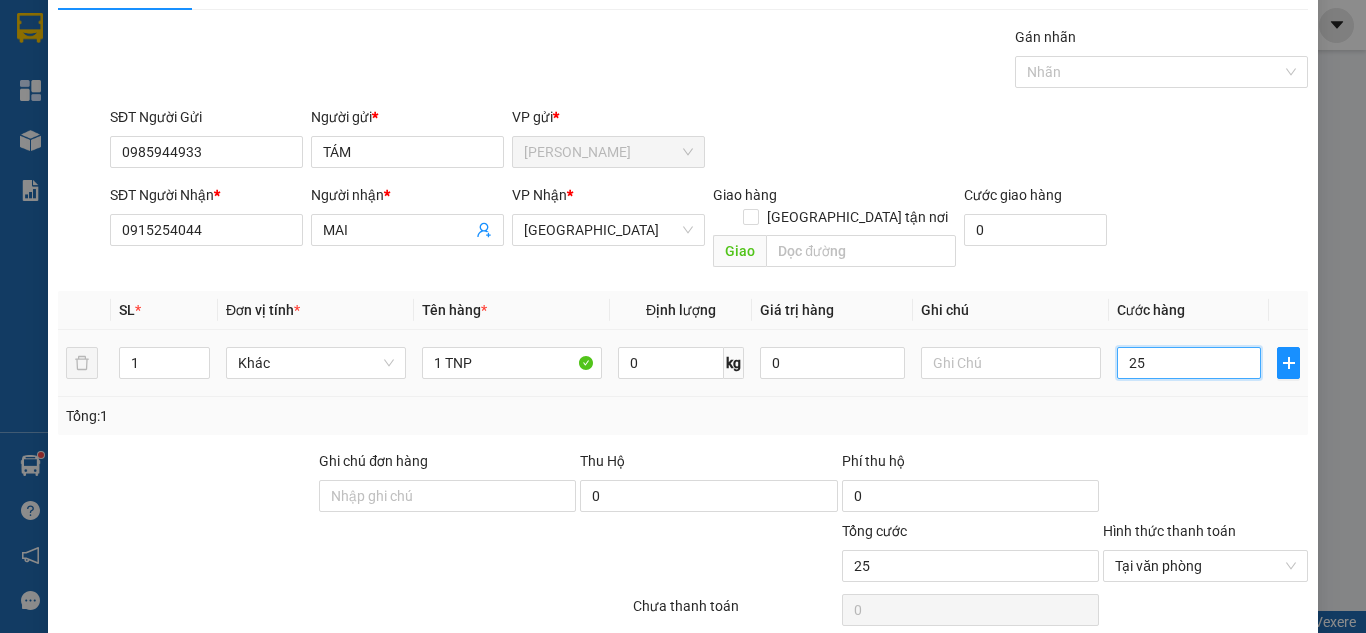 scroll, scrollTop: 107, scrollLeft: 0, axis: vertical 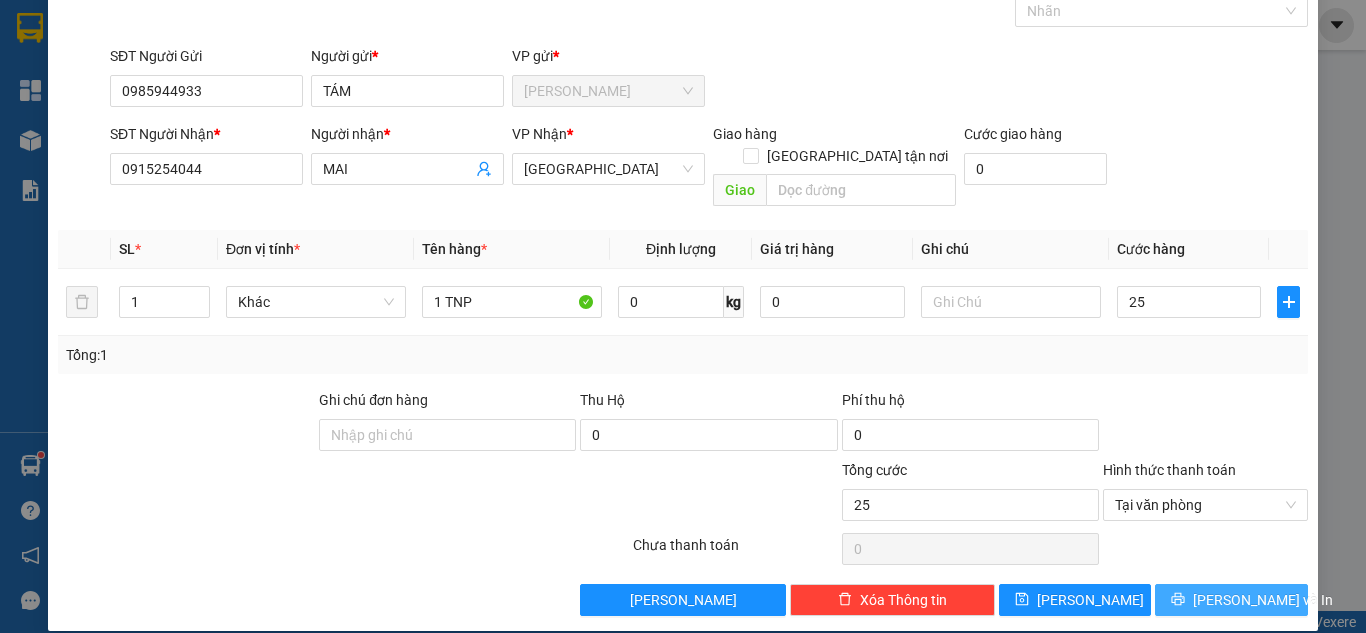 type on "25.000" 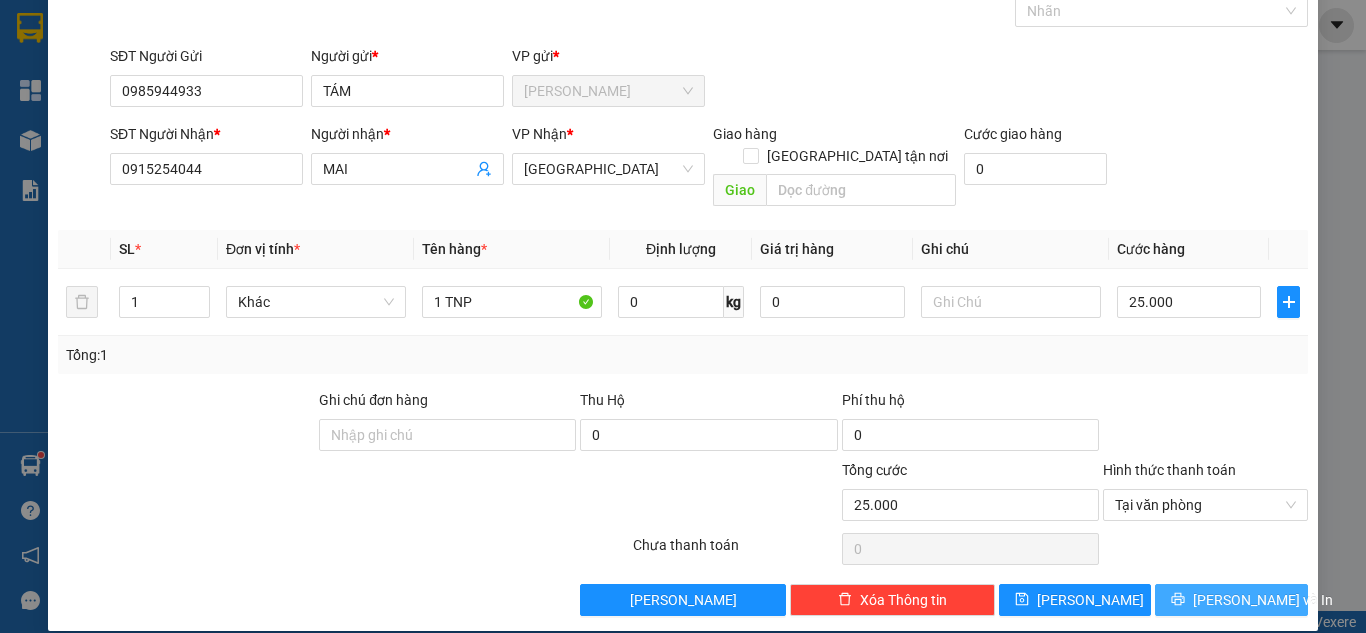 click on "[PERSON_NAME] và In" at bounding box center (1263, 600) 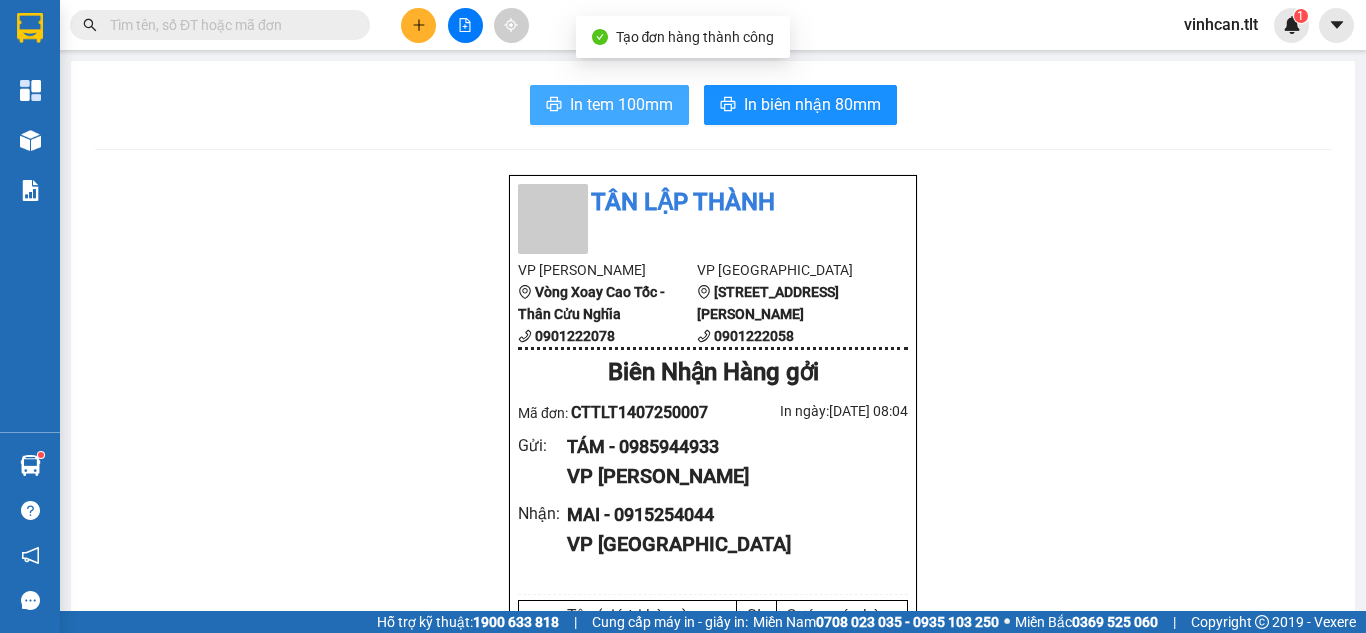 click on "In tem 100mm" at bounding box center (609, 105) 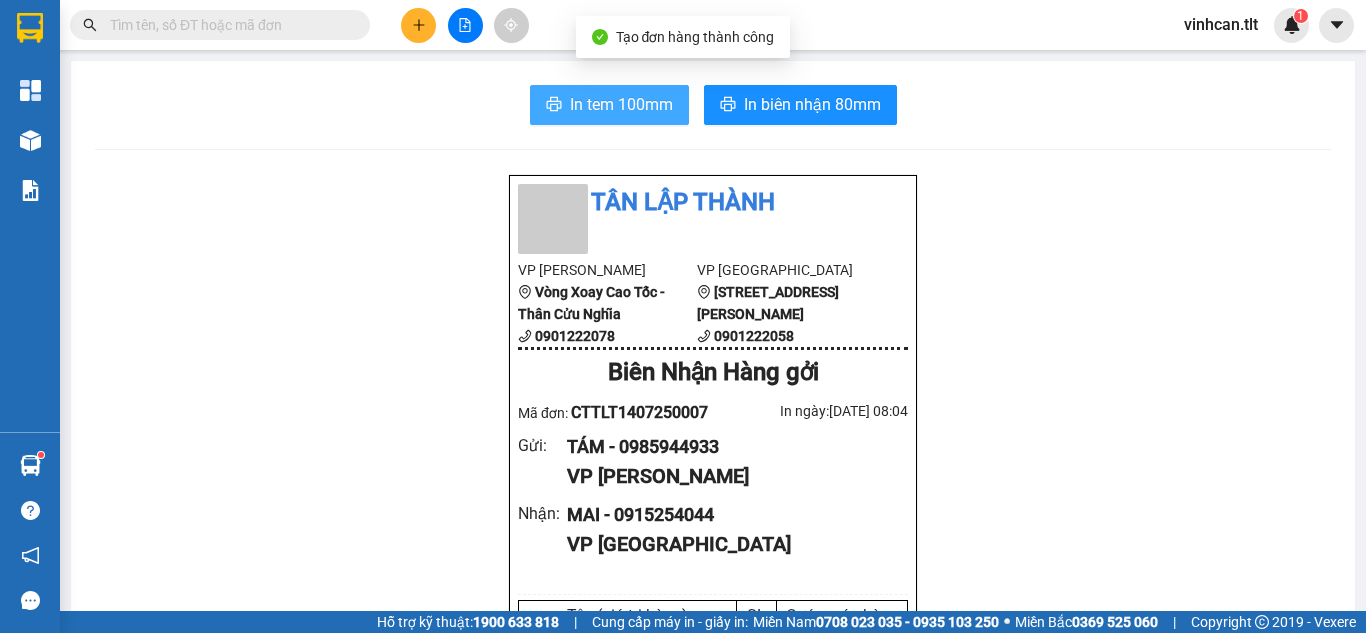 scroll, scrollTop: 0, scrollLeft: 0, axis: both 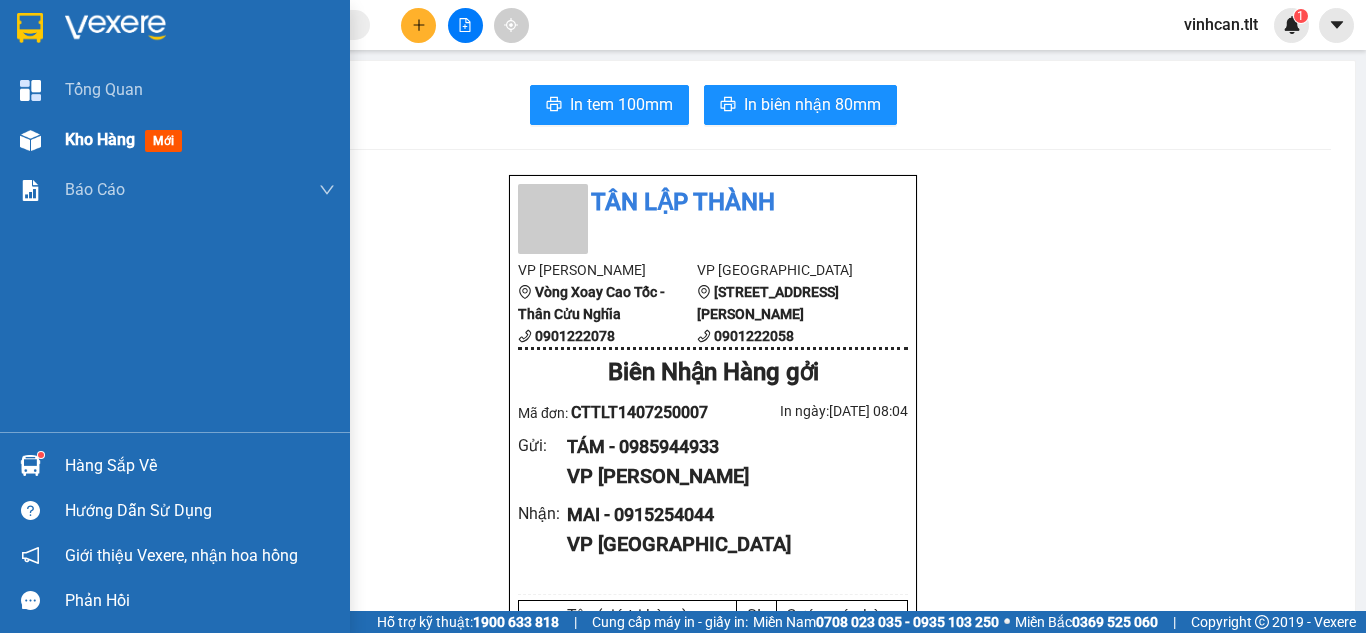 click on "Kho hàng" at bounding box center [100, 139] 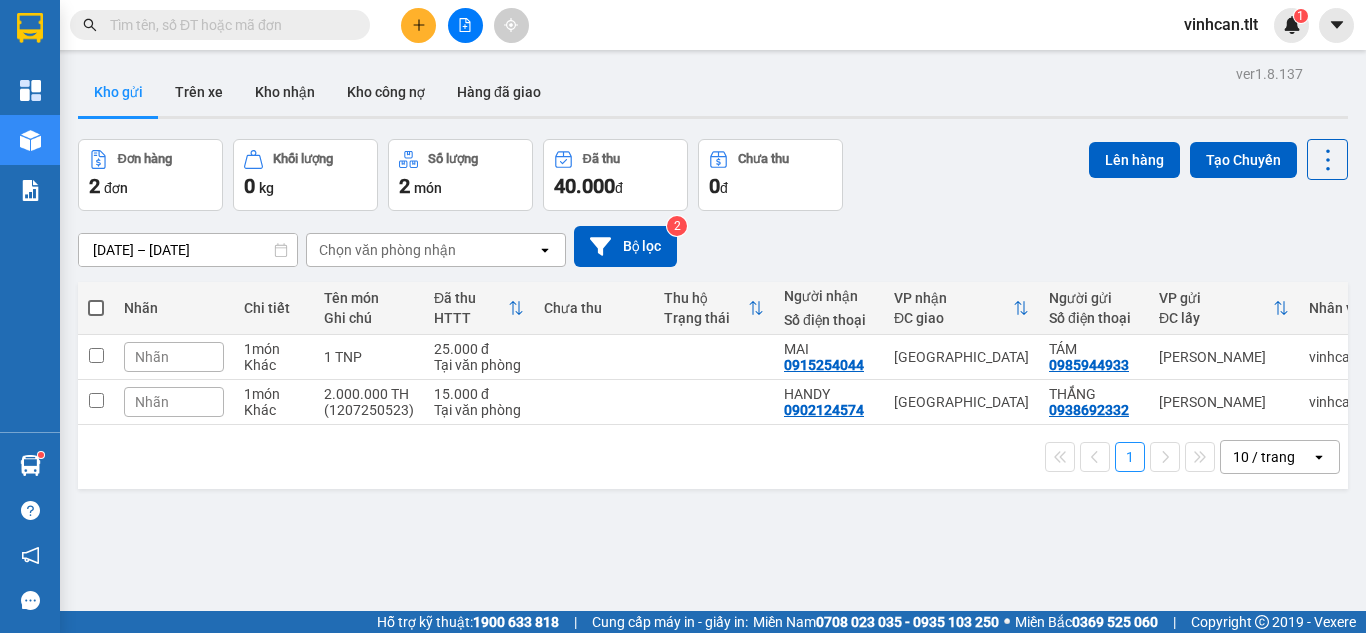 click at bounding box center (418, 25) 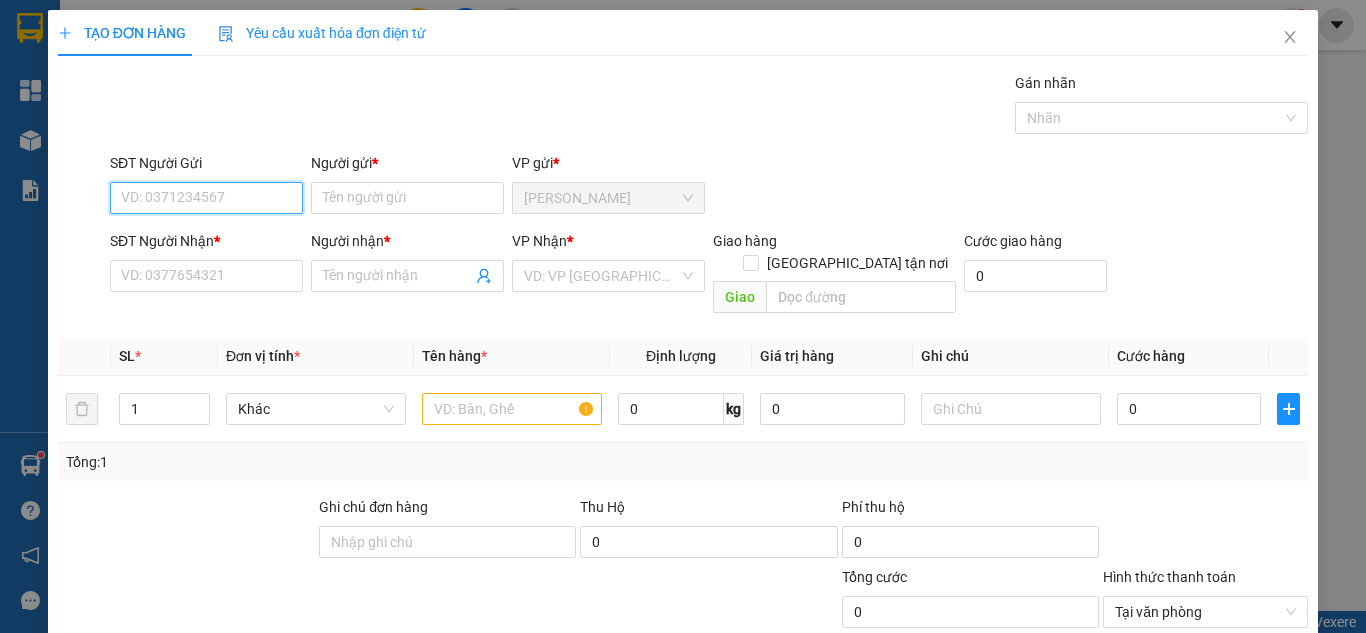 click on "SĐT Người Gửi" at bounding box center (206, 198) 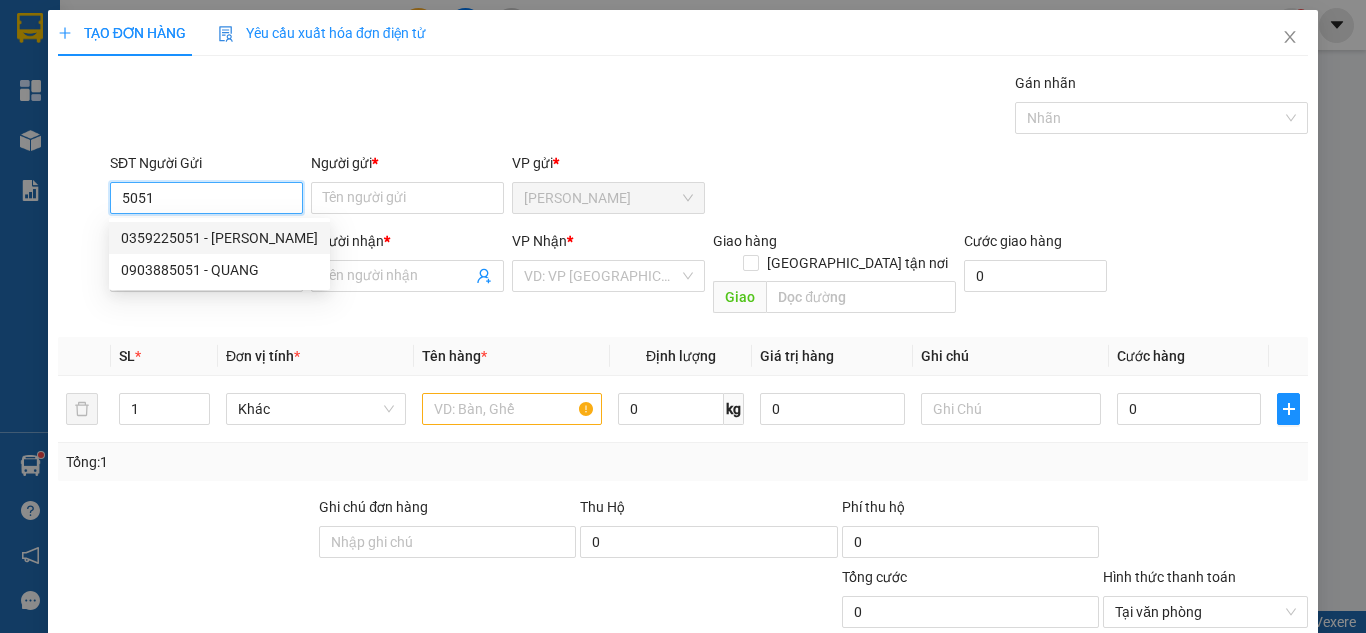 click on "0359225051 - [PERSON_NAME]" at bounding box center (219, 238) 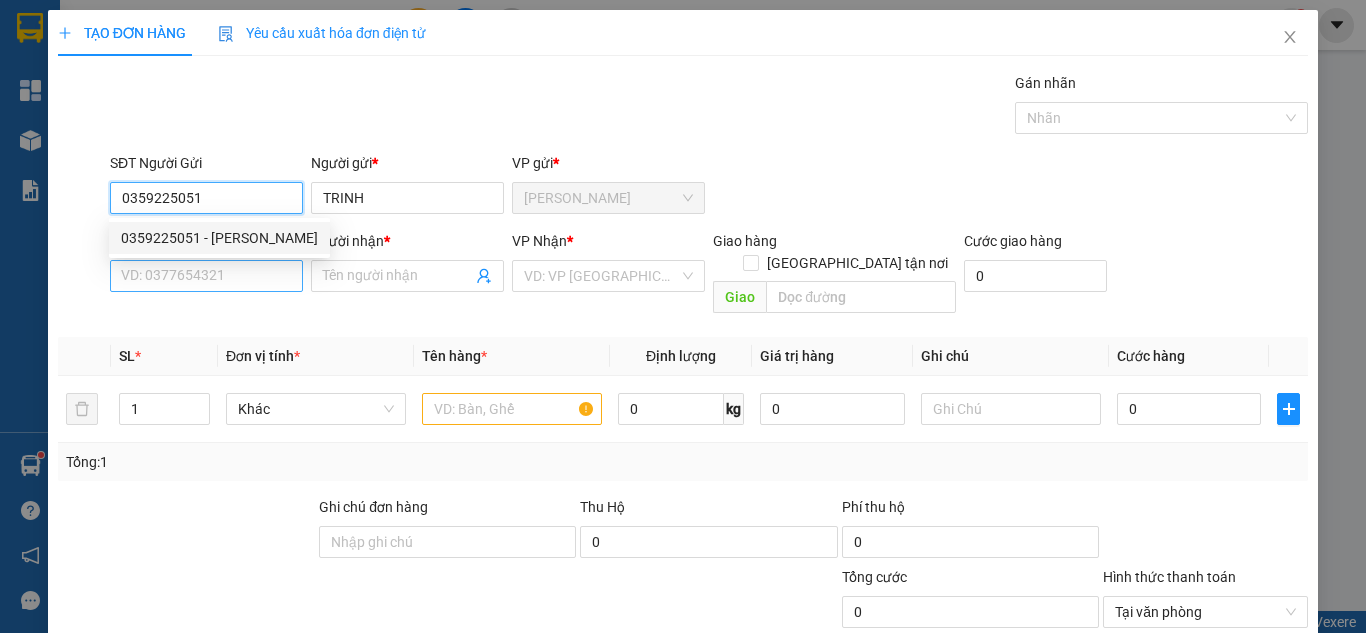 type on "0359225051" 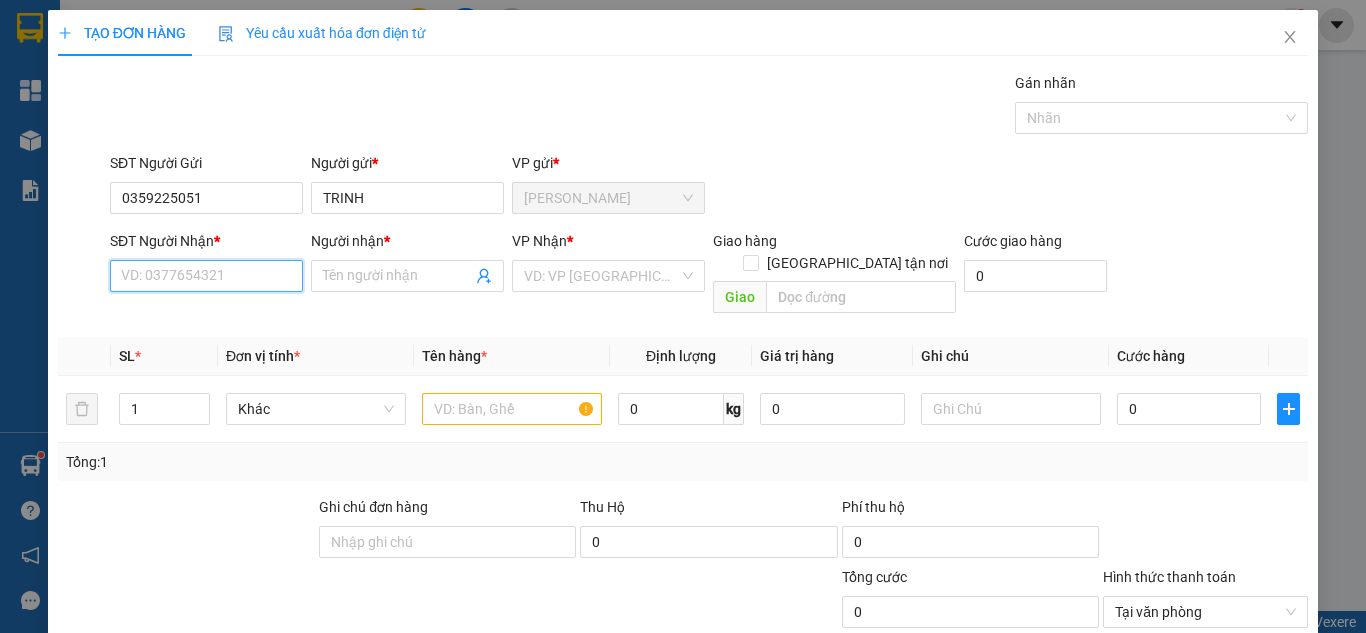 click on "SĐT Người Nhận  *" at bounding box center [206, 276] 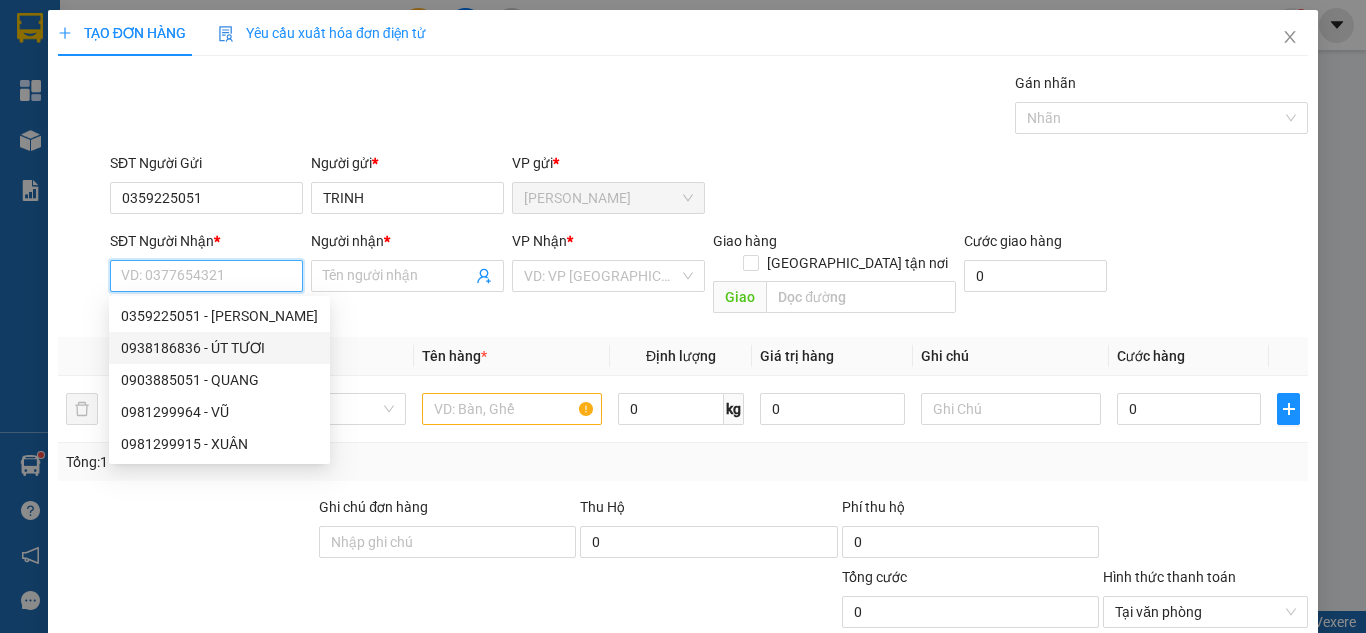 click on "0938186836 - ÚT TƯƠI" at bounding box center (219, 348) 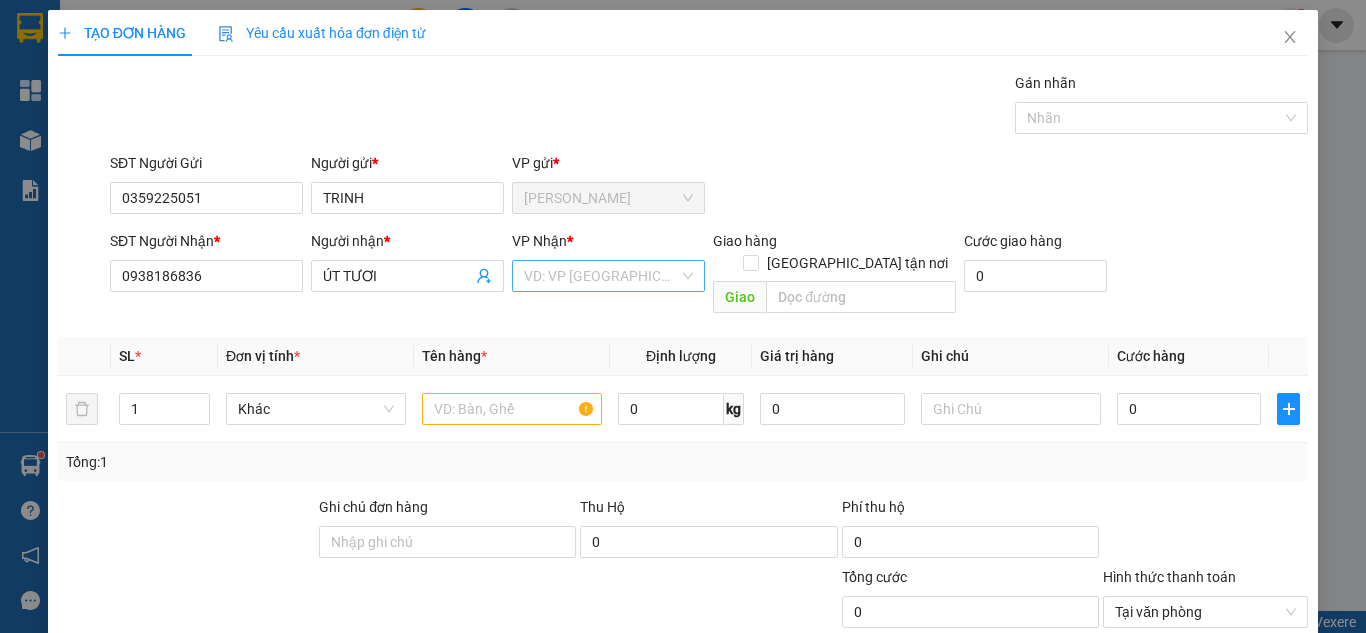 click at bounding box center [601, 276] 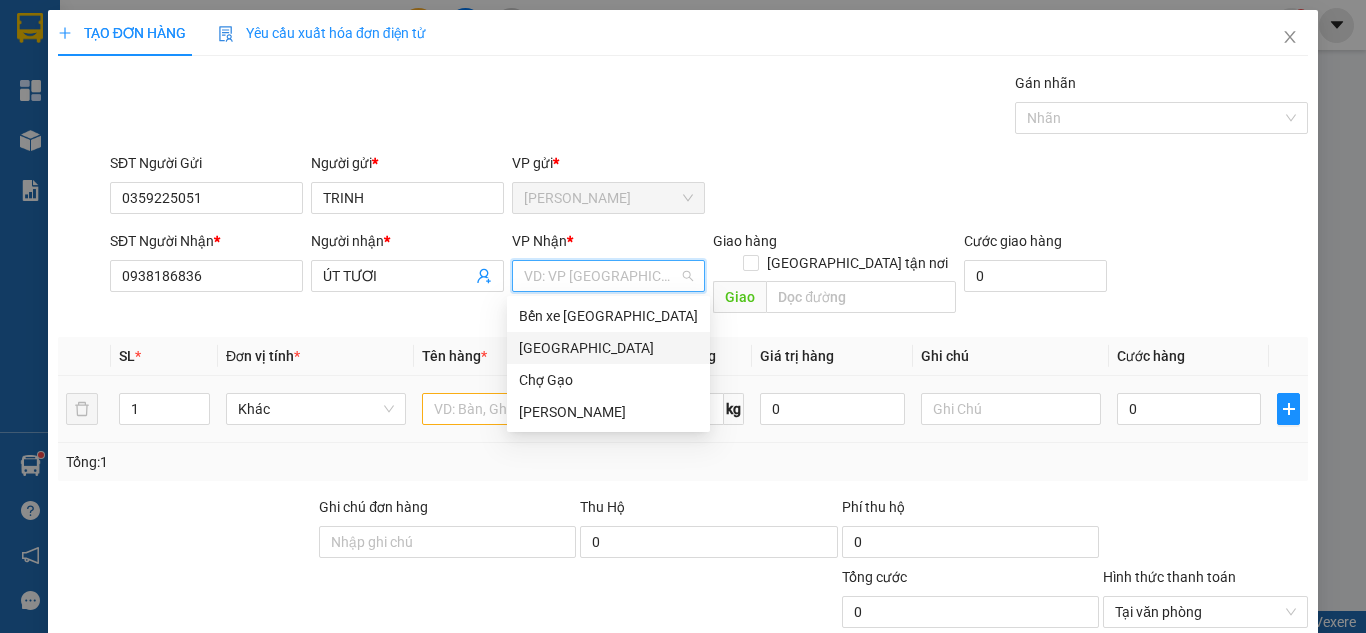 drag, startPoint x: 556, startPoint y: 351, endPoint x: 546, endPoint y: 362, distance: 14.866069 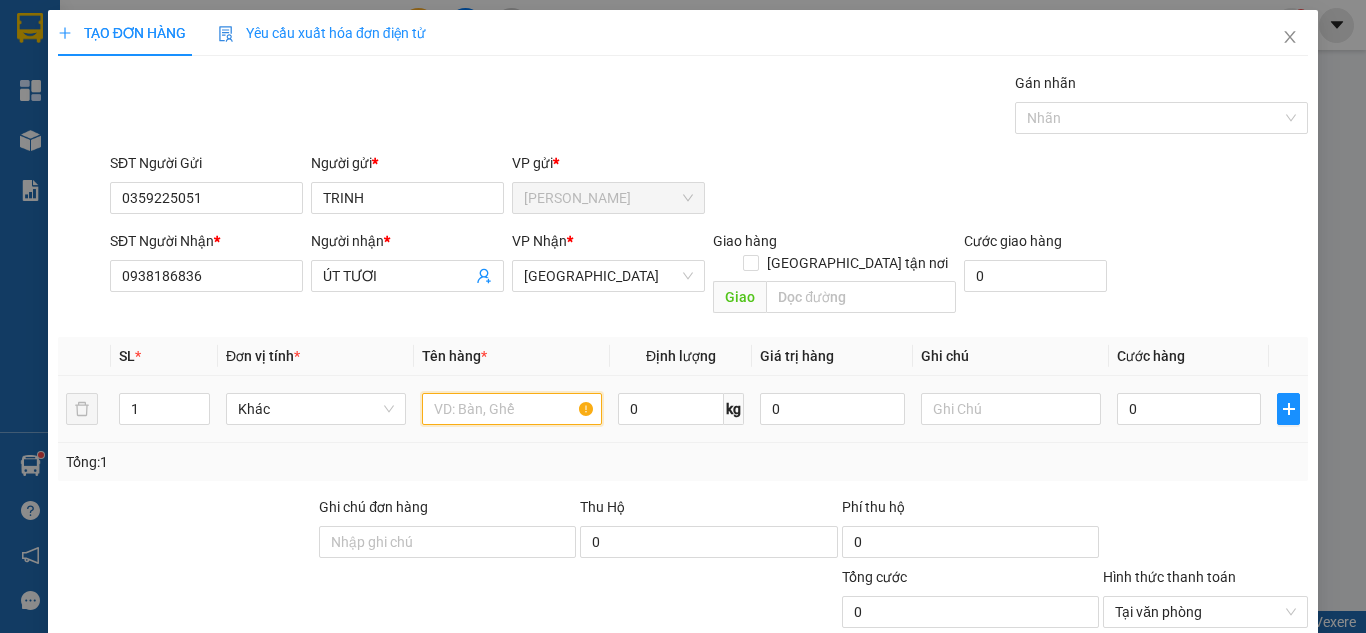 click at bounding box center [512, 409] 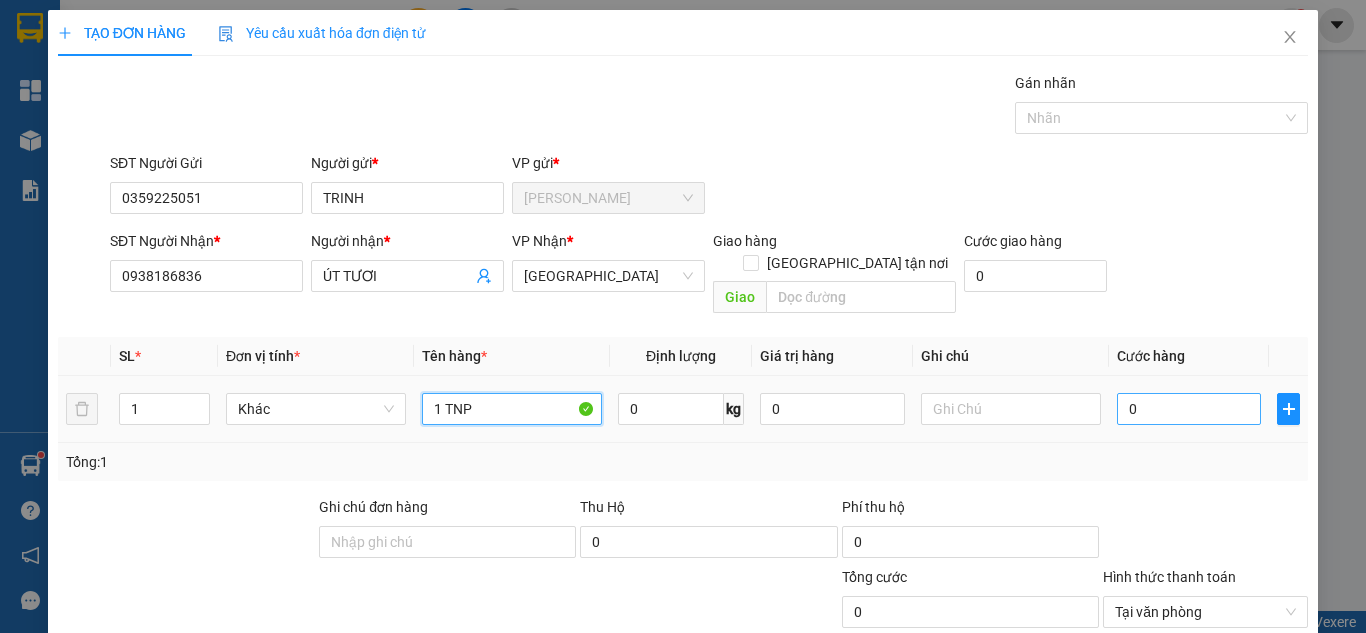 type on "1 TNP" 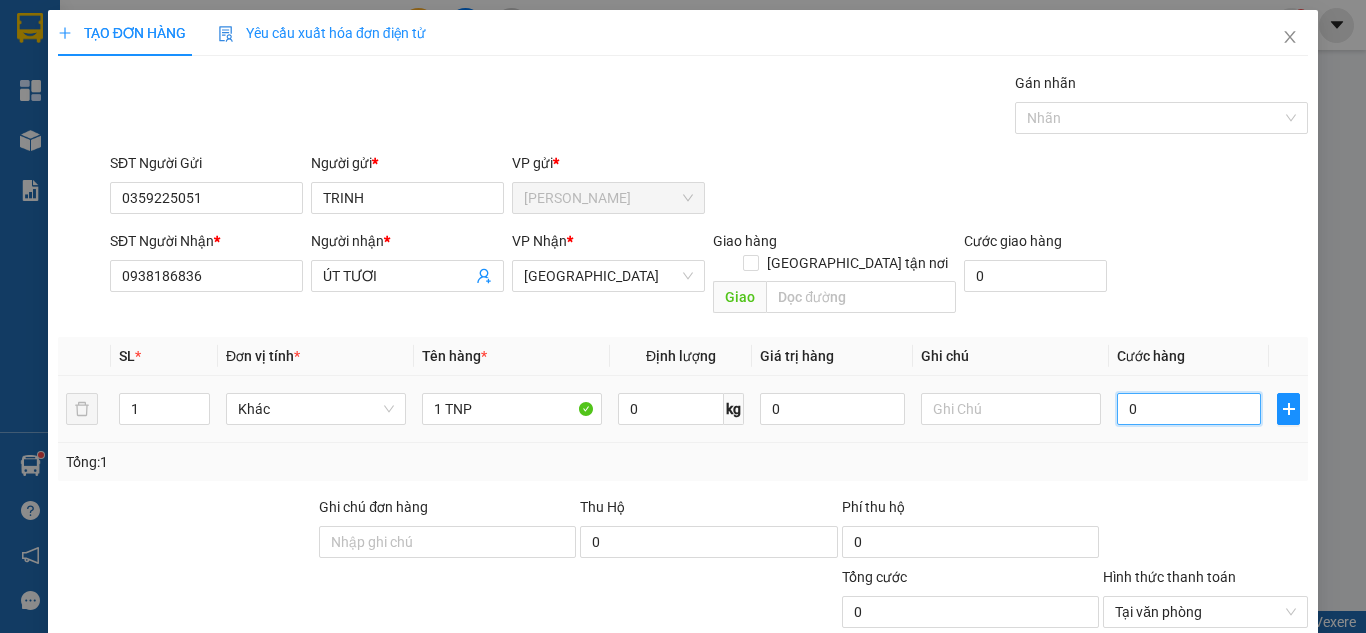 click on "0" at bounding box center (1189, 409) 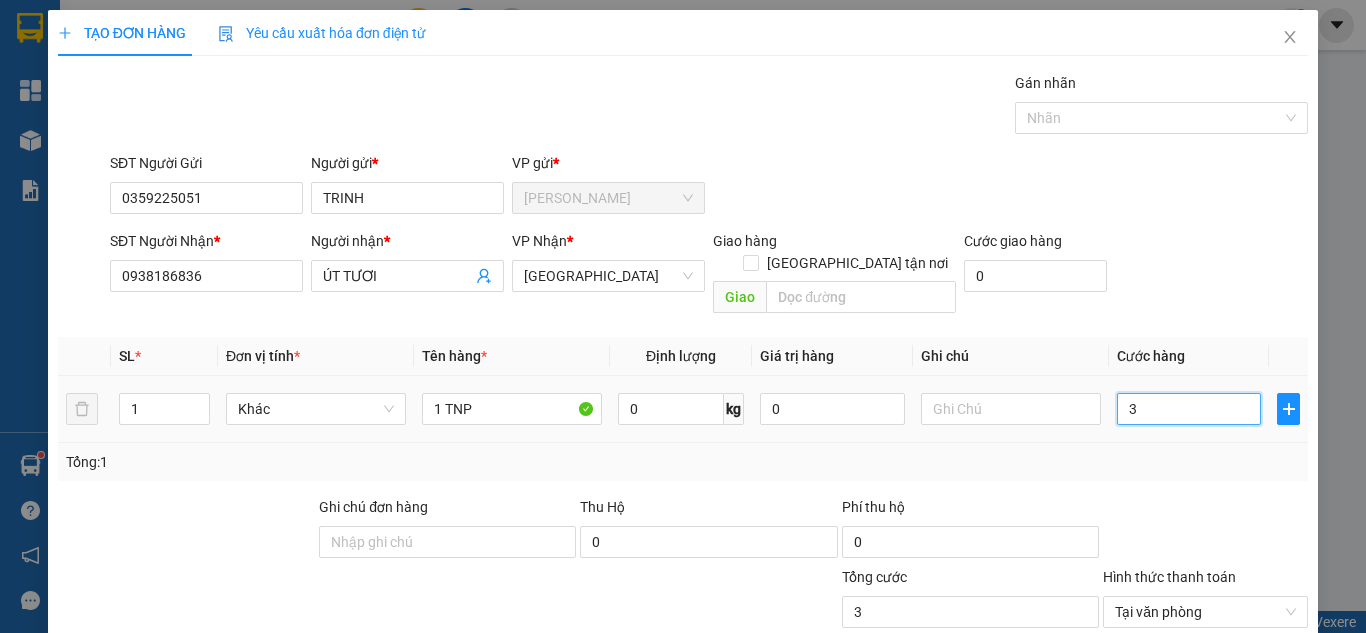 type on "30" 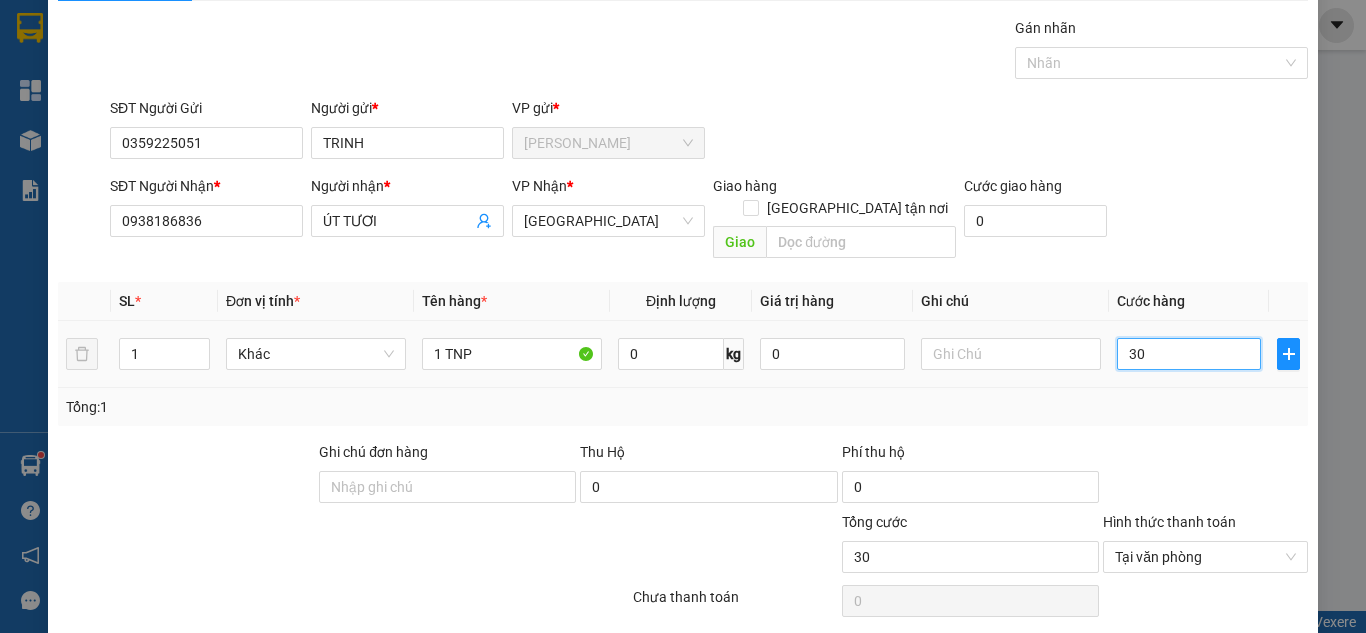 scroll, scrollTop: 107, scrollLeft: 0, axis: vertical 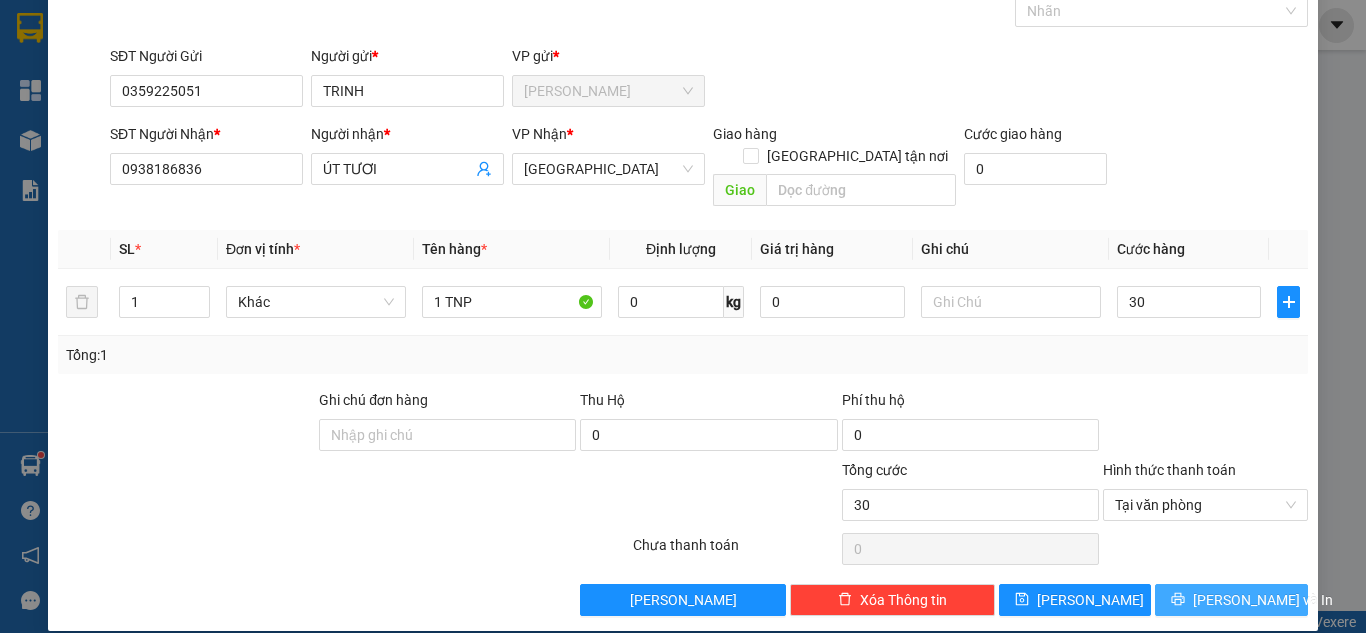type on "30.000" 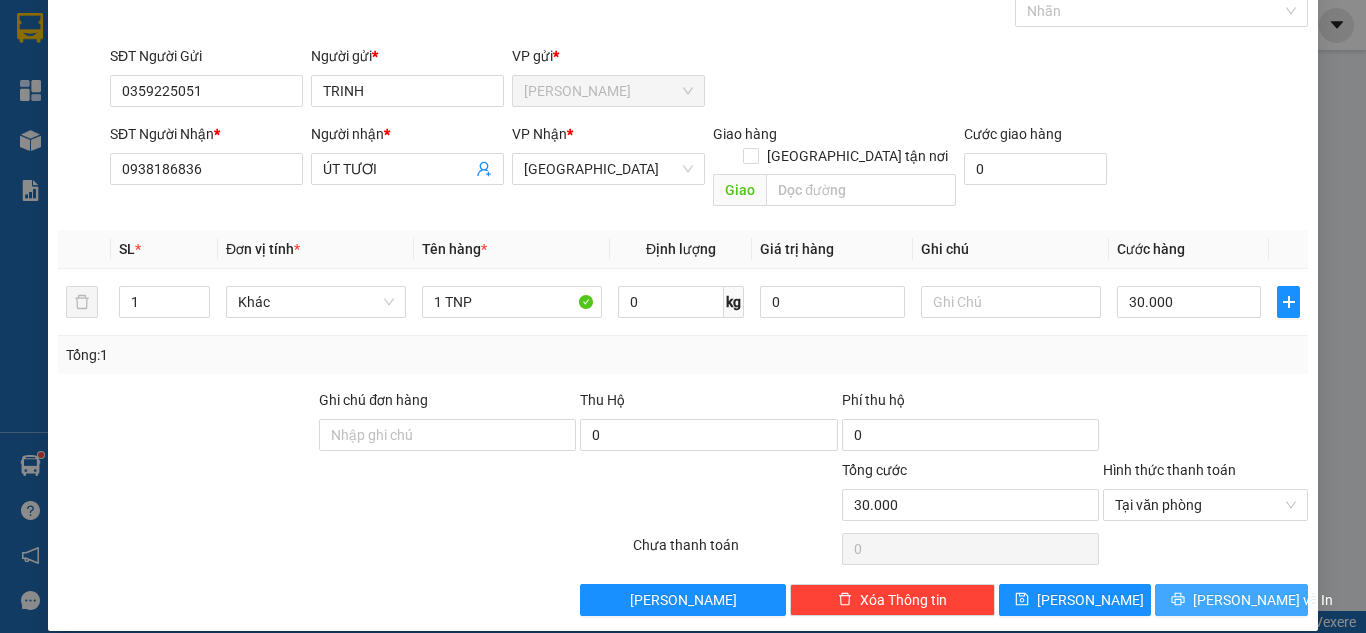 click on "[PERSON_NAME] và In" at bounding box center (1263, 600) 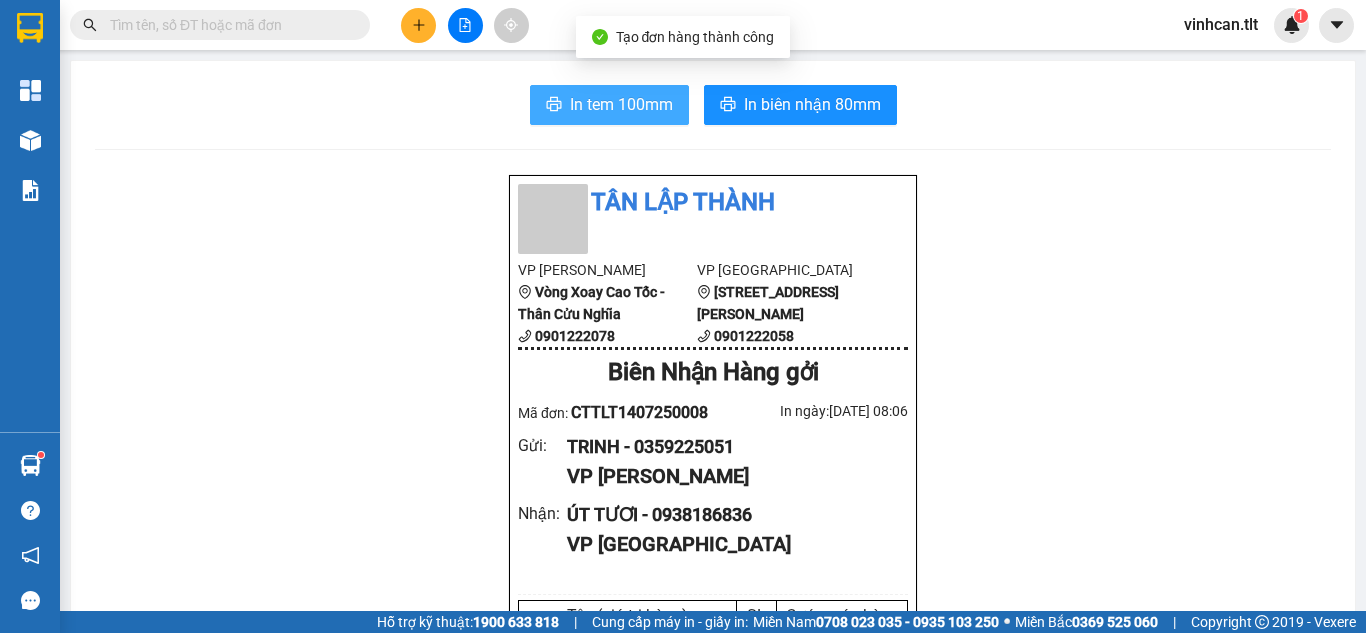 click on "In tem 100mm" at bounding box center (621, 104) 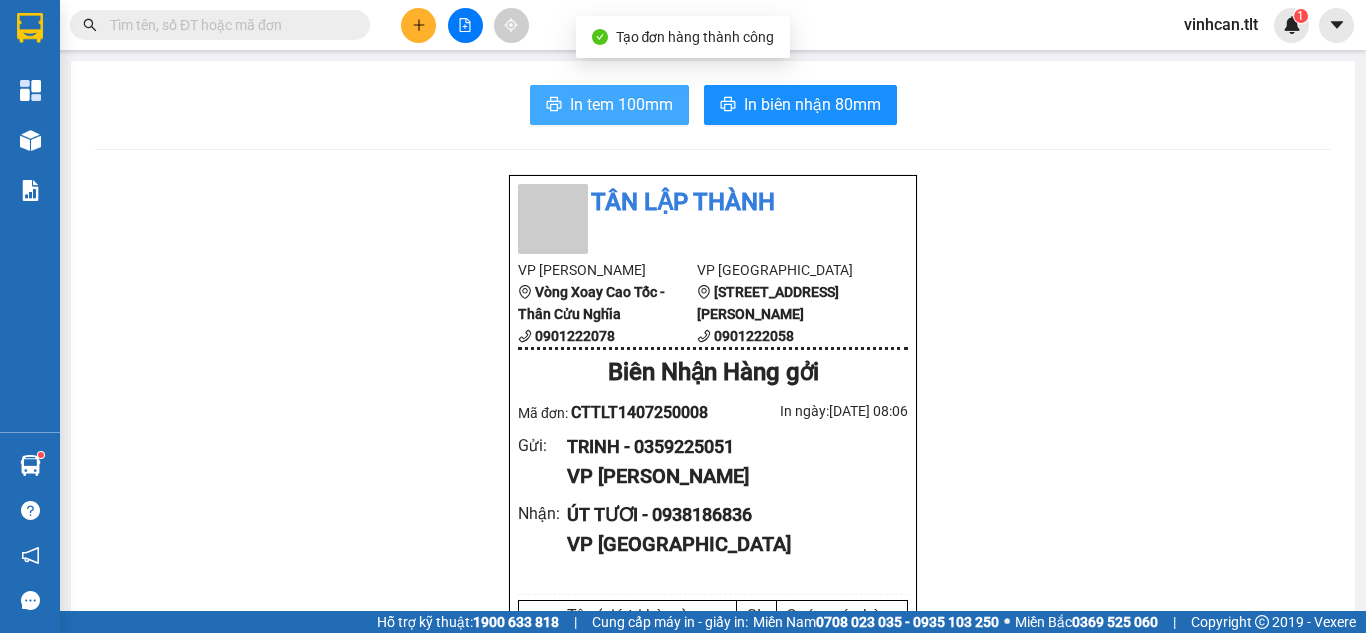 scroll, scrollTop: 0, scrollLeft: 0, axis: both 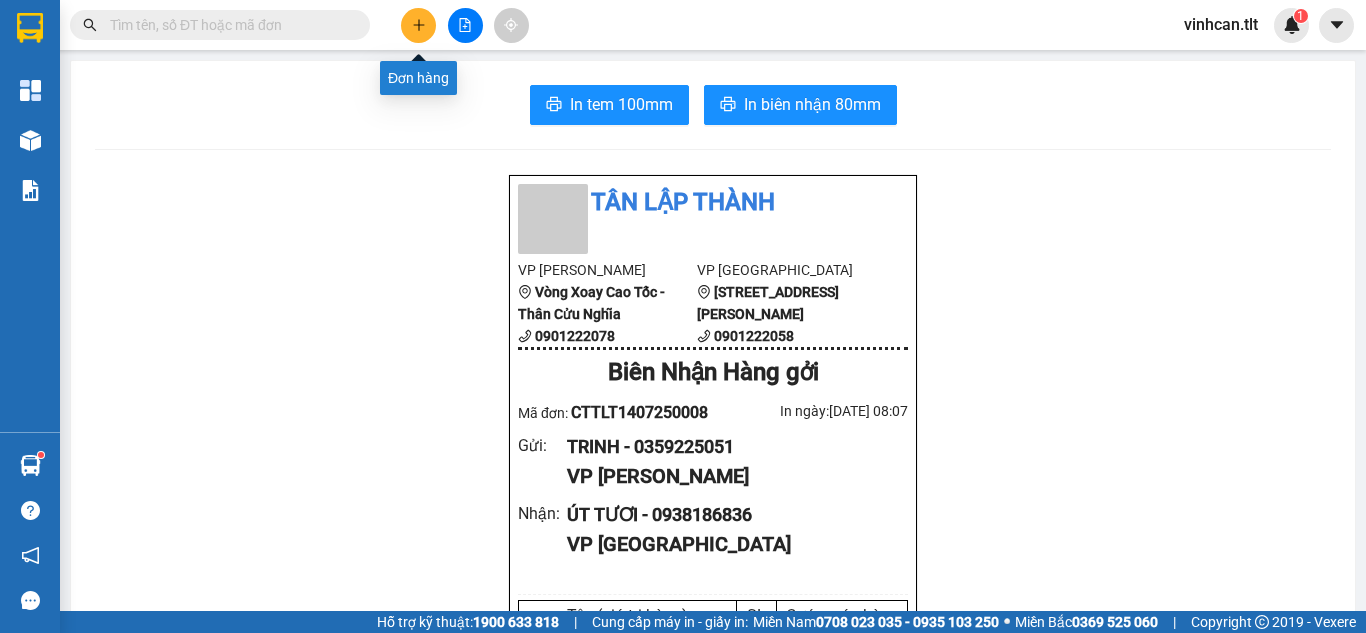 click at bounding box center (418, 25) 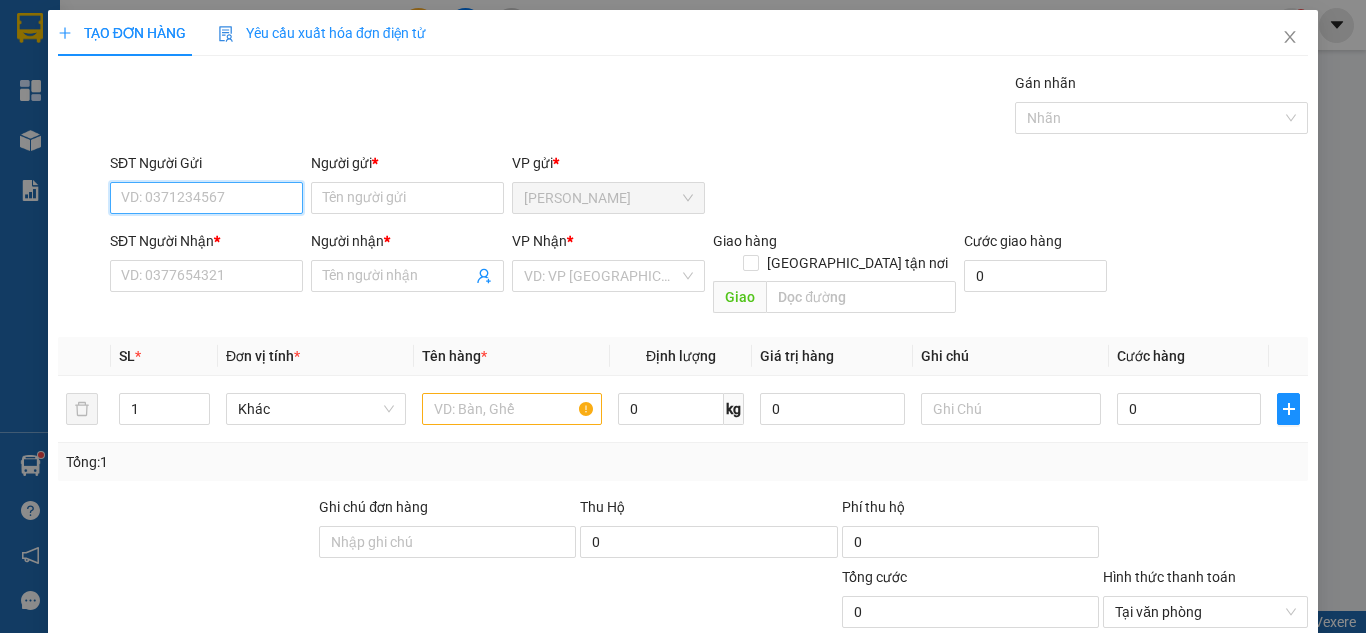click on "SĐT Người Gửi" at bounding box center [206, 198] 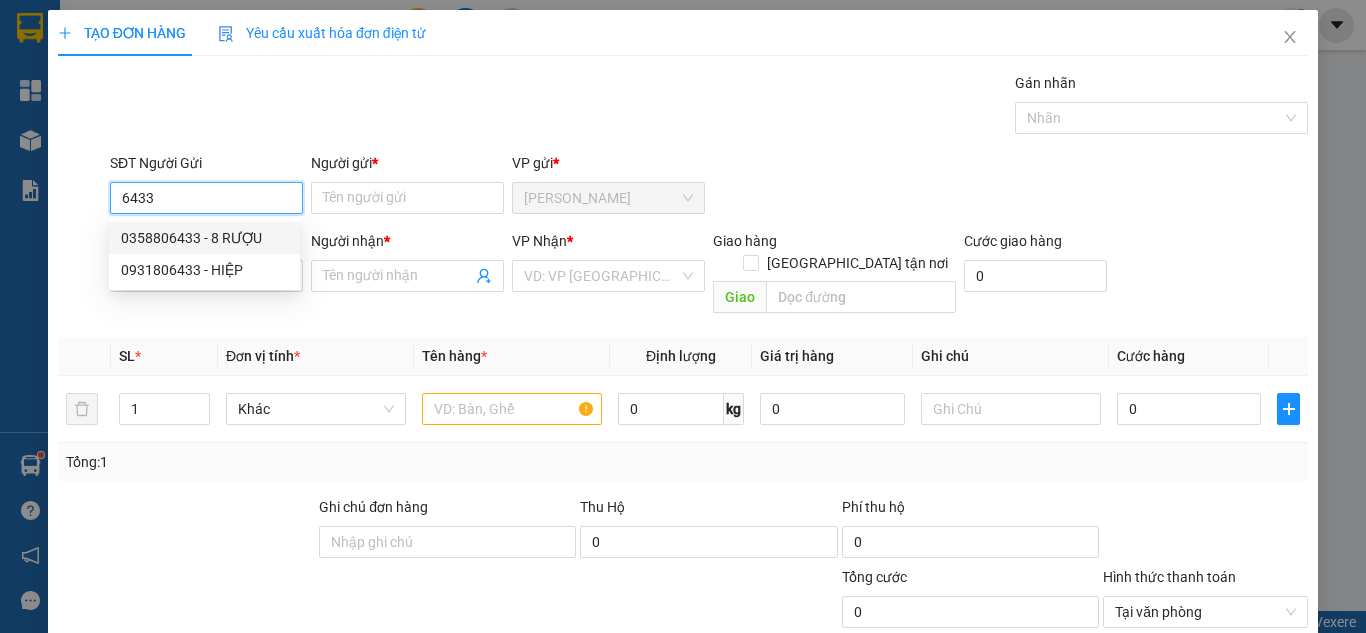 click on "0358806433 - 8 RƯỢU" at bounding box center [204, 238] 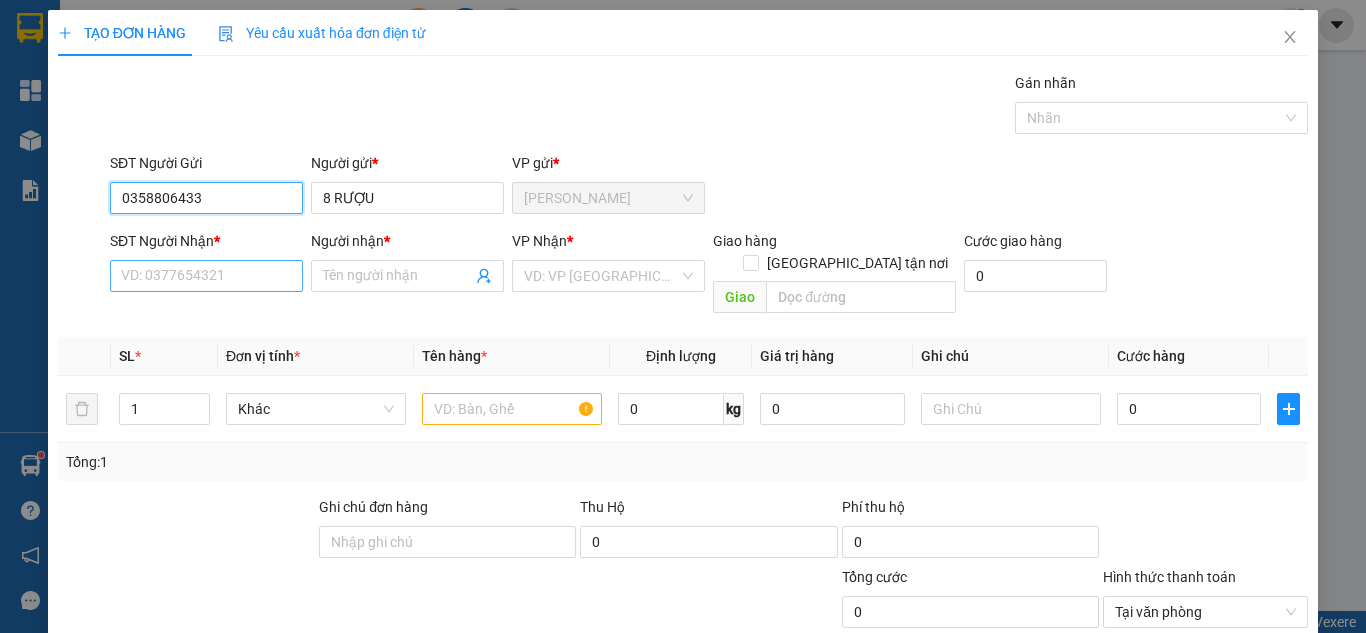 type on "0358806433" 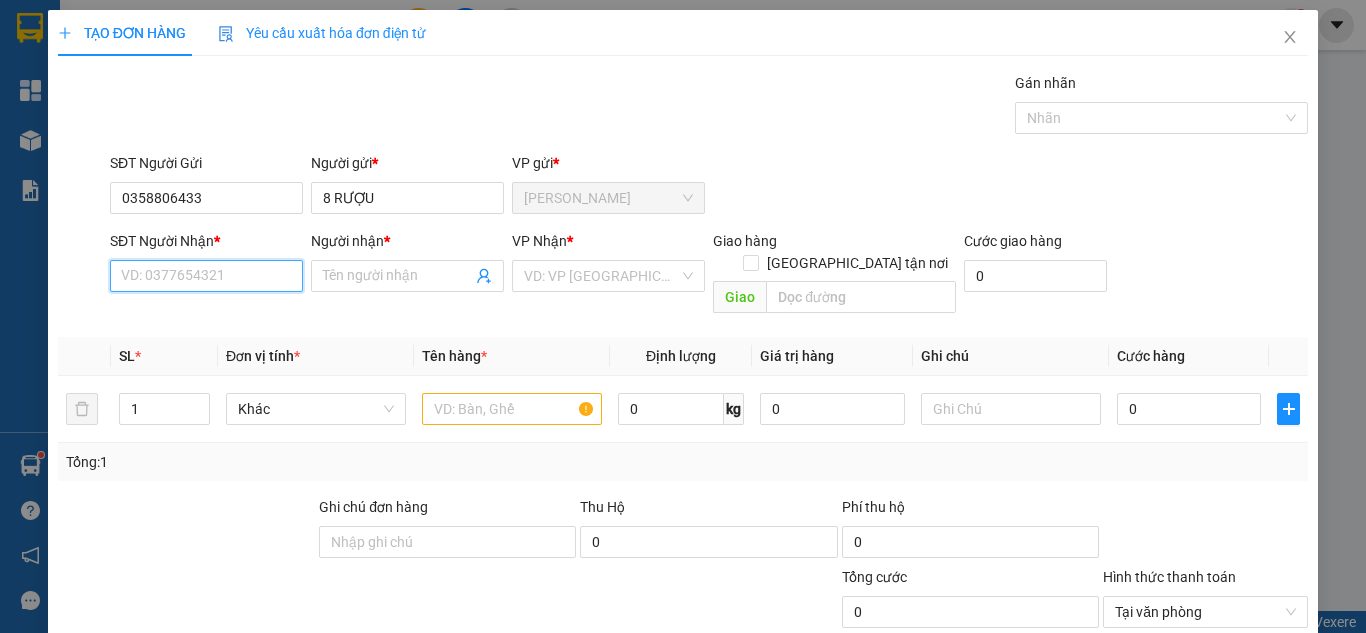click on "SĐT Người Nhận  *" at bounding box center [206, 276] 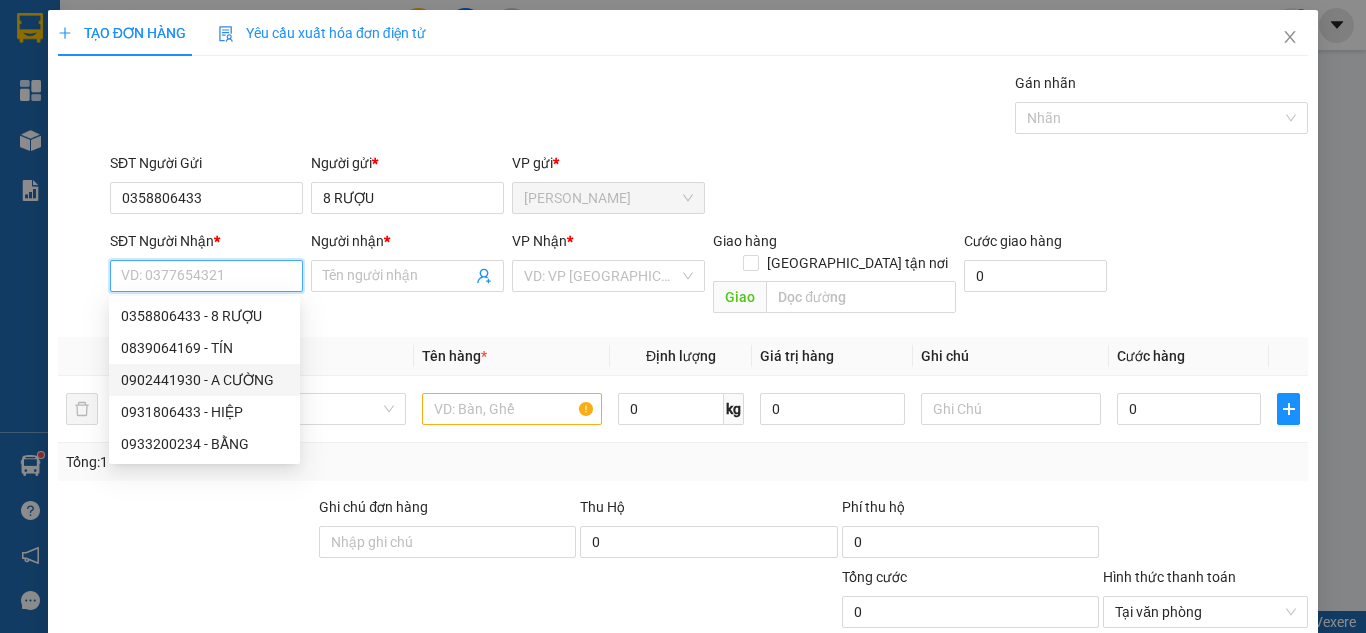 click on "0902441930 - A CƯỜNG" at bounding box center (204, 380) 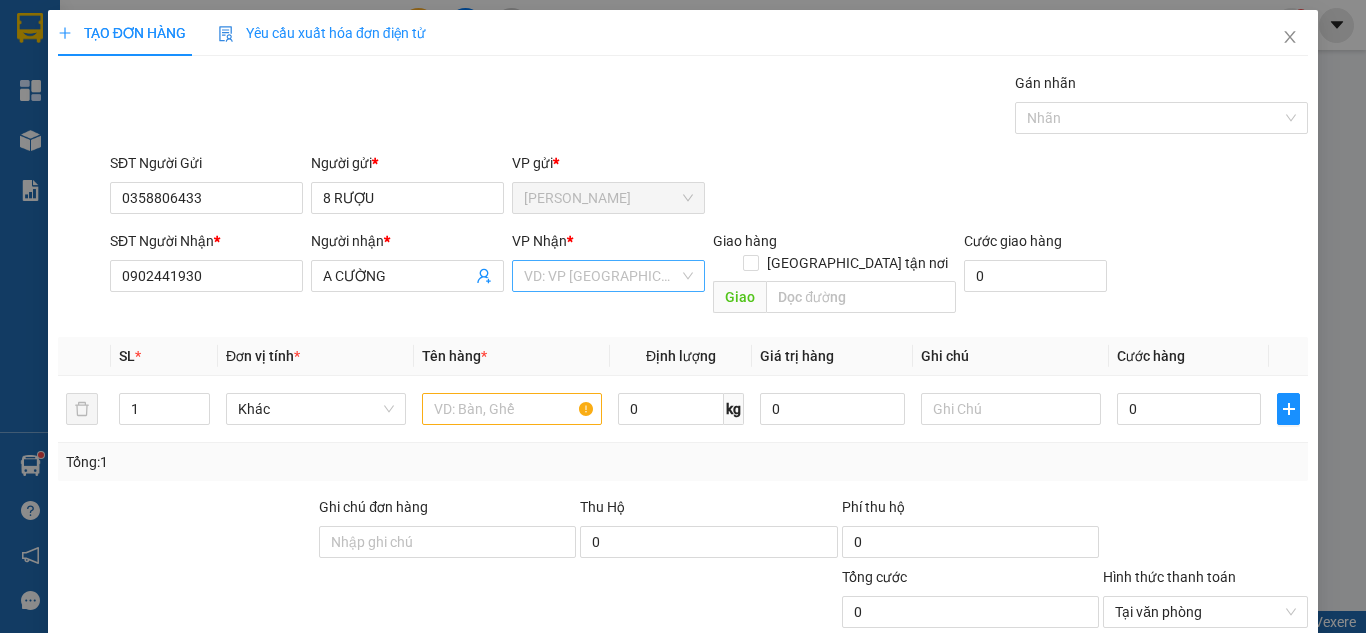 click at bounding box center [601, 276] 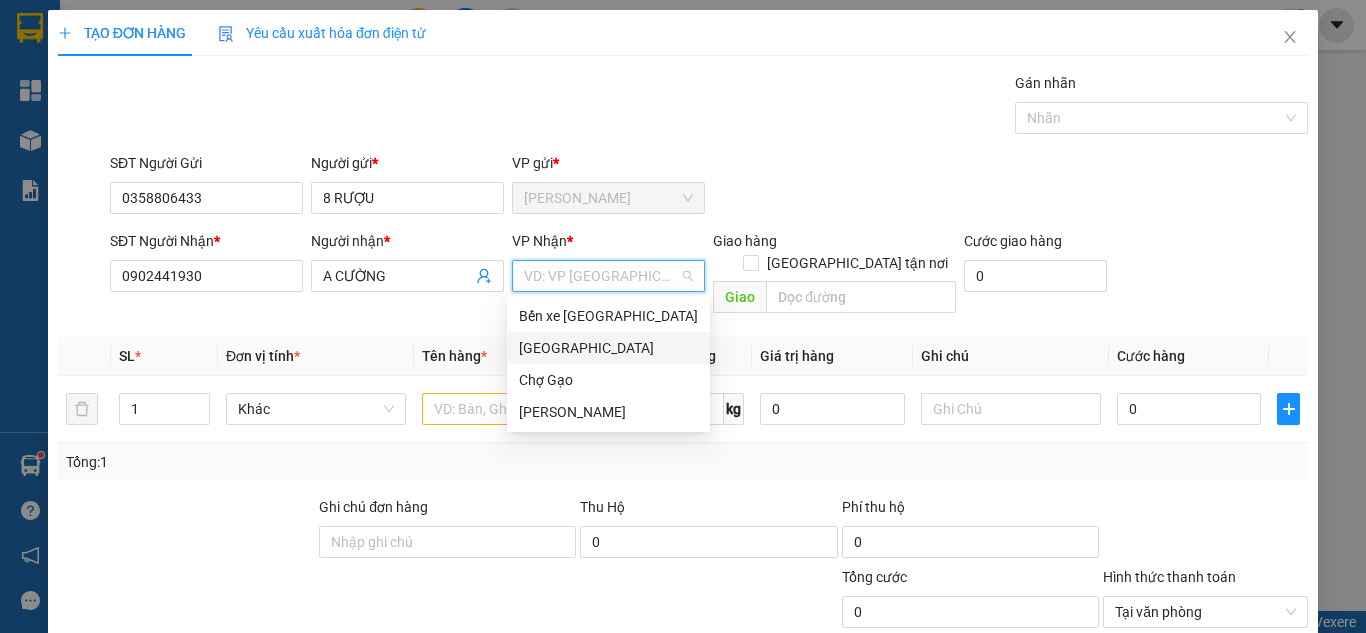 click on "[GEOGRAPHIC_DATA]" at bounding box center (608, 348) 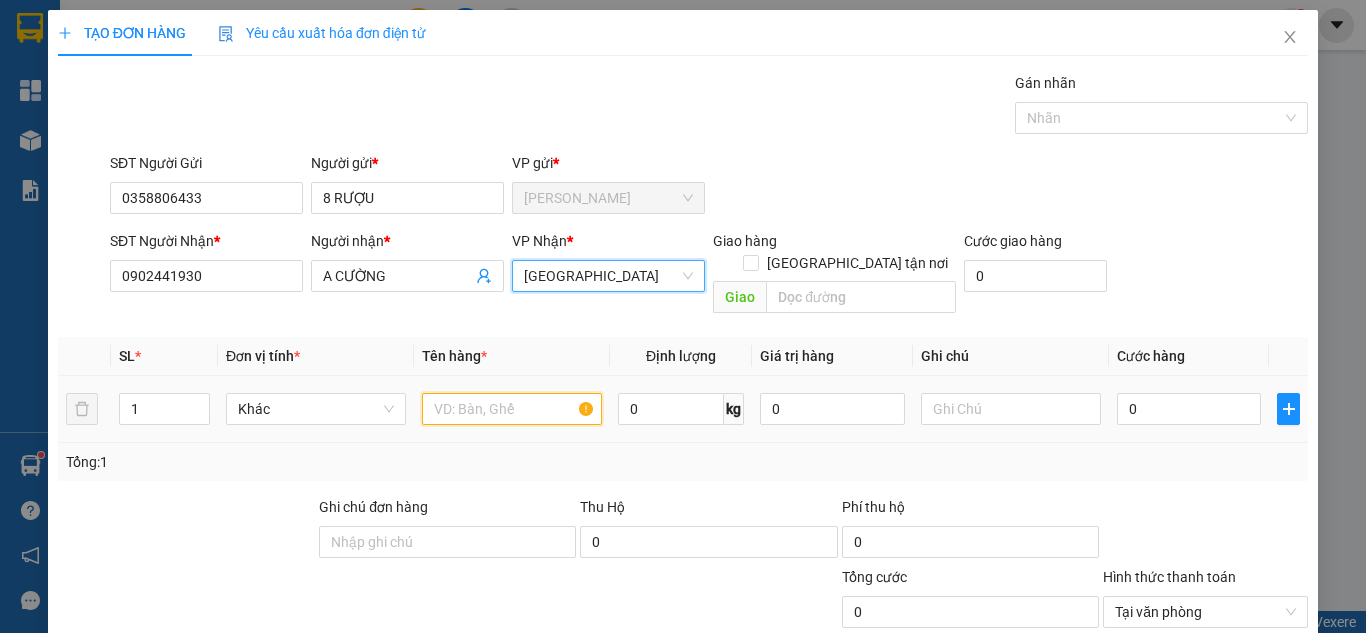 click at bounding box center (512, 409) 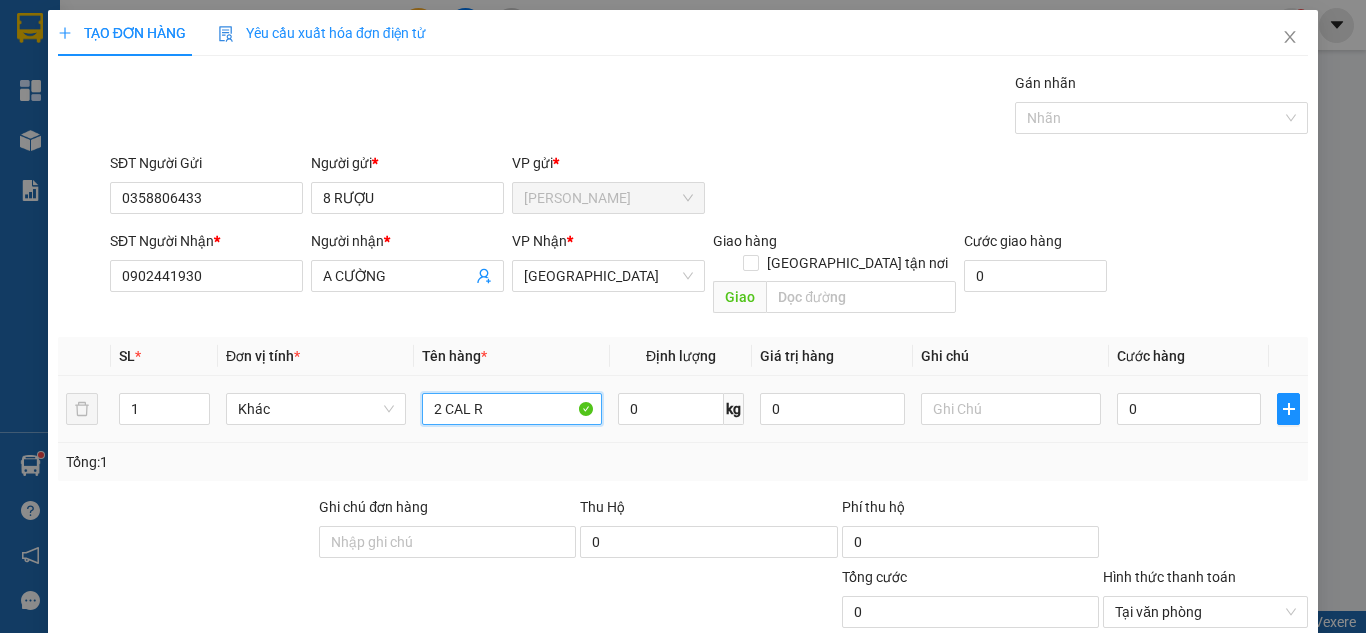 paste on "ƯƠU" 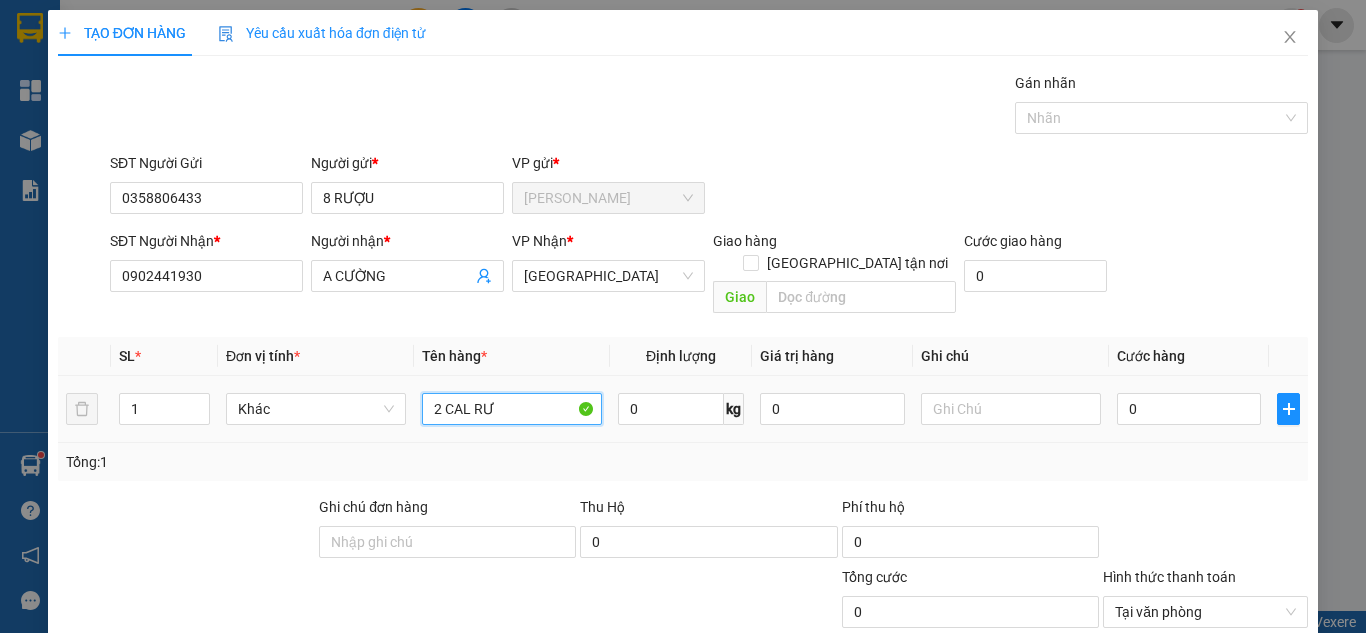 paste on "ỢU" 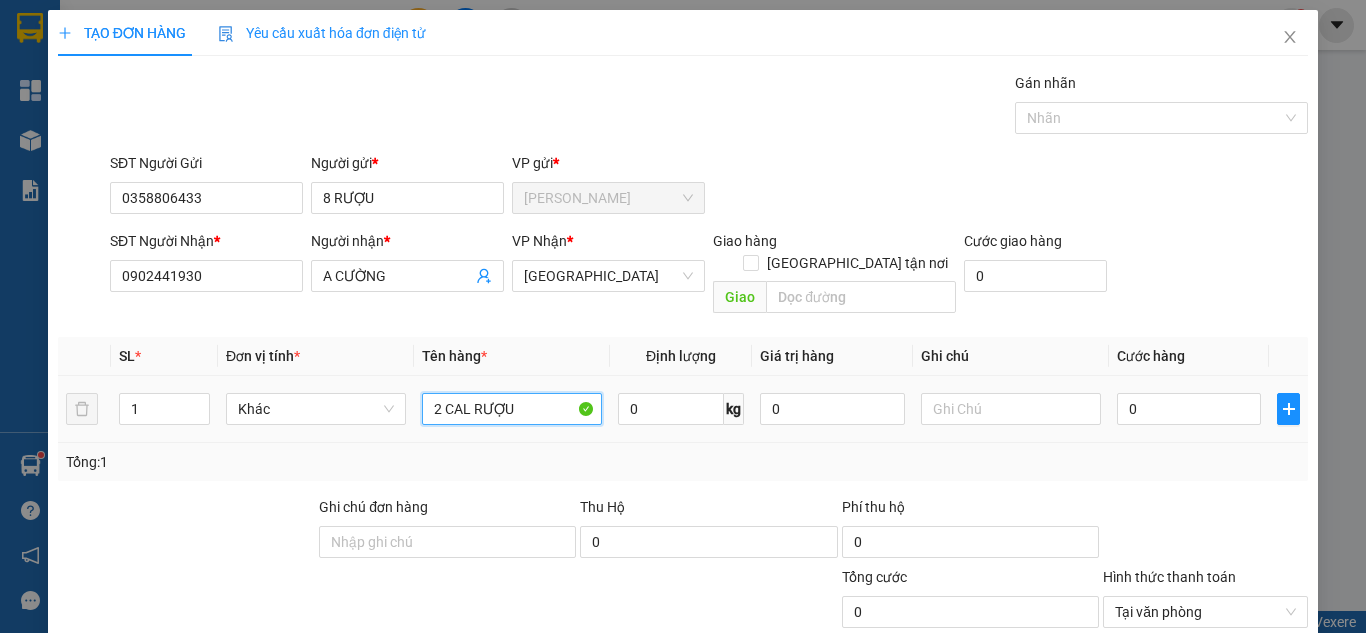 type on "2 CAL RƯỢU" 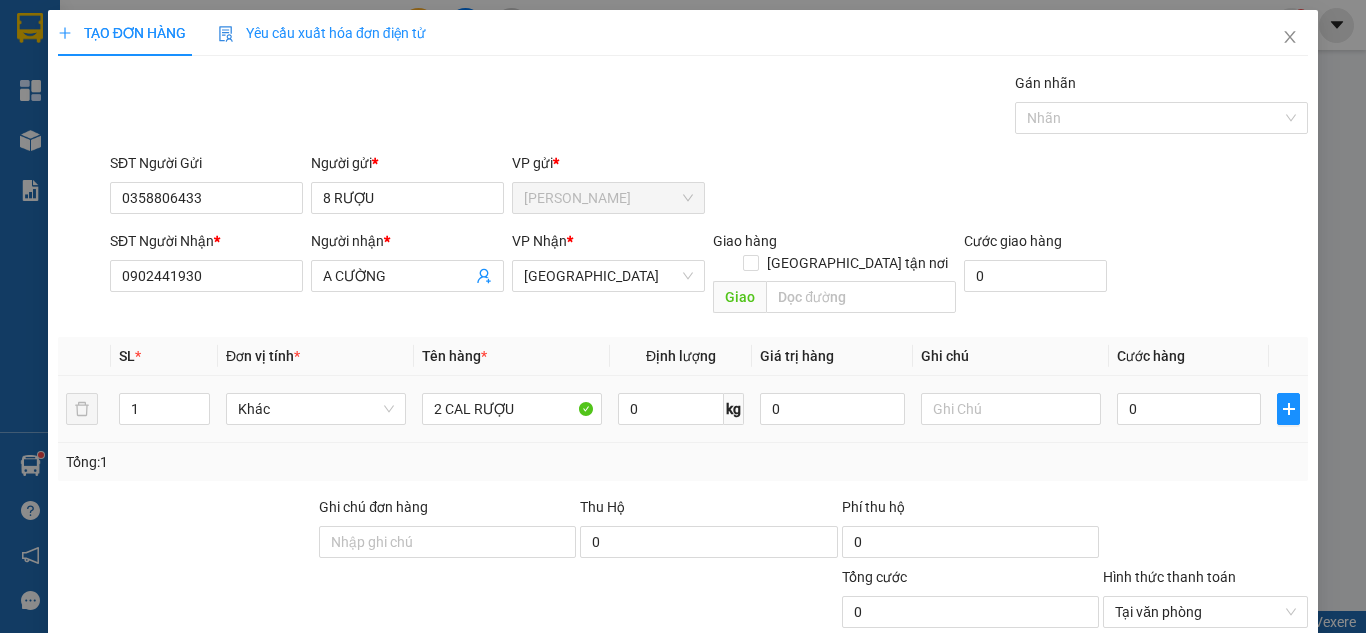 click on "0" at bounding box center (1189, 409) 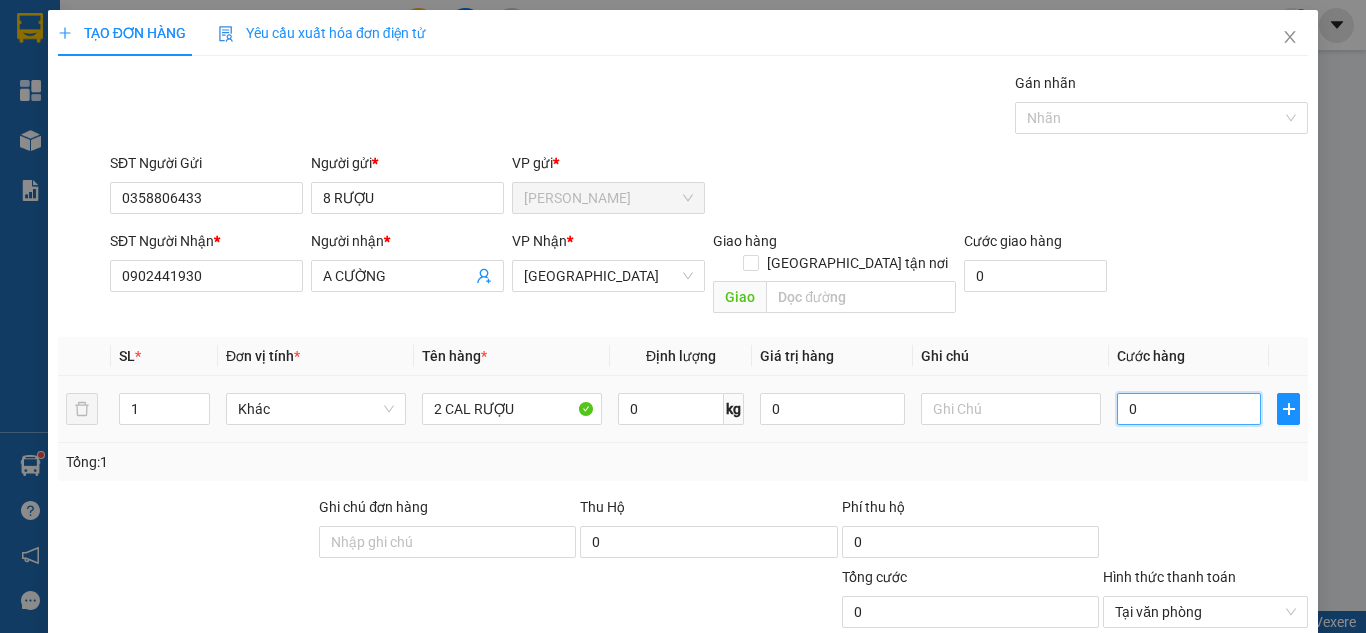 click on "0" at bounding box center (1189, 409) 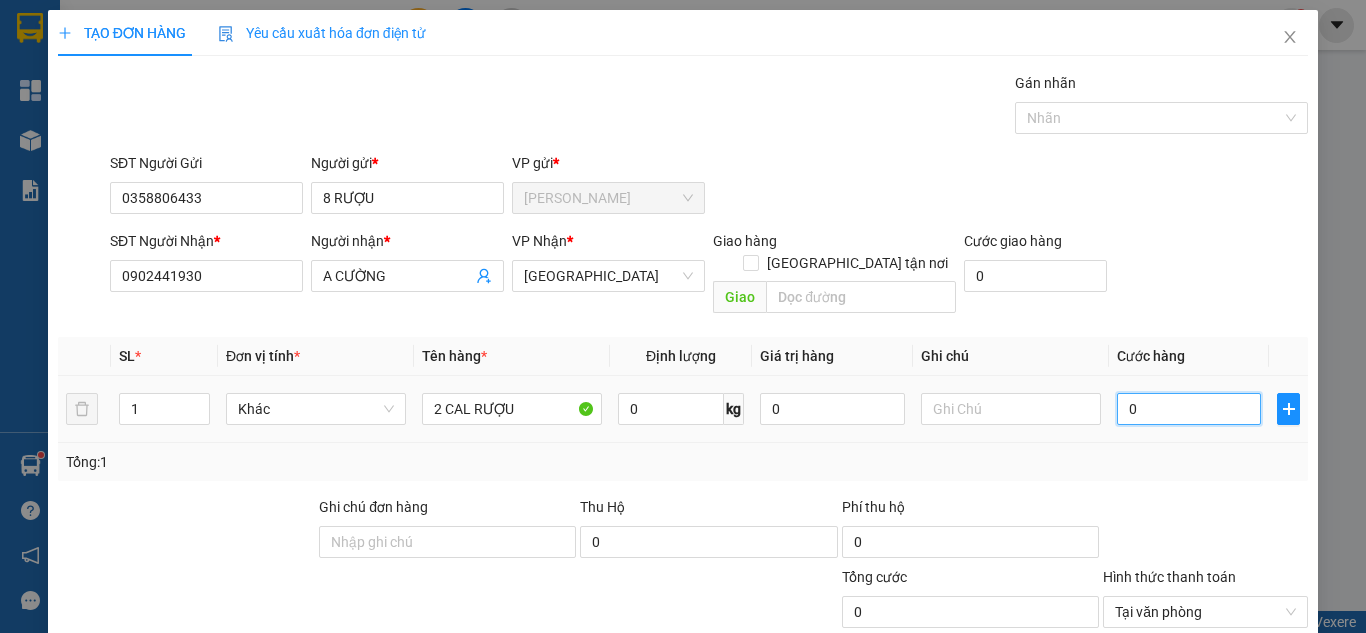type on "5" 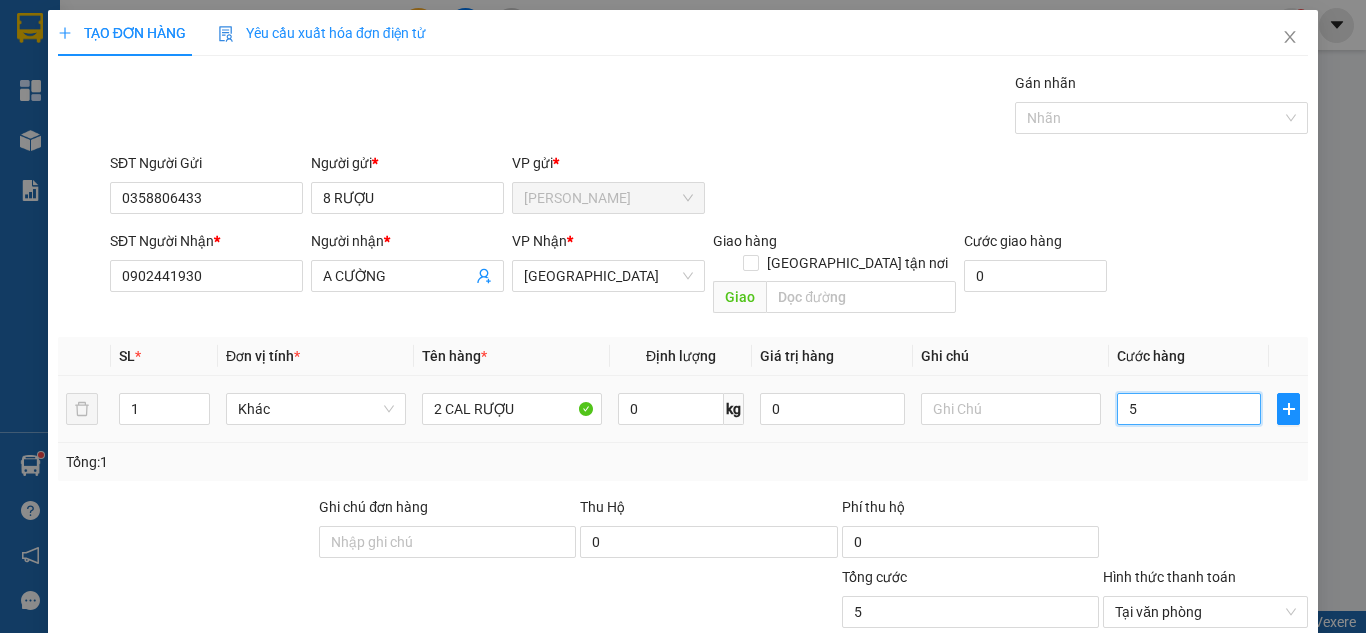type on "50" 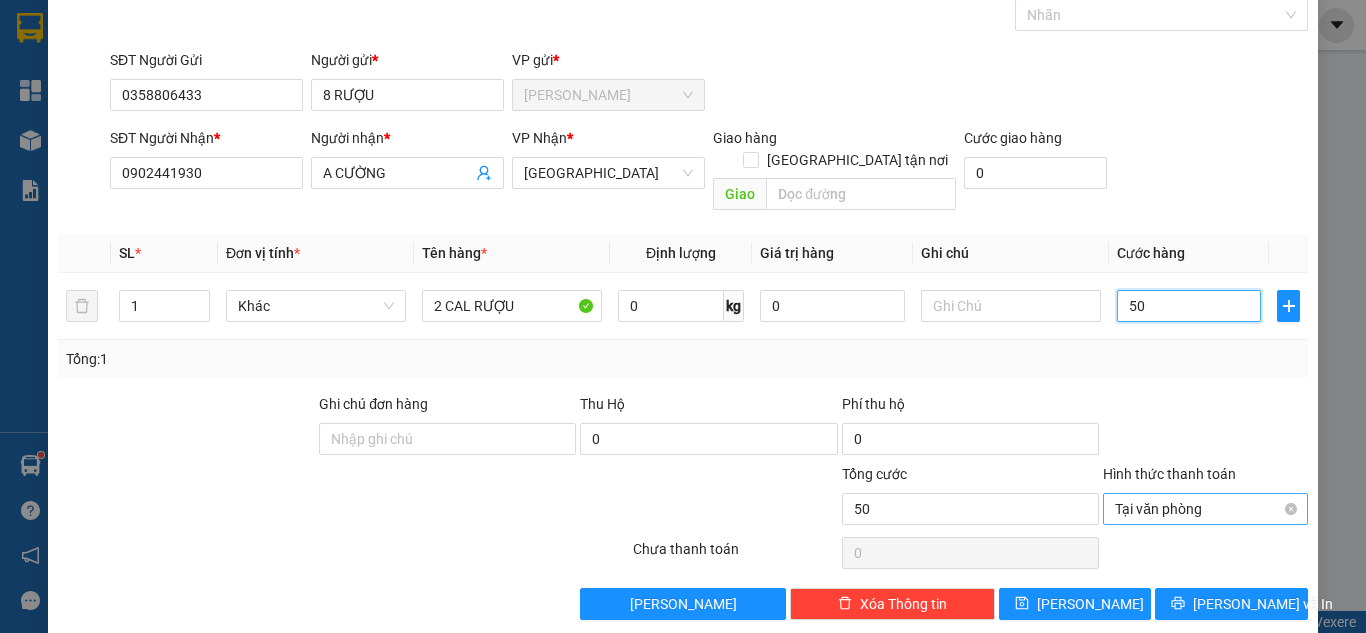 scroll, scrollTop: 107, scrollLeft: 0, axis: vertical 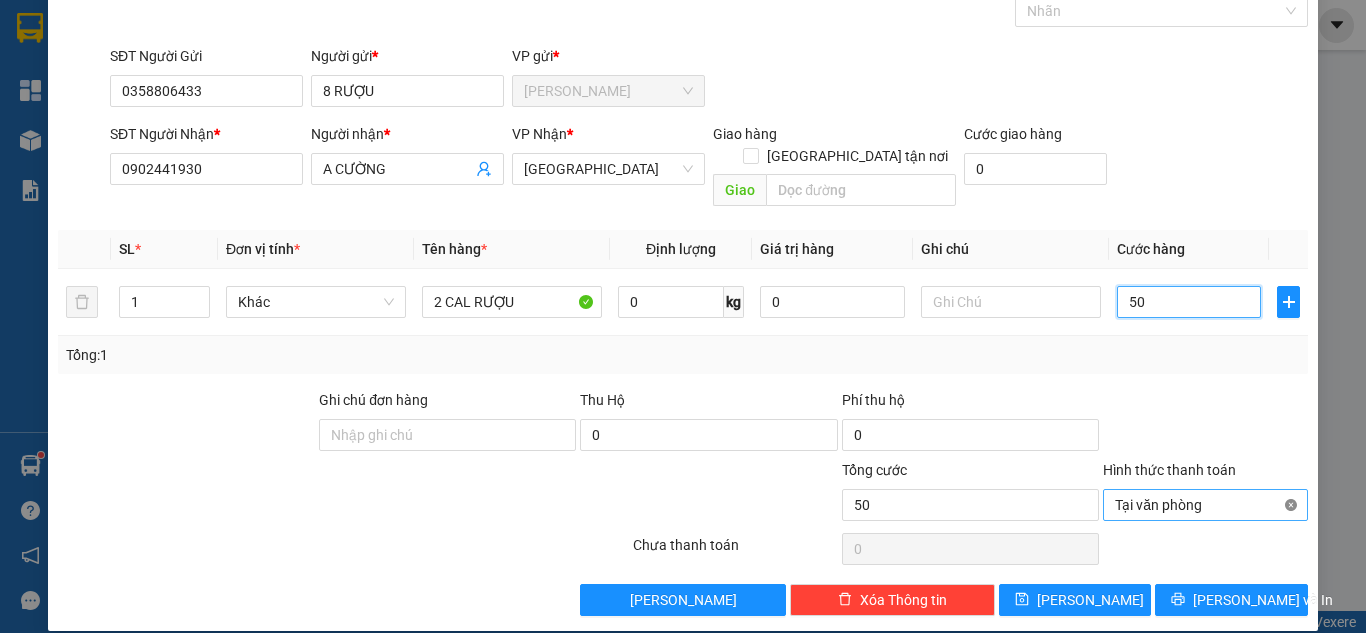 type on "50" 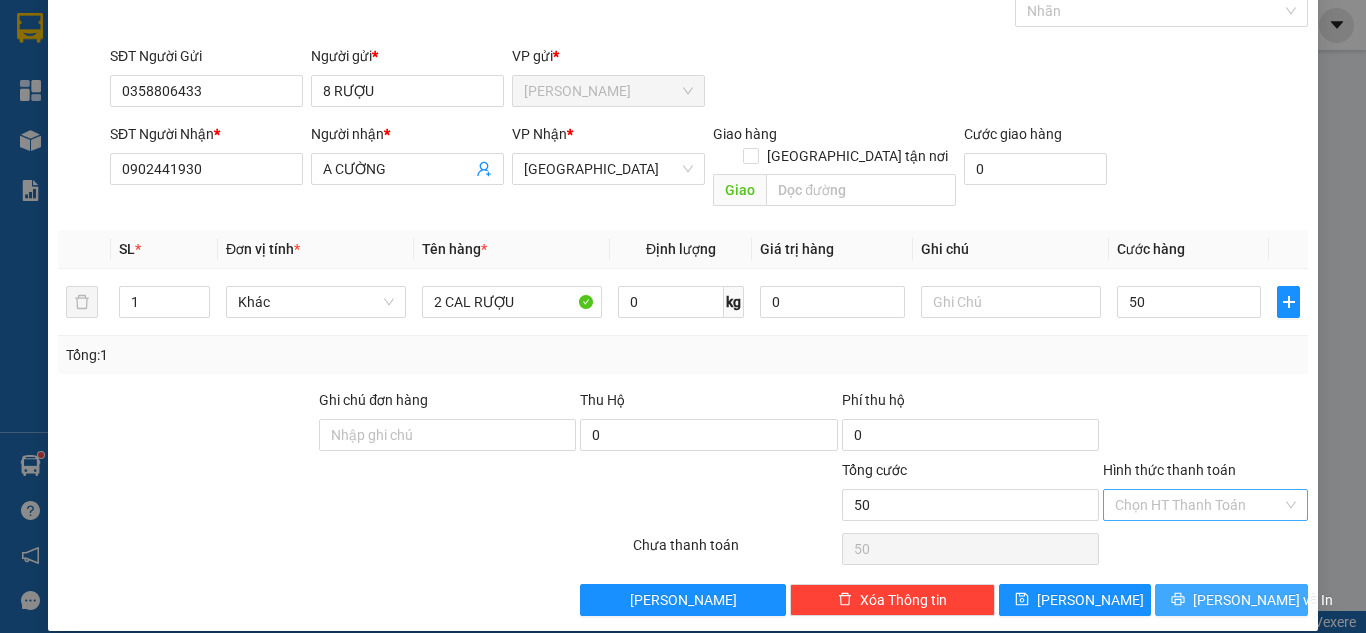 type on "50.000" 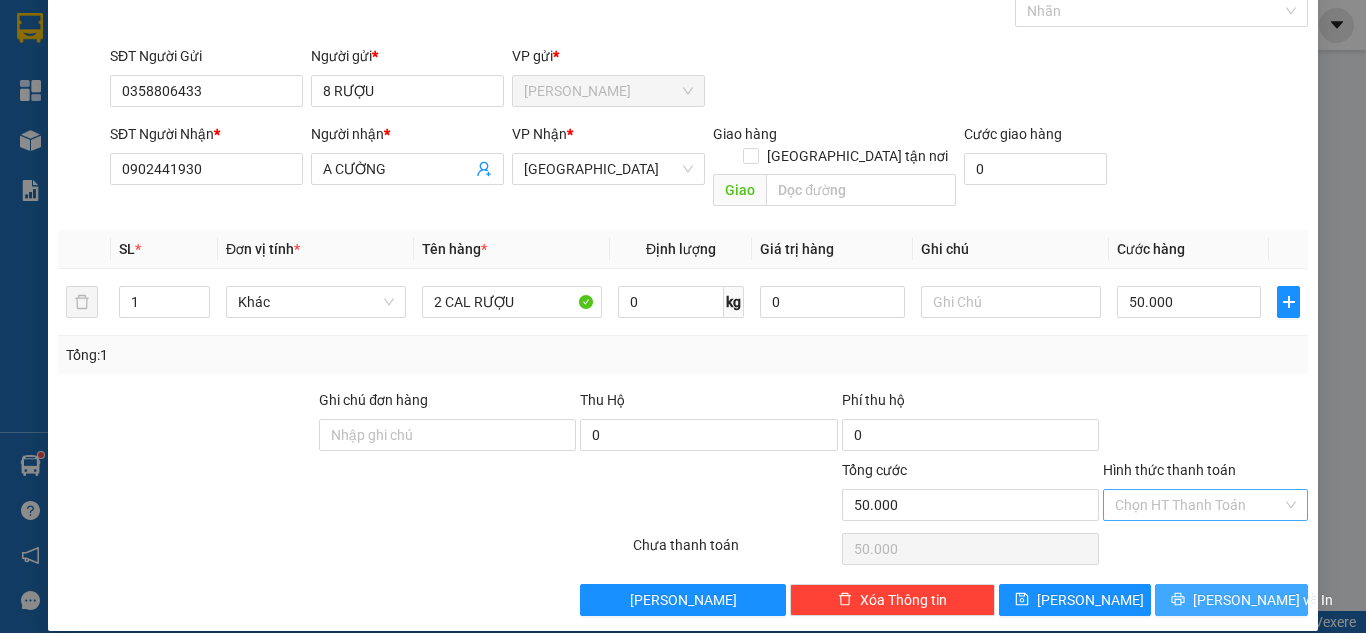 click on "[PERSON_NAME] và In" at bounding box center (1263, 600) 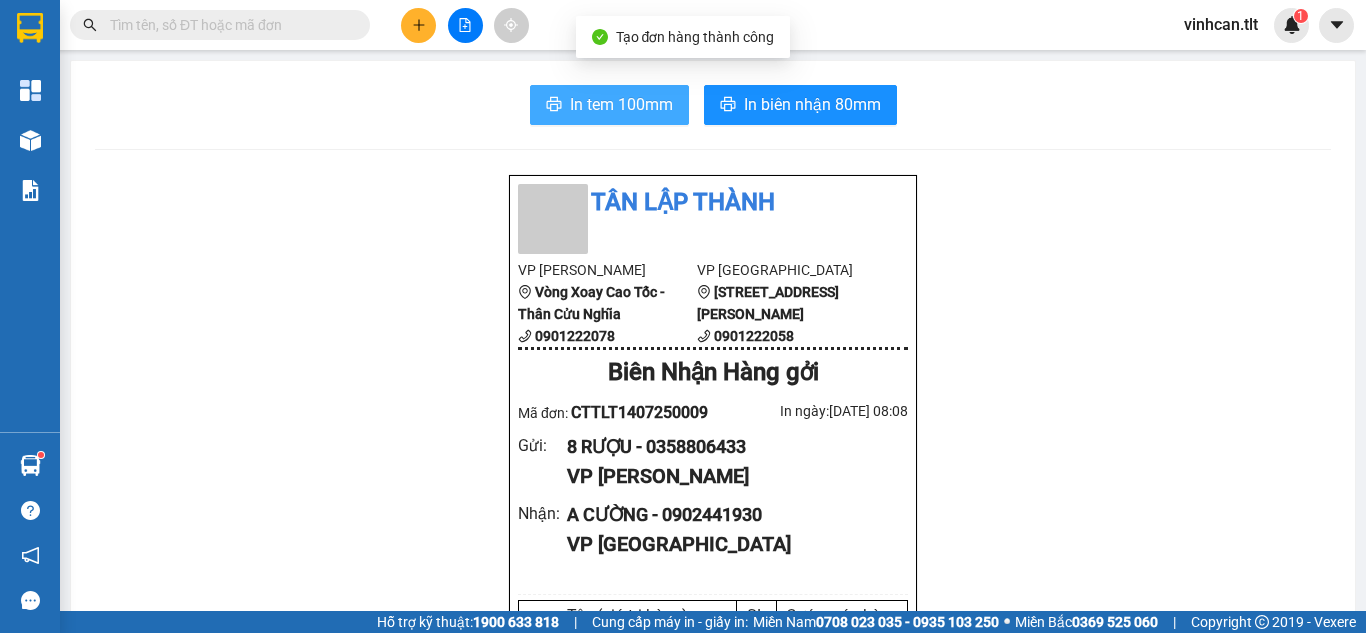 click on "In tem 100mm" at bounding box center [621, 104] 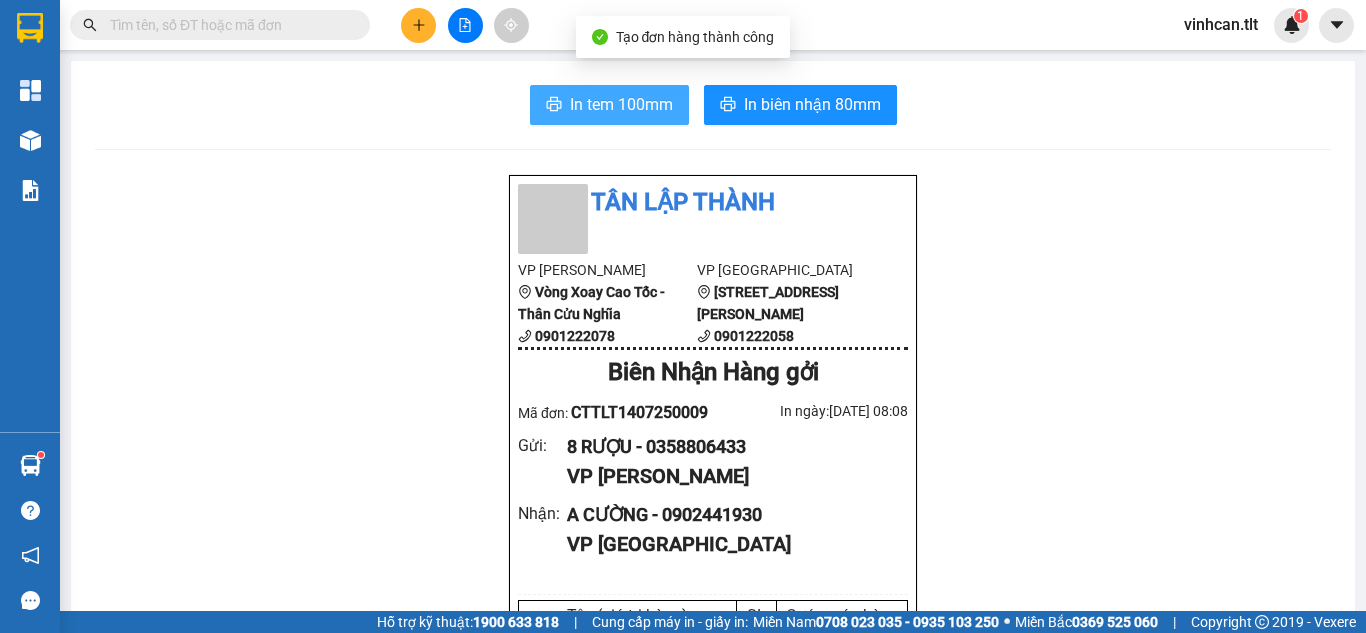 scroll, scrollTop: 0, scrollLeft: 0, axis: both 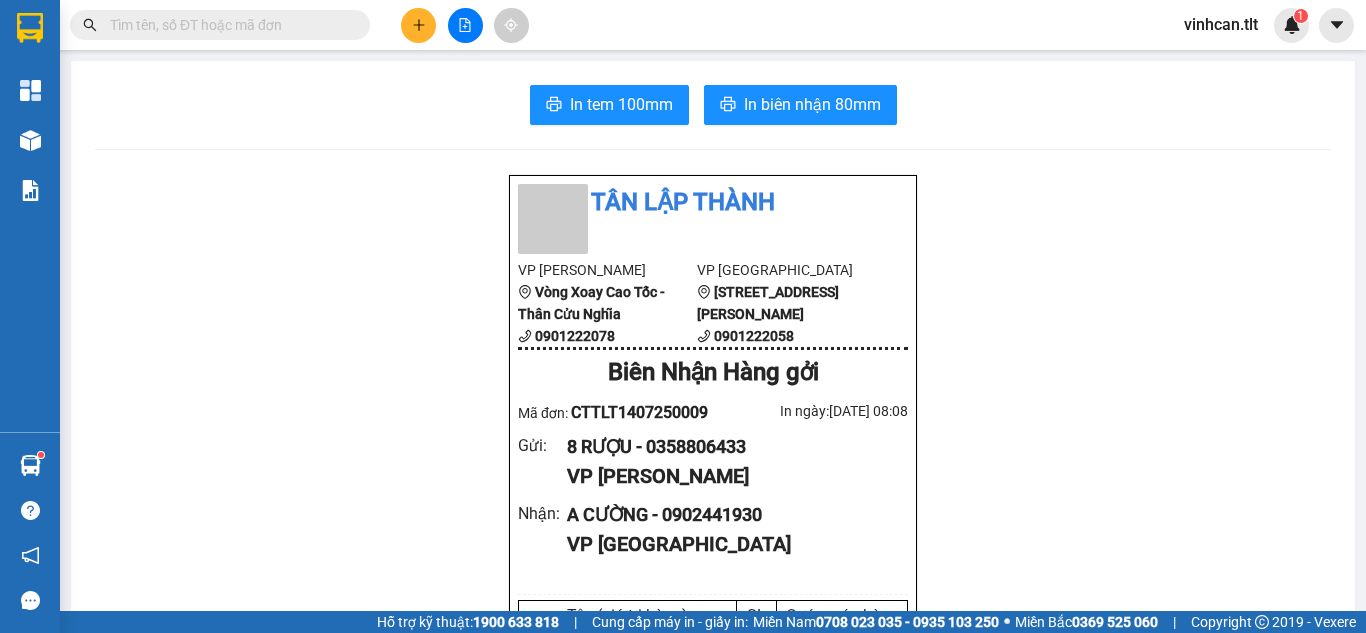 click on "Tân Lập Thành VP Cao Tốc   Vòng Xoay Cao Tốc - Thân Cửu Nghĩa   0901222078 VP [GEOGRAPHIC_DATA]   [GEOGRAPHIC_DATA]   0901222058 [GEOGRAPHIC_DATA] Hàng gởi Mã đơn:   CTTLT1407250009 In ngày:  [DATE]   08:08 Gửi :   8 RƯỢU - 0358806433 VP Cao Tốc Nhận :   A CƯỜNG - 0902441930 VP [GEOGRAPHIC_DATA] Tên (giá trị hàng) SL Cước món hàng Khác - 2 CAL RƯỢU   (0) 1 50.000 Tổng cộng 1 50.000 Loading... Chưa Thu : 50.000 VND Tổng phải thu : 50.000 VND Quy định nhận/gửi hàng : Hàng hóa quá 7 ngày, nhà xe không chịu trách nhiệm hư hao, thất lạc. Nhà xe không bồi thường khi vận chuyển hàng dễ vỡ. Hàng không kê khai giá trị nếu thất lạc nhà xe chỉ bồi thường tối đa 10 lần cước vận chuyển. Đối với tiền, quý khách vui lòng mang theo CMND để đối chiếu. Nhà xe không chịu trách nhiệm với hàng niêm phong/hàng quốc cấm. CTTLT1407250009 Cao Tốc 8 RƯỢU    -    0358806433" at bounding box center [713, 914] 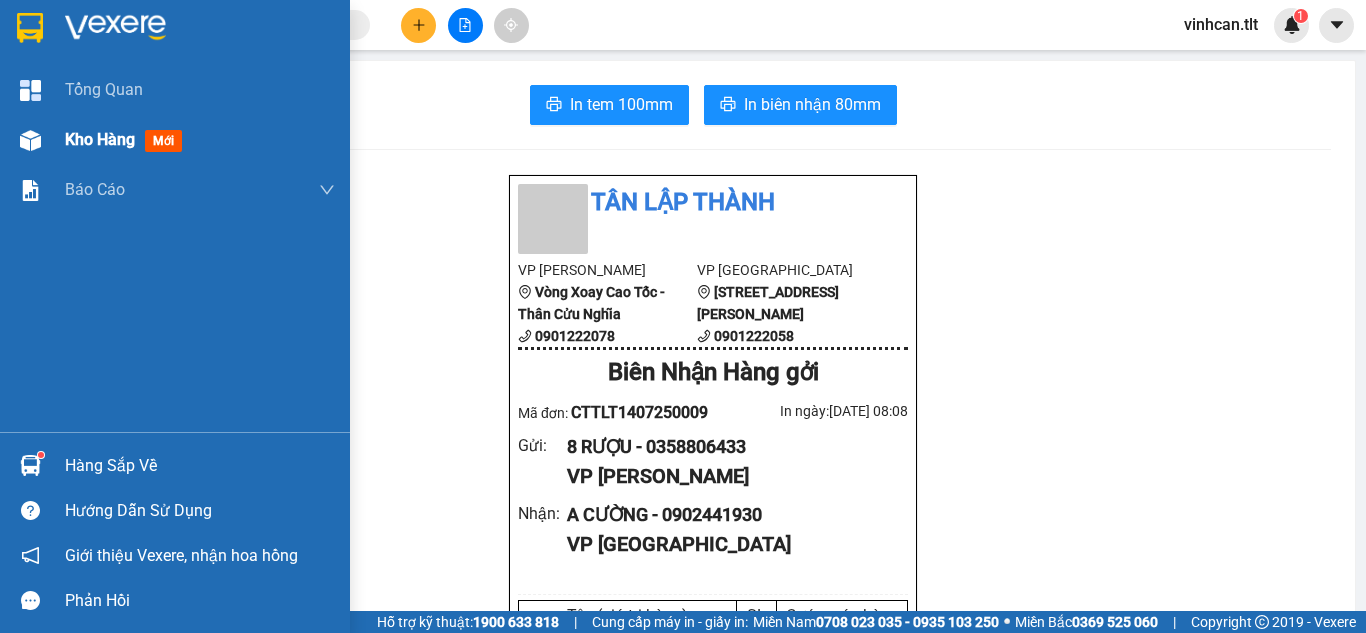 click on "Kho hàng mới" at bounding box center (175, 140) 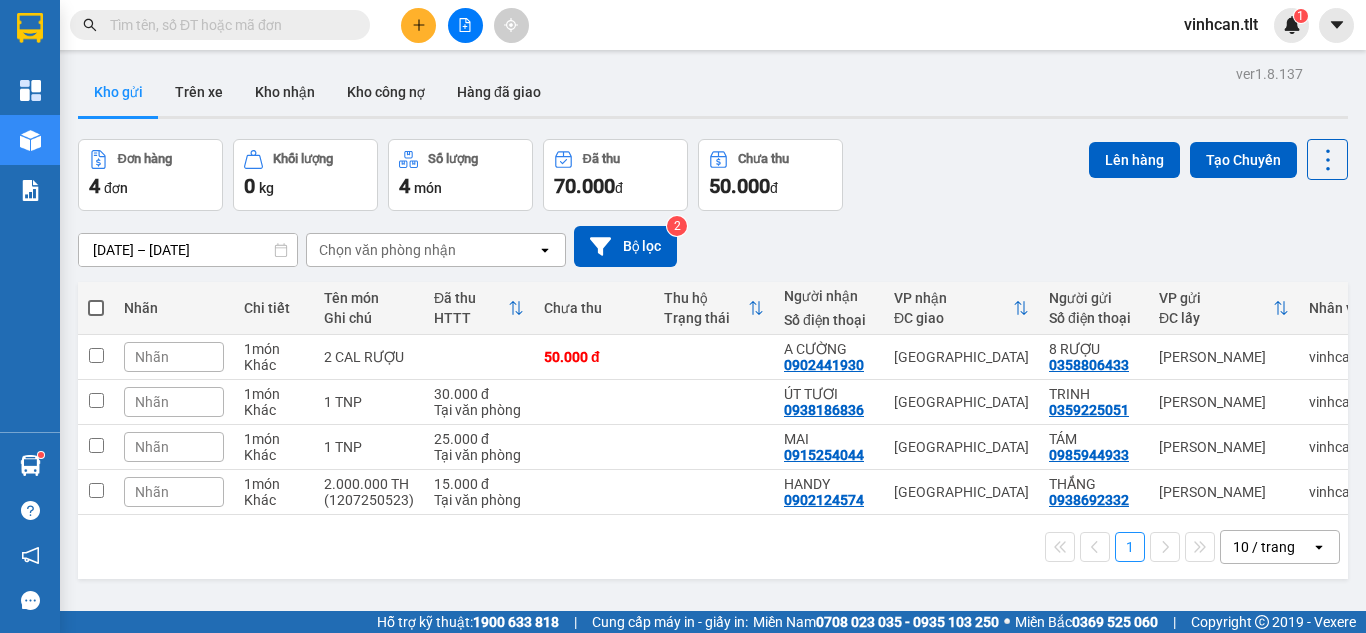 click at bounding box center (96, 308) 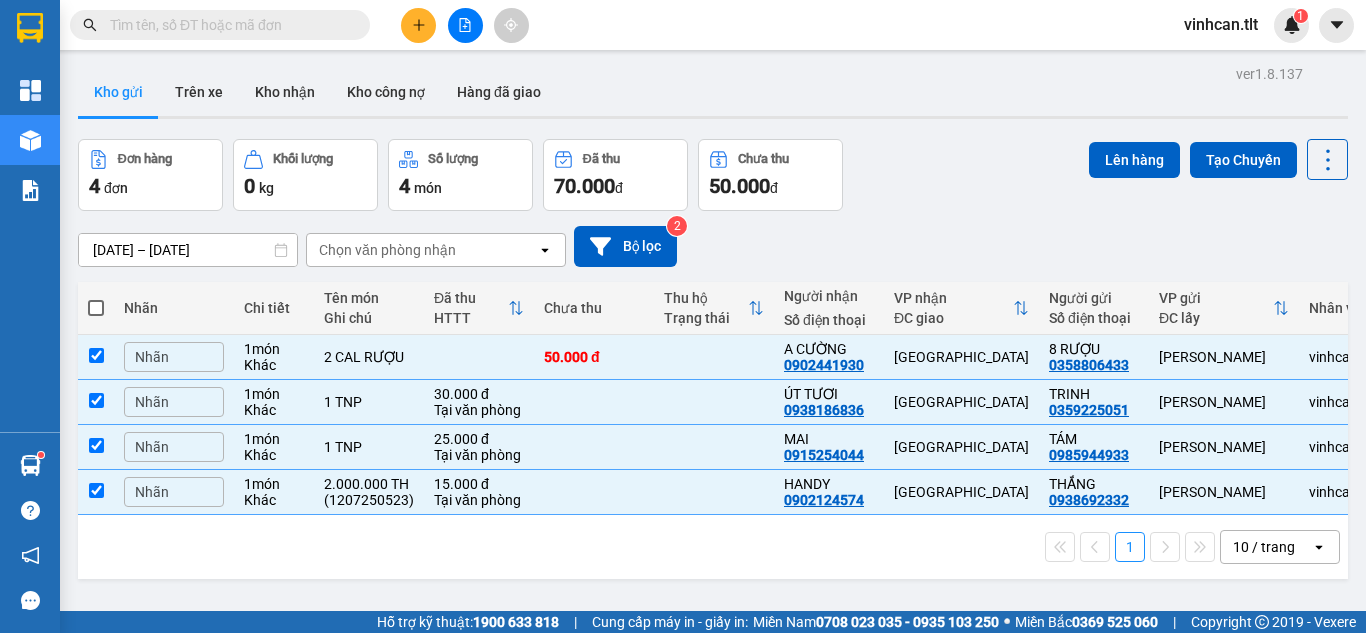 checkbox on "true" 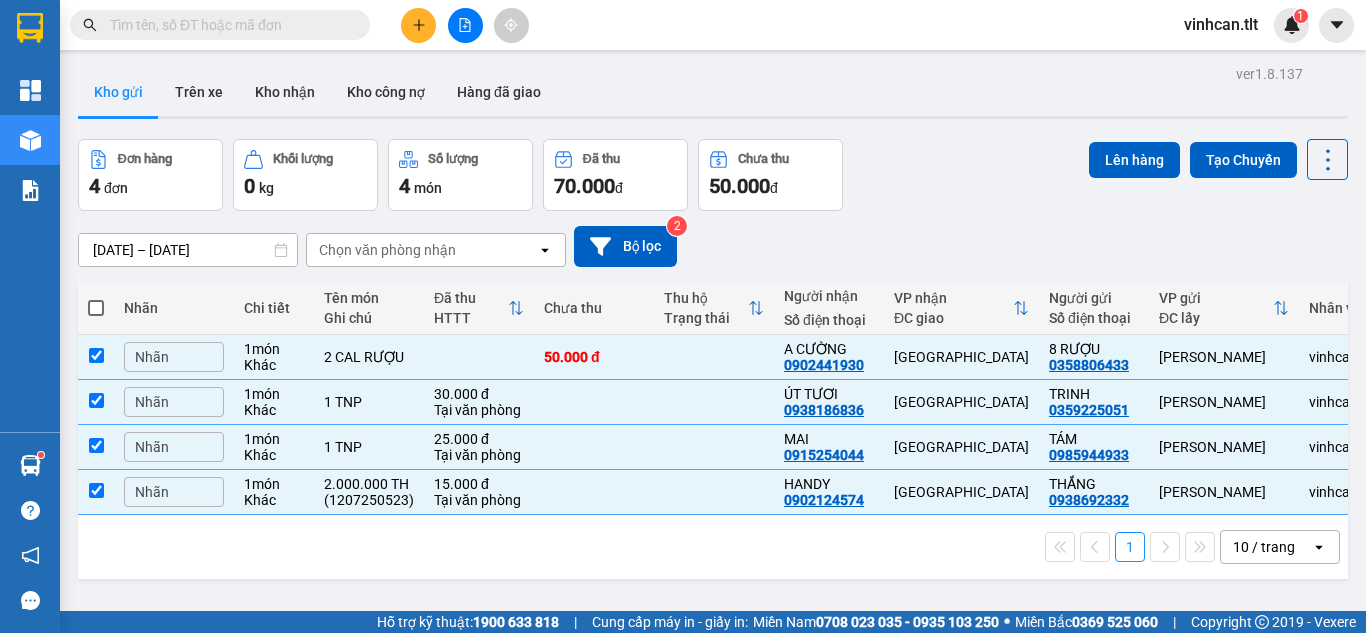 checkbox on "true" 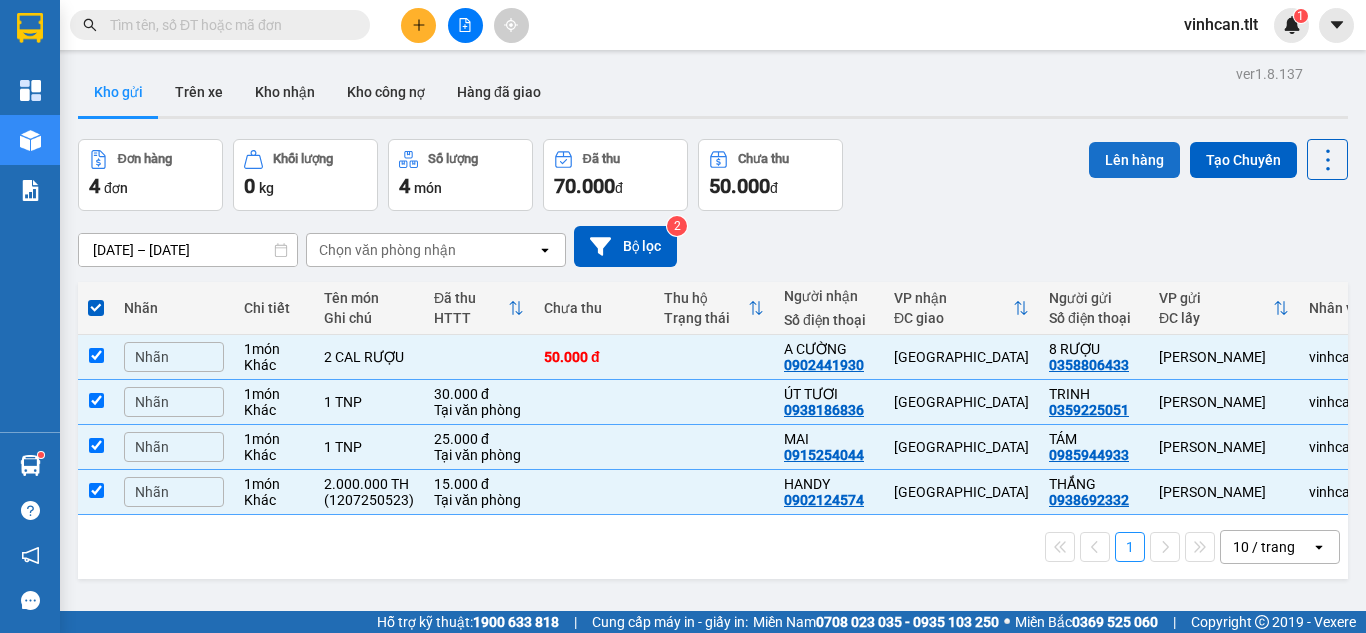 click on "Lên hàng" at bounding box center (1134, 160) 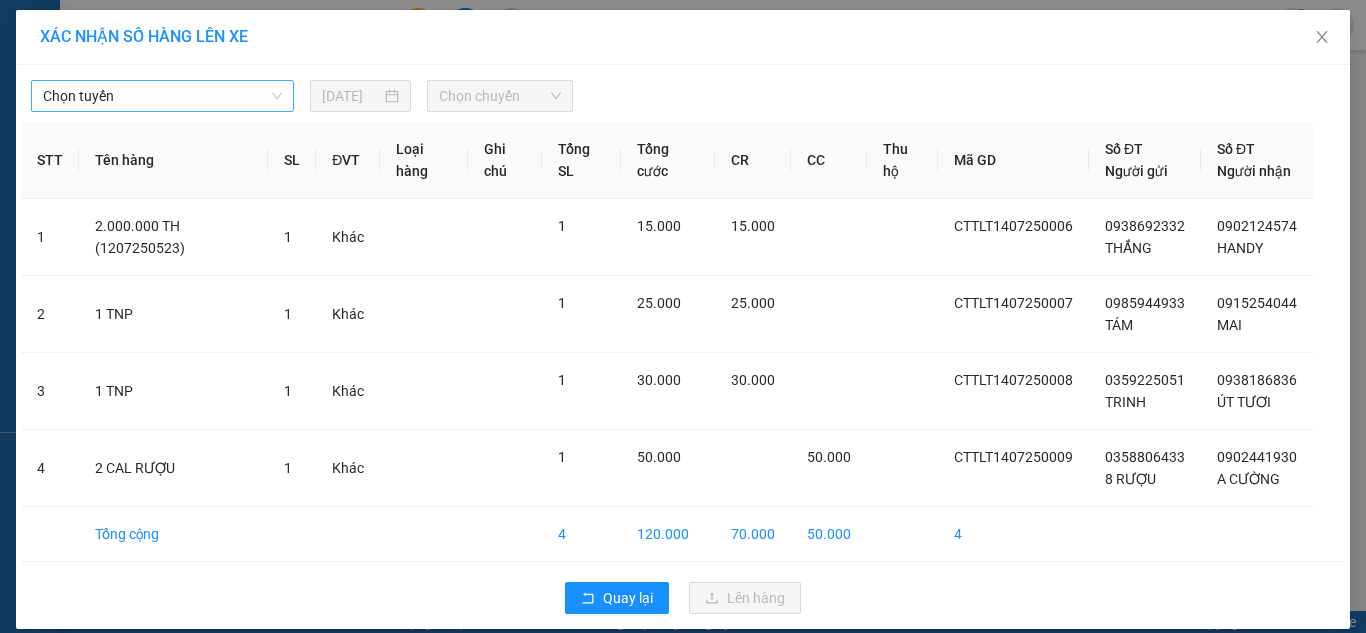 click on "Chọn tuyến" at bounding box center (162, 96) 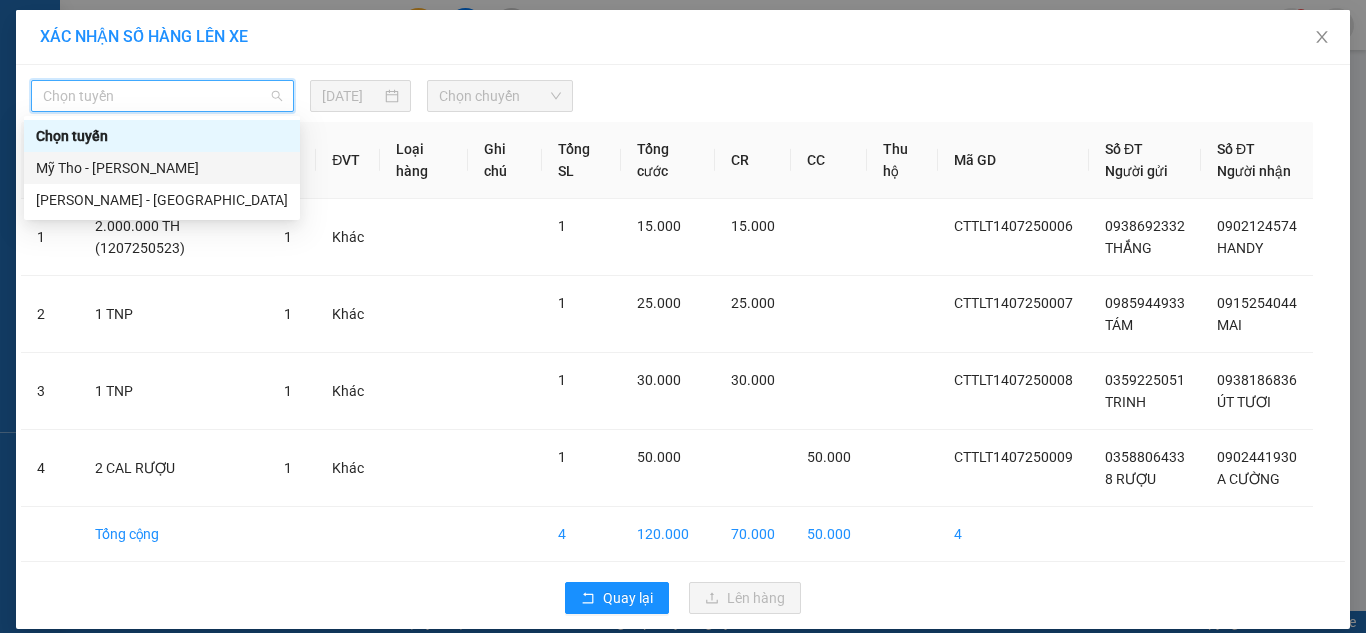 click on "Mỹ Tho - [PERSON_NAME]" at bounding box center (162, 168) 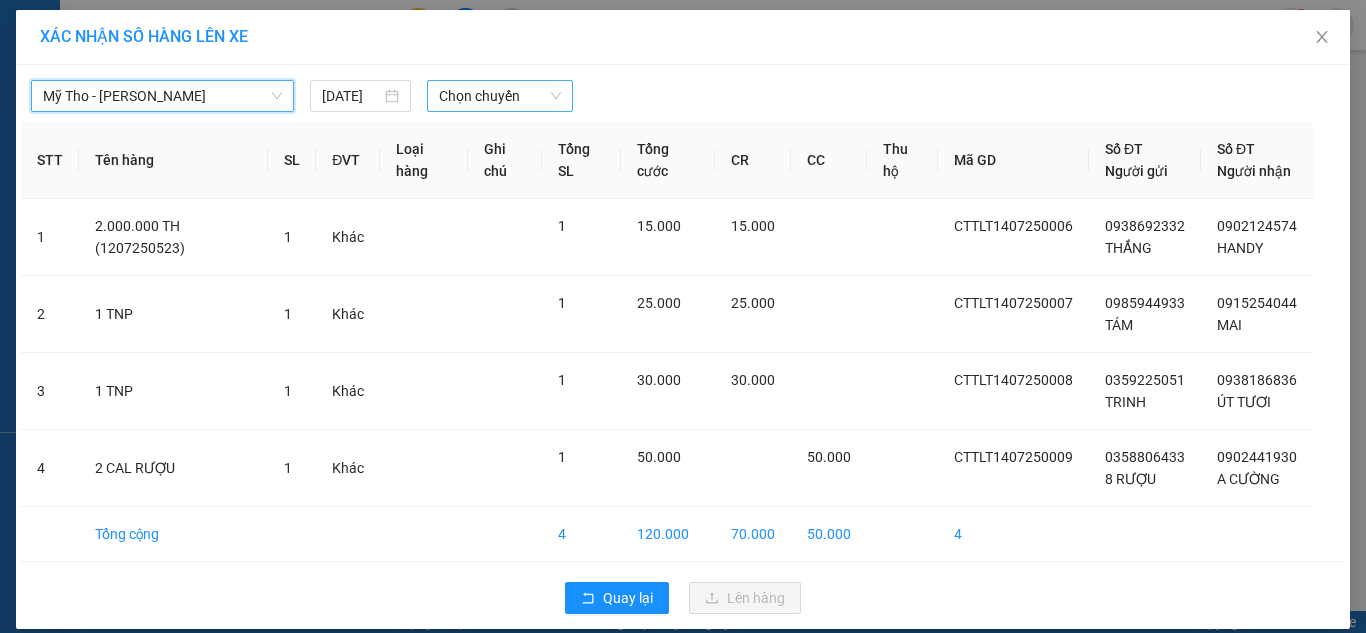click on "Chọn chuyến" at bounding box center [500, 96] 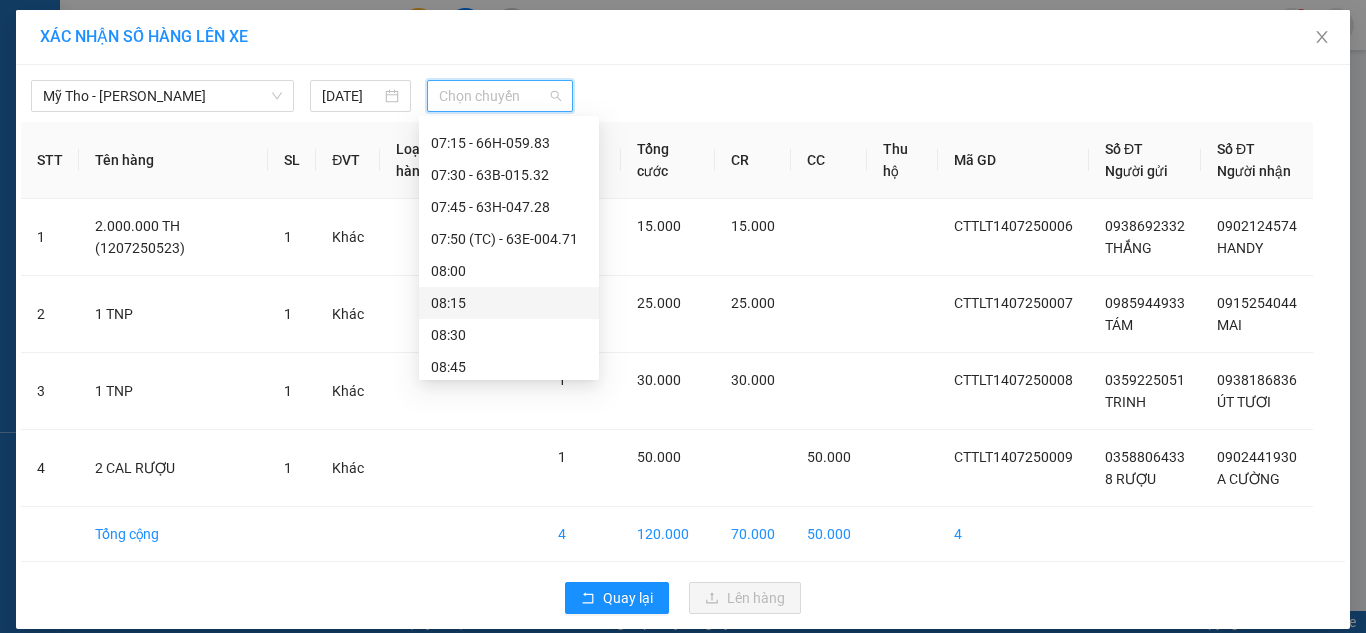 scroll, scrollTop: 600, scrollLeft: 0, axis: vertical 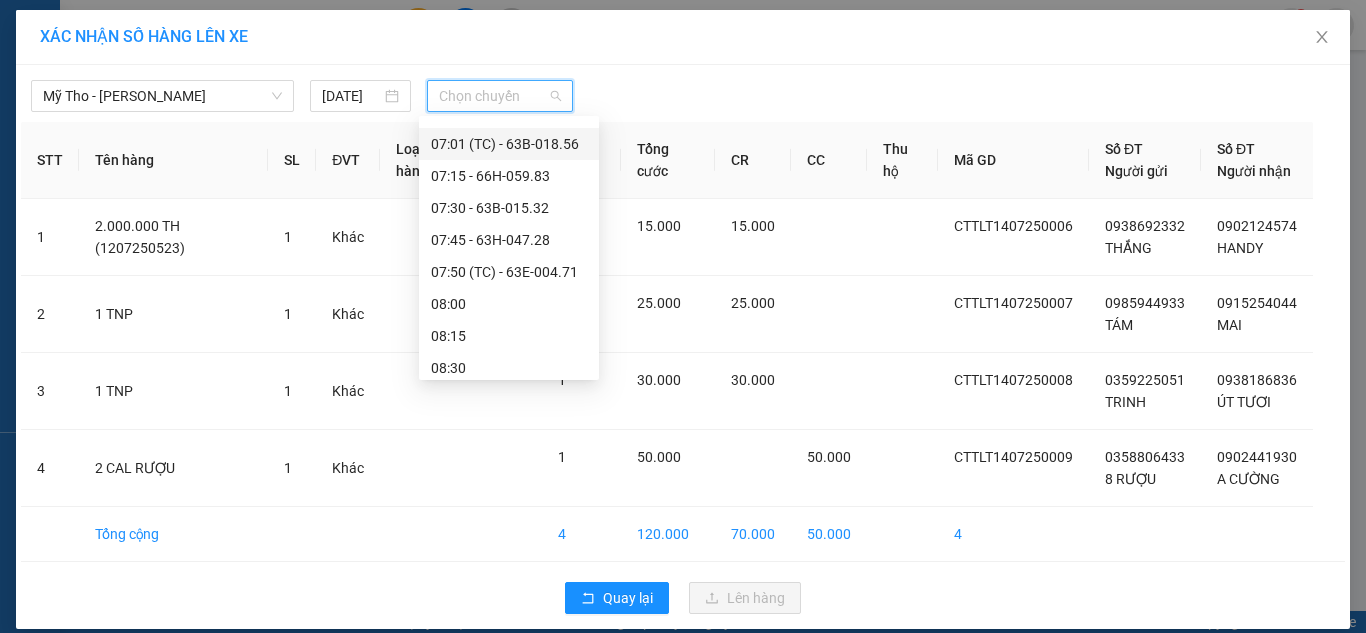 click on "07:01   (TC)   - 63B-018.56" at bounding box center (509, 144) 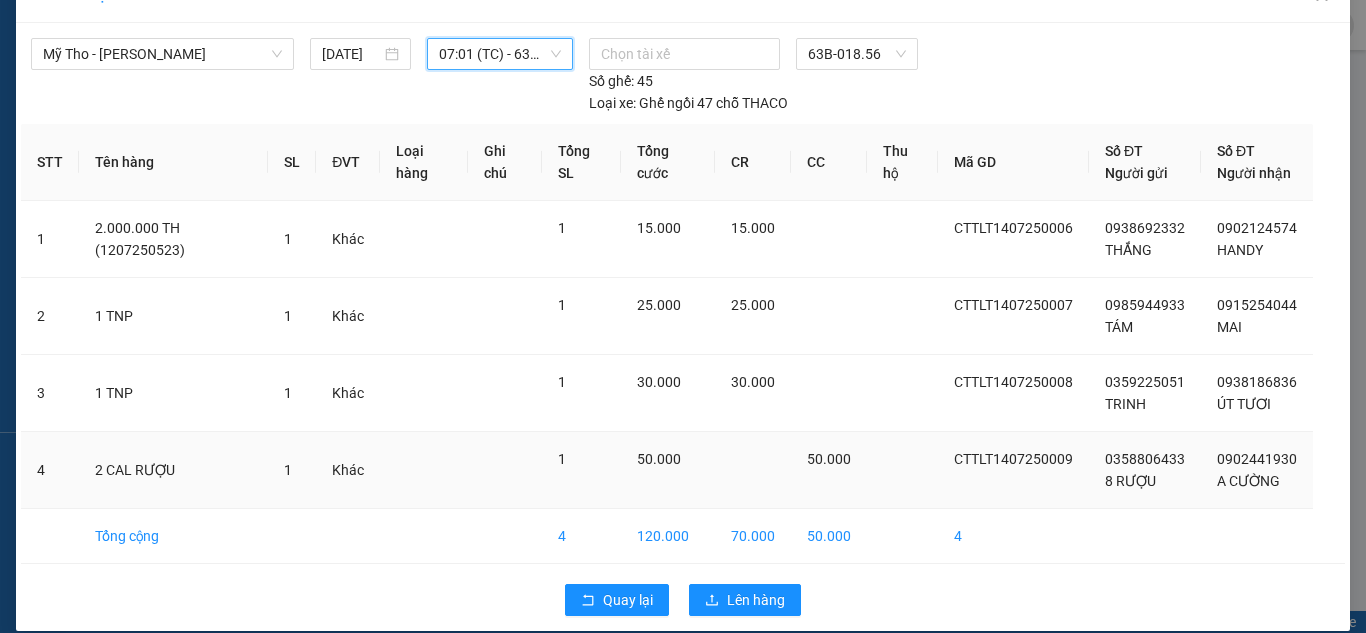 scroll, scrollTop: 64, scrollLeft: 0, axis: vertical 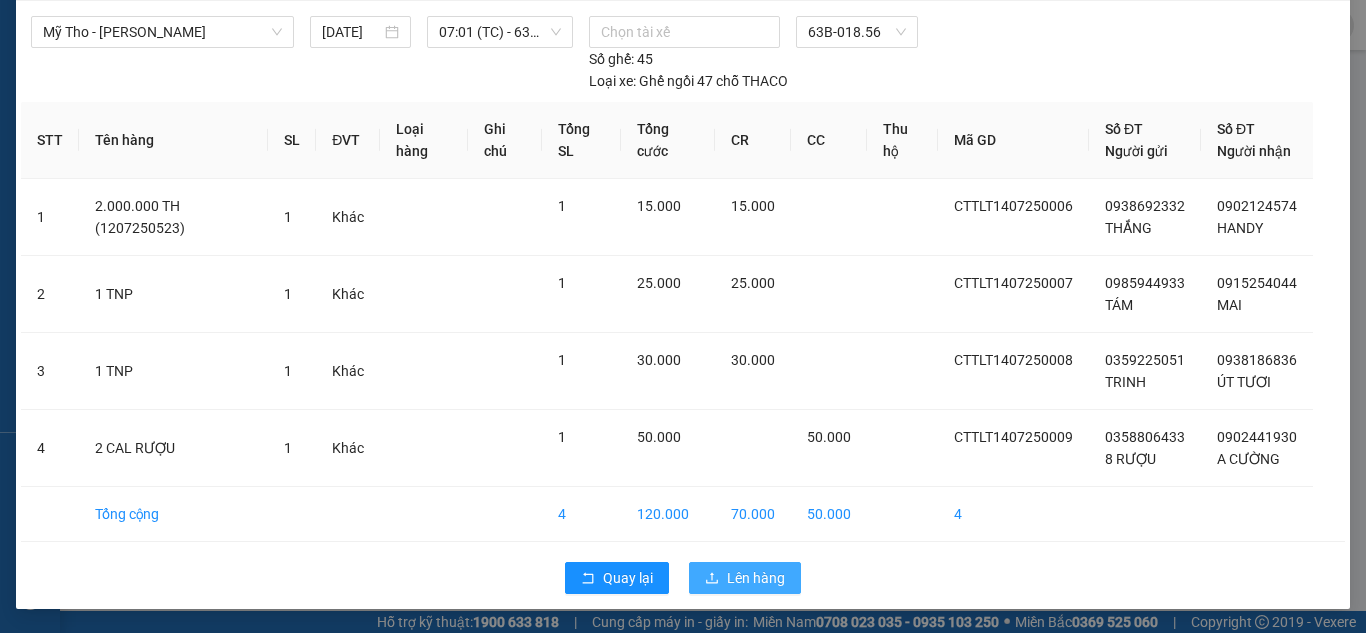 click on "Lên hàng" at bounding box center [745, 578] 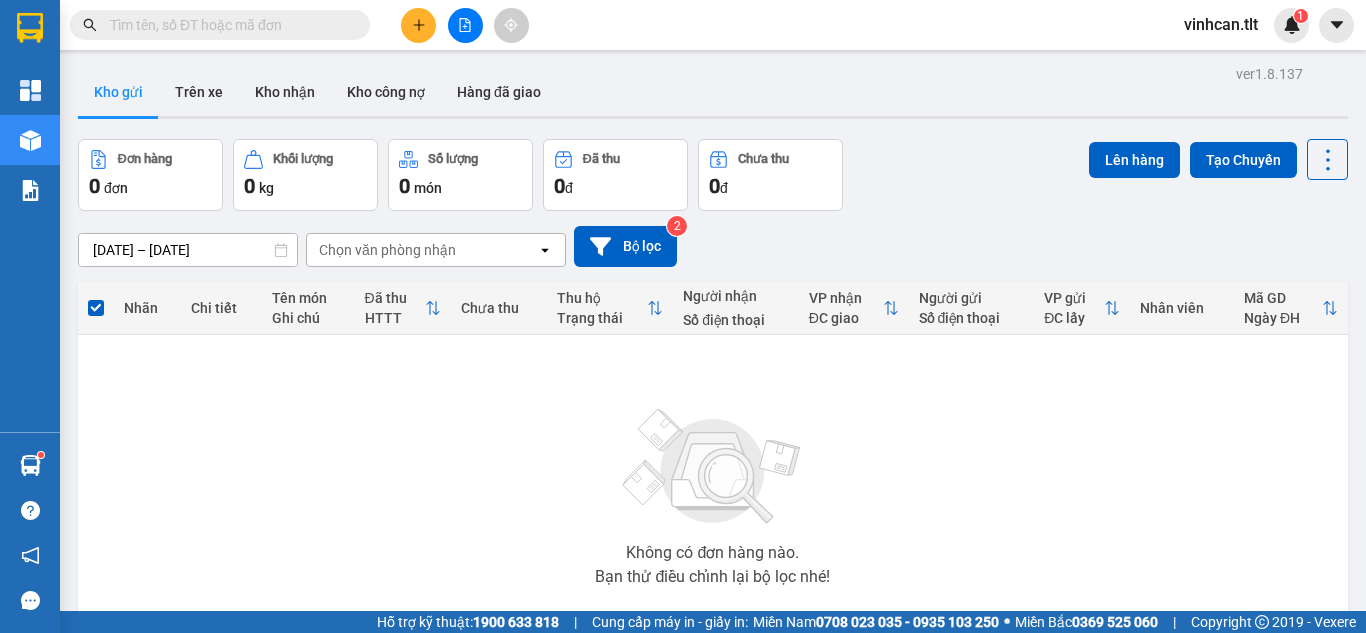 click at bounding box center [465, 25] 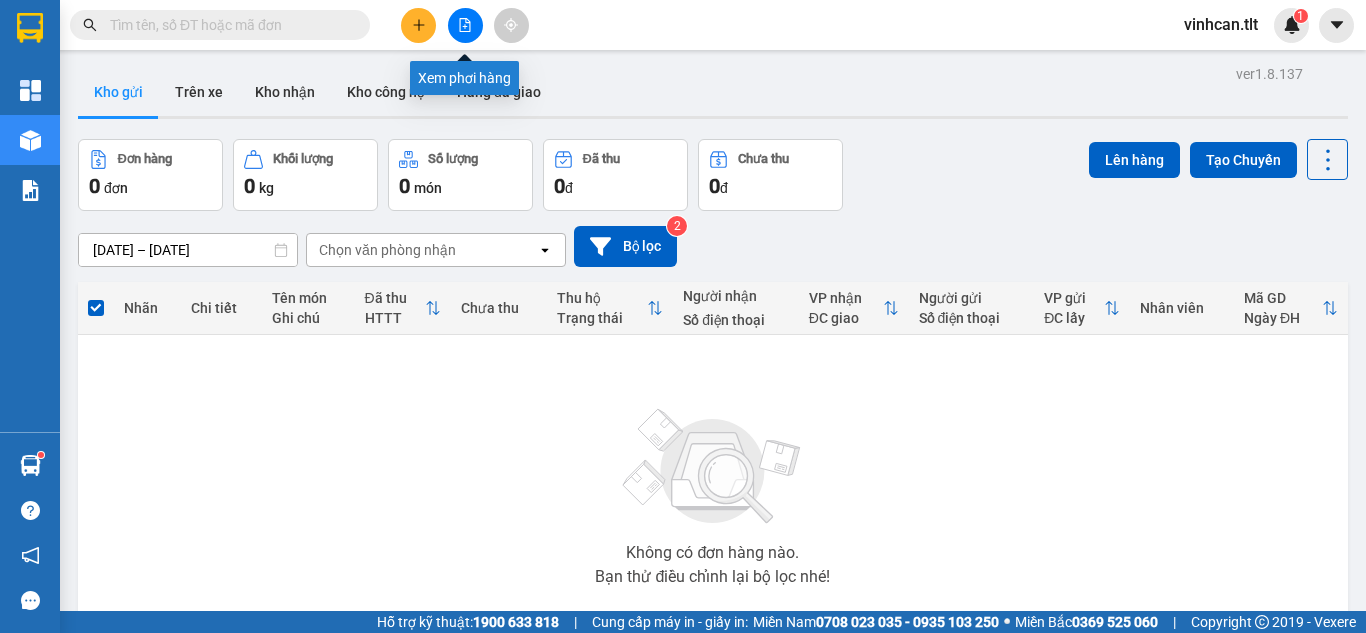 click at bounding box center [465, 25] 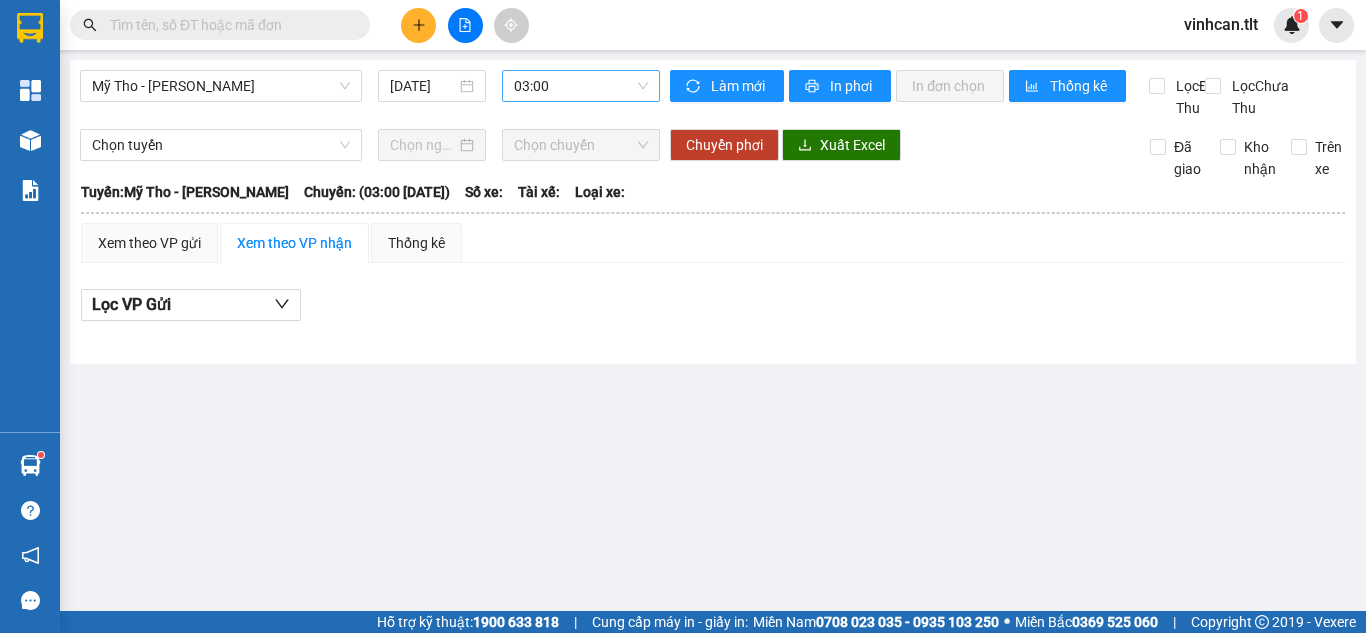 click on "03:00" at bounding box center [581, 86] 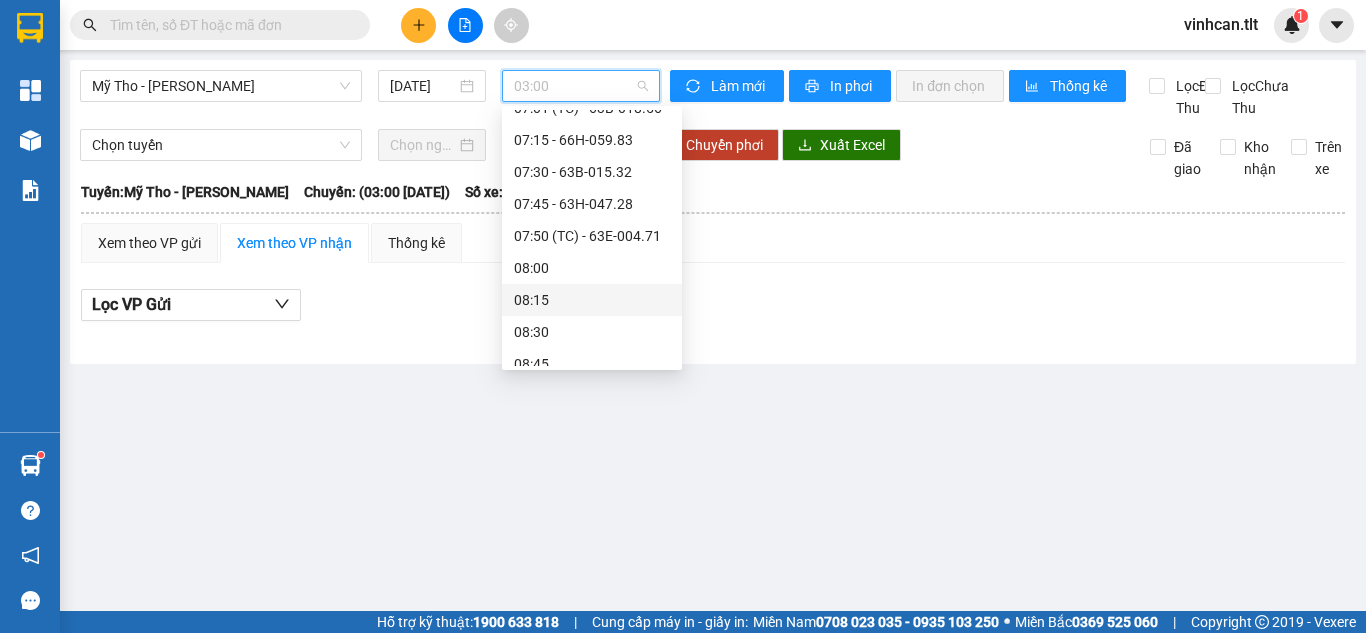 scroll, scrollTop: 600, scrollLeft: 0, axis: vertical 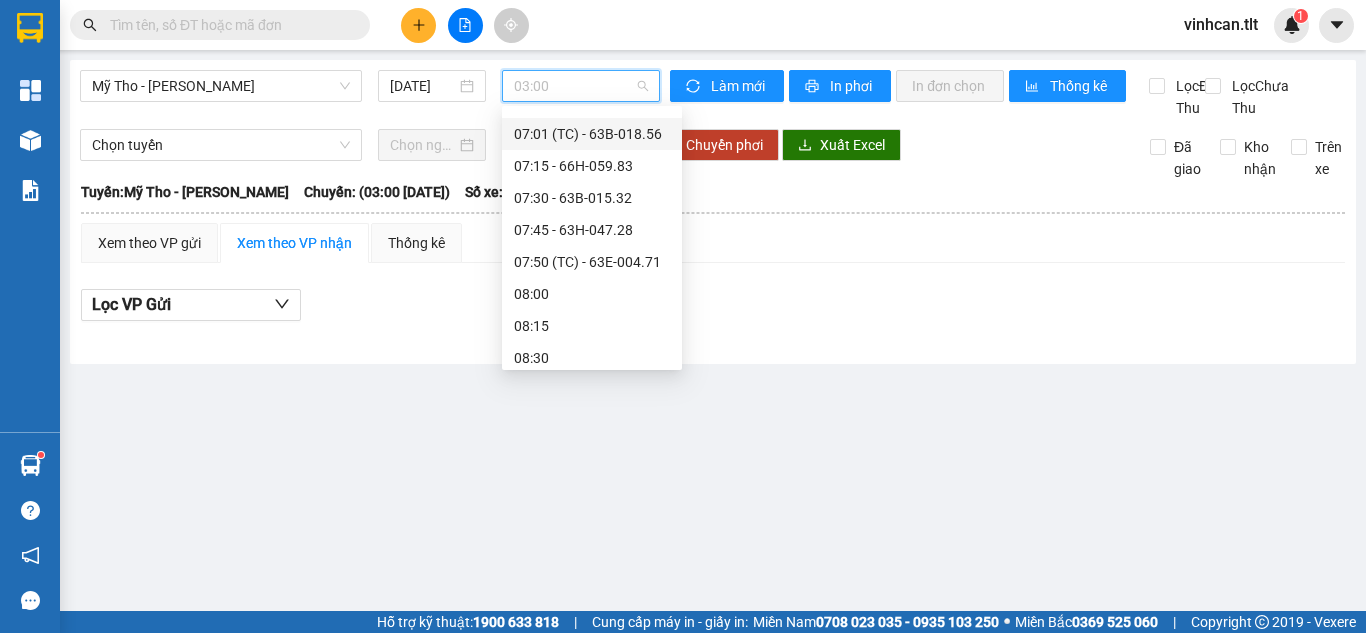 click on "07:01   (TC)   - 63B-018.56" at bounding box center [592, 134] 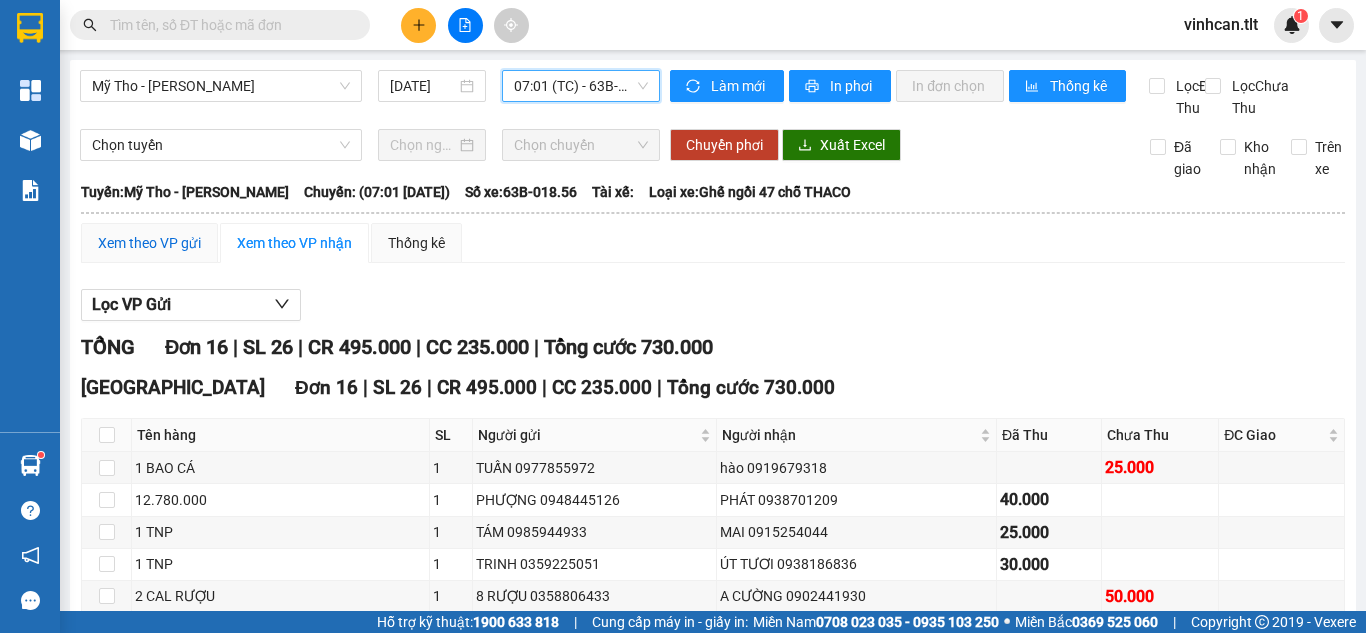 click on "Xem theo VP gửi" at bounding box center [149, 243] 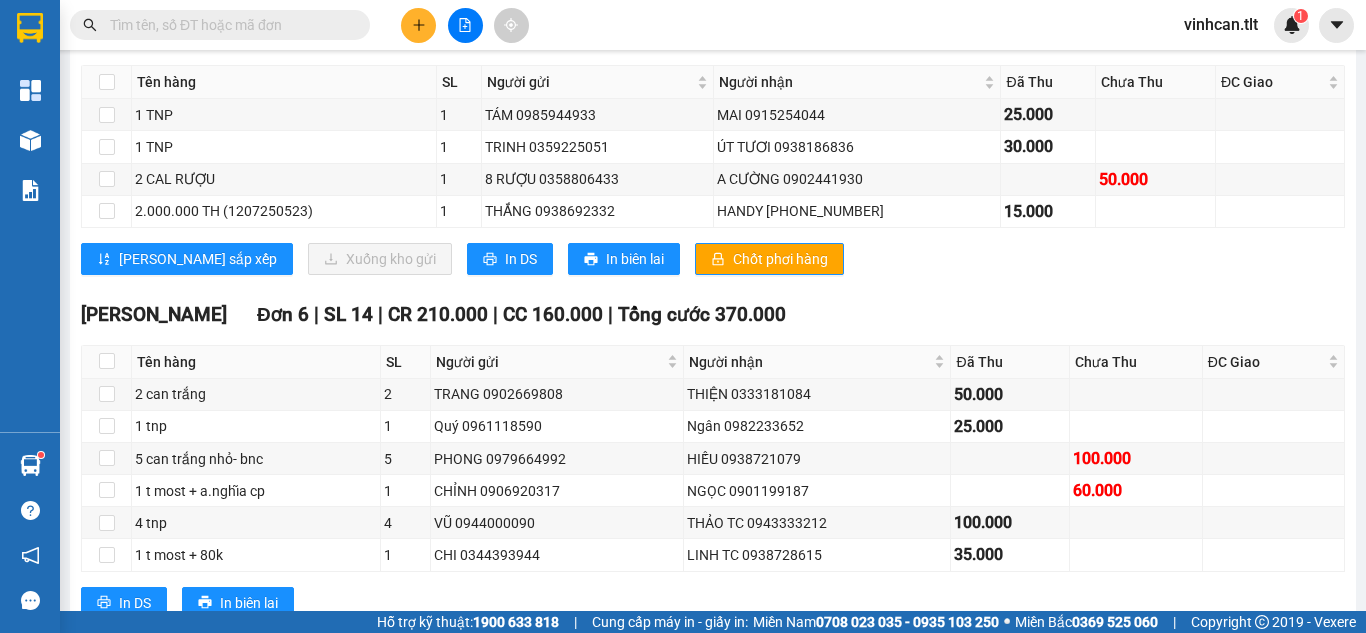 scroll, scrollTop: 500, scrollLeft: 0, axis: vertical 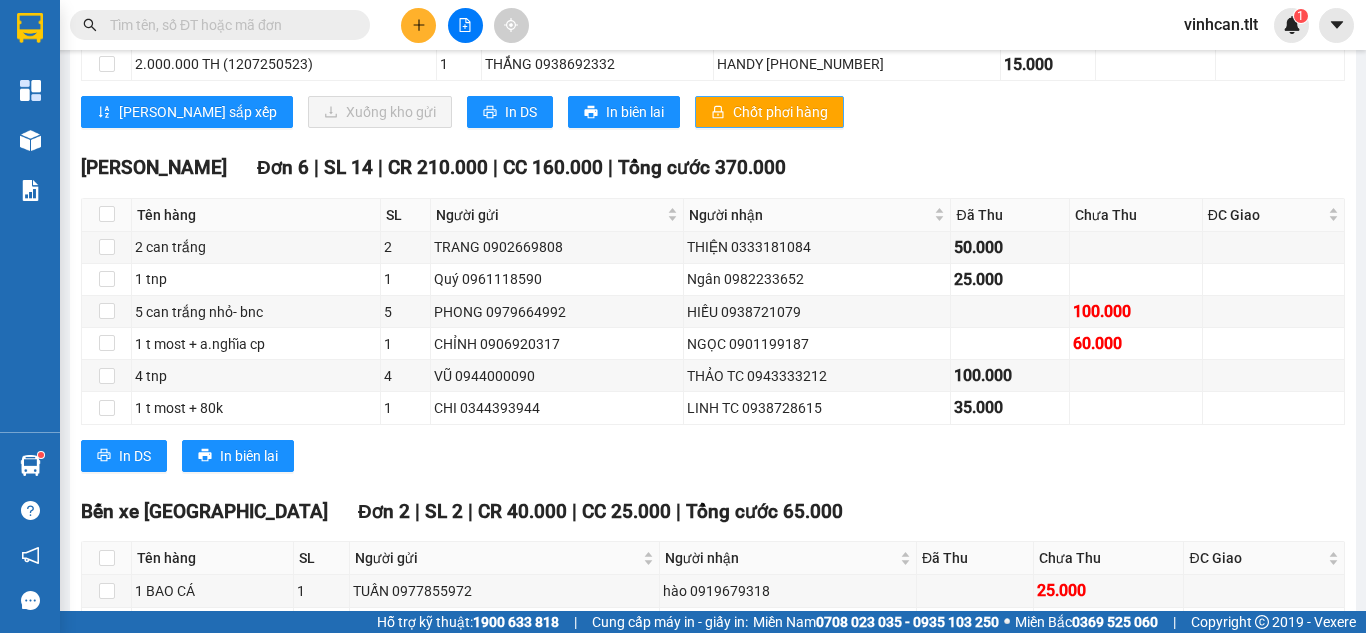 click on "Chốt phơi hàng" at bounding box center [780, 112] 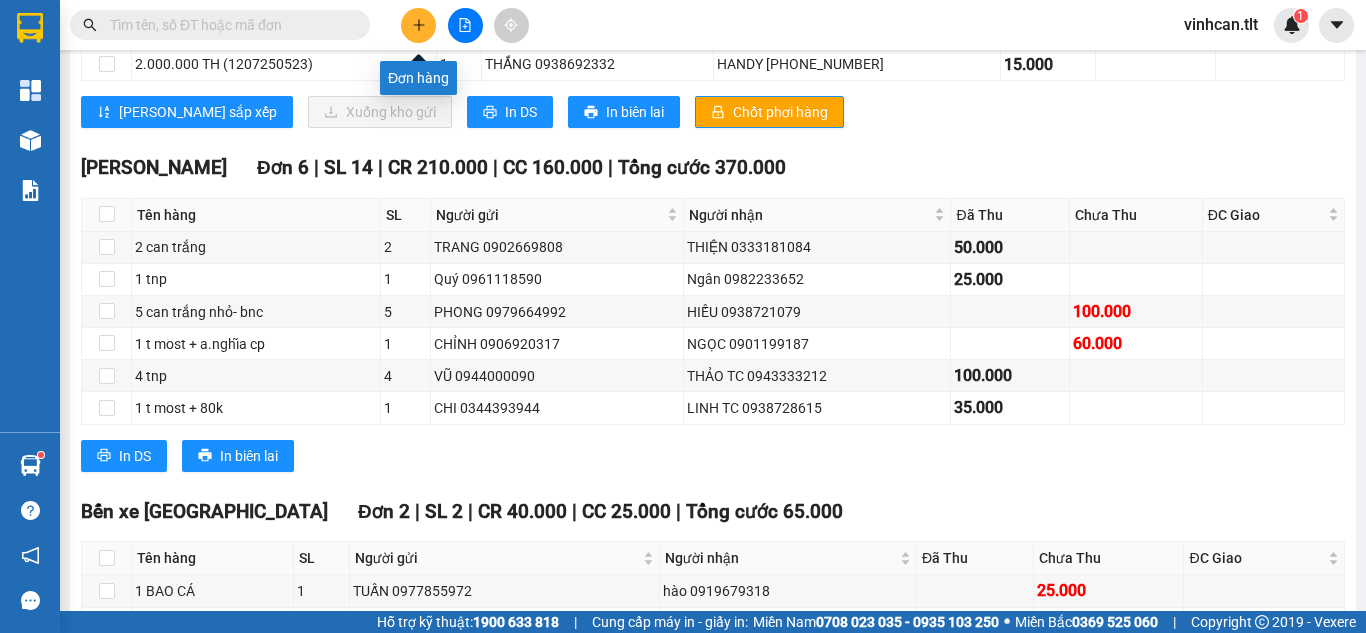 click 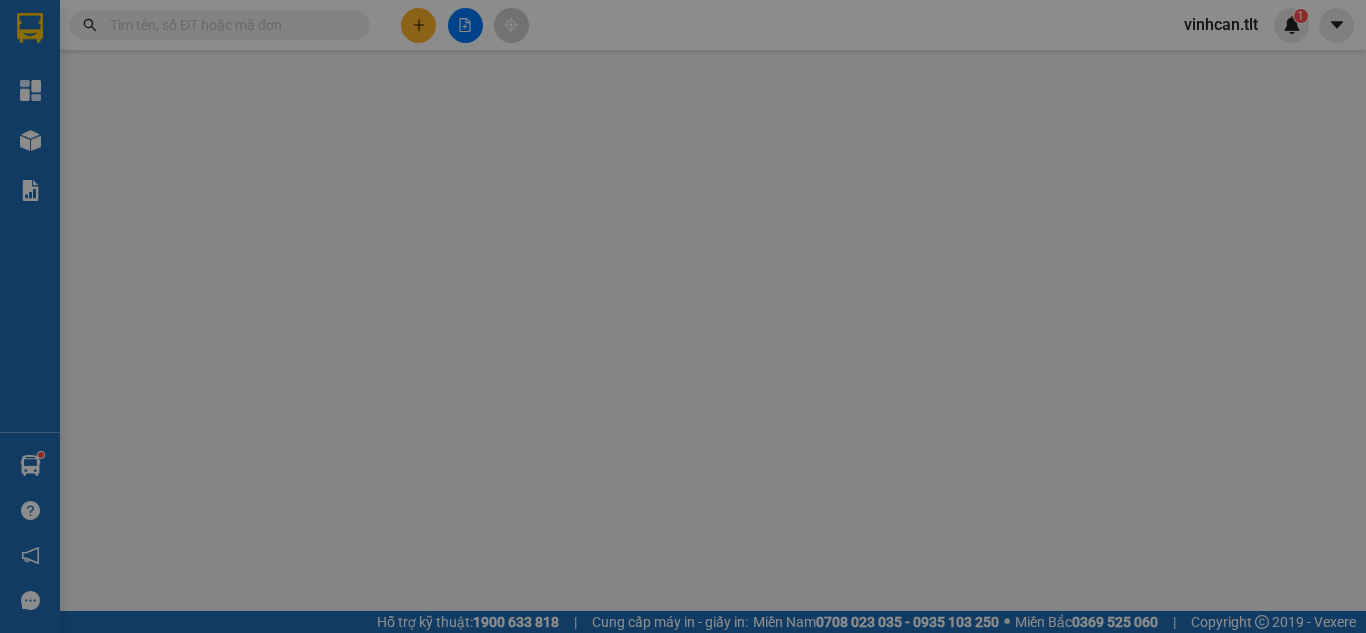 scroll, scrollTop: 0, scrollLeft: 0, axis: both 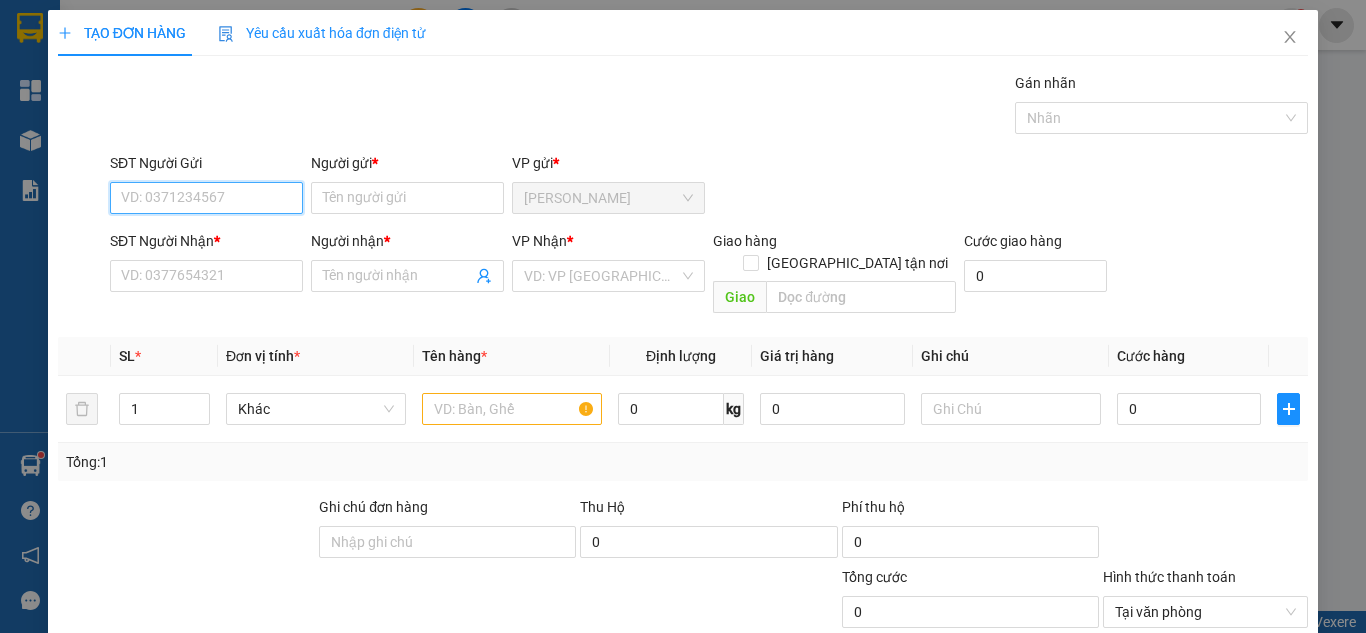 click on "SĐT Người Gửi" at bounding box center (206, 198) 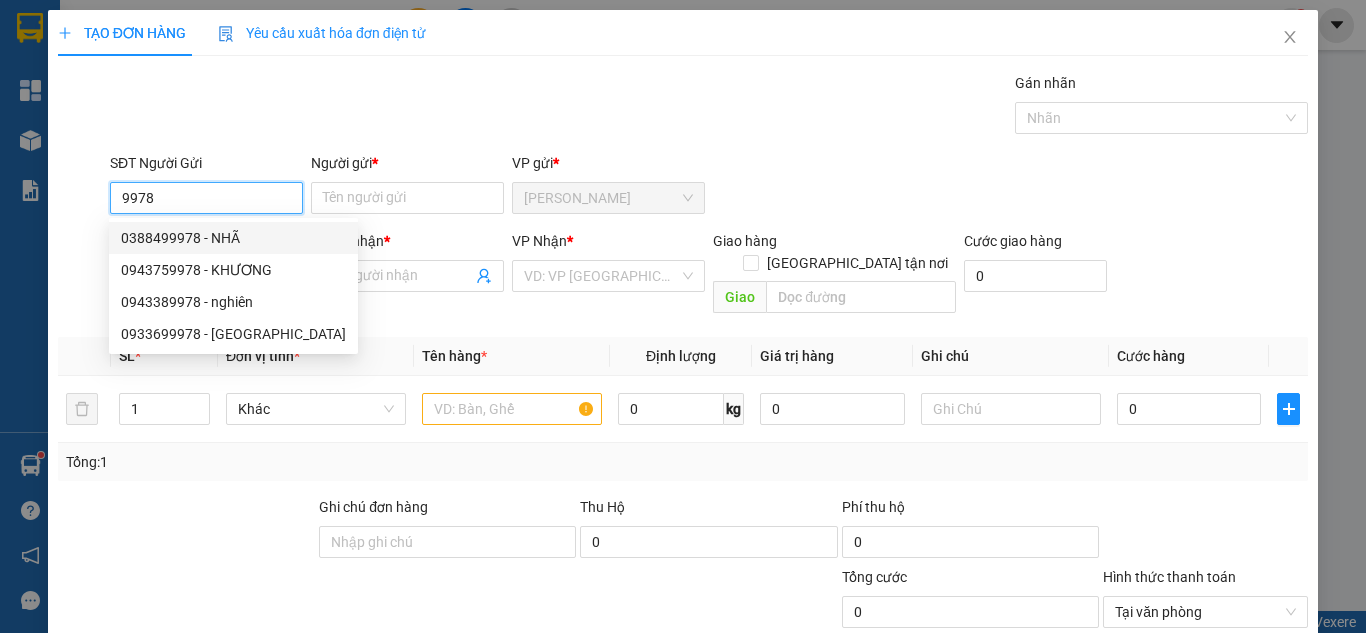 click on "0388499978 - NHÃ" at bounding box center (233, 238) 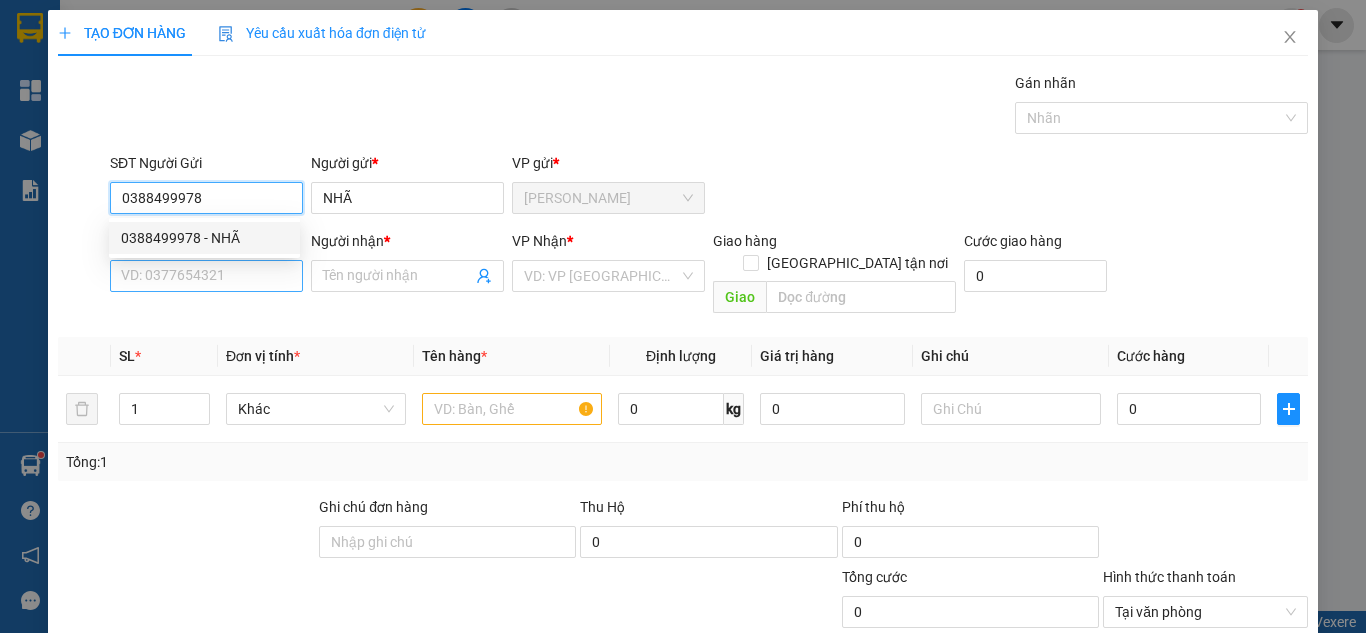 type on "0388499978" 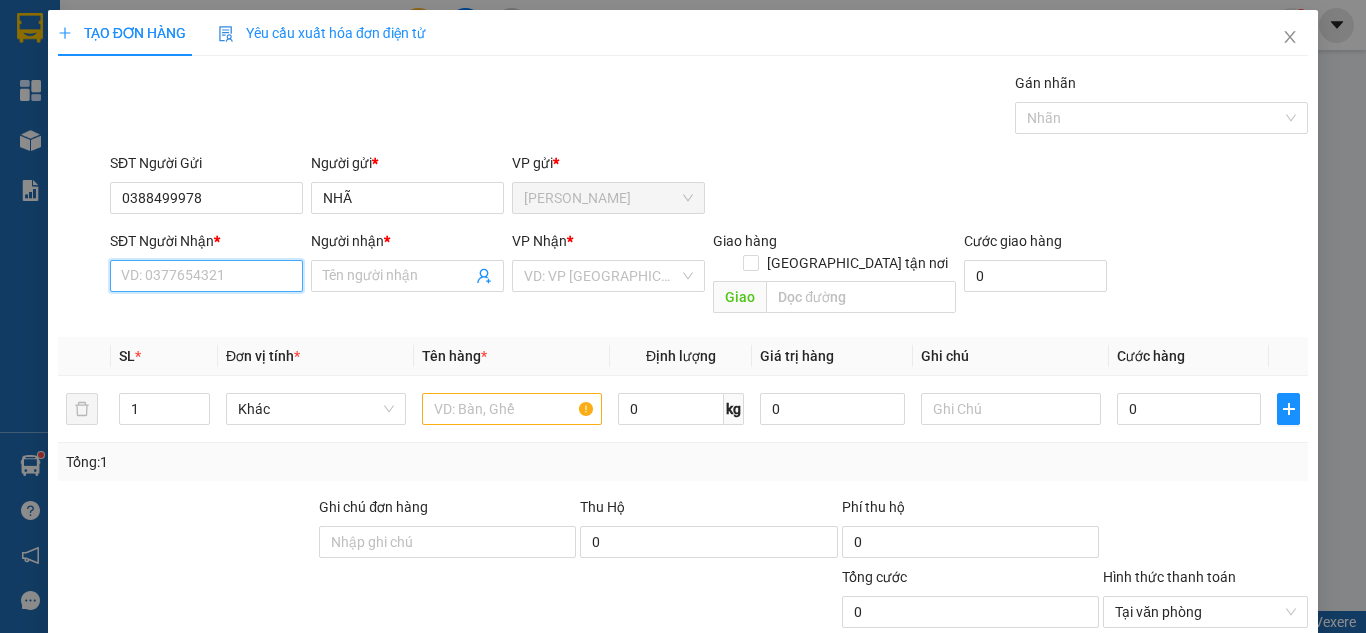 click on "SĐT Người Nhận  *" at bounding box center [206, 276] 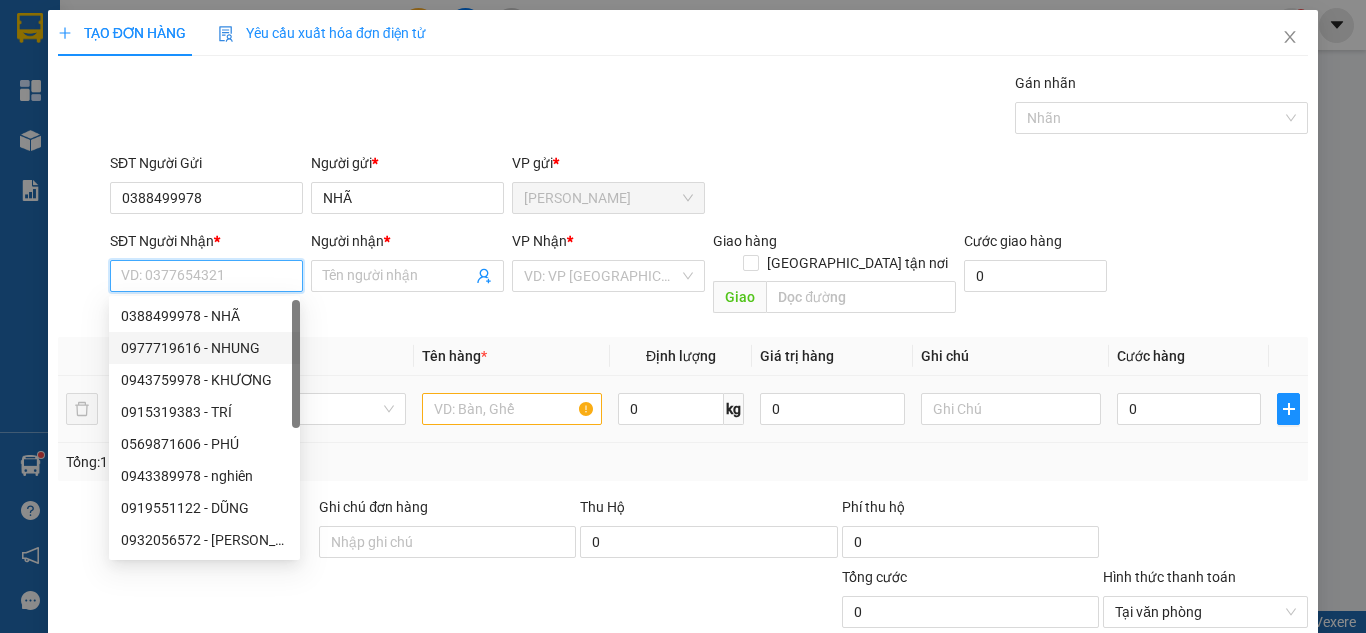 click on "0977719616 - NHUNG" at bounding box center [204, 348] 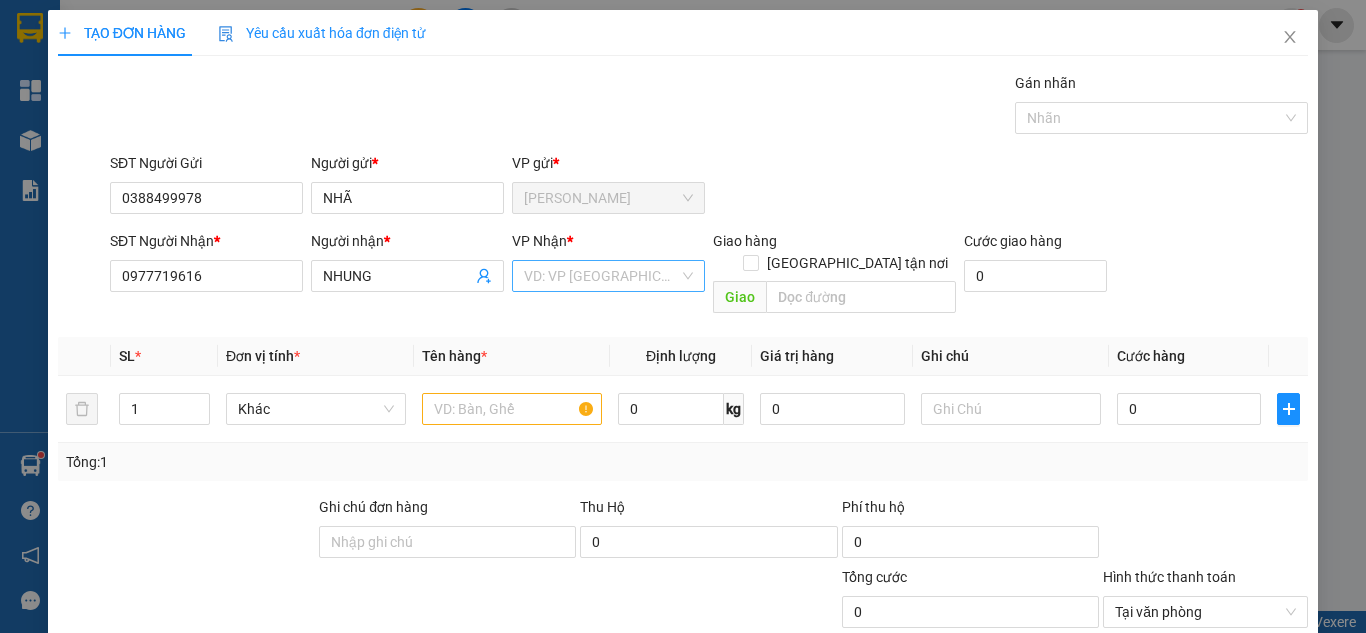 click at bounding box center [601, 276] 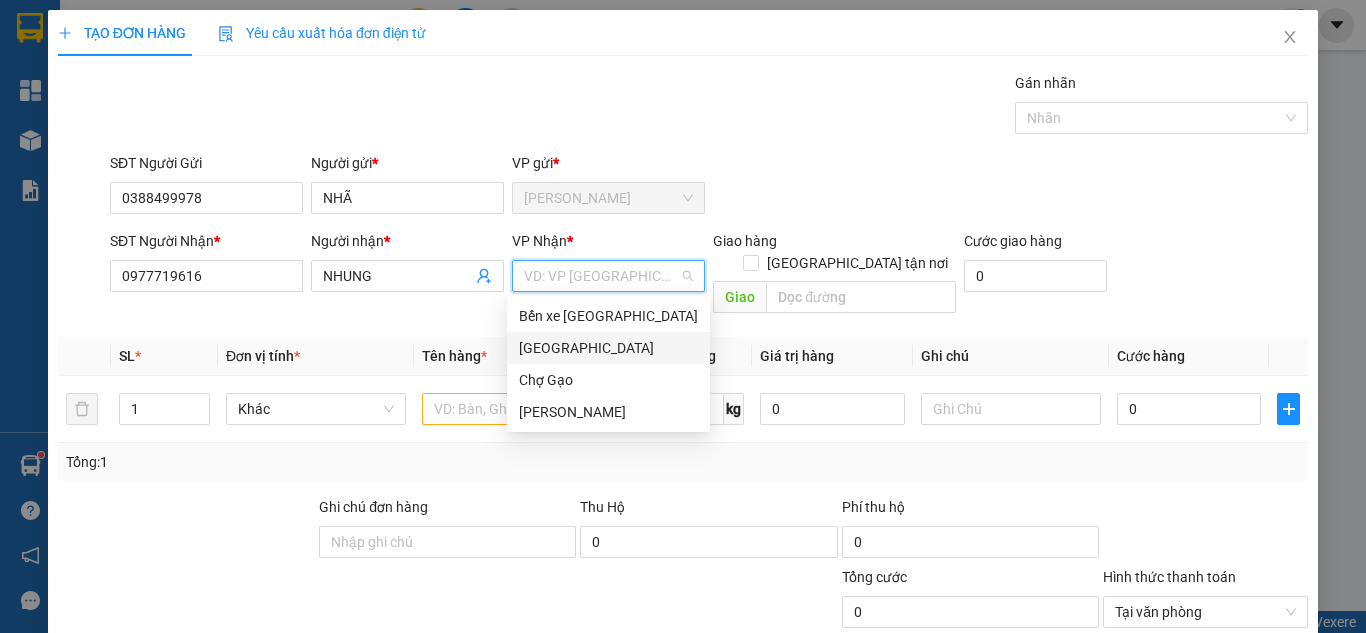 click on "[GEOGRAPHIC_DATA]" at bounding box center [608, 348] 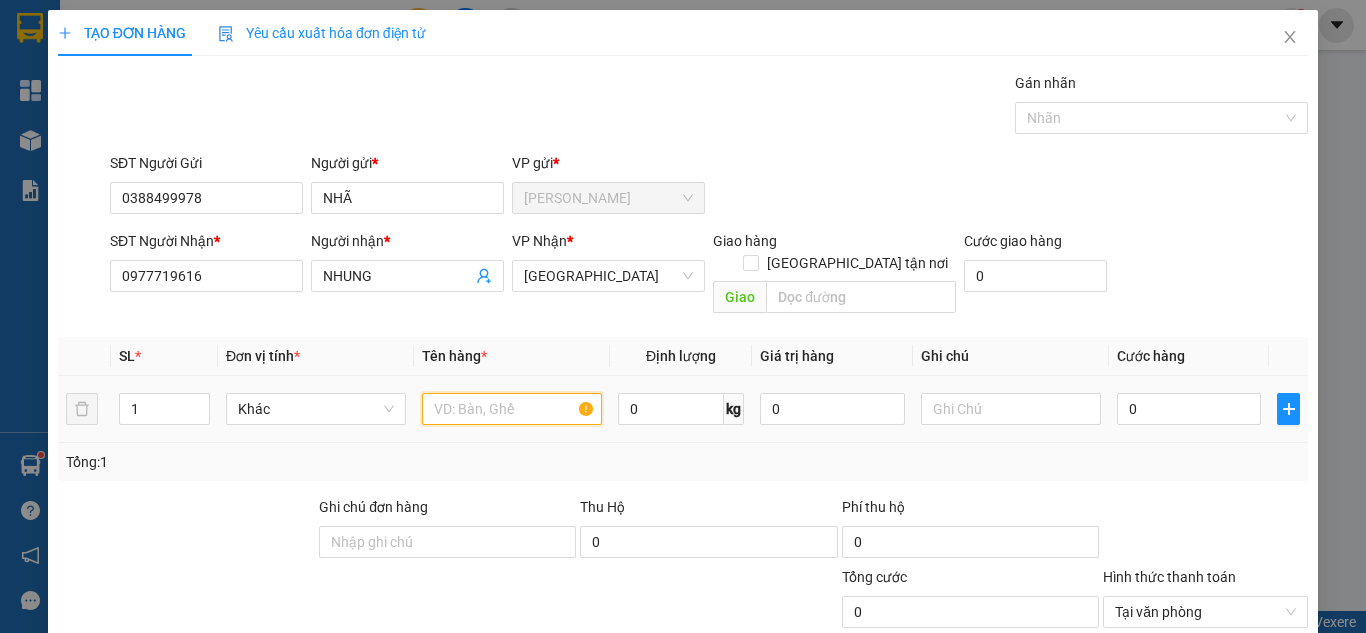 click at bounding box center [512, 409] 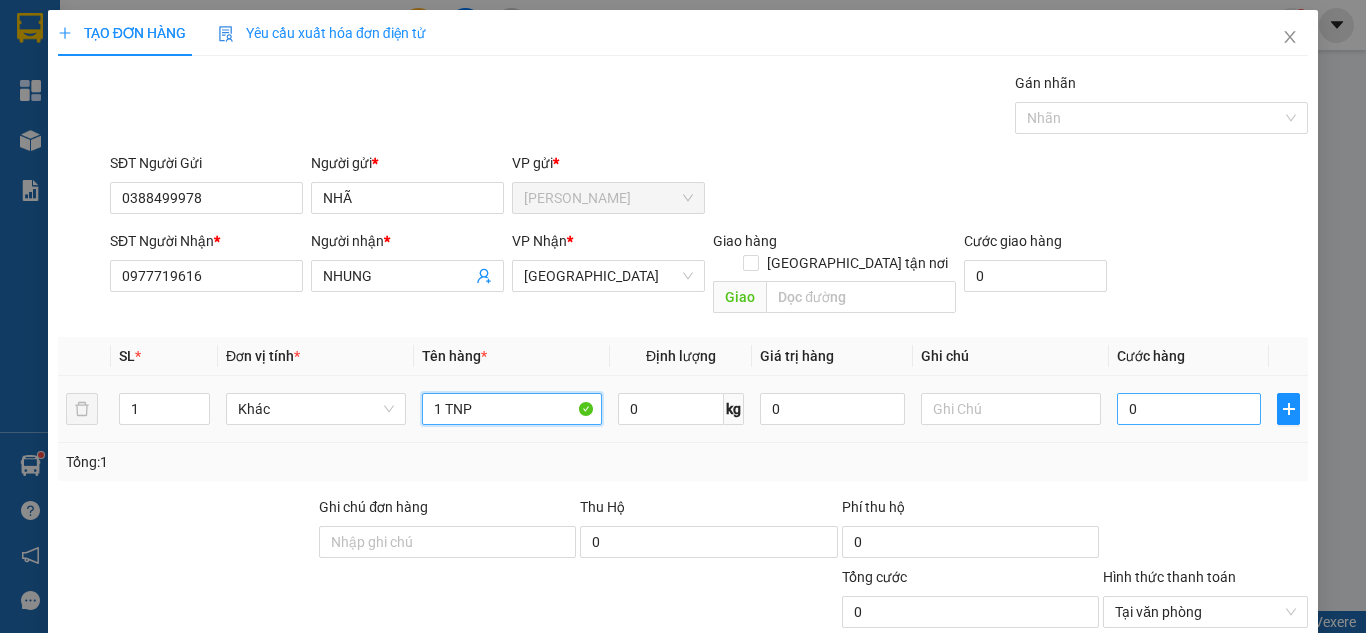 type on "1 TNP" 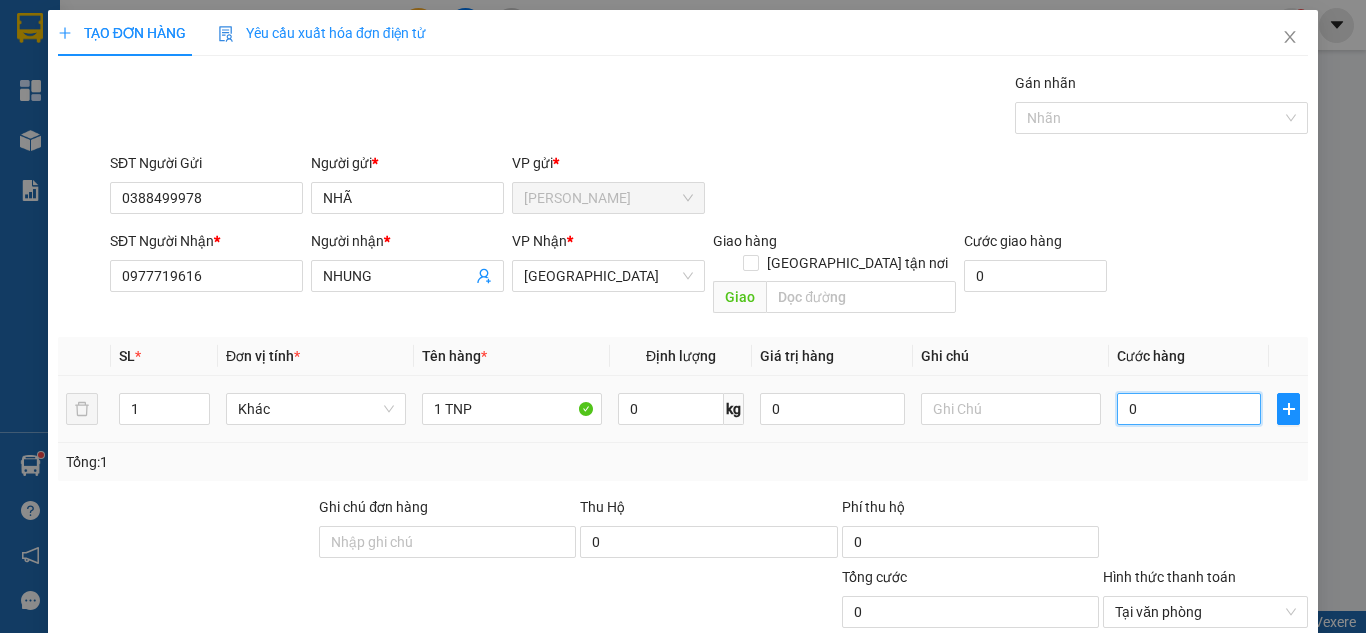 click on "0" at bounding box center (1189, 409) 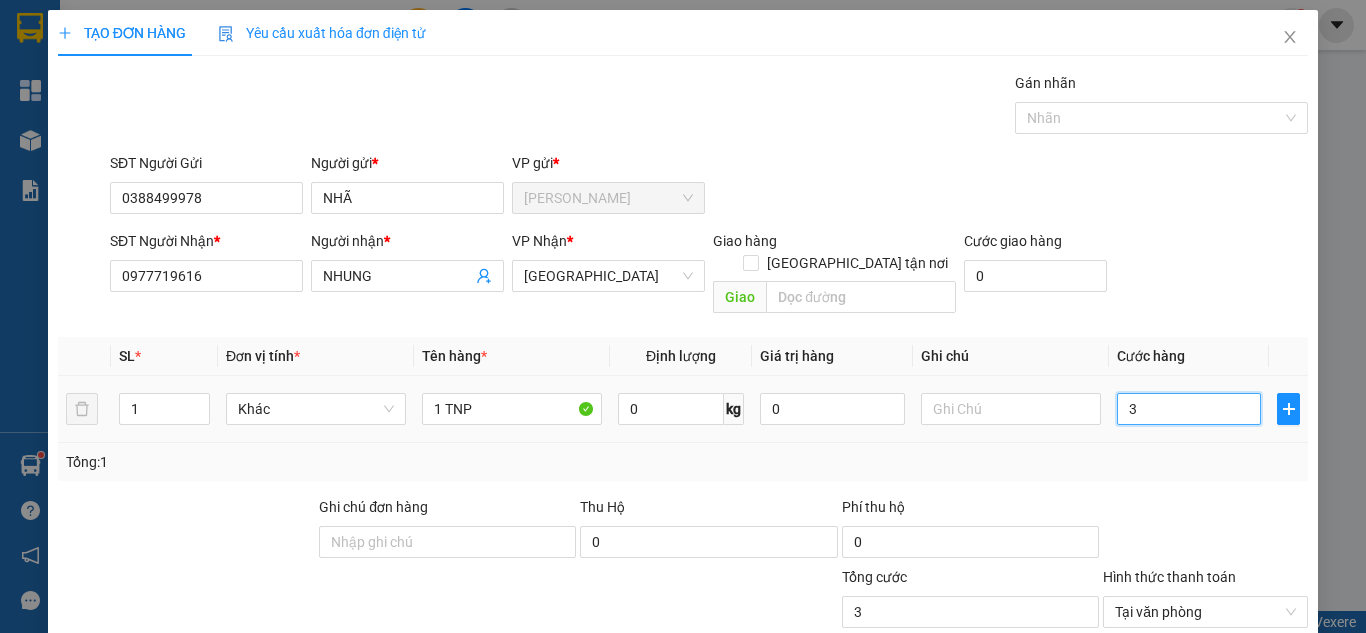 type on "30" 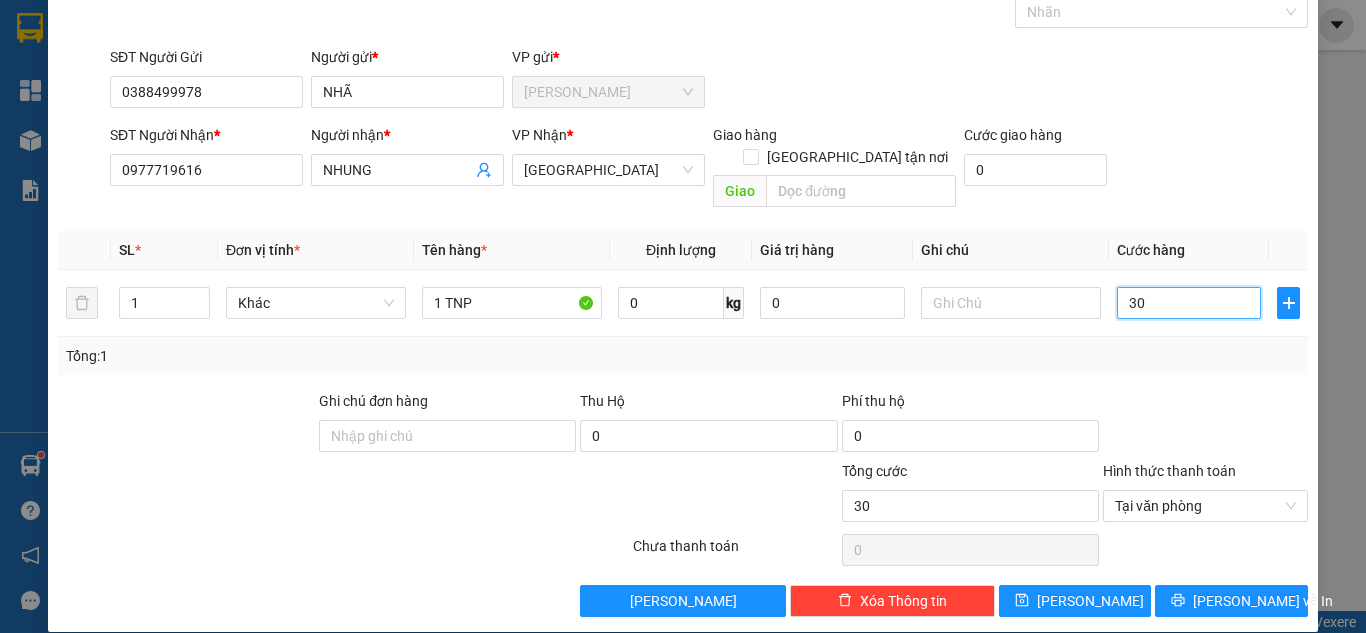 scroll, scrollTop: 107, scrollLeft: 0, axis: vertical 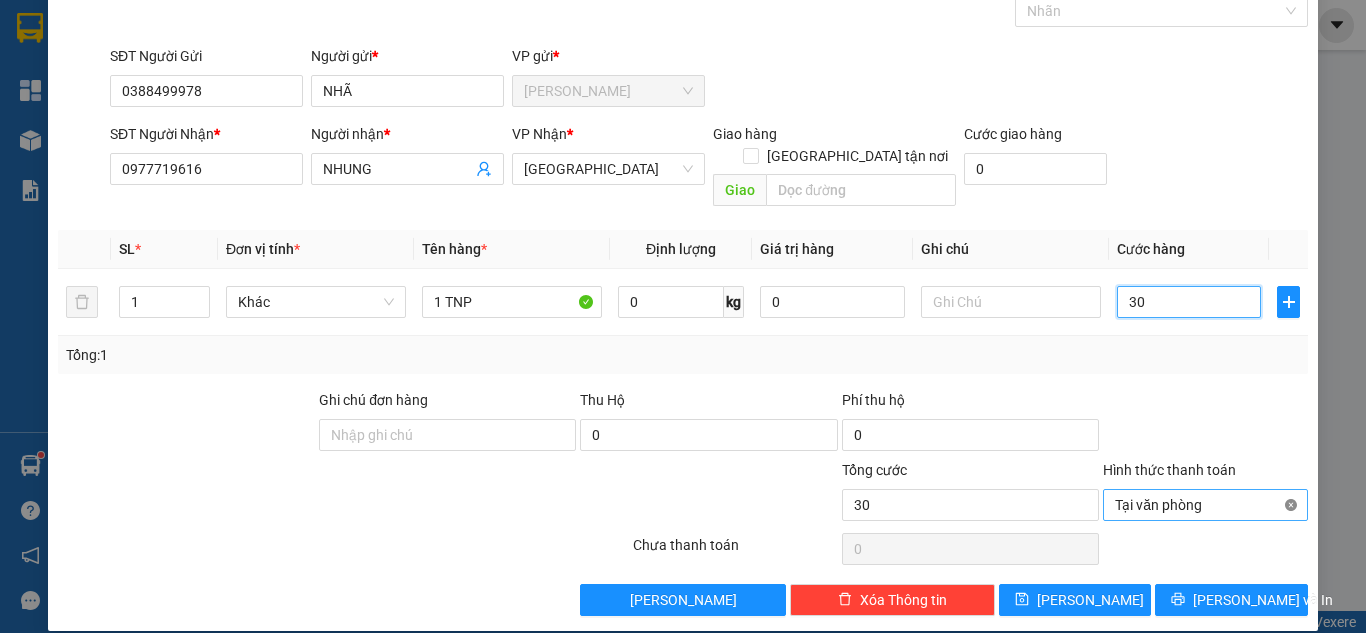 type on "30" 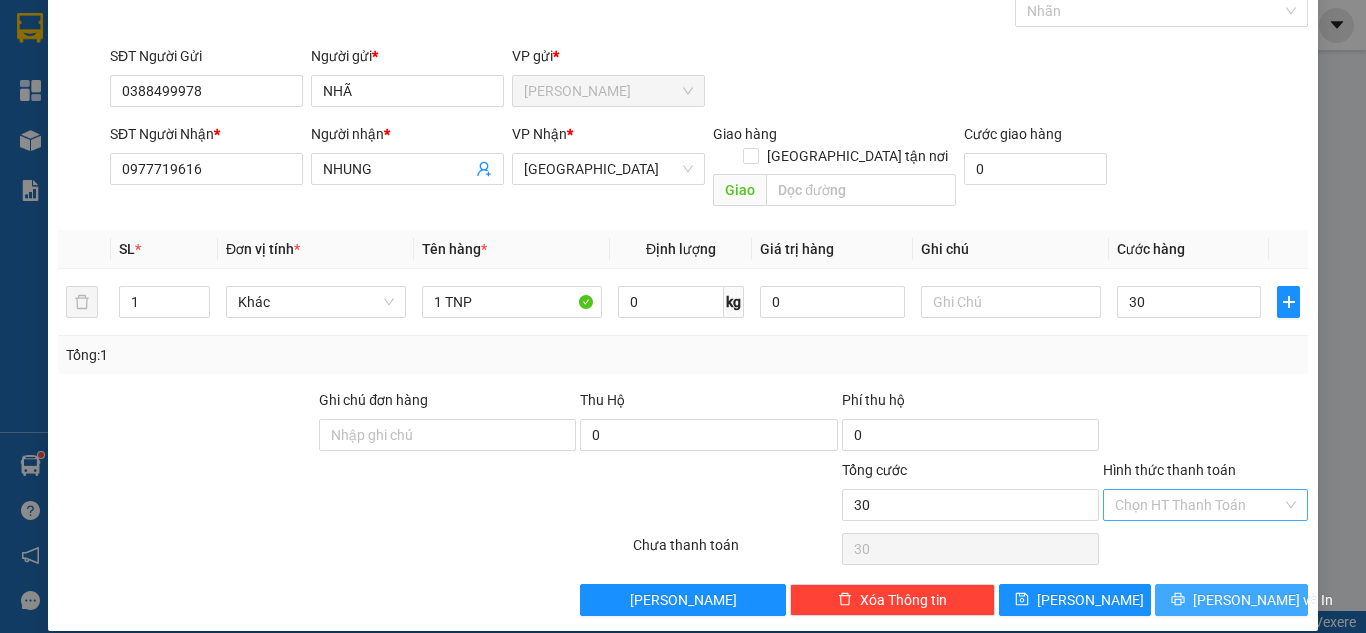 type on "30.000" 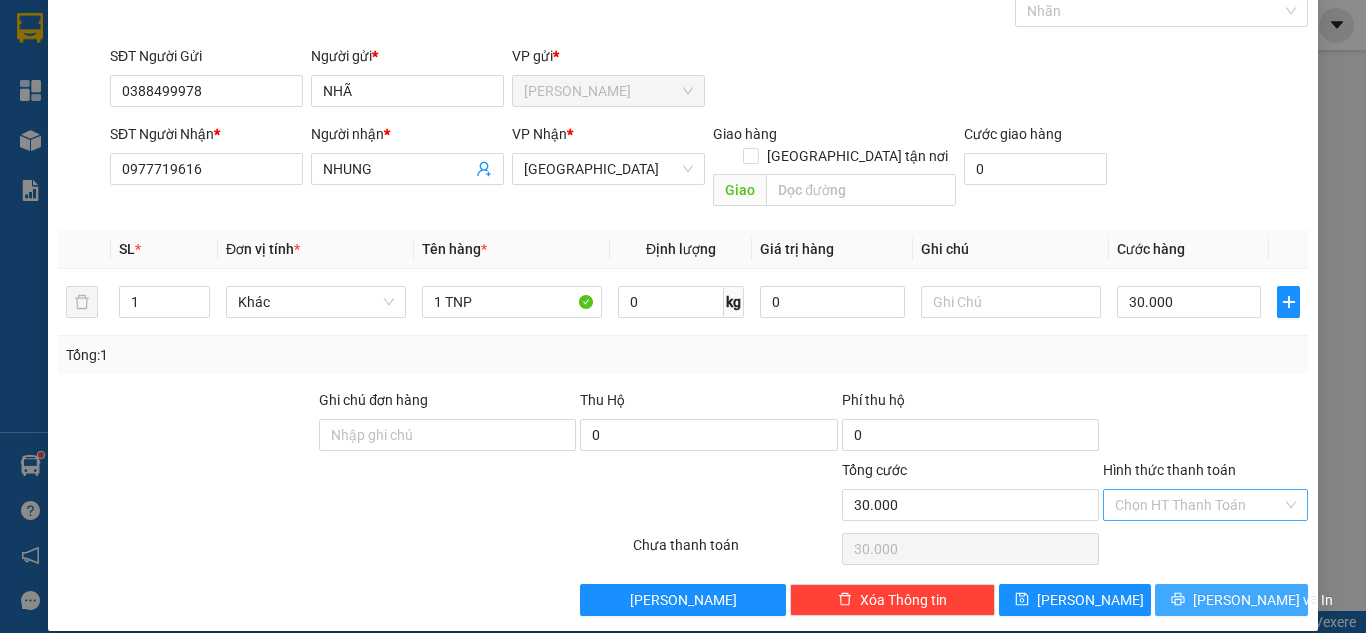 click on "[PERSON_NAME] và In" at bounding box center [1263, 600] 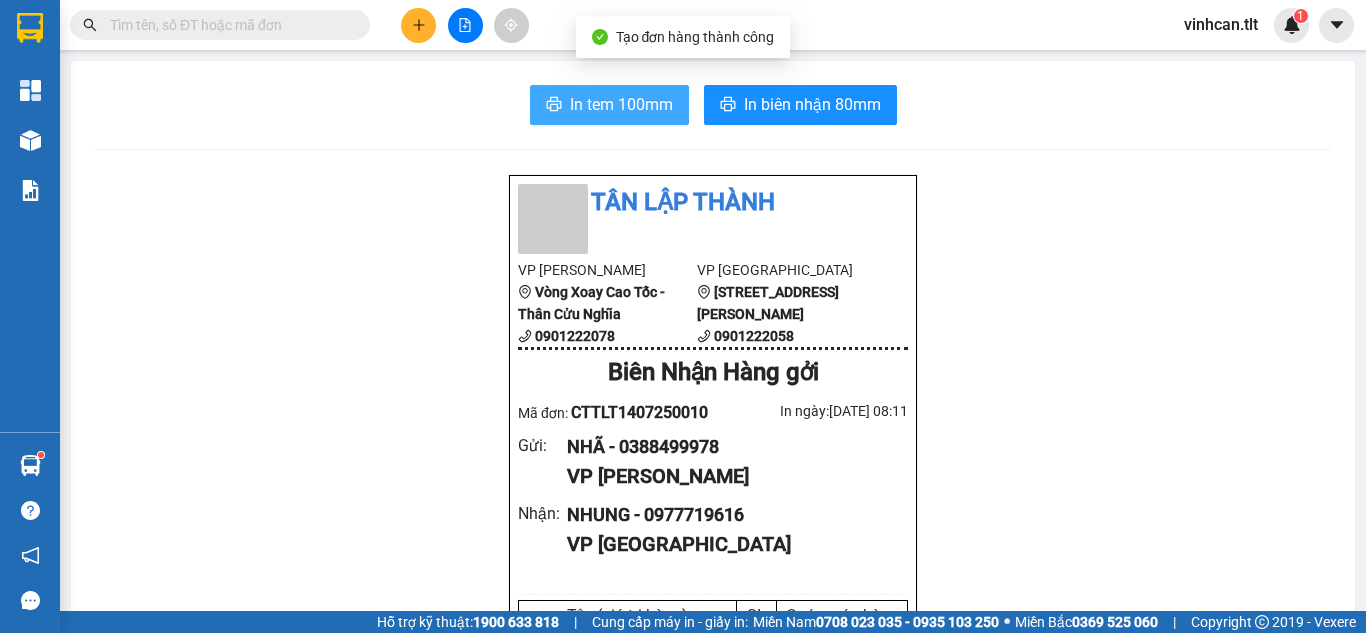 click on "In tem 100mm" at bounding box center (621, 104) 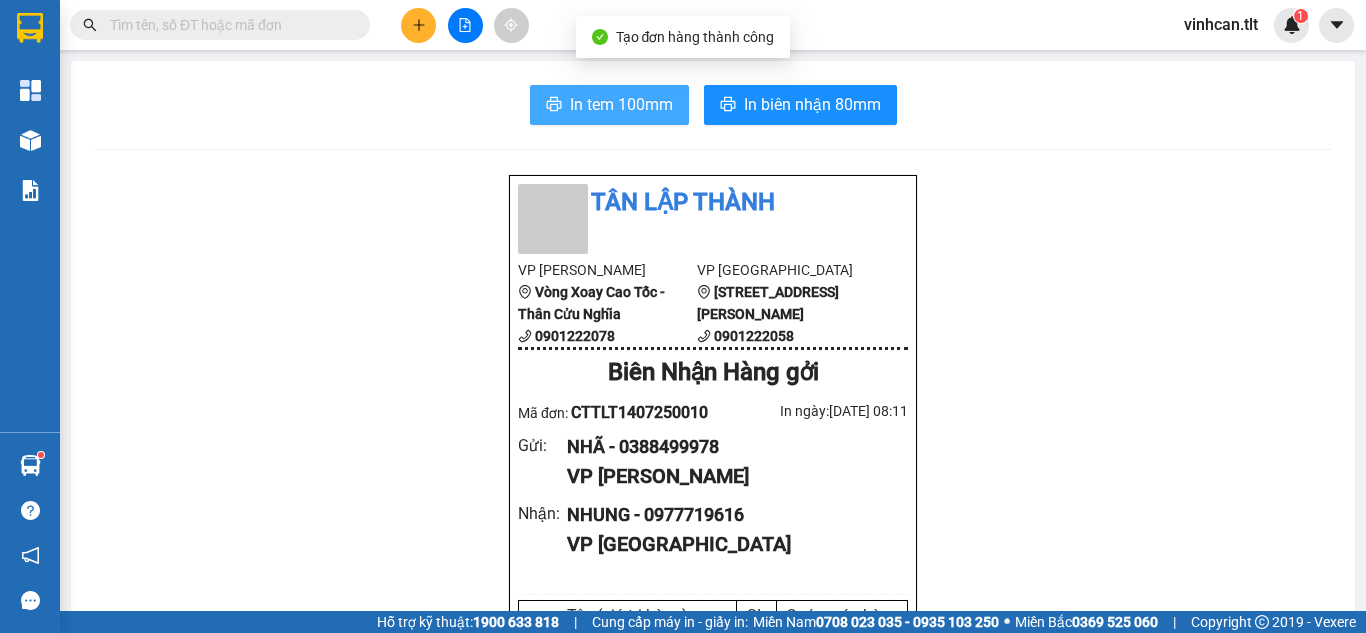 scroll, scrollTop: 0, scrollLeft: 0, axis: both 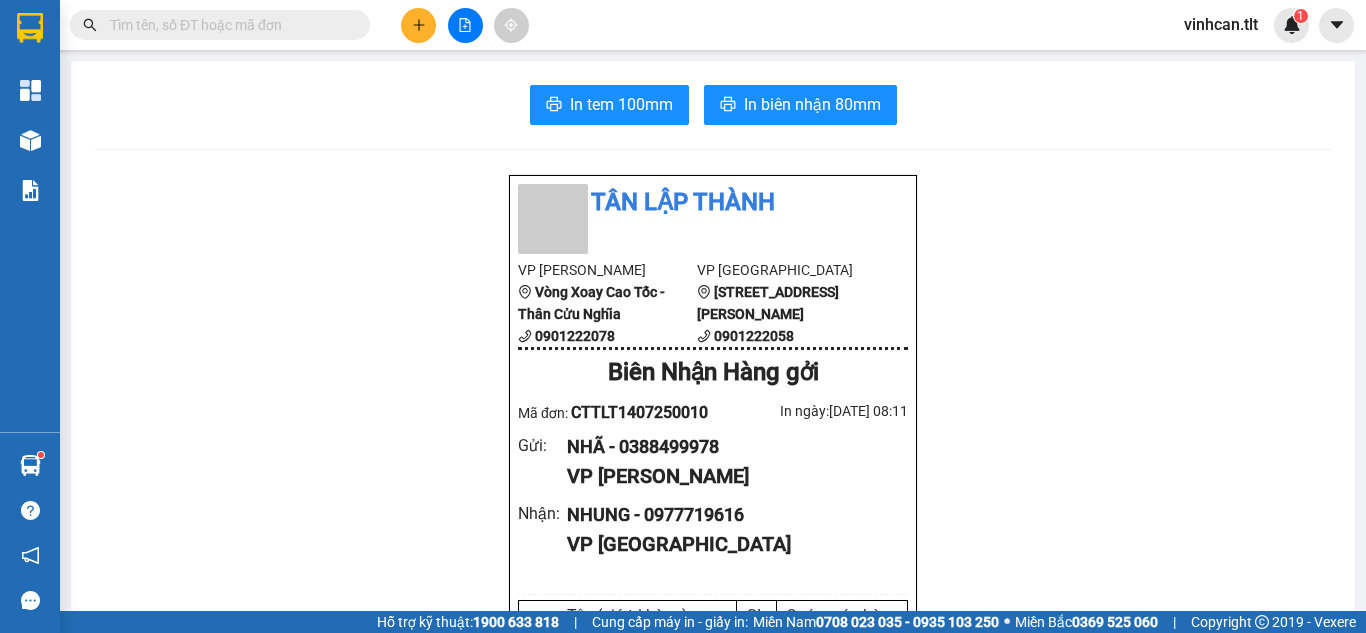 click on "In tem 100mm
In biên nhận 80mm Tân Lập Thành VP Cao Tốc   Vòng Xoay Cao Tốc - Thân Cửu Nghĩa   0901222078 VP [GEOGRAPHIC_DATA]   [GEOGRAPHIC_DATA] 5   0901222058 [GEOGRAPHIC_DATA] Hàng gởi Mã đơn:   CTTLT1407250010 In ngày:  [DATE]   08:11 Gửi :   NHÃ - 0388499978 VP Cao Tốc Nhận :   NHUNG  - 0977719616 VP [GEOGRAPHIC_DATA] Tên (giá trị hàng) SL Cước món hàng Khác - 1 TNP   (0) 1 30.000 Tổng cộng 1 30.000 Loading... Chưa Thu : 30.000 VND Tổng phải thu : 30.000 VND Quy định nhận/gửi hàng : Hàng hóa quá 7 ngày, nhà xe không chịu trách nhiệm hư hao, thất lạc. Nhà xe không bồi thường khi vận chuyển hàng dễ vỡ. Hàng không kê khai giá trị nếu thất lạc nhà xe chỉ bồi thường tối đa 10 lần cước vận chuyển. Đối với tiền, quý khách vui lòng mang theo CMND để đối chiếu. Nhà xe không chịu trách nhiệm với hàng niêm phong/hàng quốc cấm. CTTLT1407250010 Cao Tốc NHÃ" at bounding box center [683, 305] 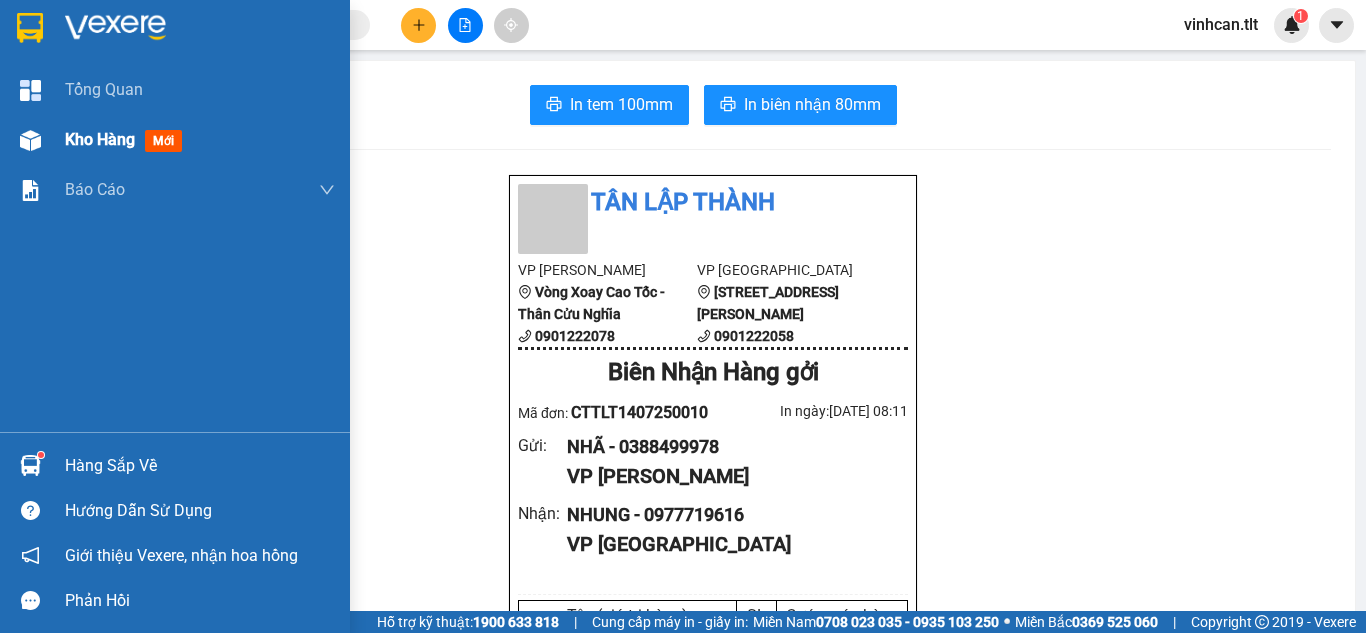 click at bounding box center (30, 140) 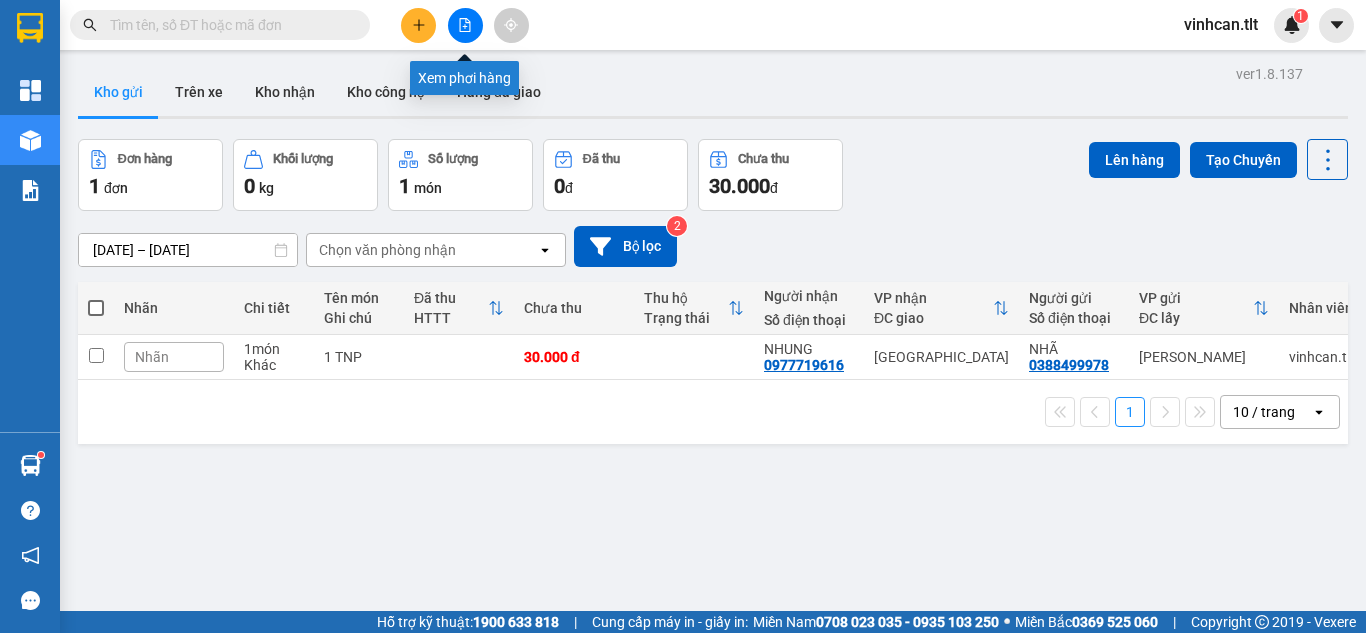 click 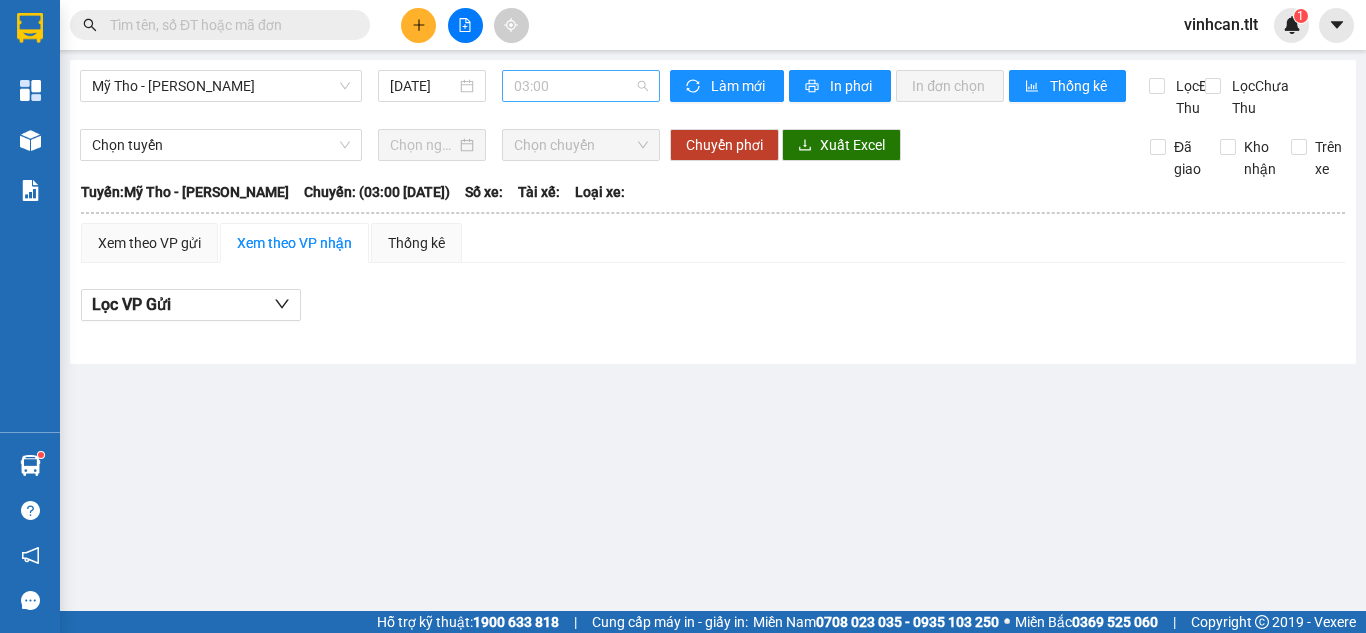 click on "03:00" at bounding box center (581, 86) 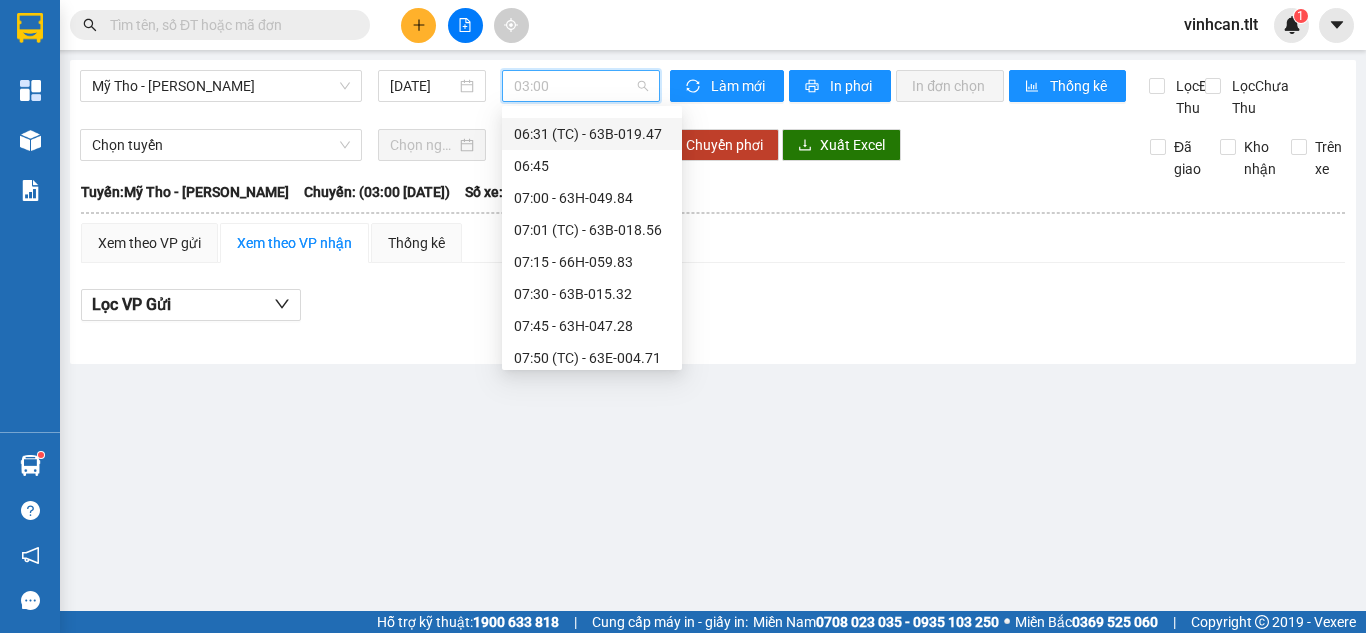 scroll, scrollTop: 500, scrollLeft: 0, axis: vertical 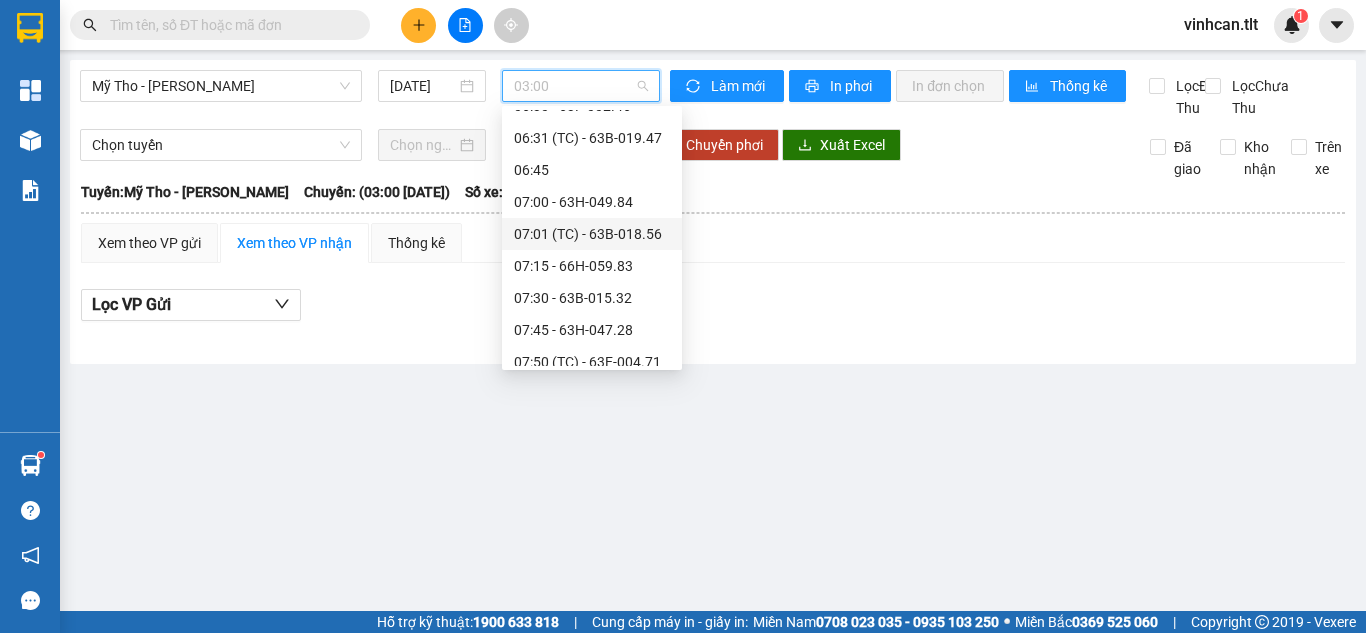 click on "07:01   (TC)   - 63B-018.56" at bounding box center [592, 234] 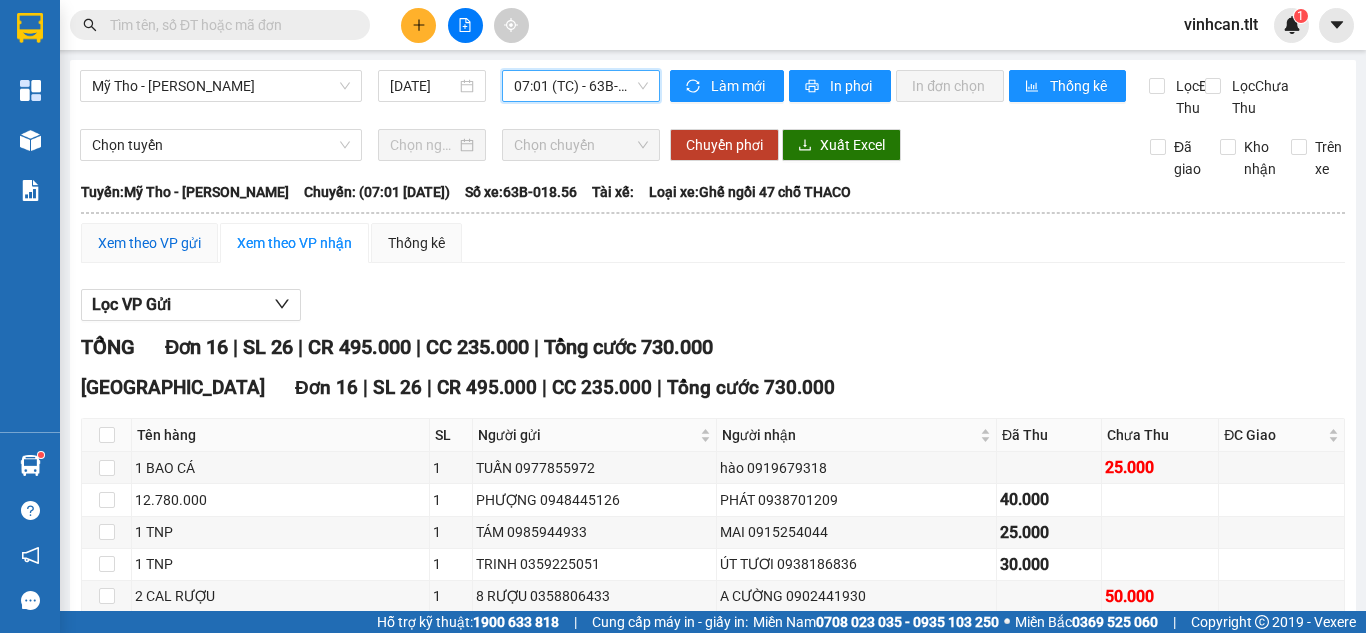 click on "Xem theo VP gửi" at bounding box center [149, 243] 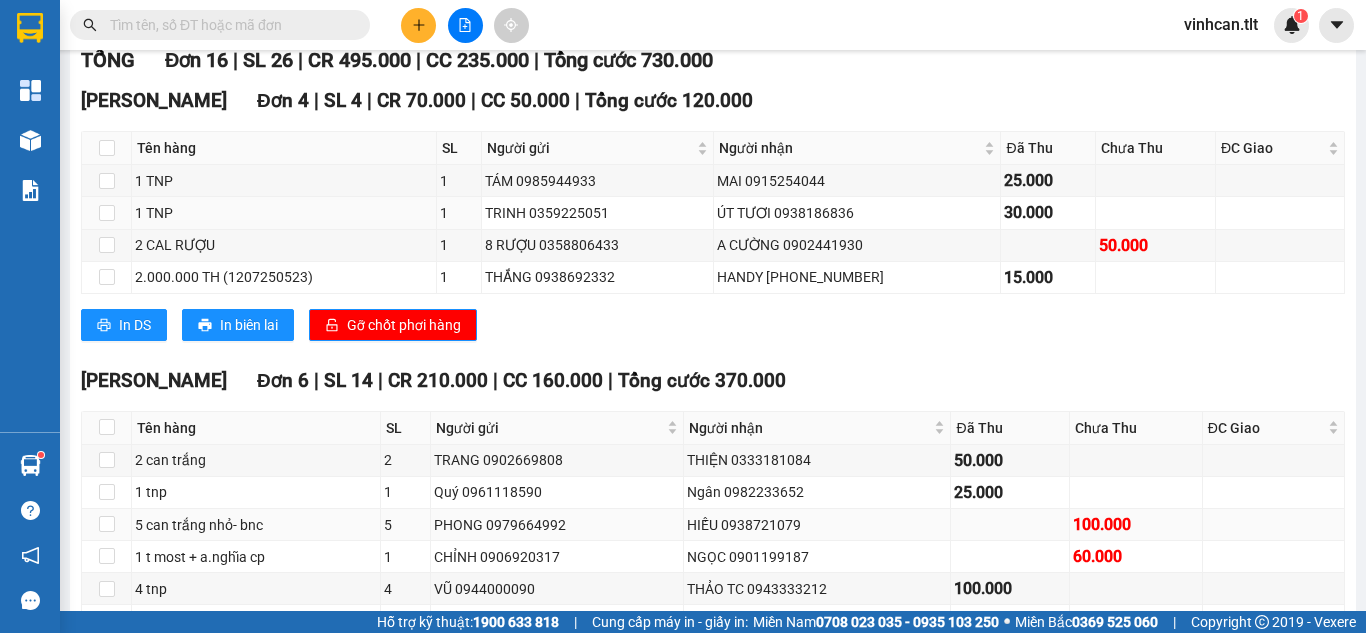 scroll, scrollTop: 400, scrollLeft: 0, axis: vertical 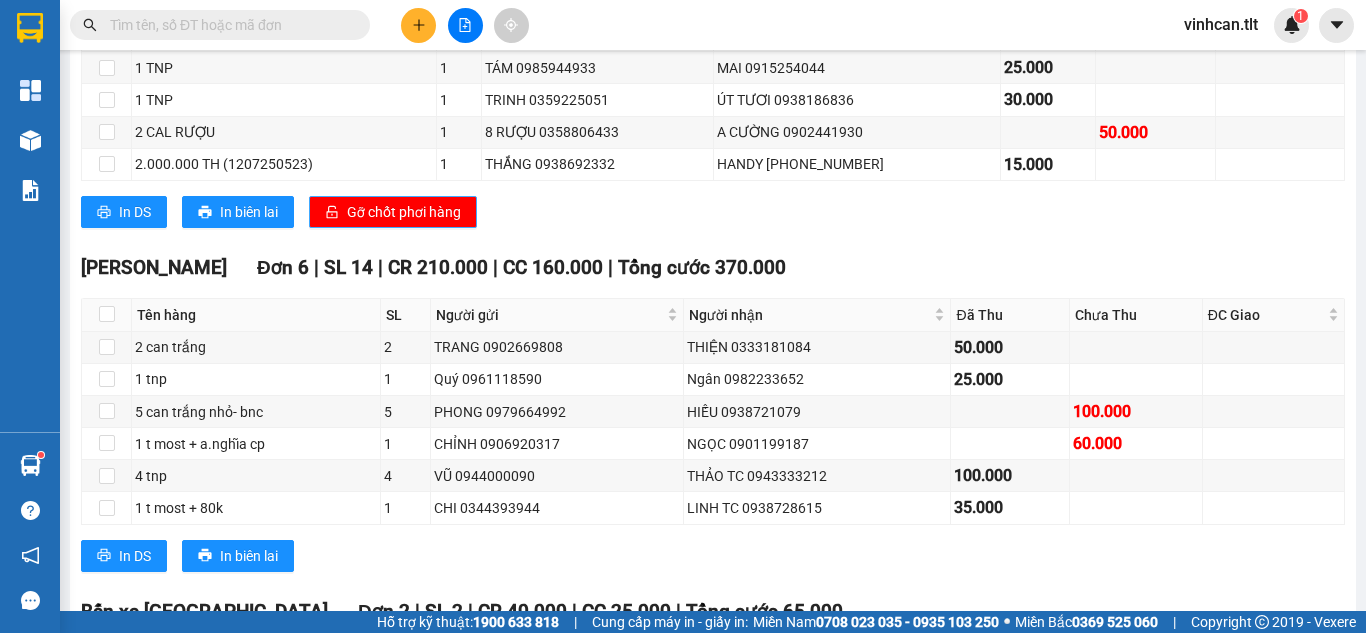 click on "Gỡ chốt phơi hàng" at bounding box center (404, 212) 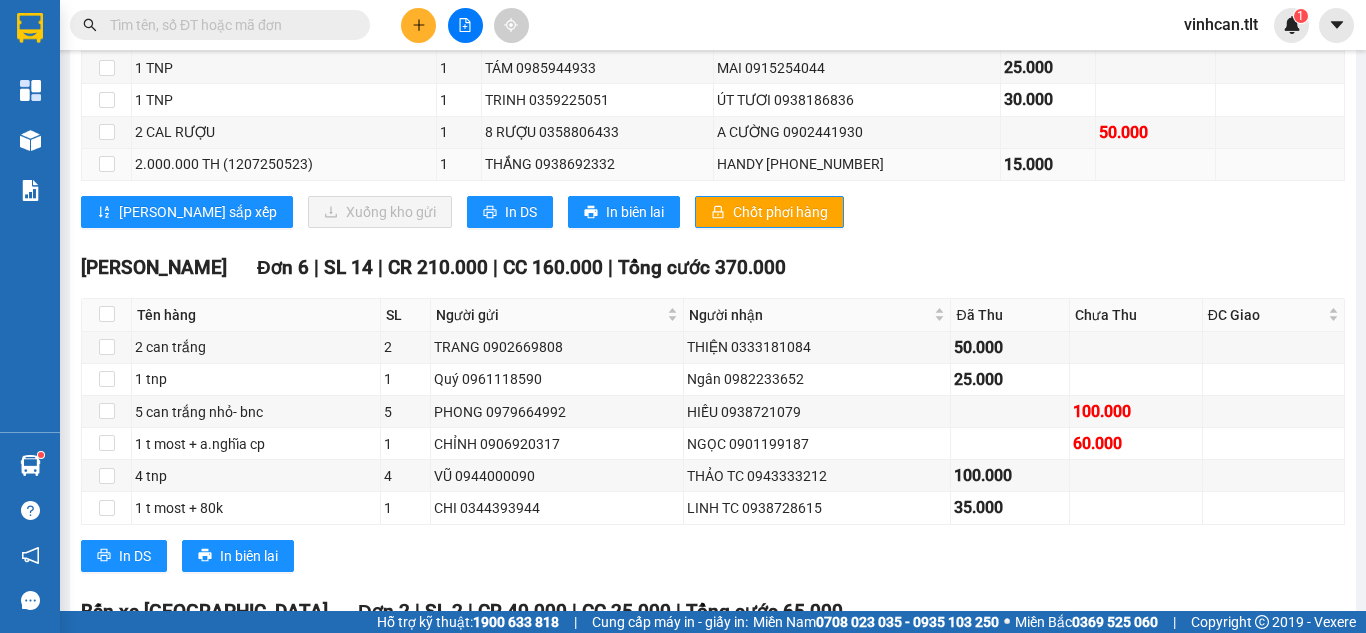 click on "2.000.000 TH (1207250523)" at bounding box center [284, 164] 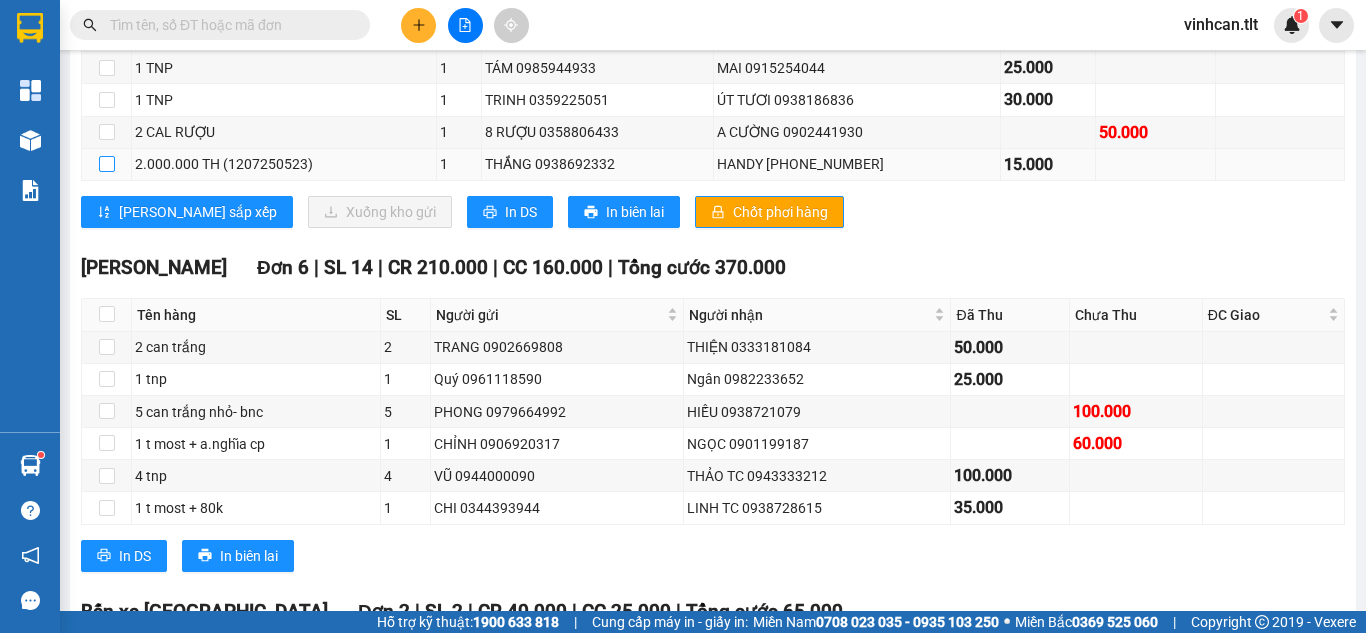 click at bounding box center (107, 164) 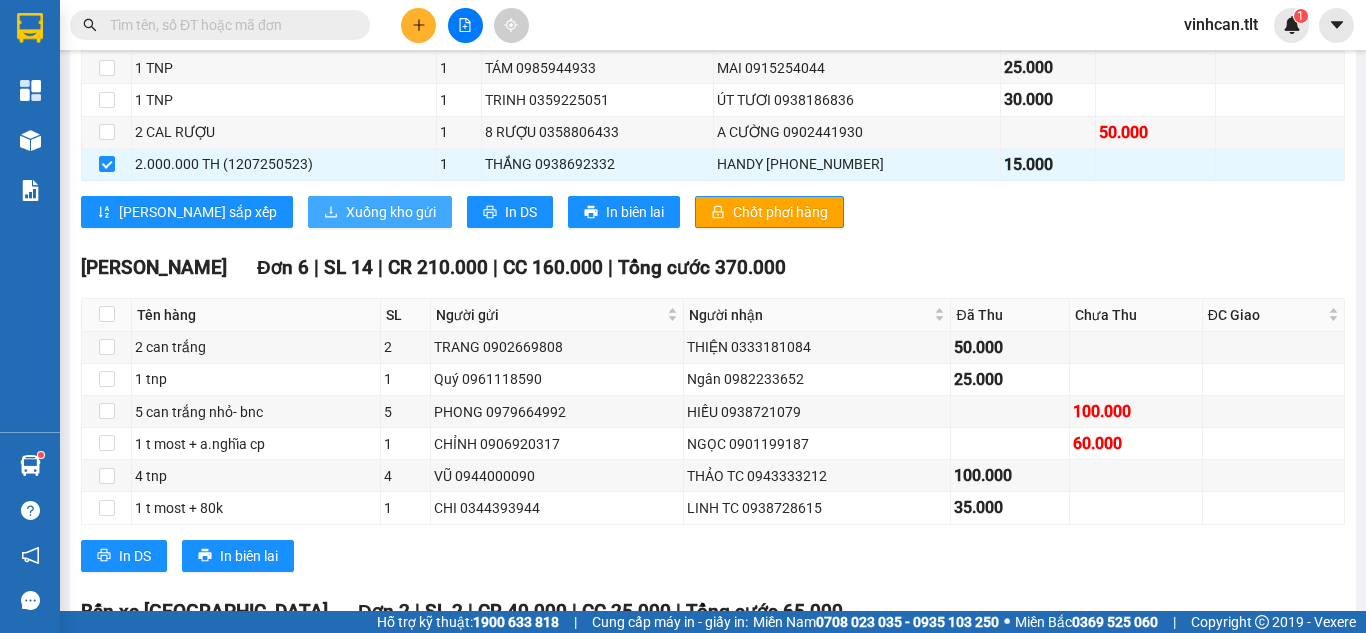 click on "Xuống kho gửi" at bounding box center (391, 212) 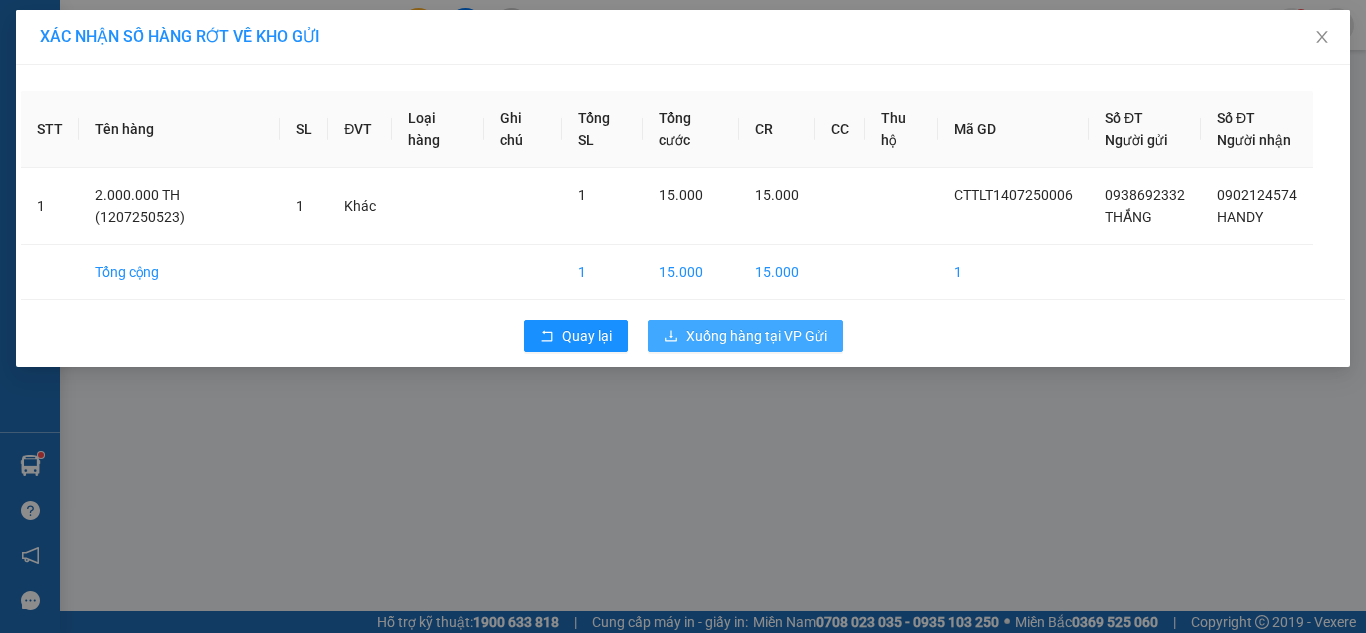 click on "Xuống hàng tại VP Gửi" at bounding box center [756, 336] 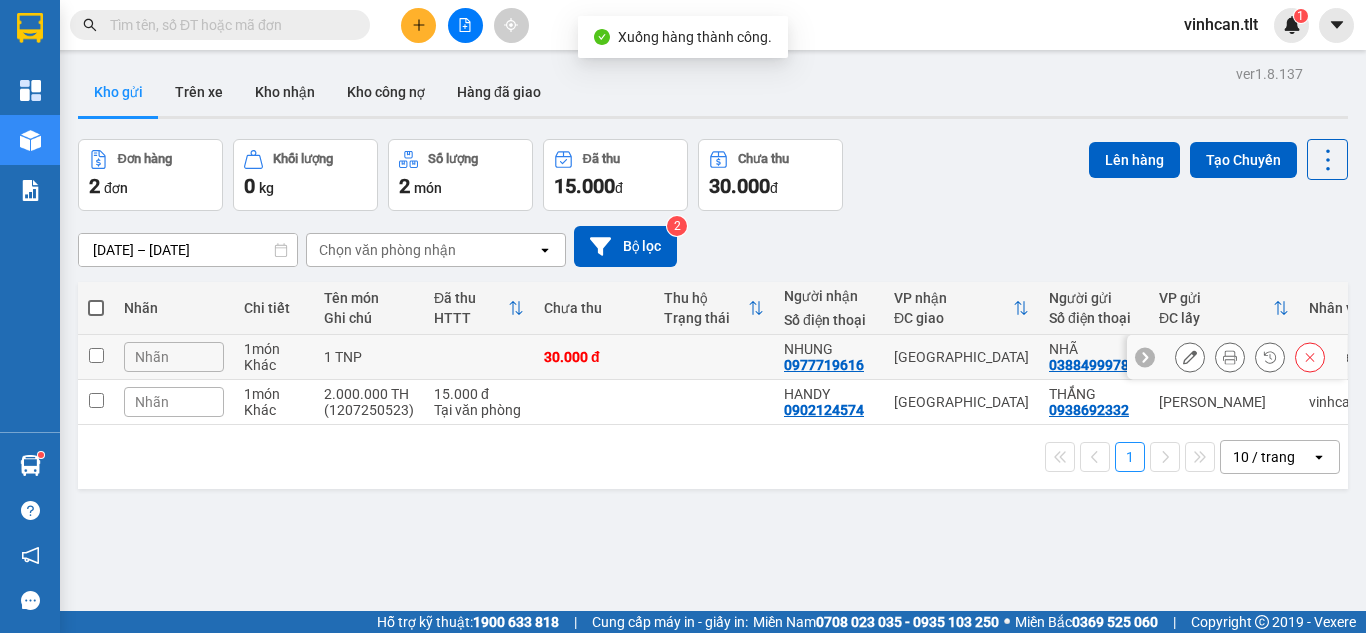 click on "30.000 đ" at bounding box center [594, 357] 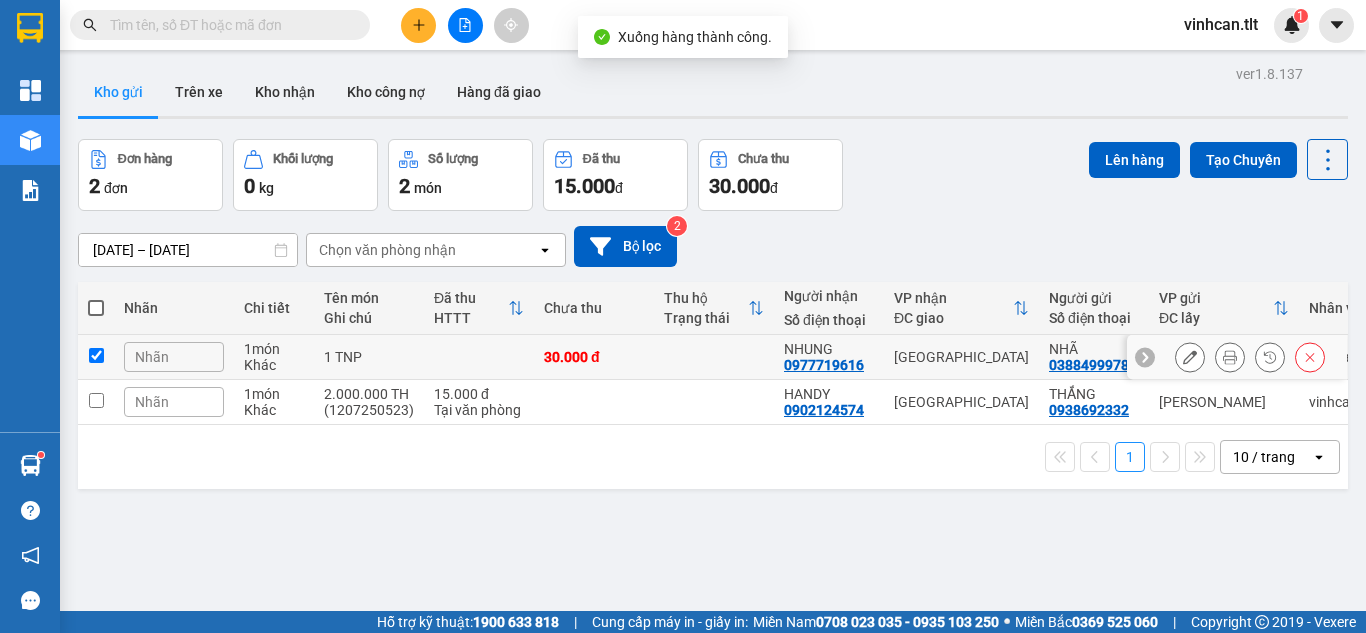 checkbox on "true" 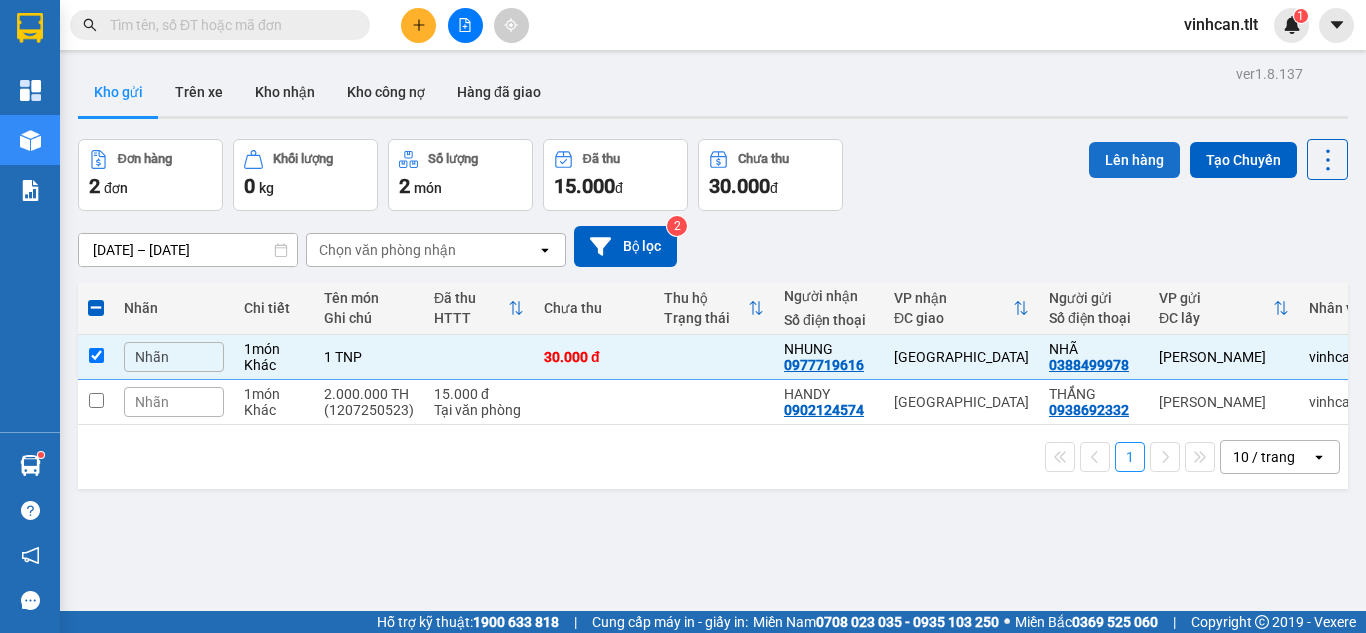 click on "Lên hàng" at bounding box center (1134, 160) 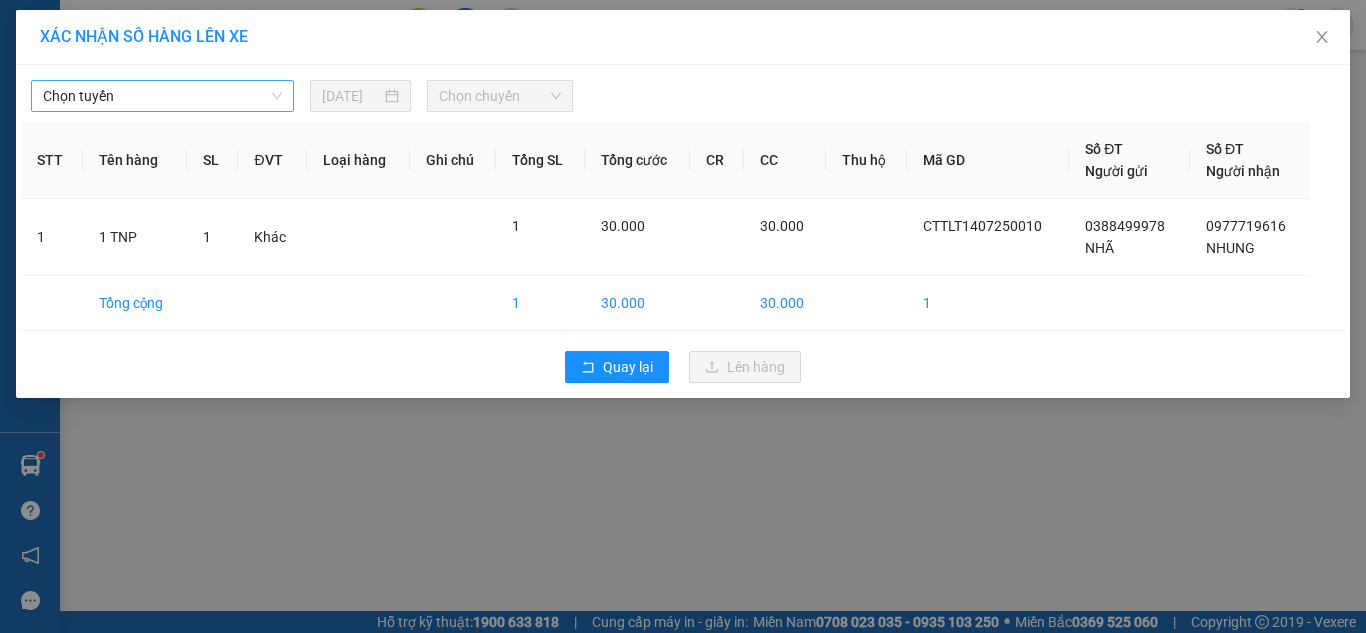 click on "Chọn tuyến" at bounding box center [162, 96] 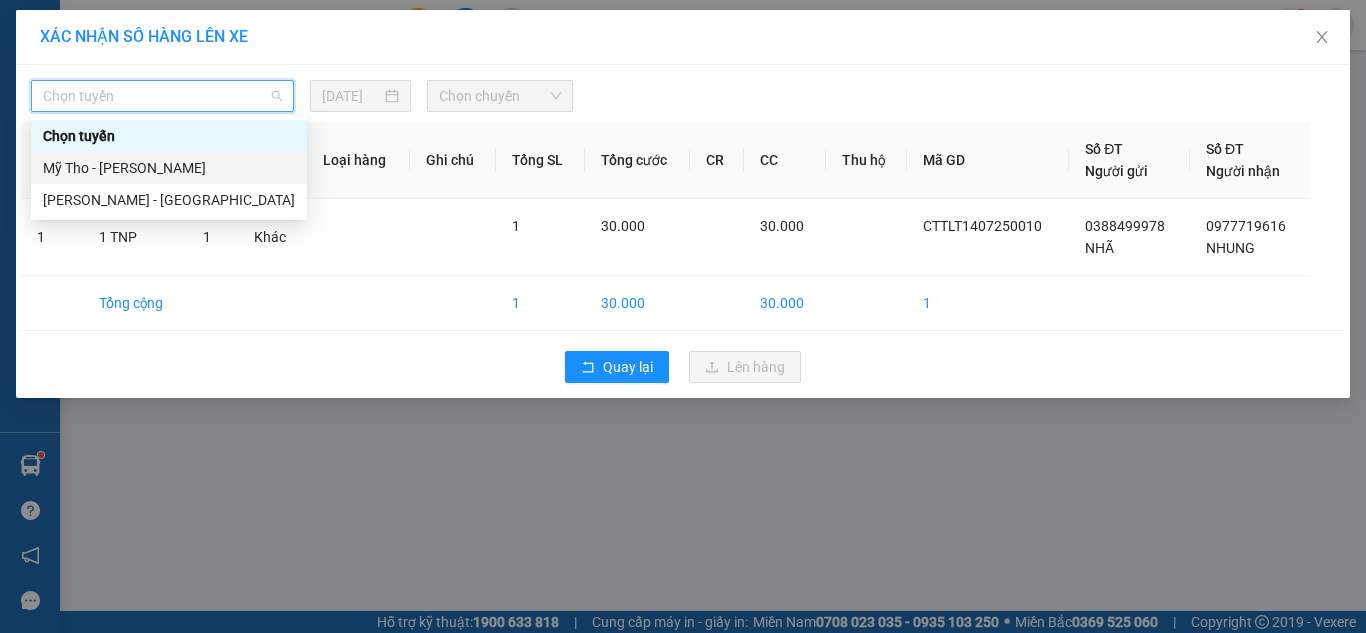 click on "Mỹ Tho - [PERSON_NAME]" at bounding box center (169, 168) 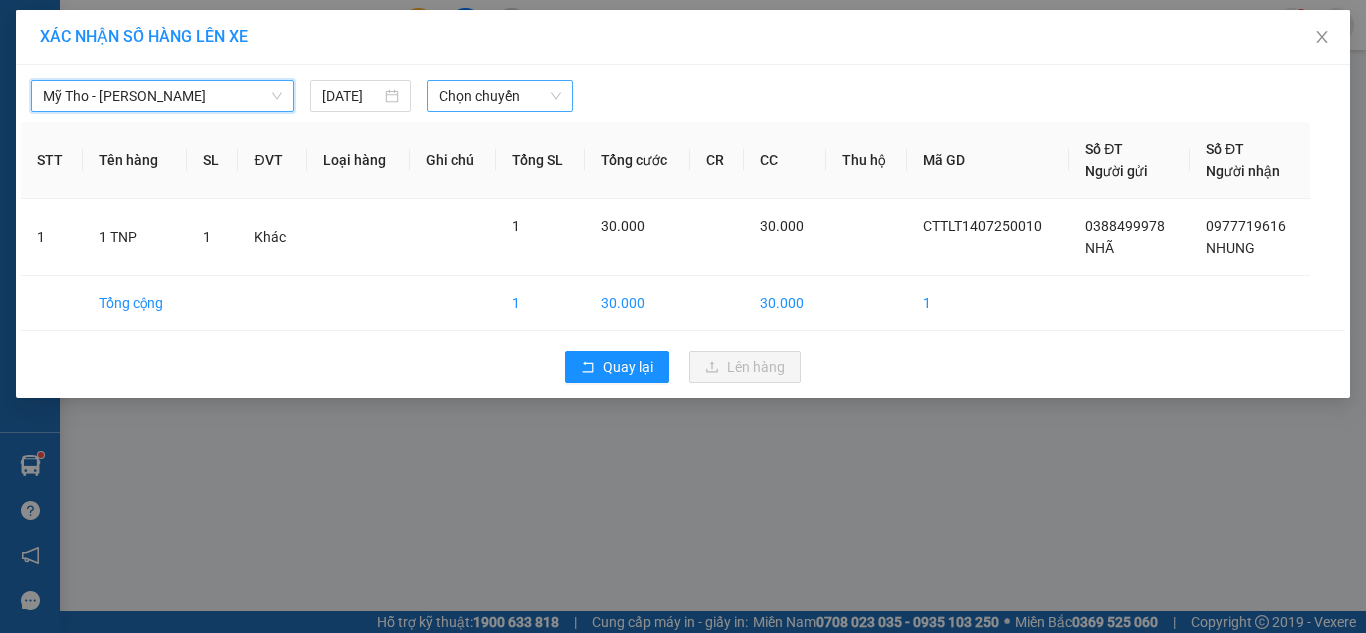 click on "Chọn chuyến" at bounding box center (500, 96) 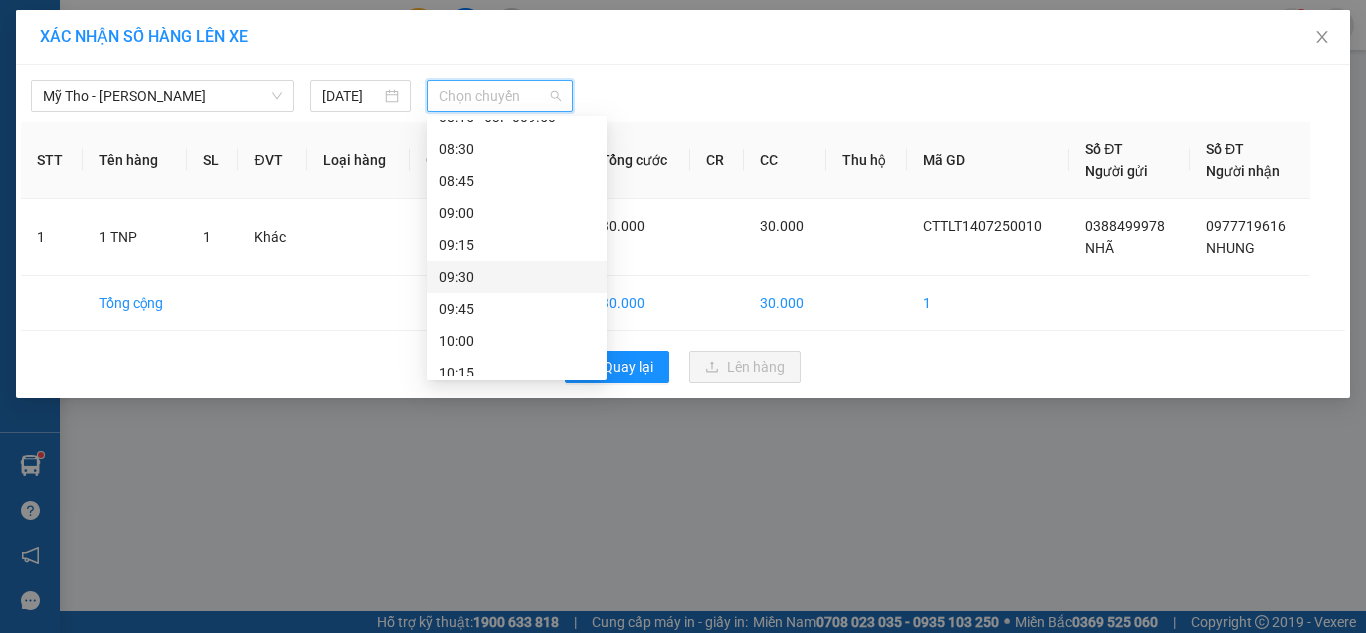 scroll, scrollTop: 600, scrollLeft: 0, axis: vertical 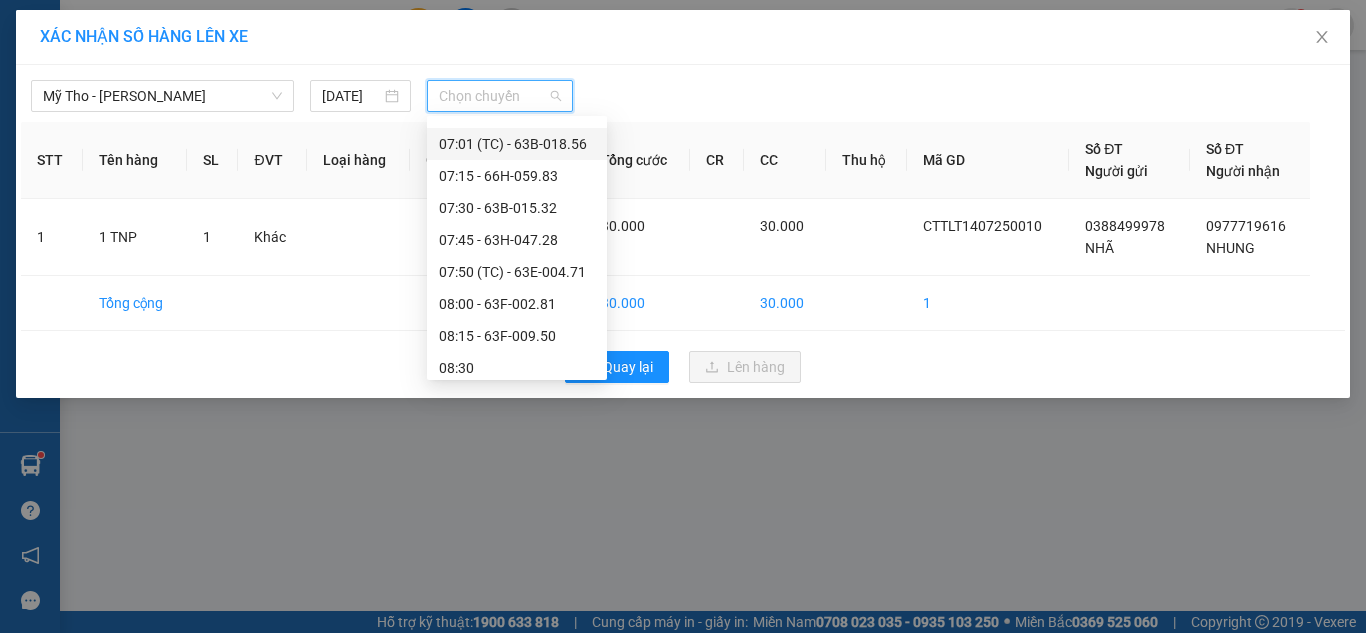 click on "07:01   (TC)   - 63B-018.56" at bounding box center (517, 144) 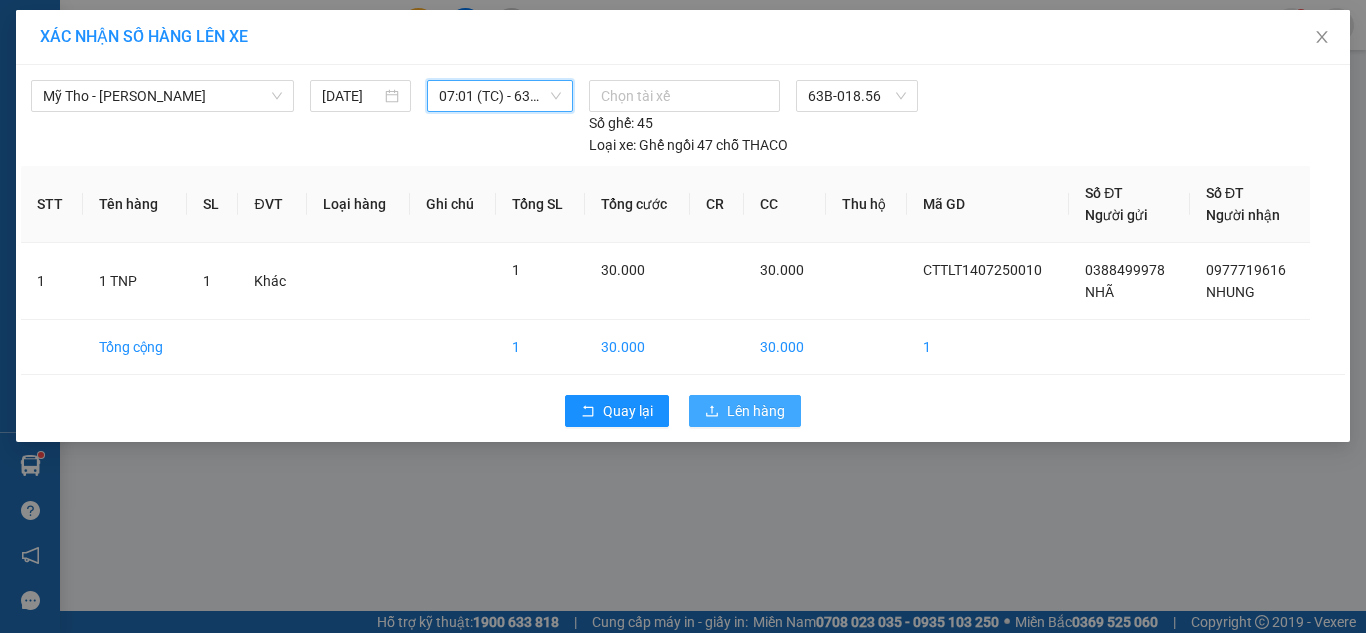click on "Lên hàng" at bounding box center [756, 411] 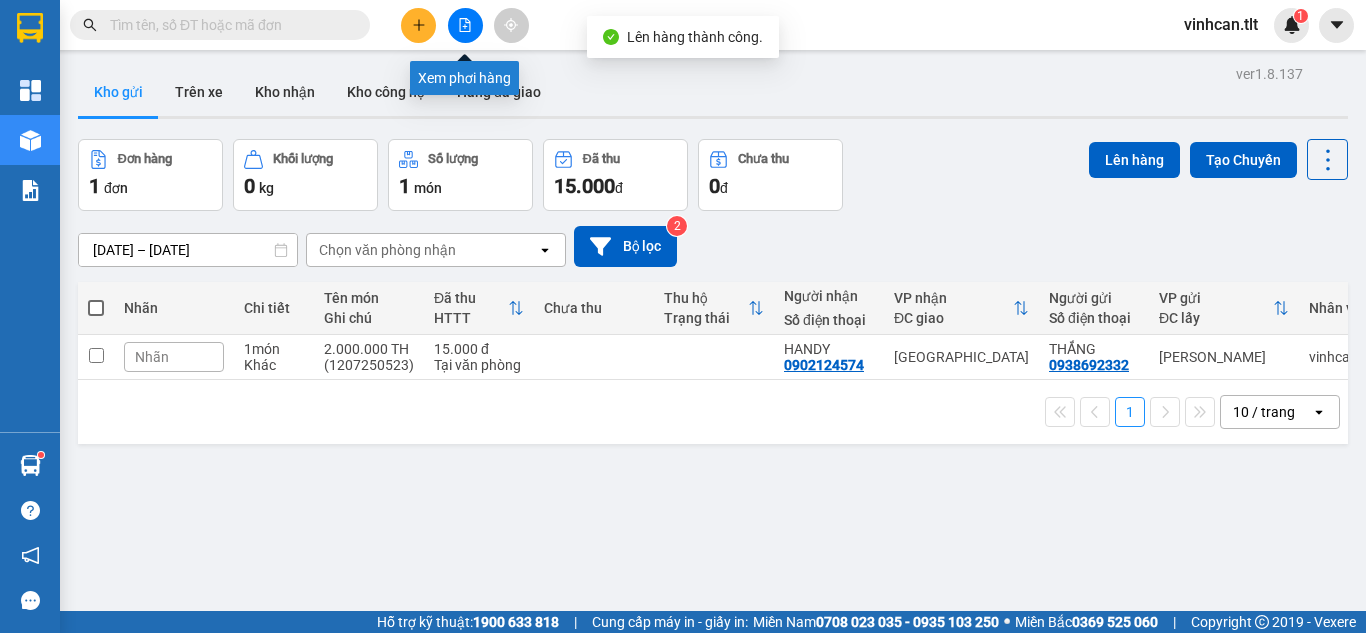 click 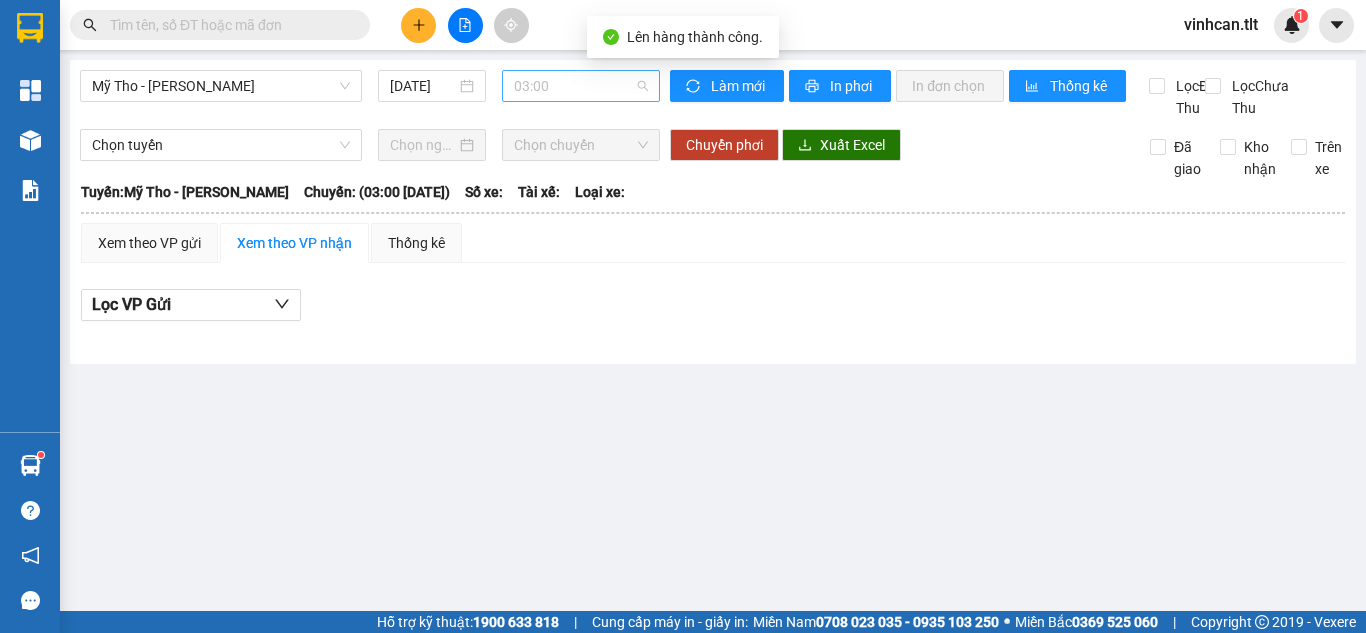 click on "03:00" at bounding box center (581, 86) 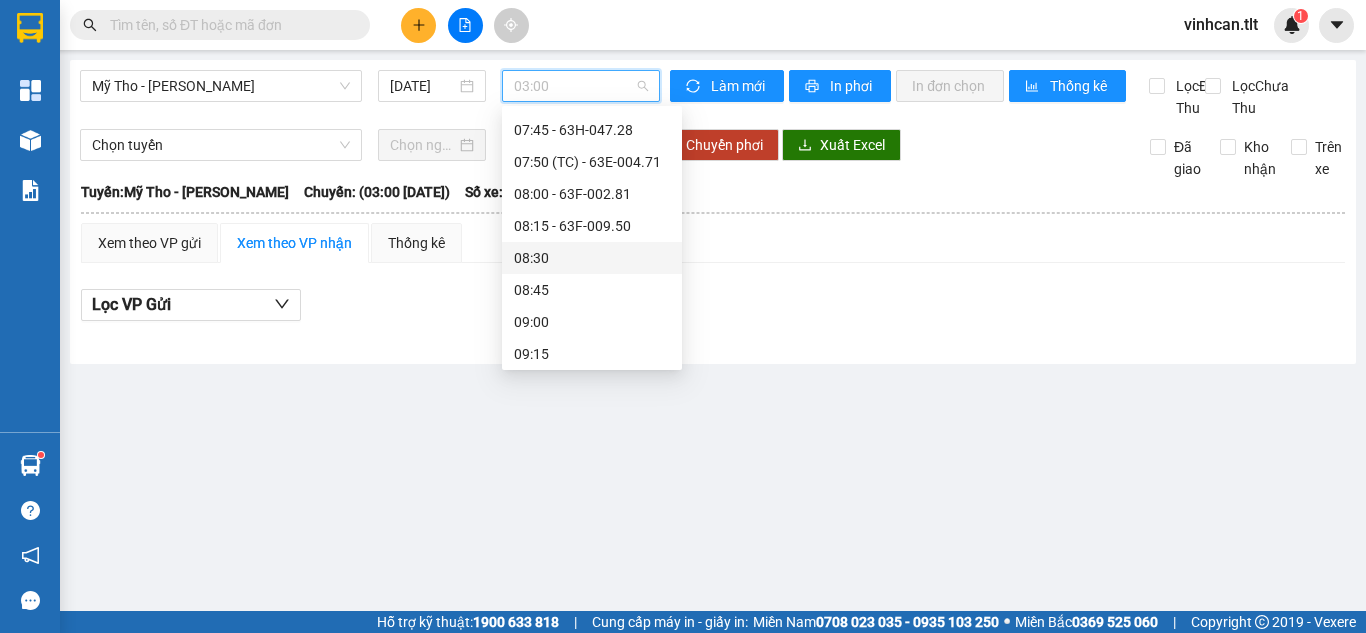 scroll, scrollTop: 500, scrollLeft: 0, axis: vertical 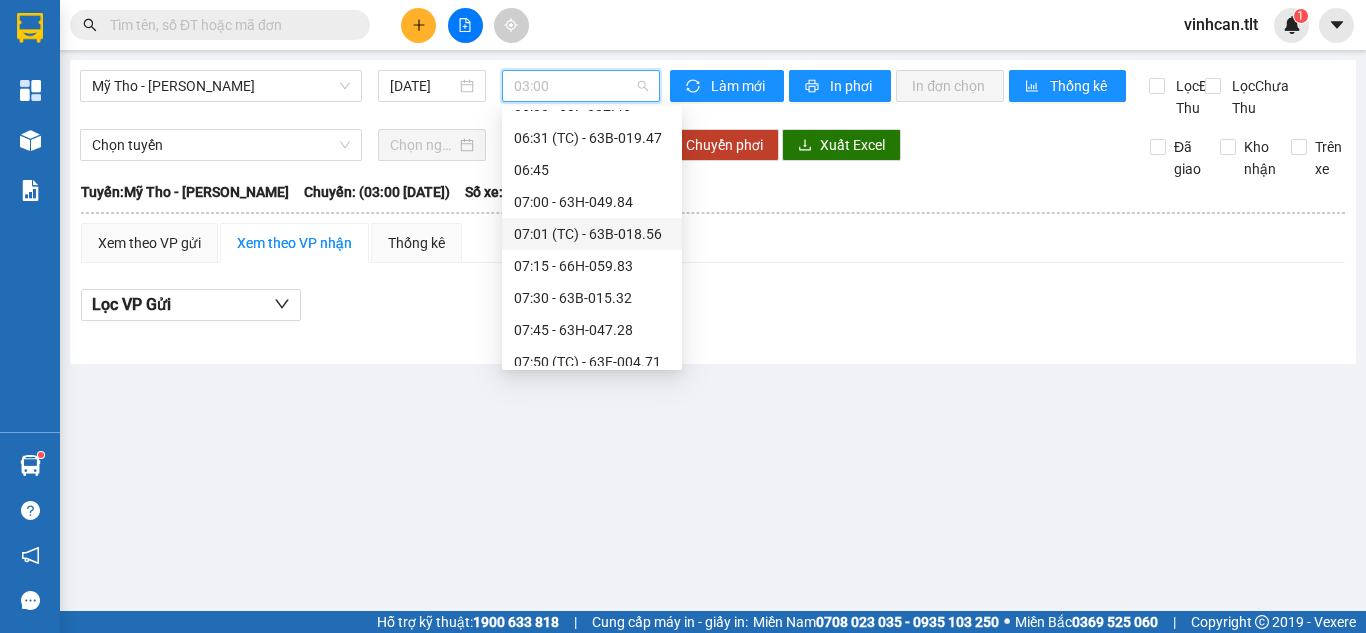 click on "07:01   (TC)   - 63B-018.56" at bounding box center [592, 234] 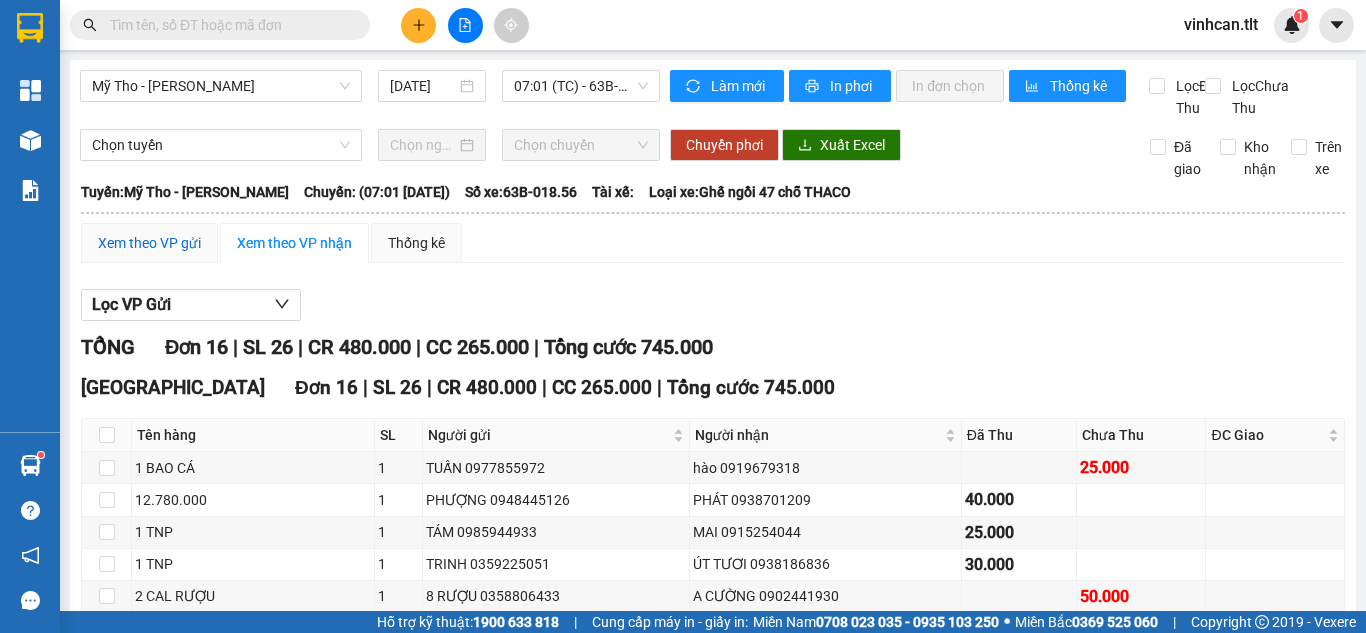 click on "Xem theo VP gửi" at bounding box center (149, 243) 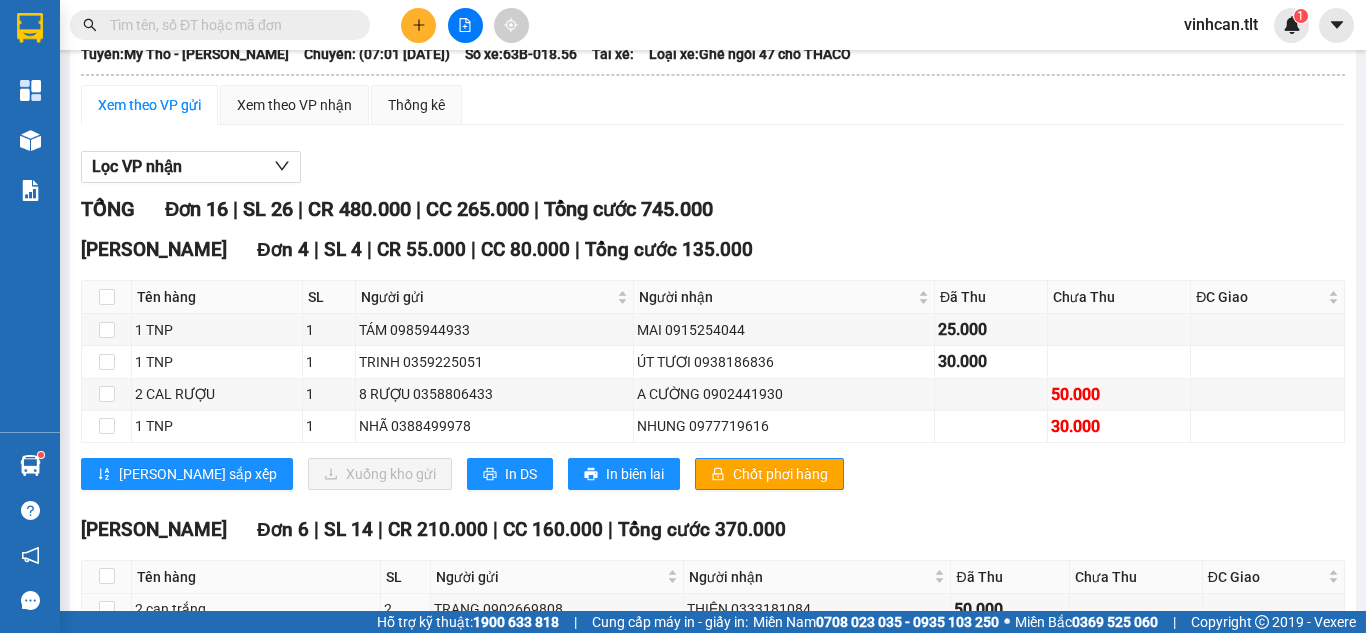 scroll, scrollTop: 400, scrollLeft: 0, axis: vertical 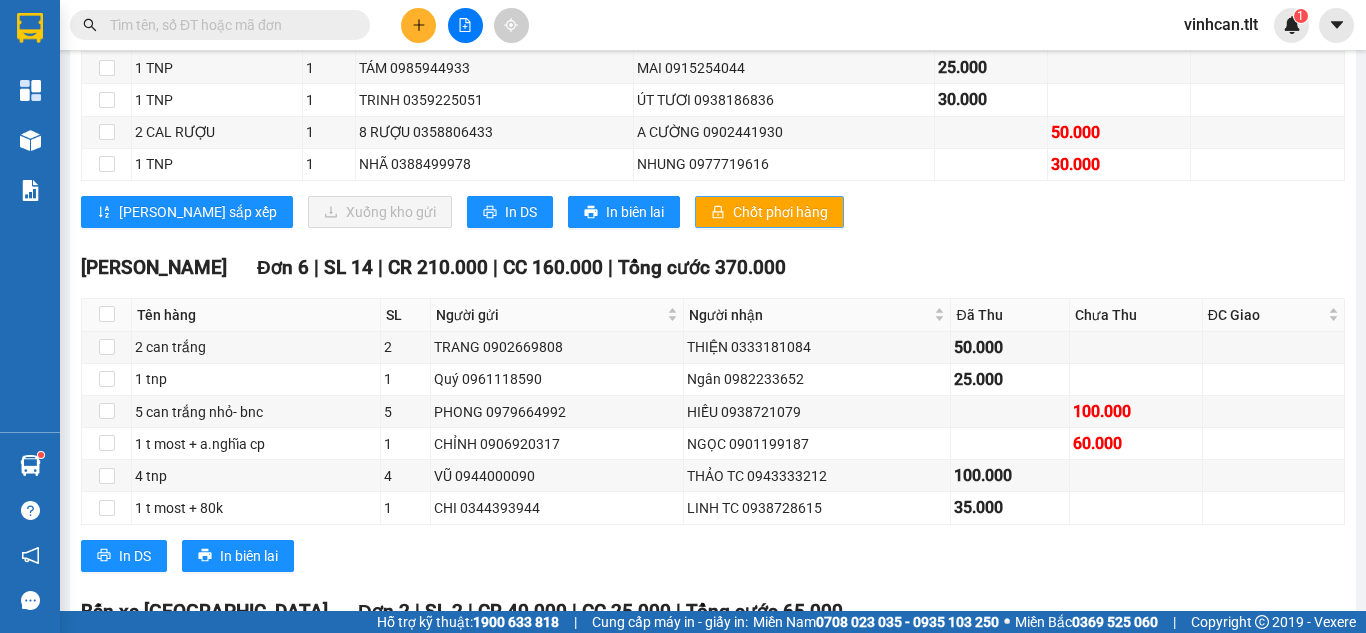 click on "Chốt phơi hàng" at bounding box center (780, 212) 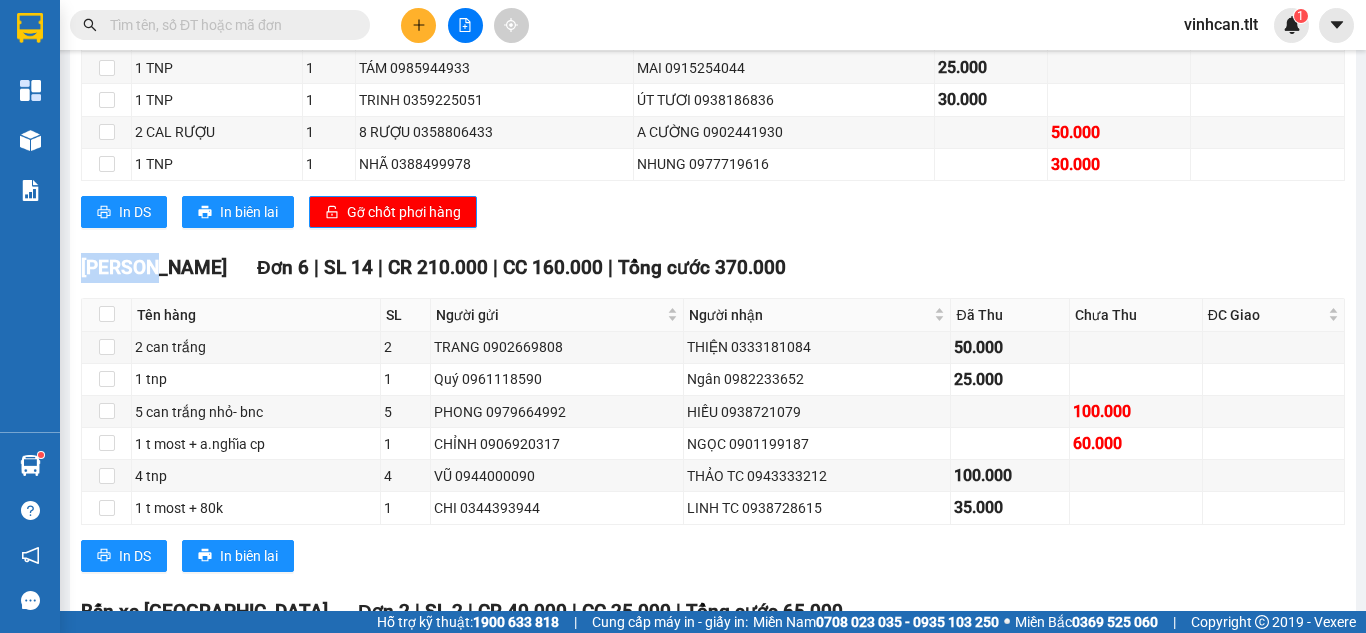 click on "In DS In biên lai Gỡ chốt phơi hàng" at bounding box center [713, 212] 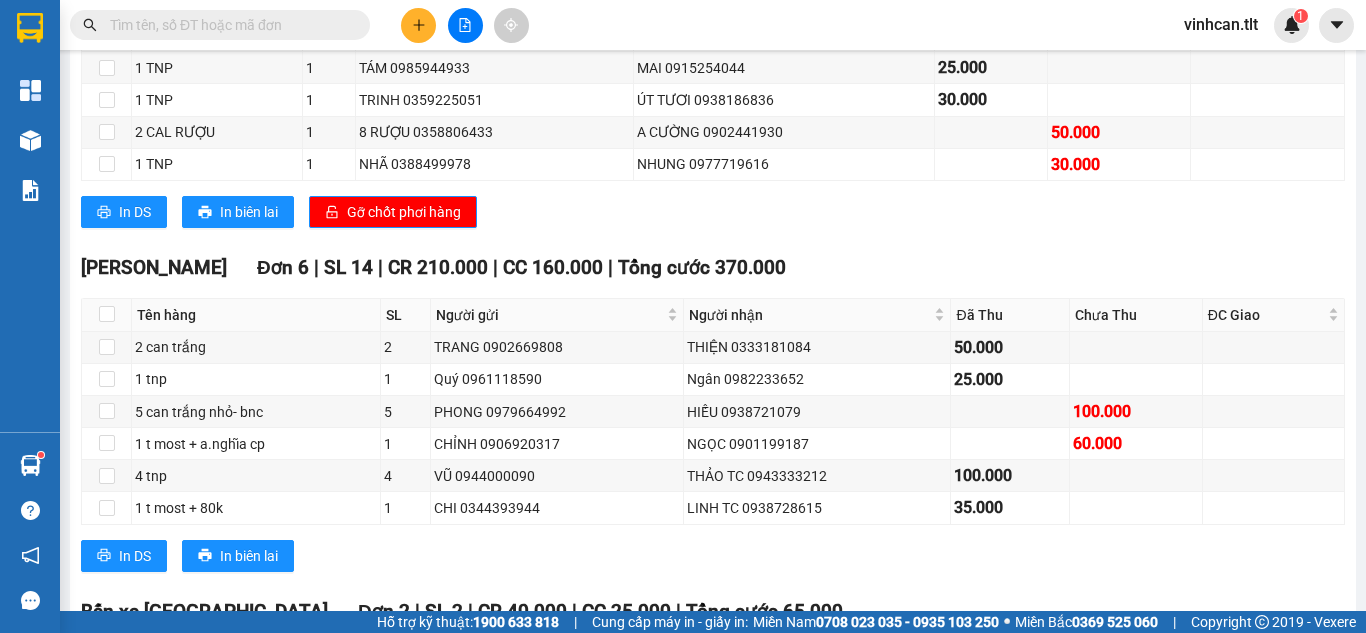 click on "In DS In biên lai Gỡ chốt phơi hàng" at bounding box center [713, 212] 